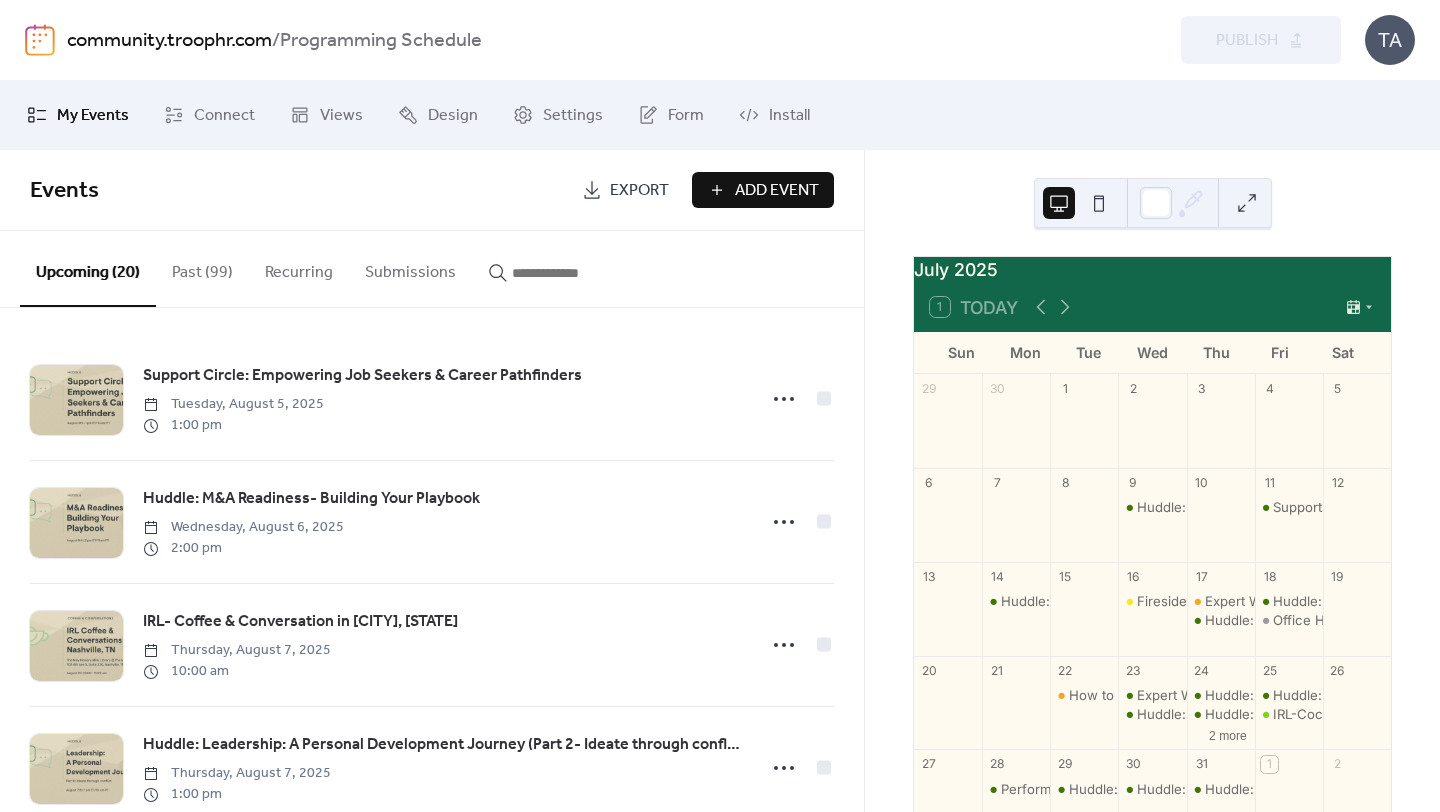 scroll, scrollTop: 0, scrollLeft: 0, axis: both 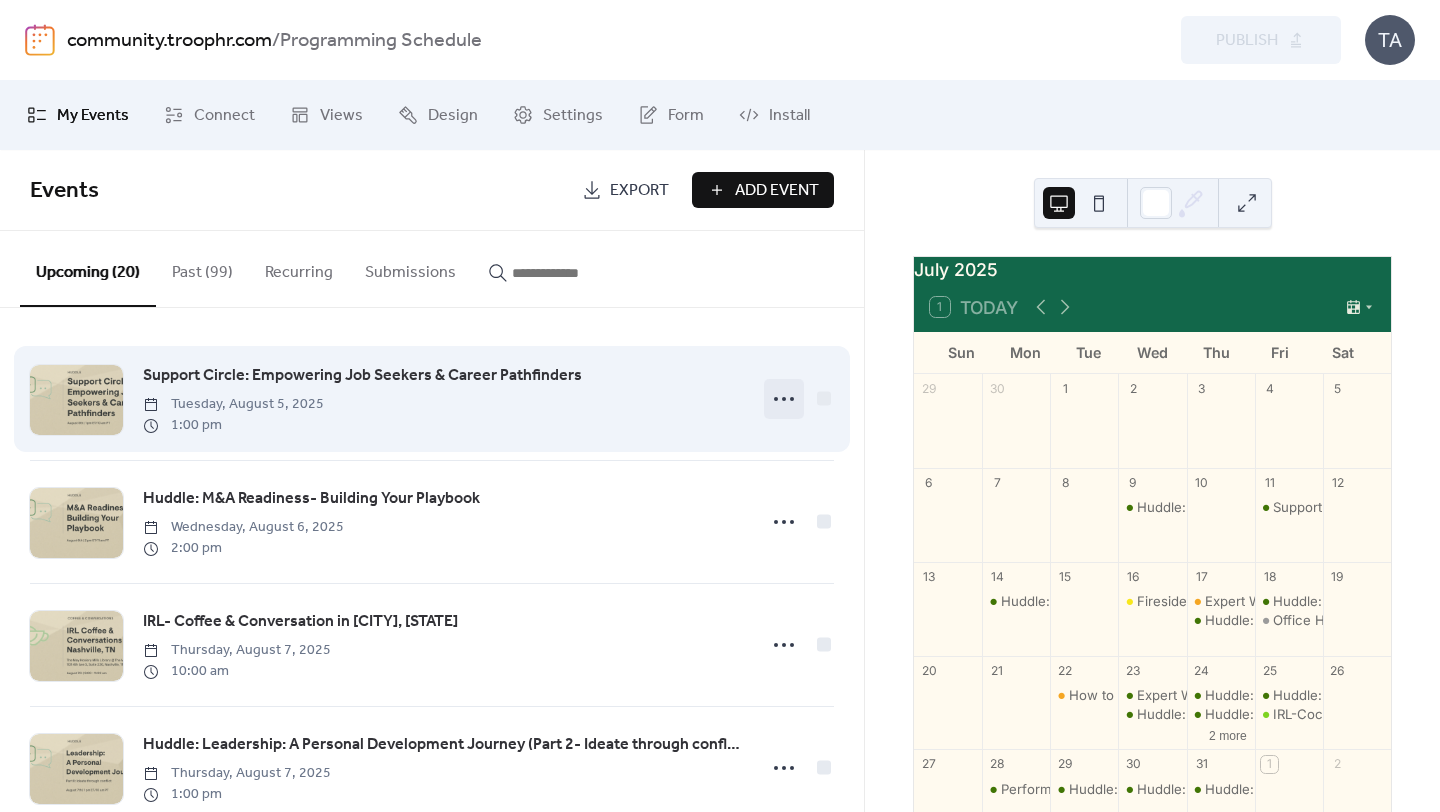 click 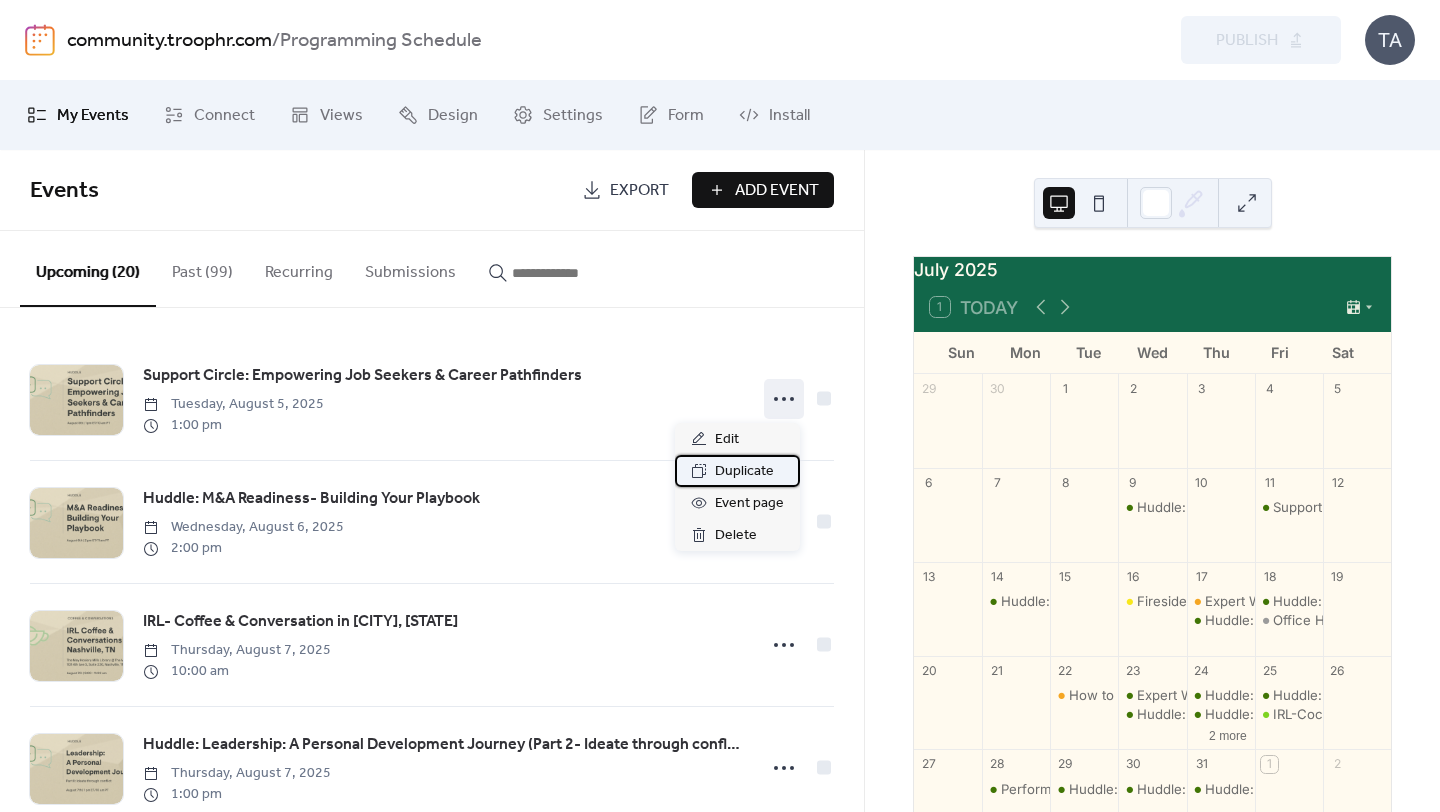 click on "Duplicate" at bounding box center [744, 472] 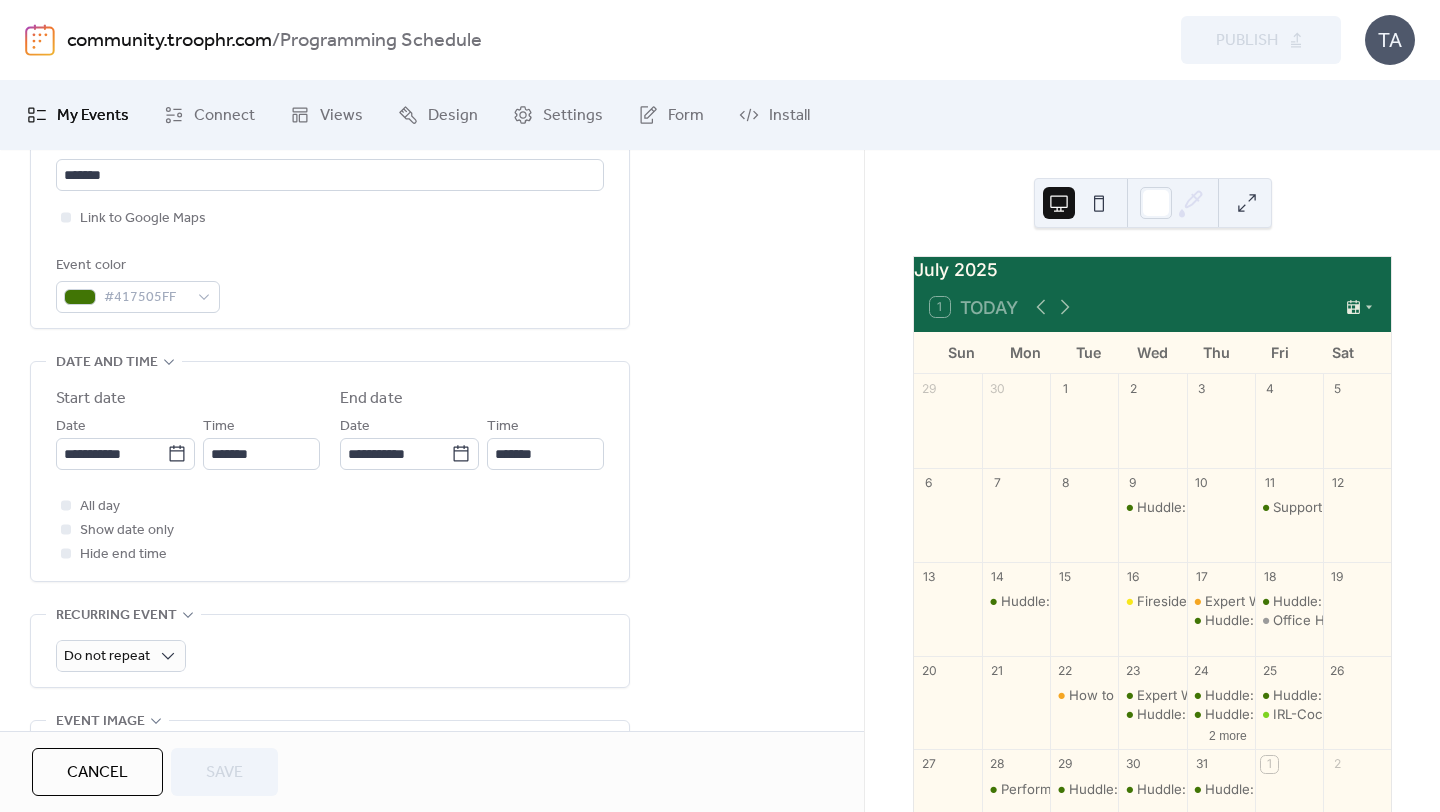 scroll, scrollTop: 563, scrollLeft: 0, axis: vertical 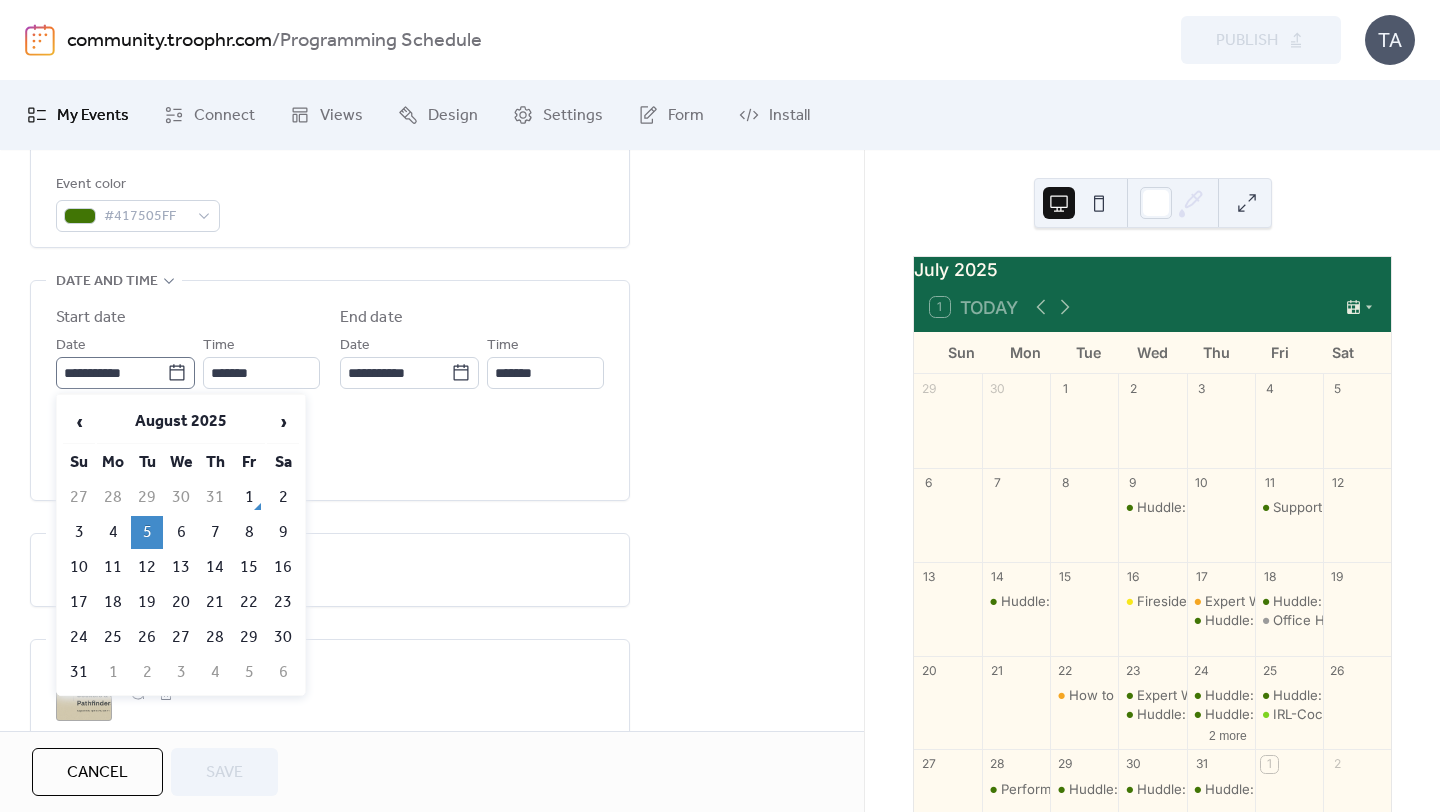 click 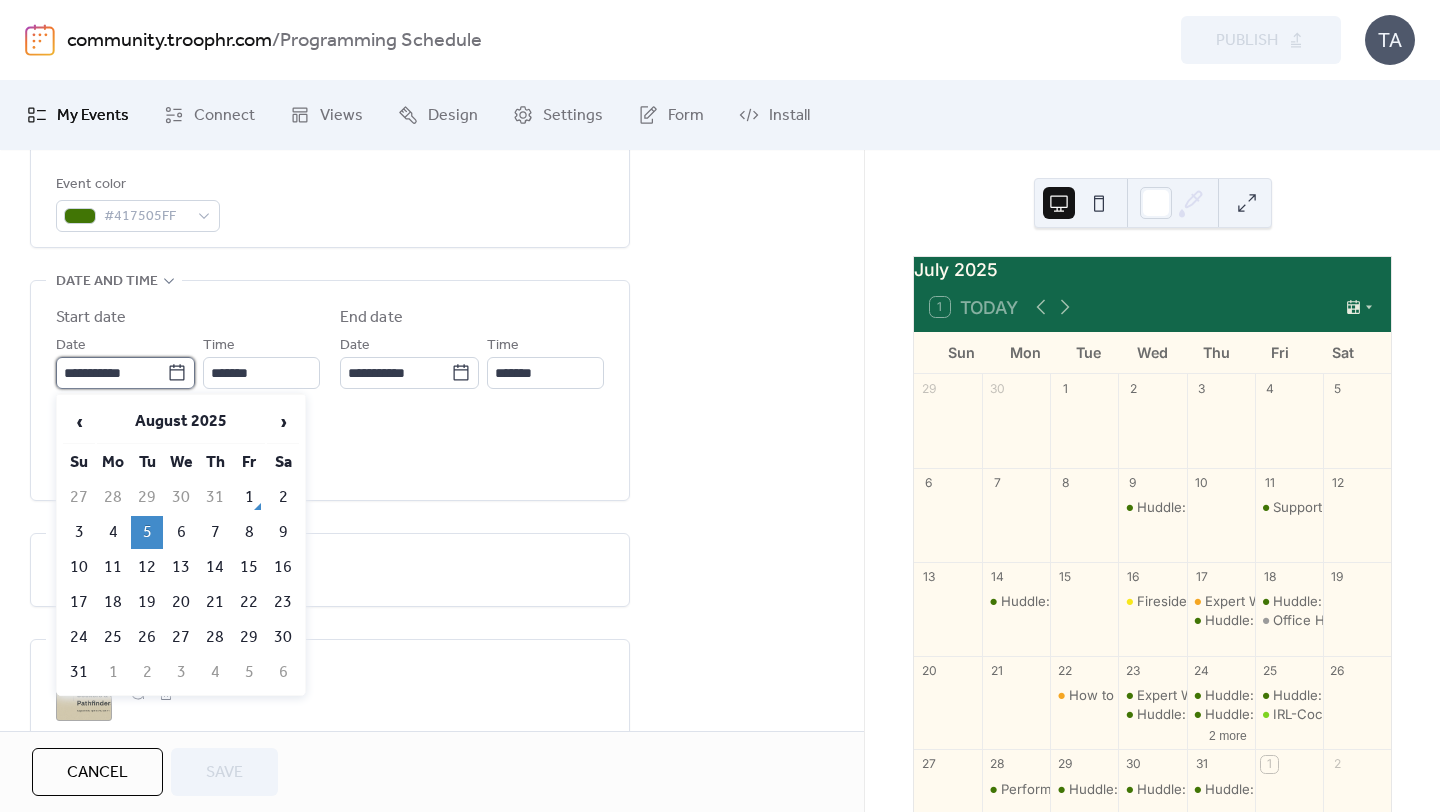 click on "**********" at bounding box center (111, 373) 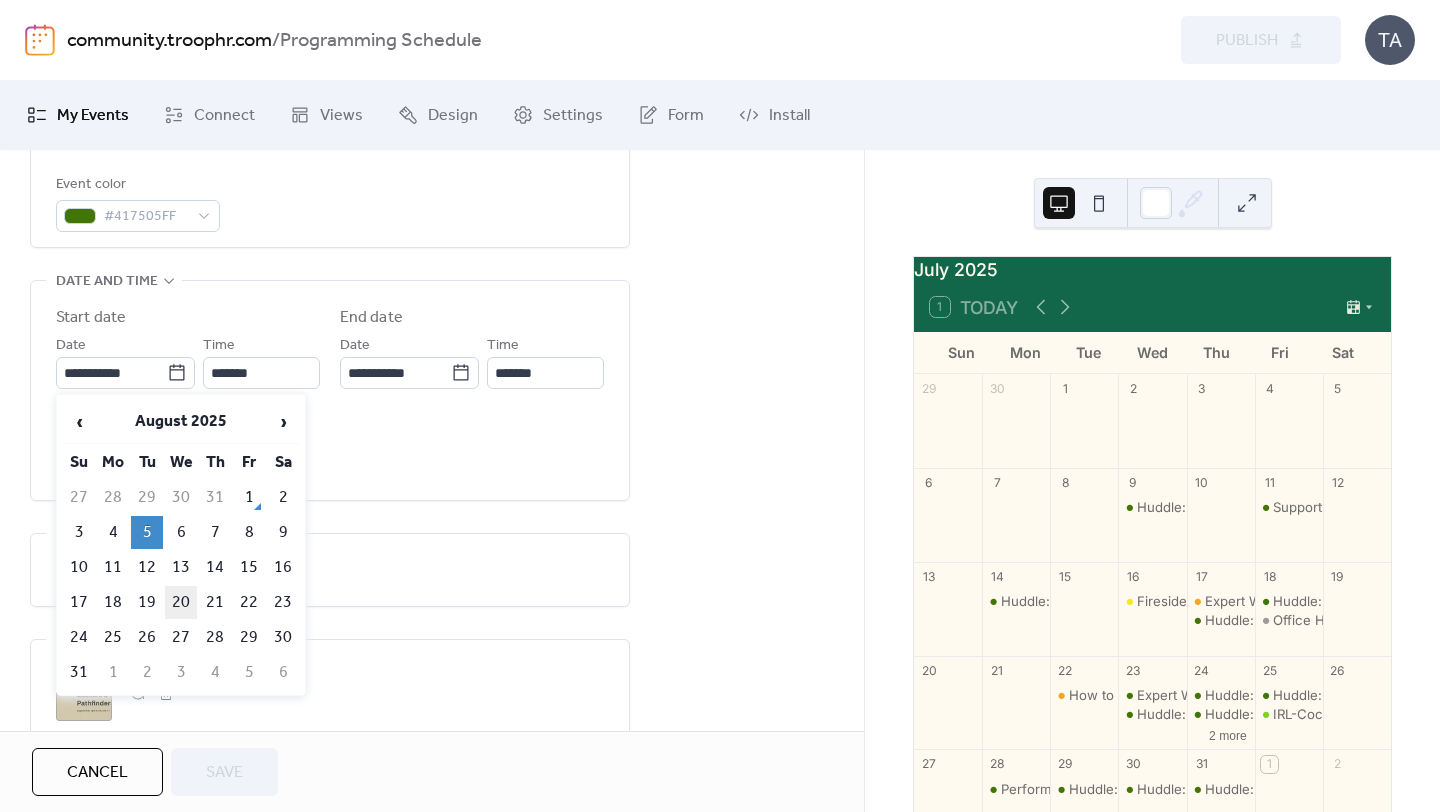 click on "20" at bounding box center [181, 602] 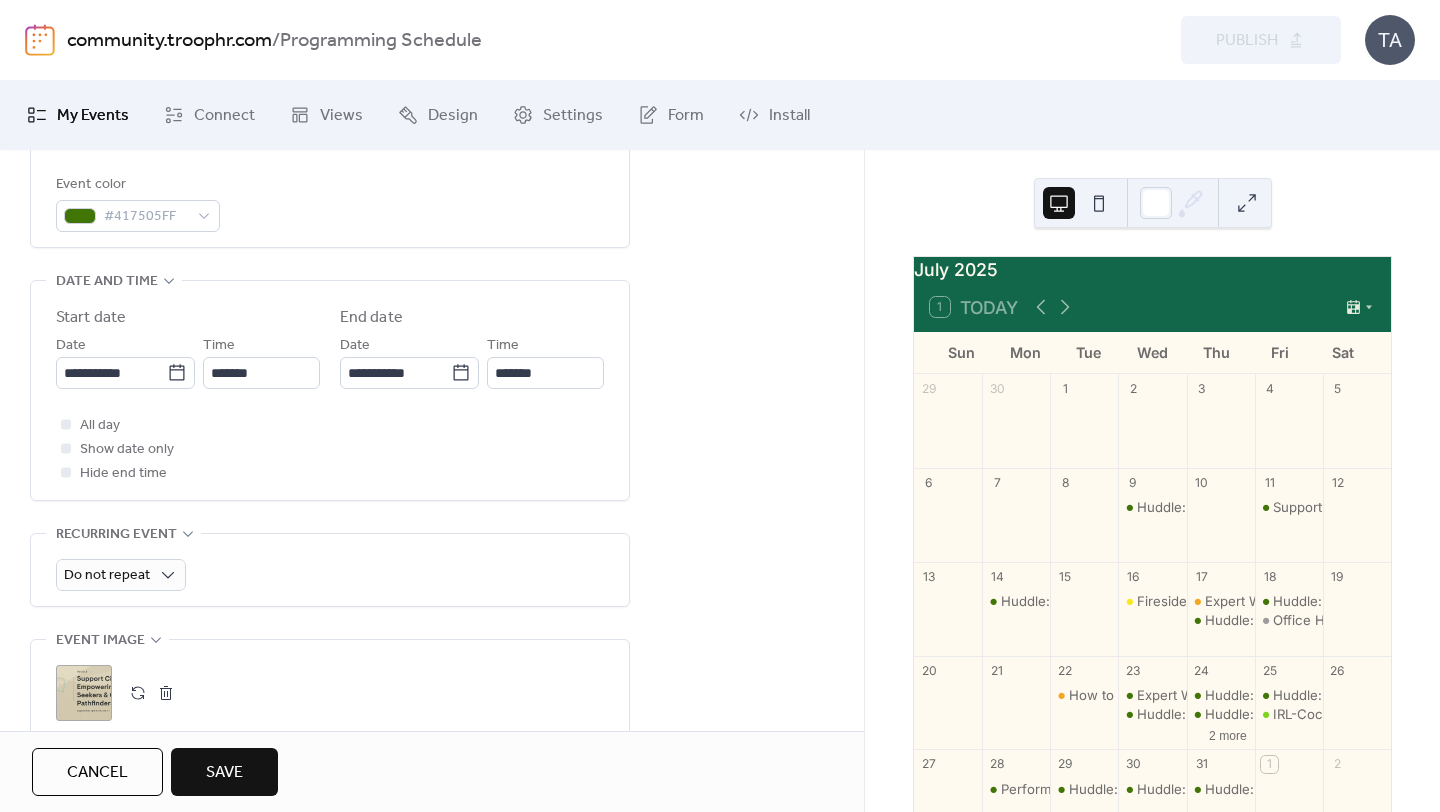 click on "**********" at bounding box center [432, 470] 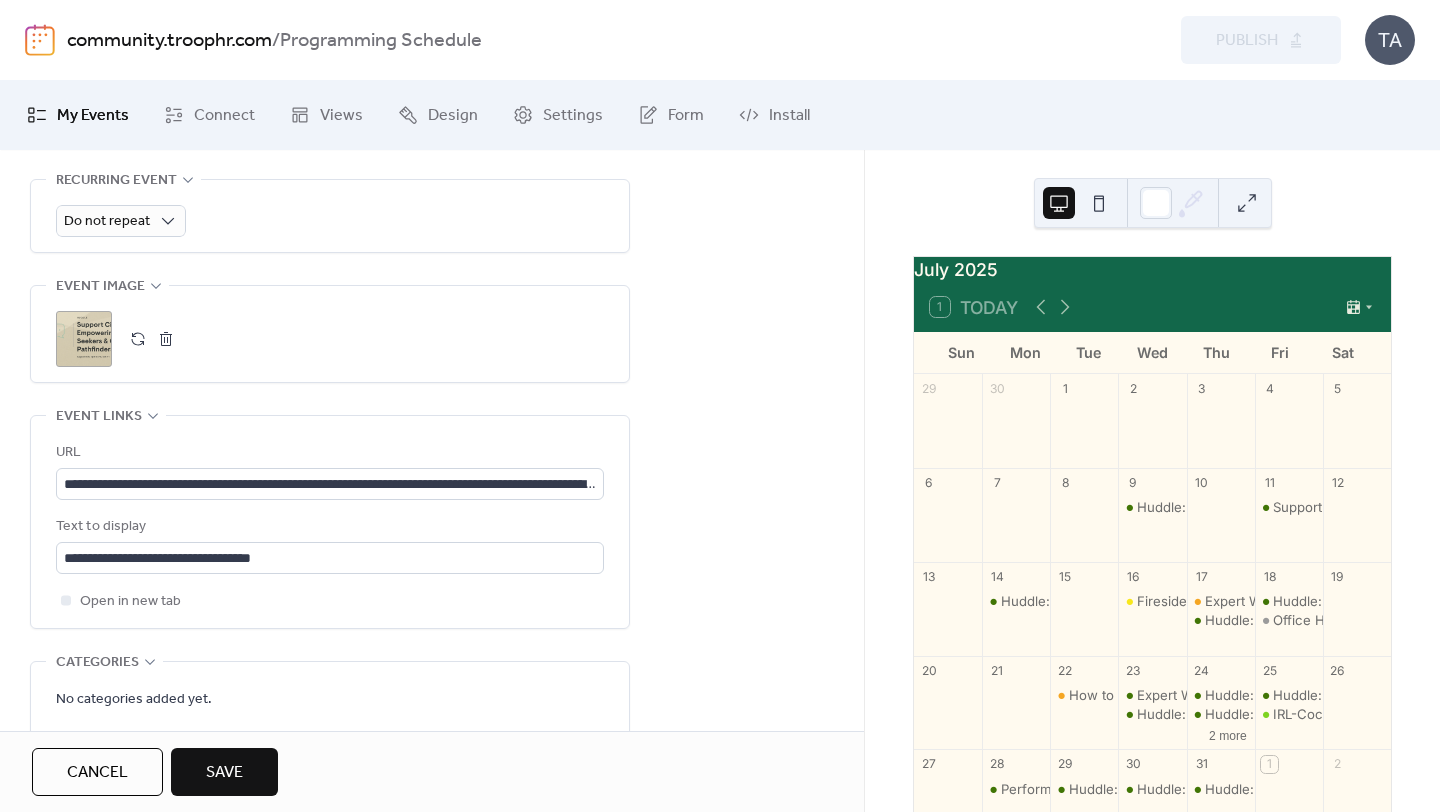 scroll, scrollTop: 923, scrollLeft: 0, axis: vertical 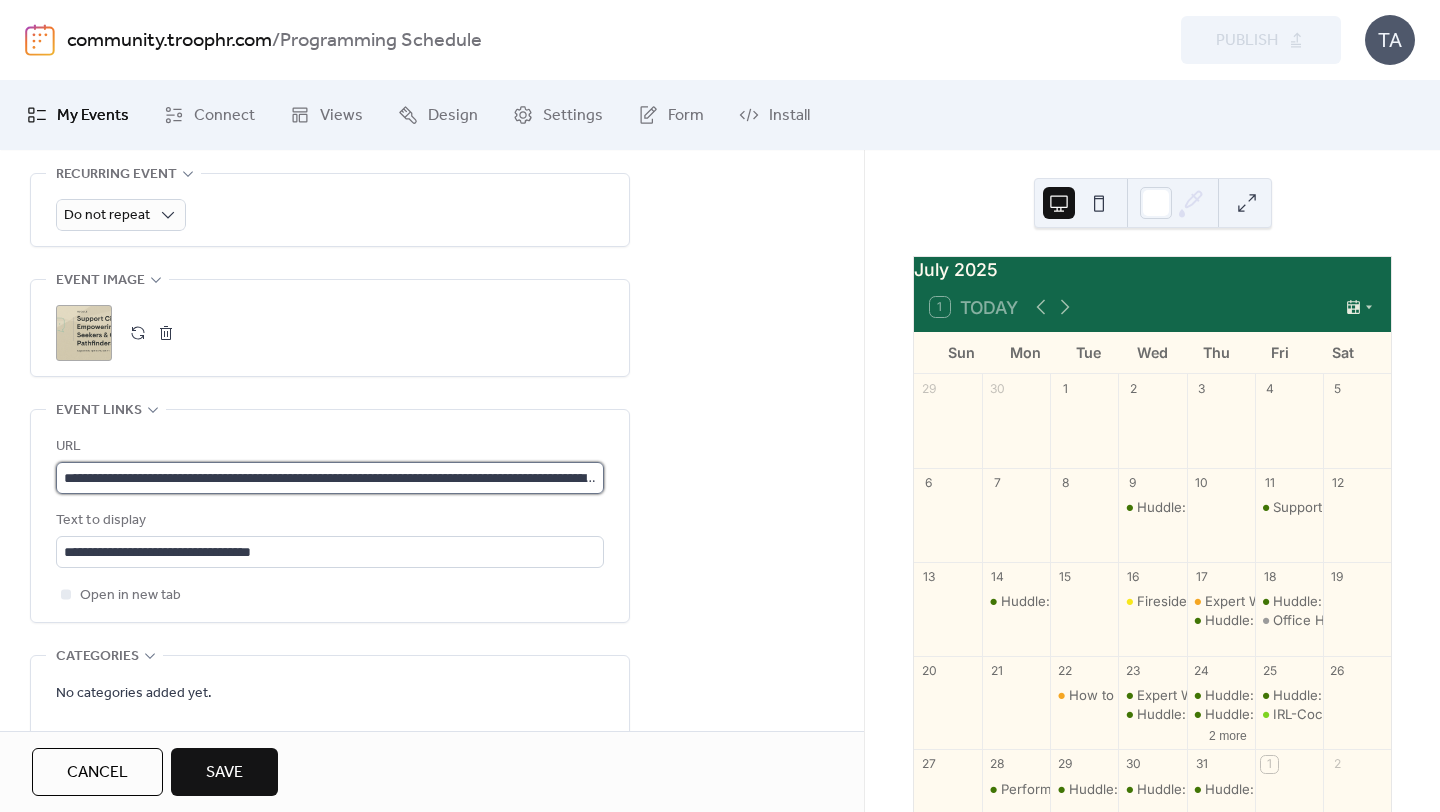 click on "**********" at bounding box center [330, 478] 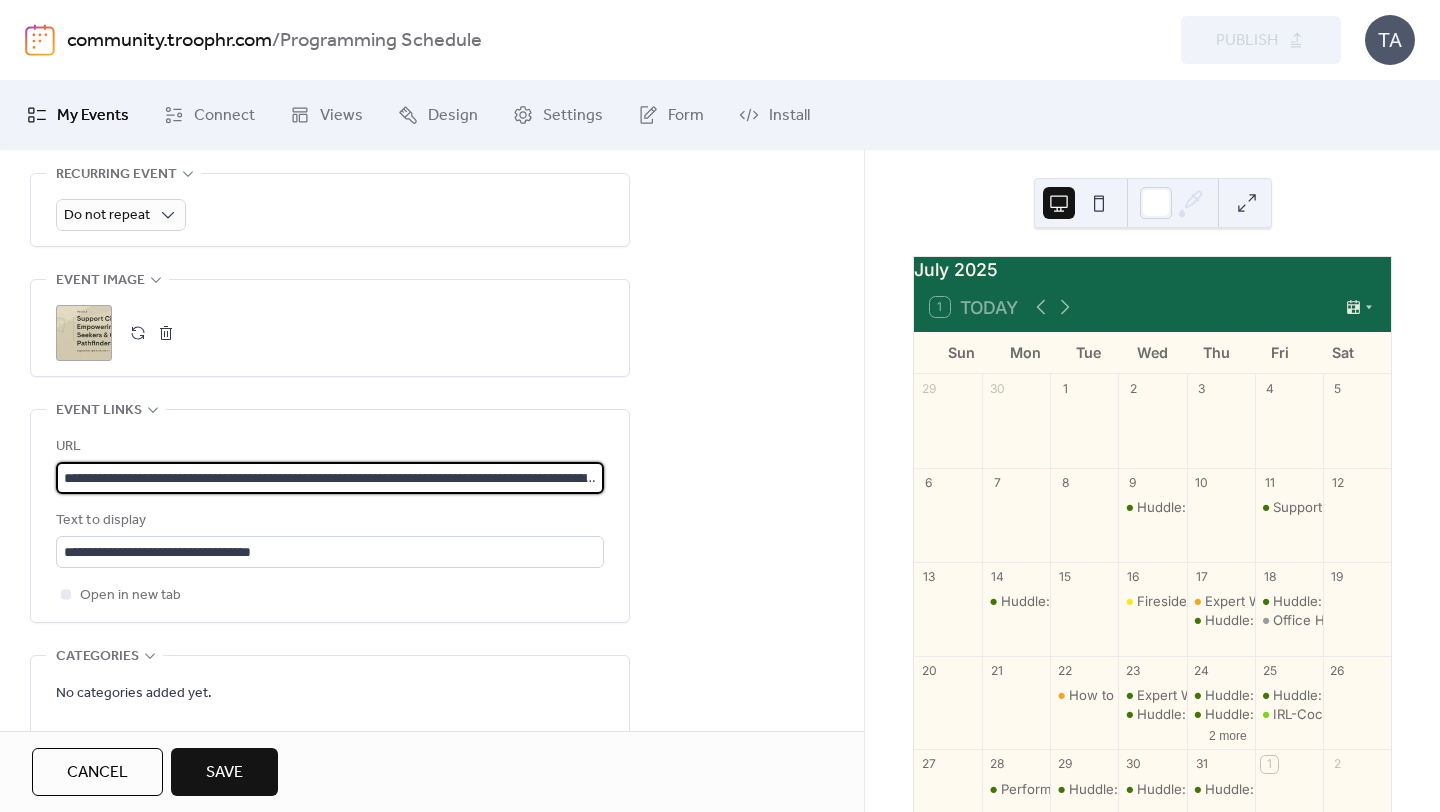 click on "**********" at bounding box center (330, 478) 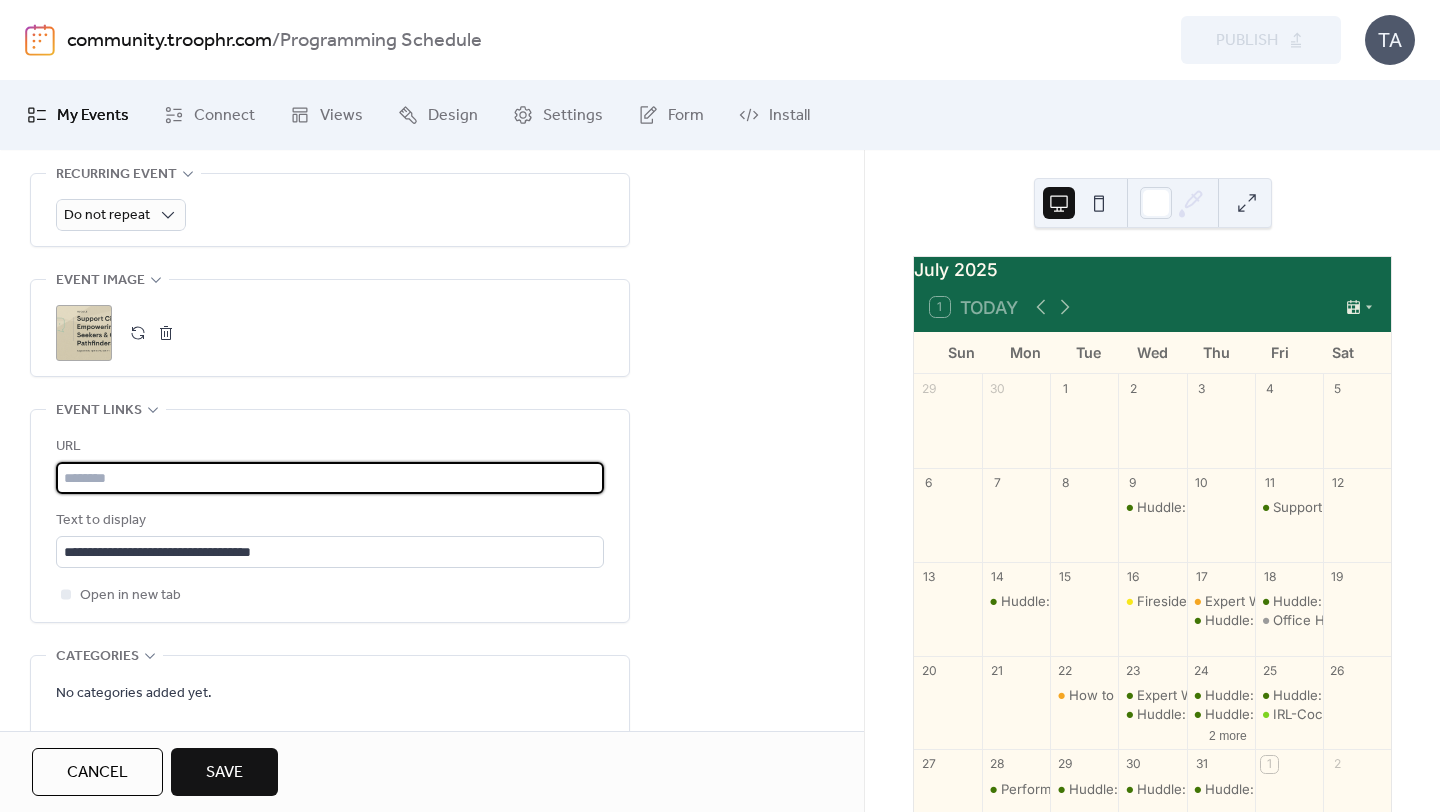 paste on "**********" 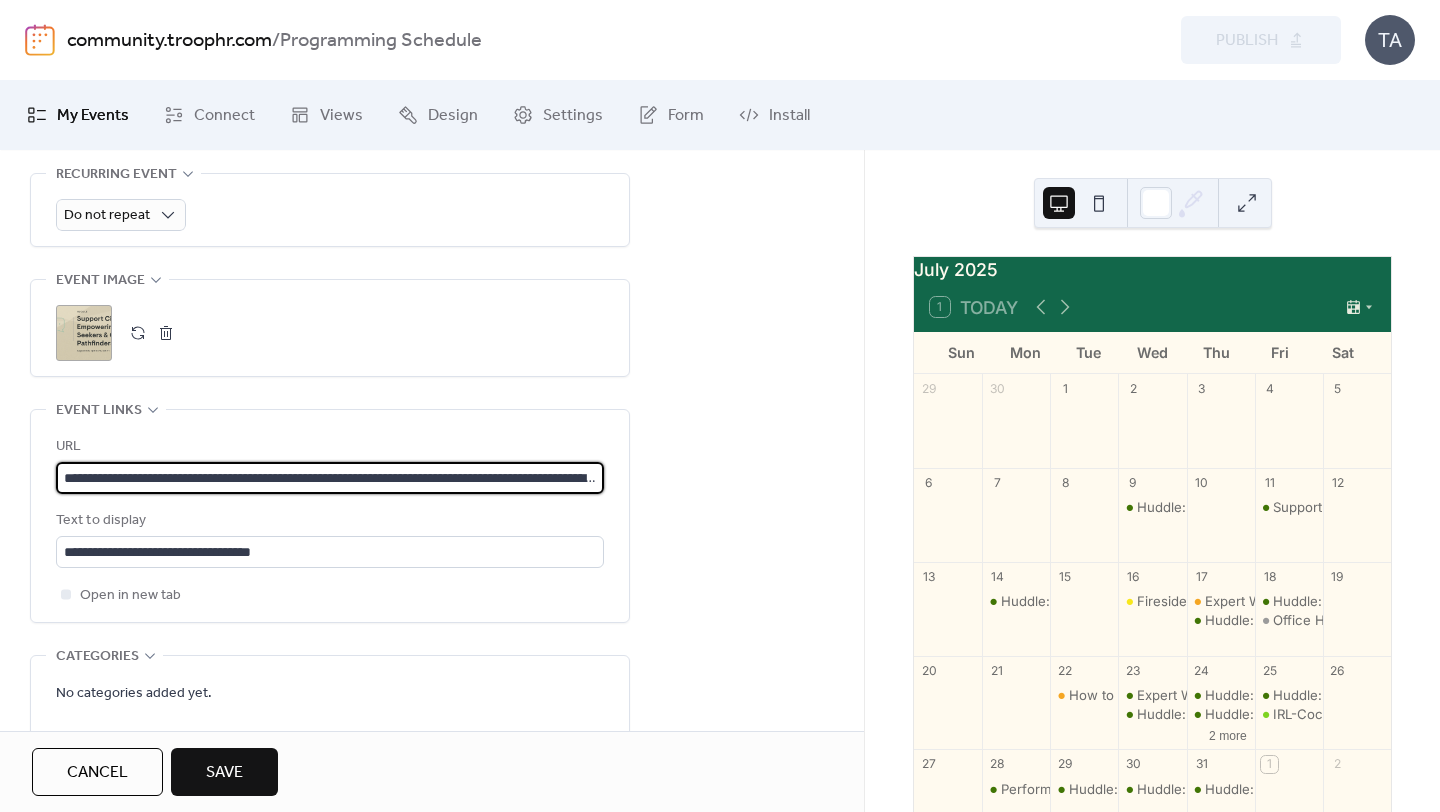 scroll, scrollTop: 0, scrollLeft: 307, axis: horizontal 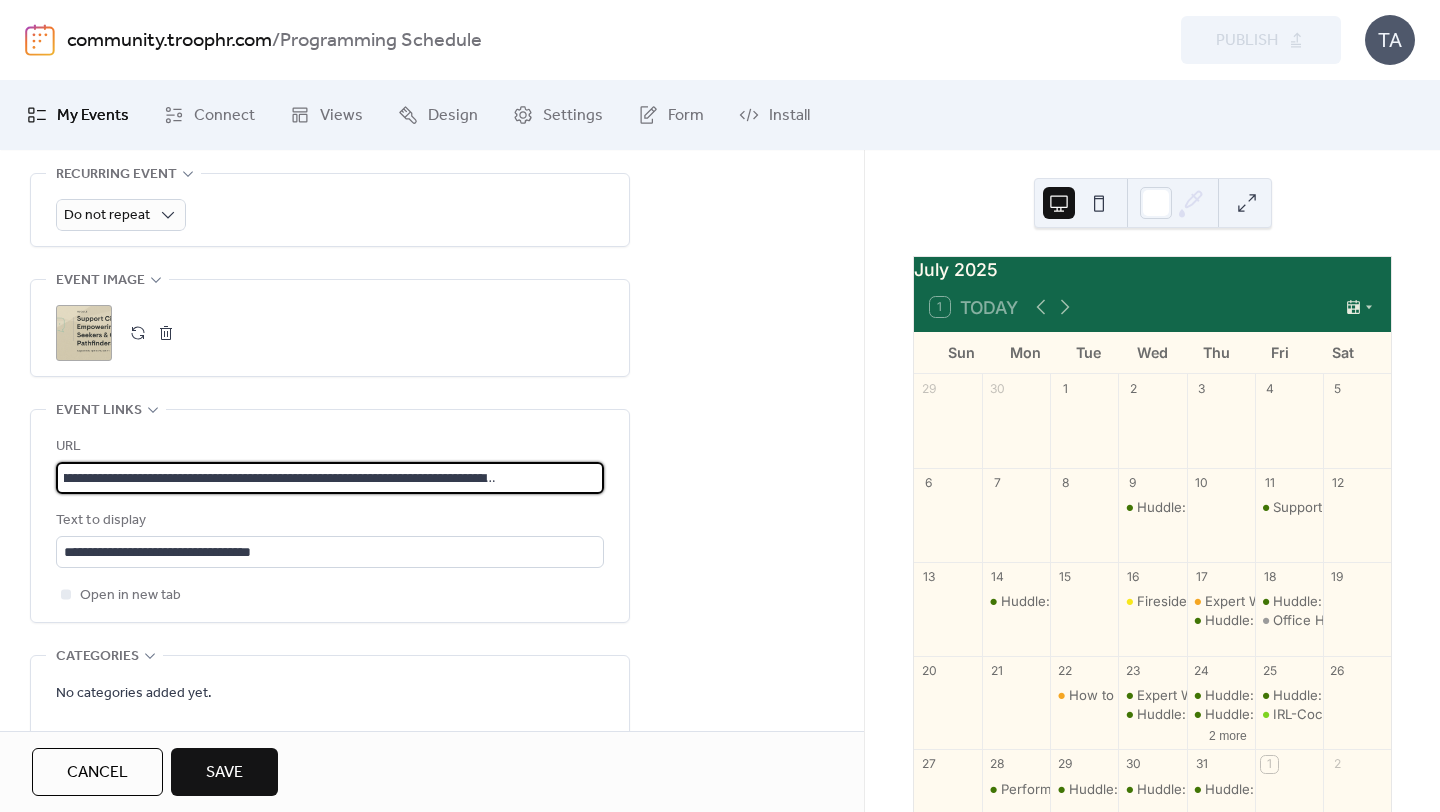 type on "**********" 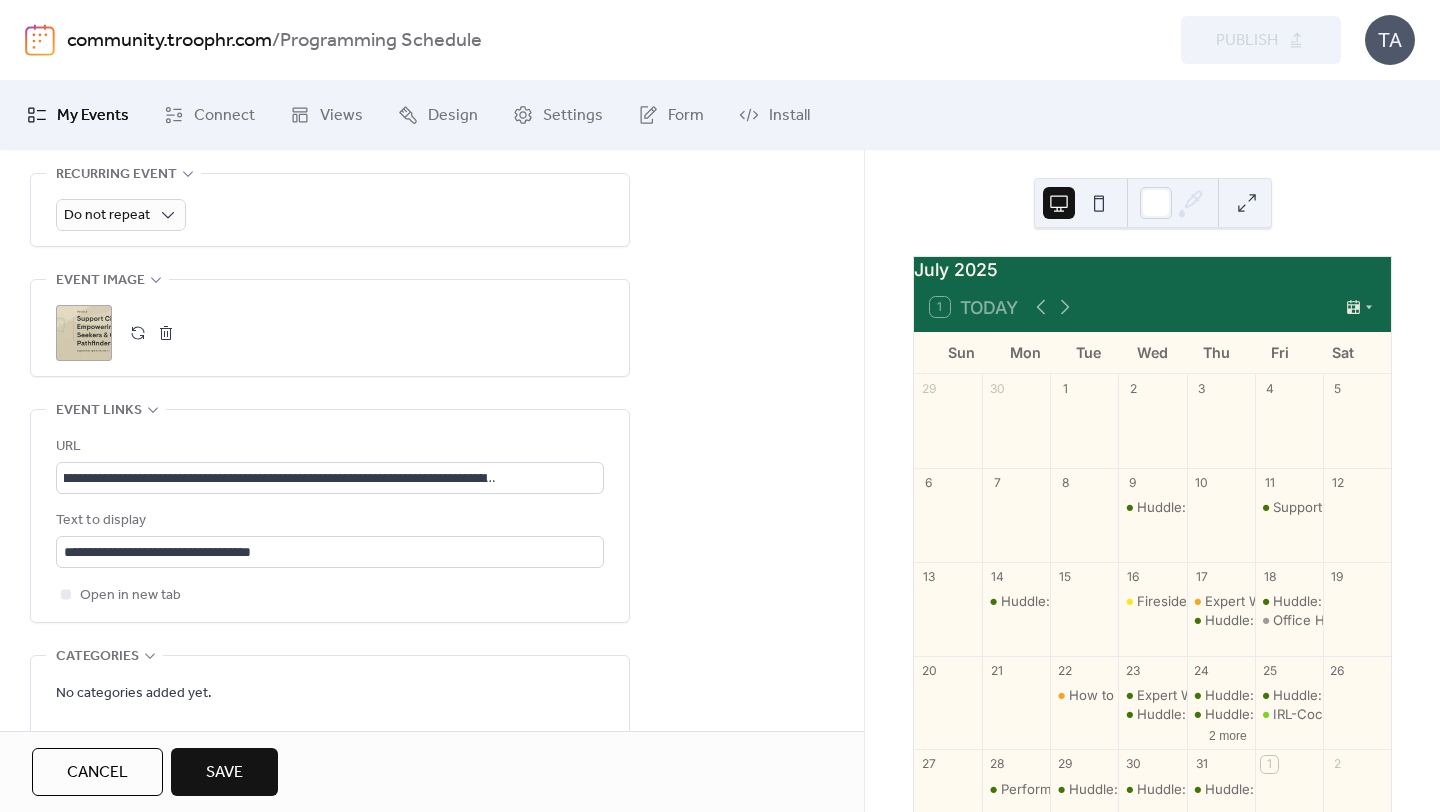 click on ";" at bounding box center (84, 333) 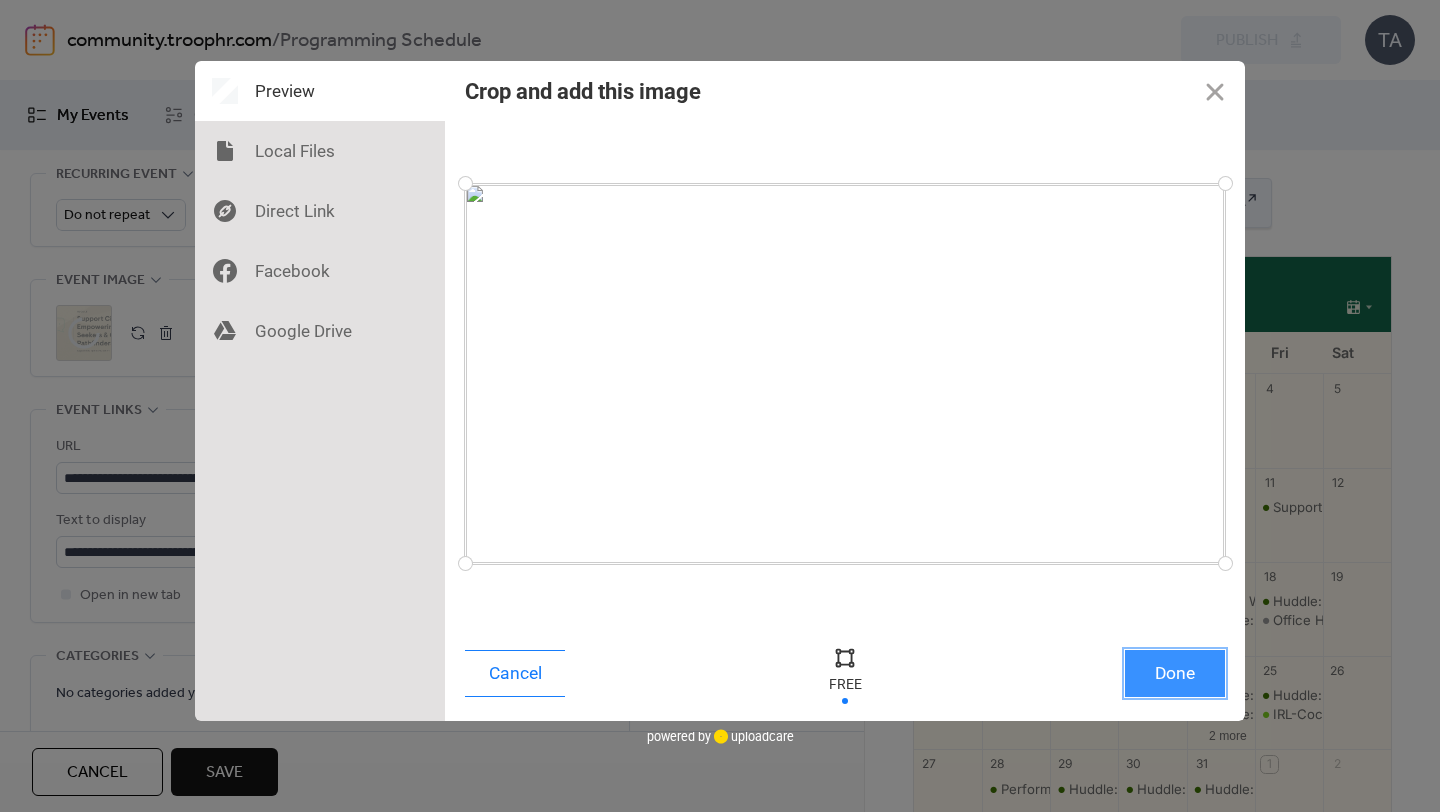 click on "Done" at bounding box center (1175, 673) 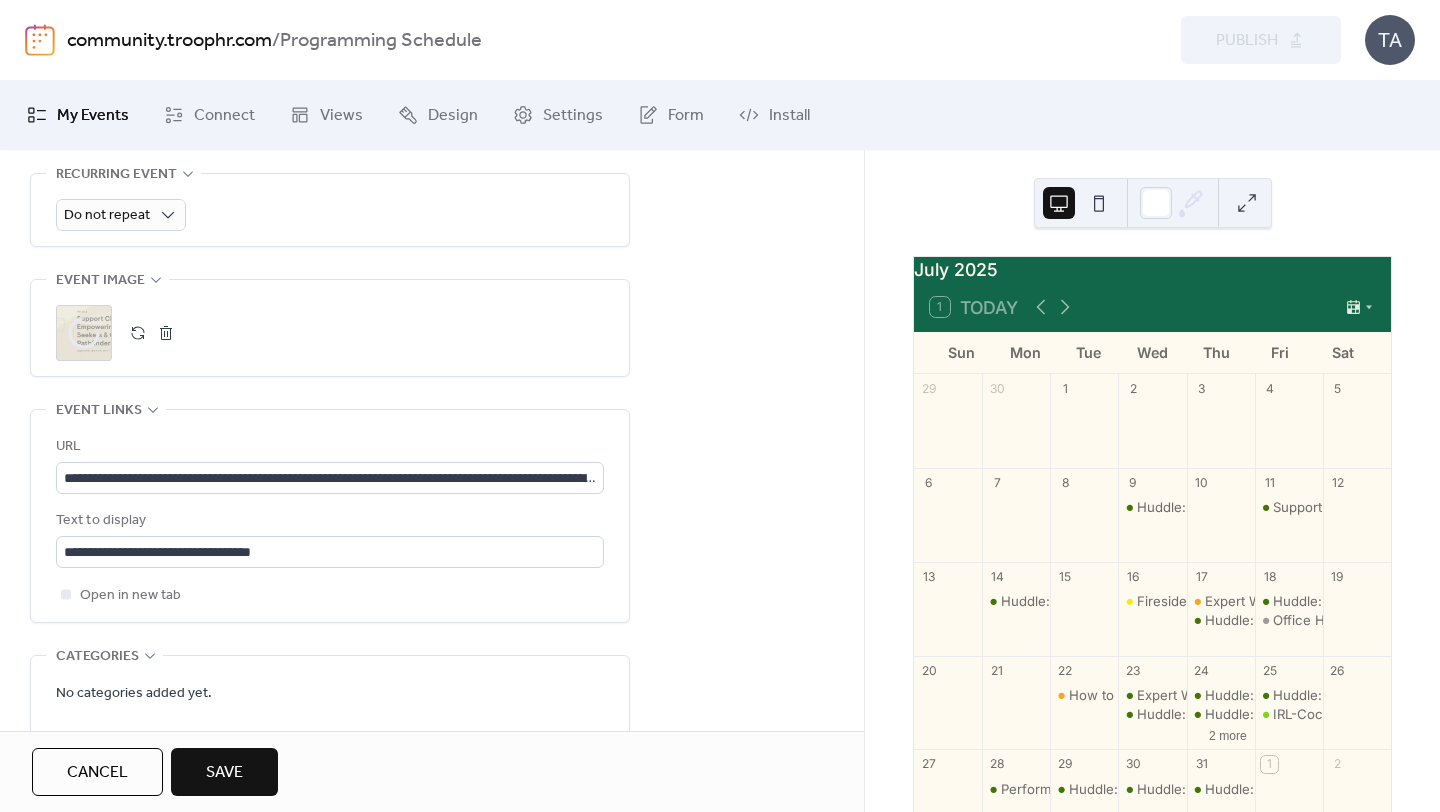 click on "Save" at bounding box center (224, 773) 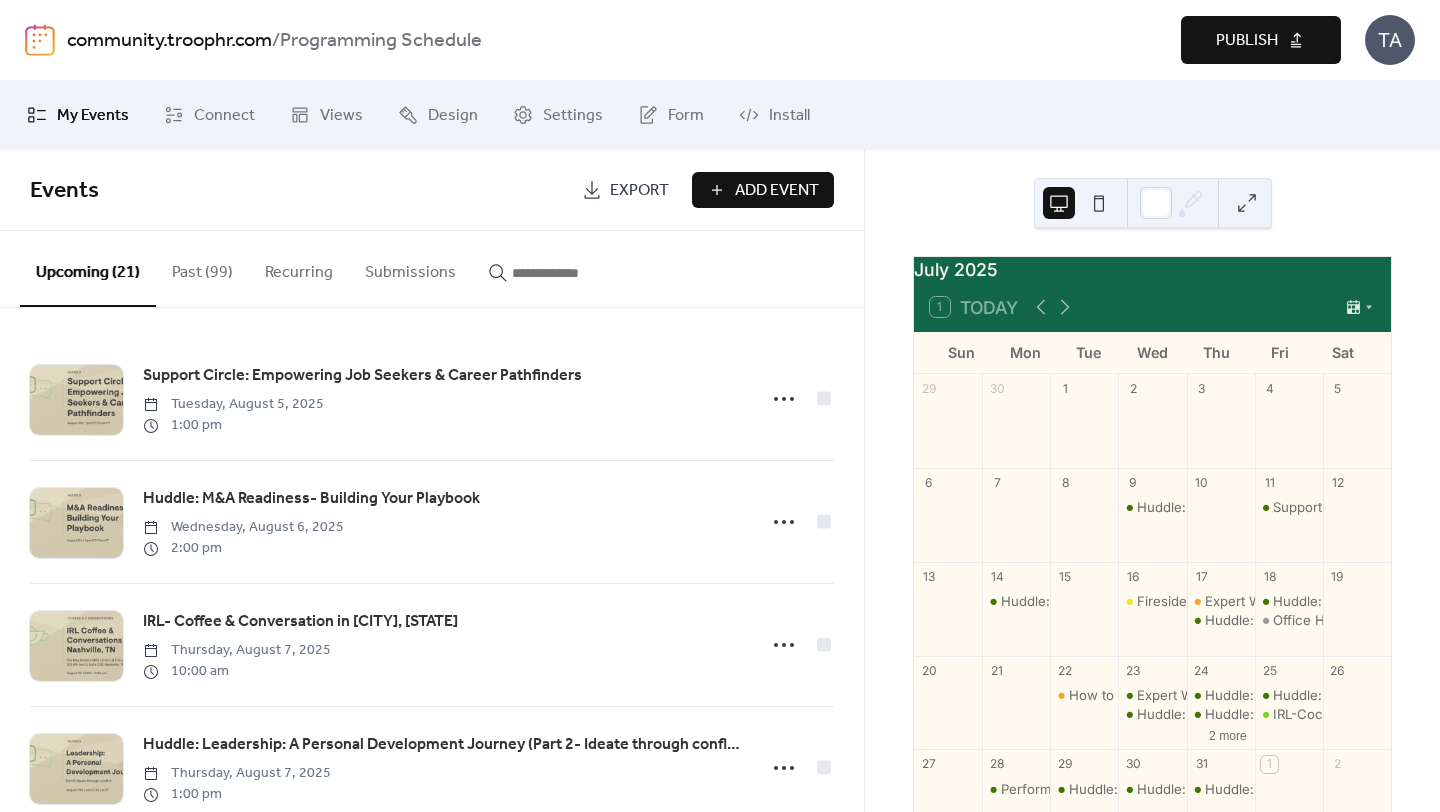 click on "Publish" at bounding box center (1247, 41) 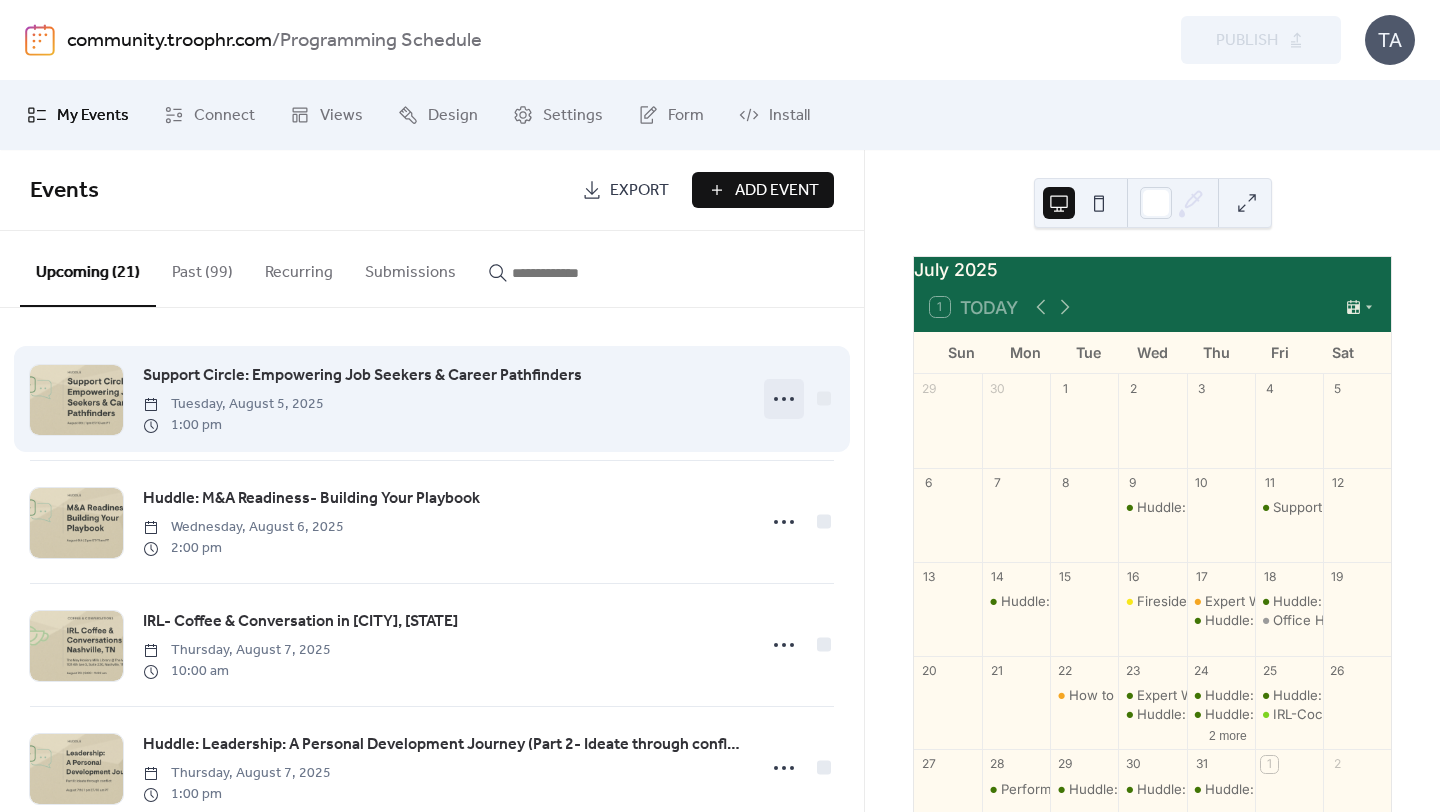 click 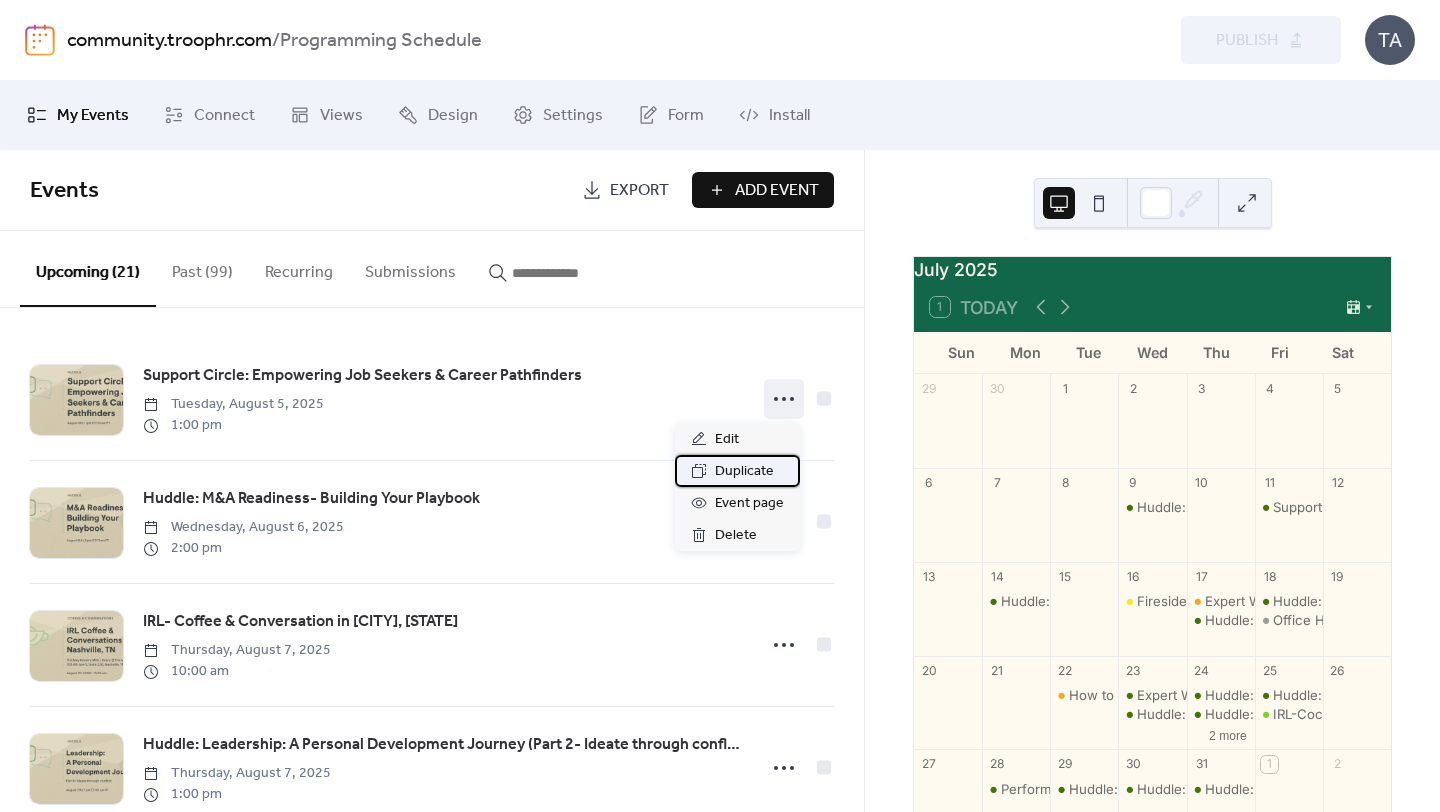 click on "Duplicate" at bounding box center [744, 472] 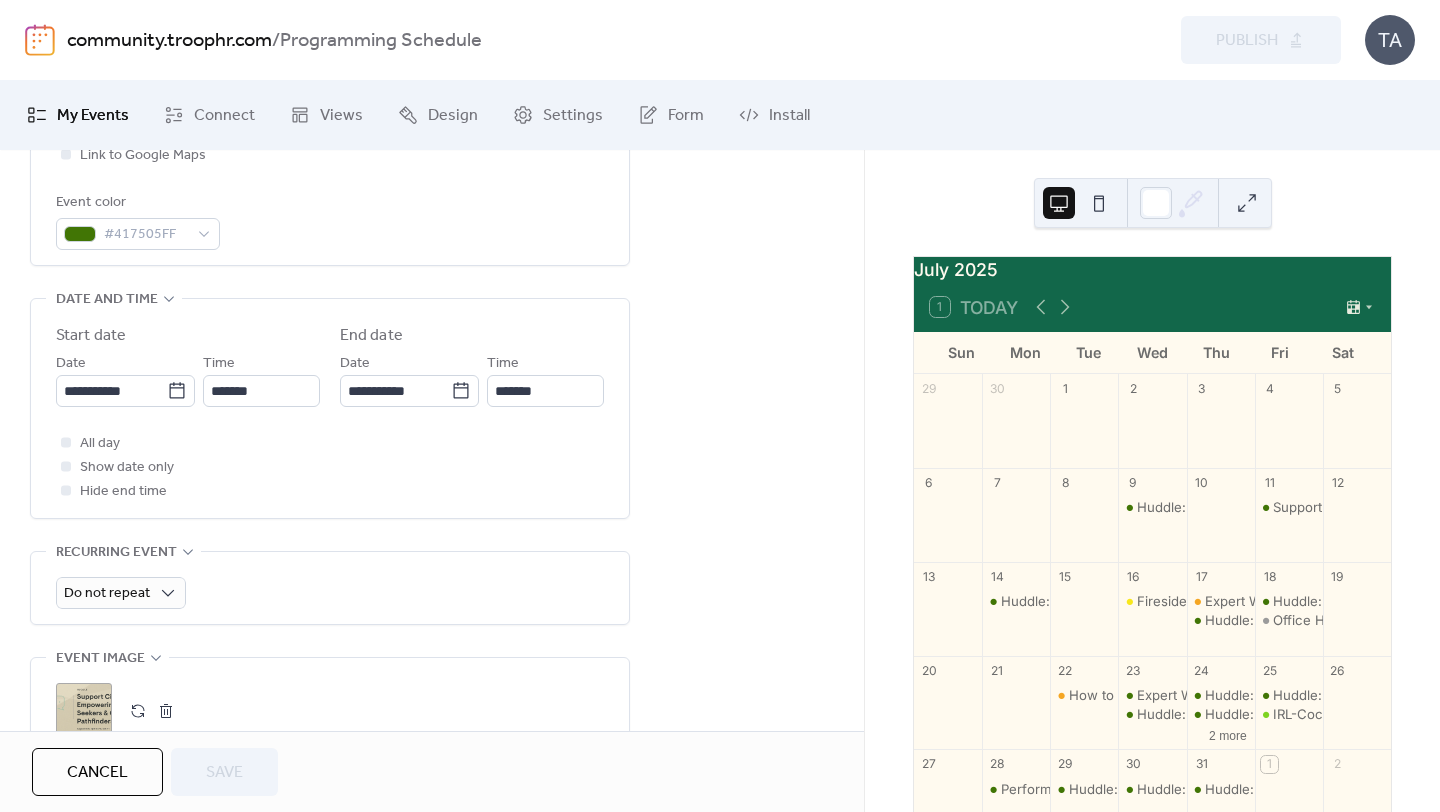 scroll, scrollTop: 547, scrollLeft: 0, axis: vertical 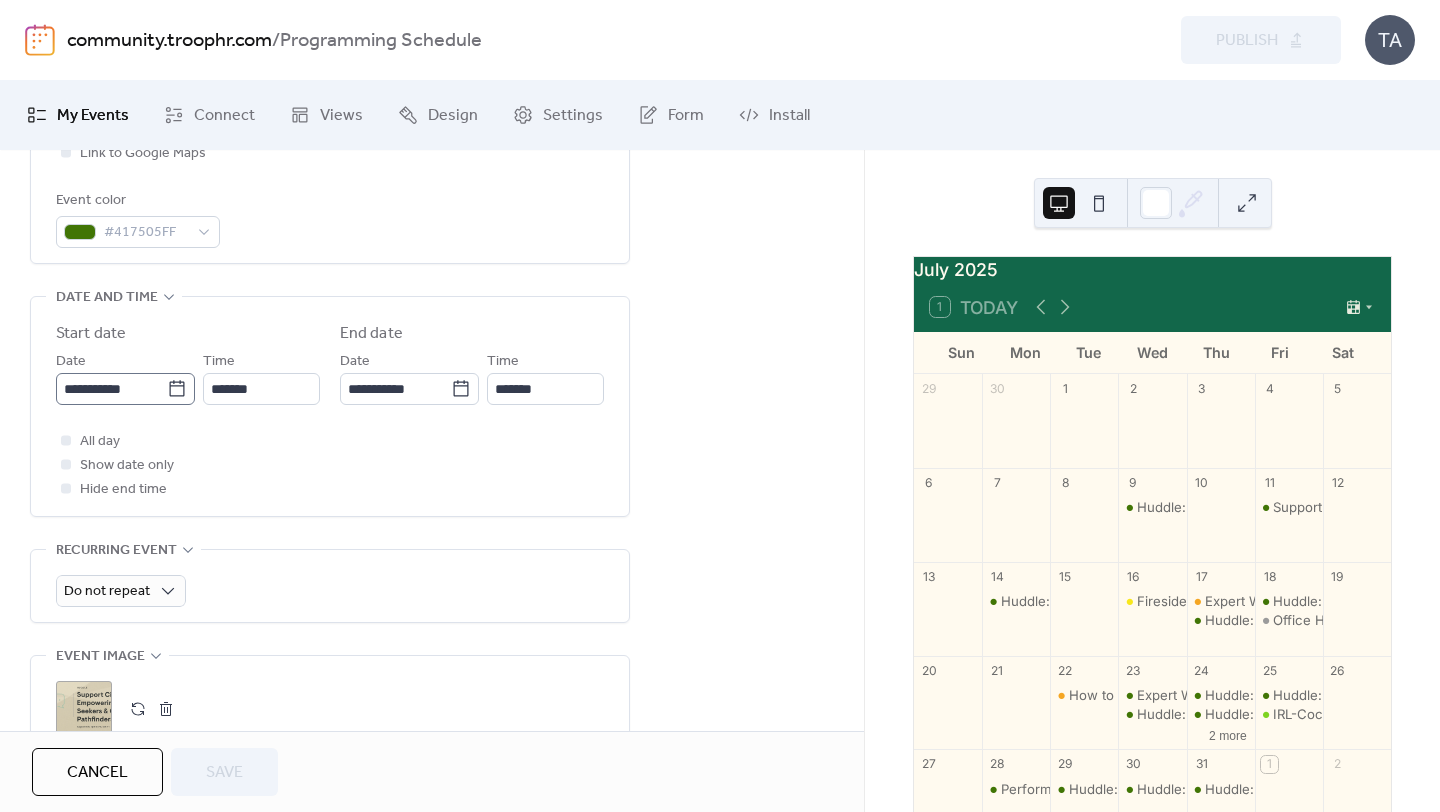 click 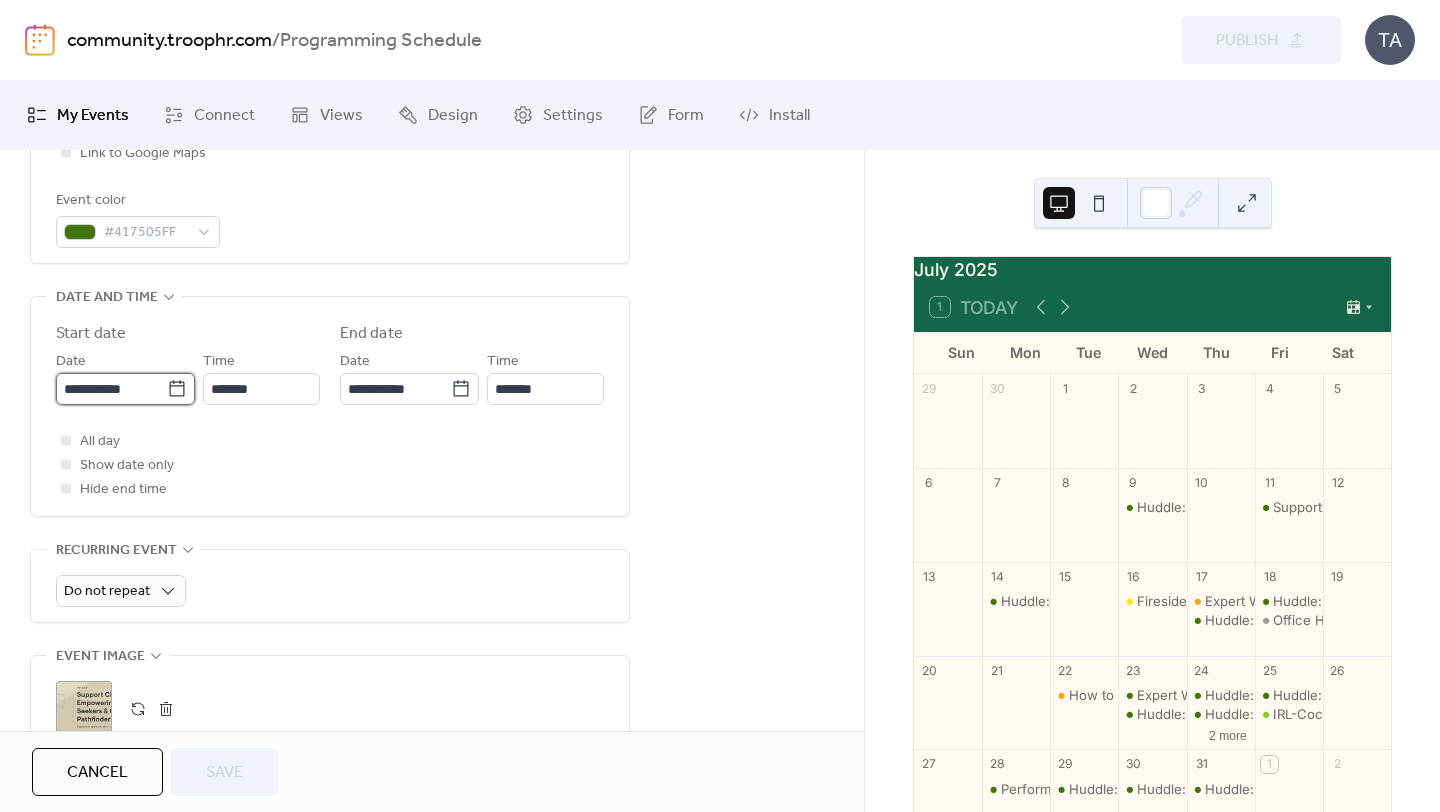 click on "**********" at bounding box center (111, 389) 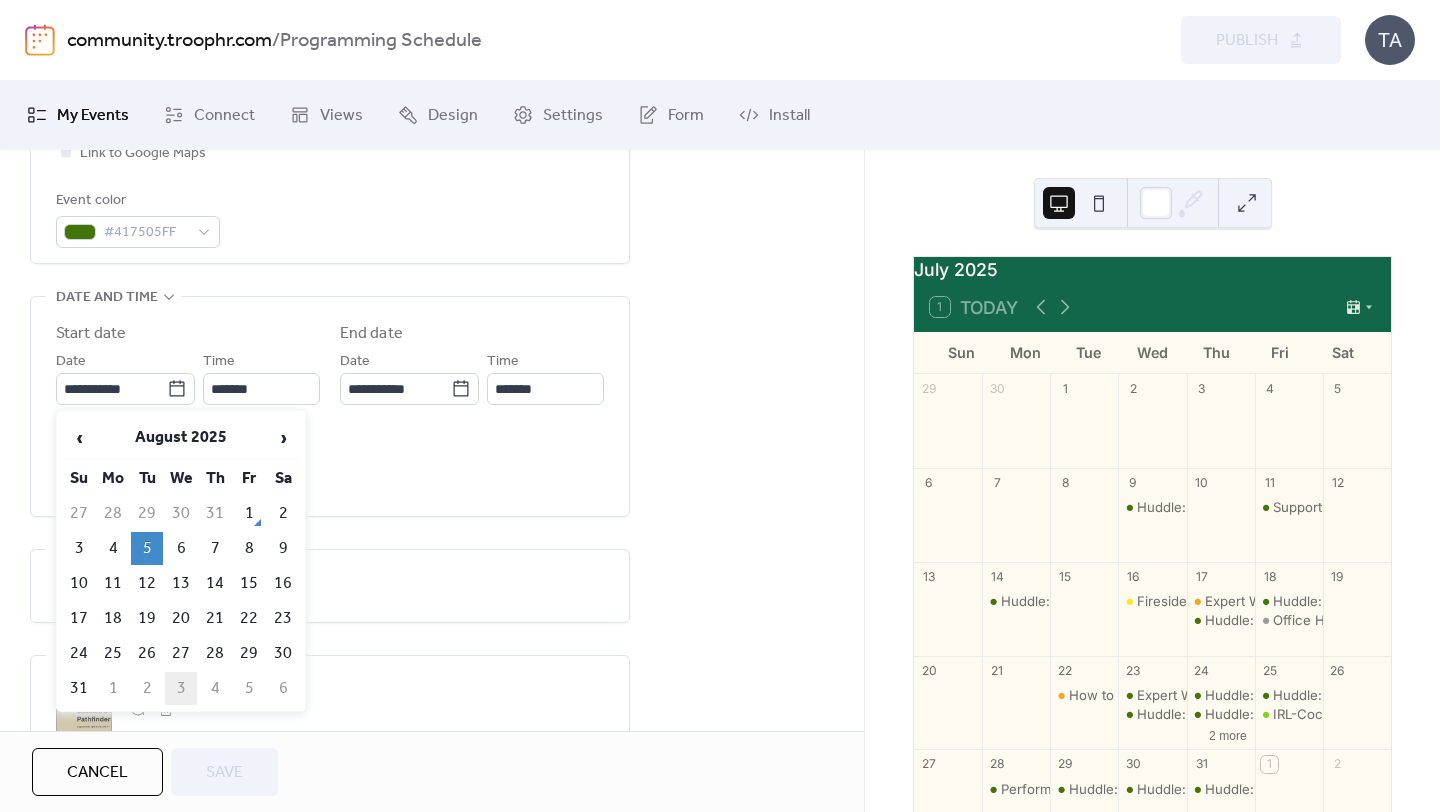 click on "3" at bounding box center [181, 688] 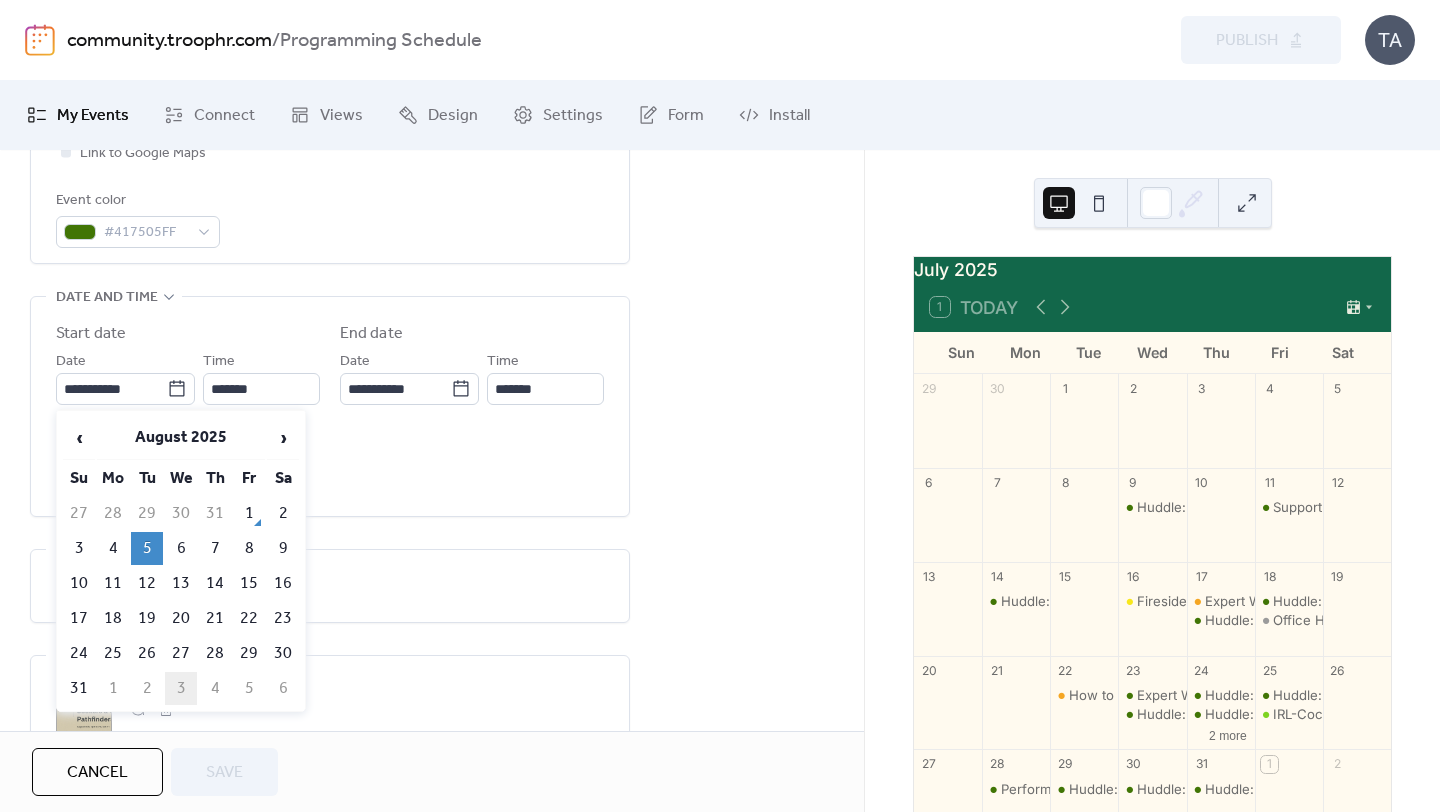 type on "**********" 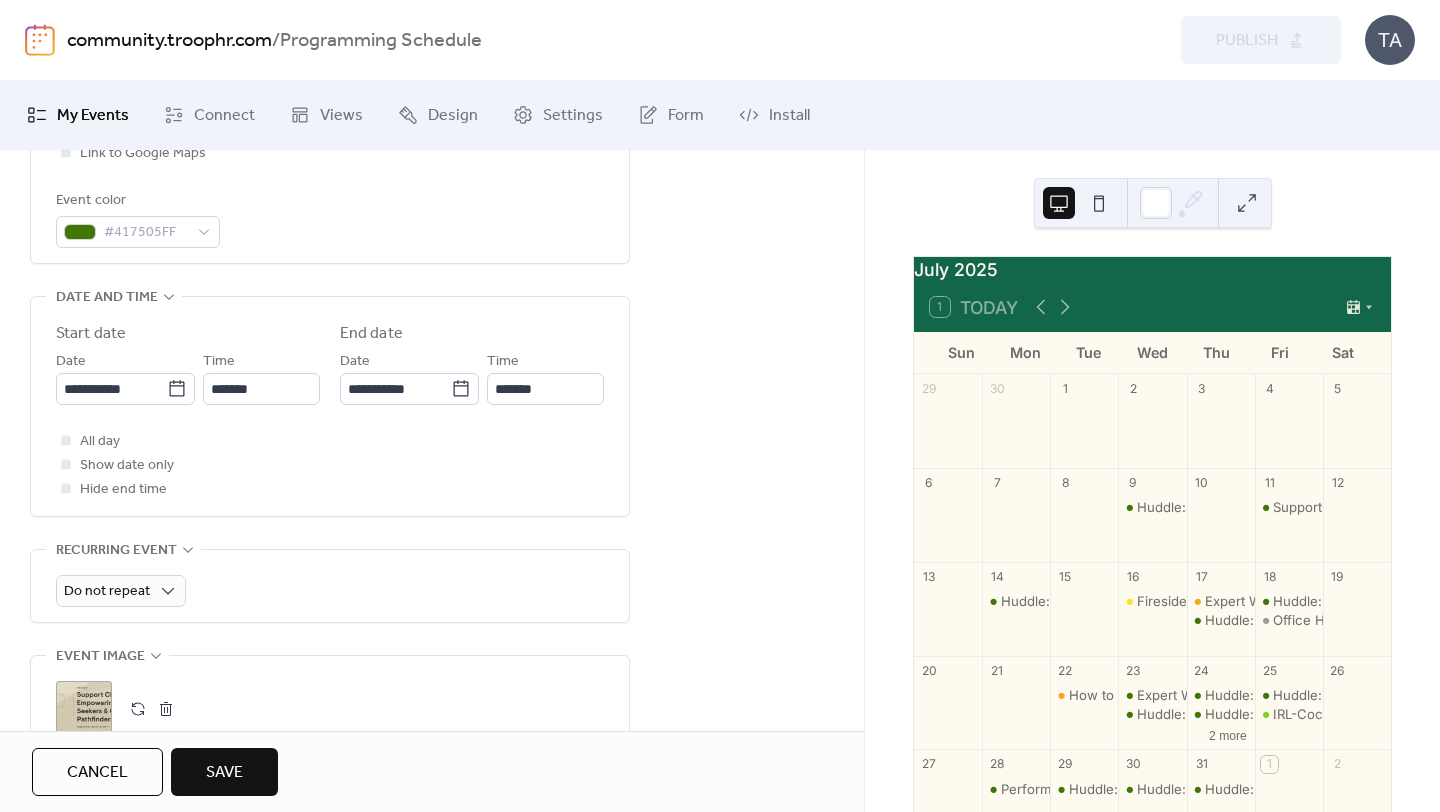 click at bounding box center [138, 709] 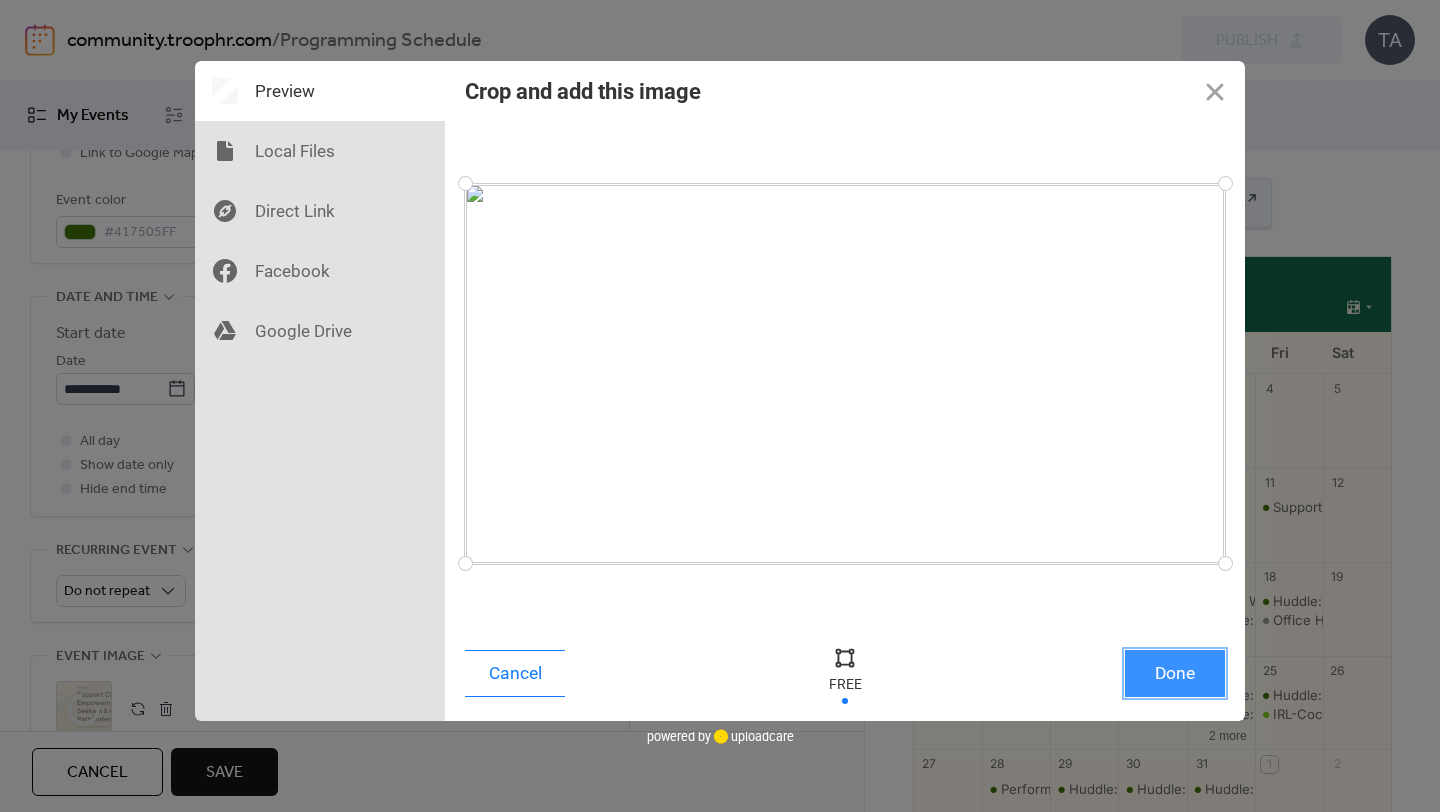 click on "Done" at bounding box center [1175, 673] 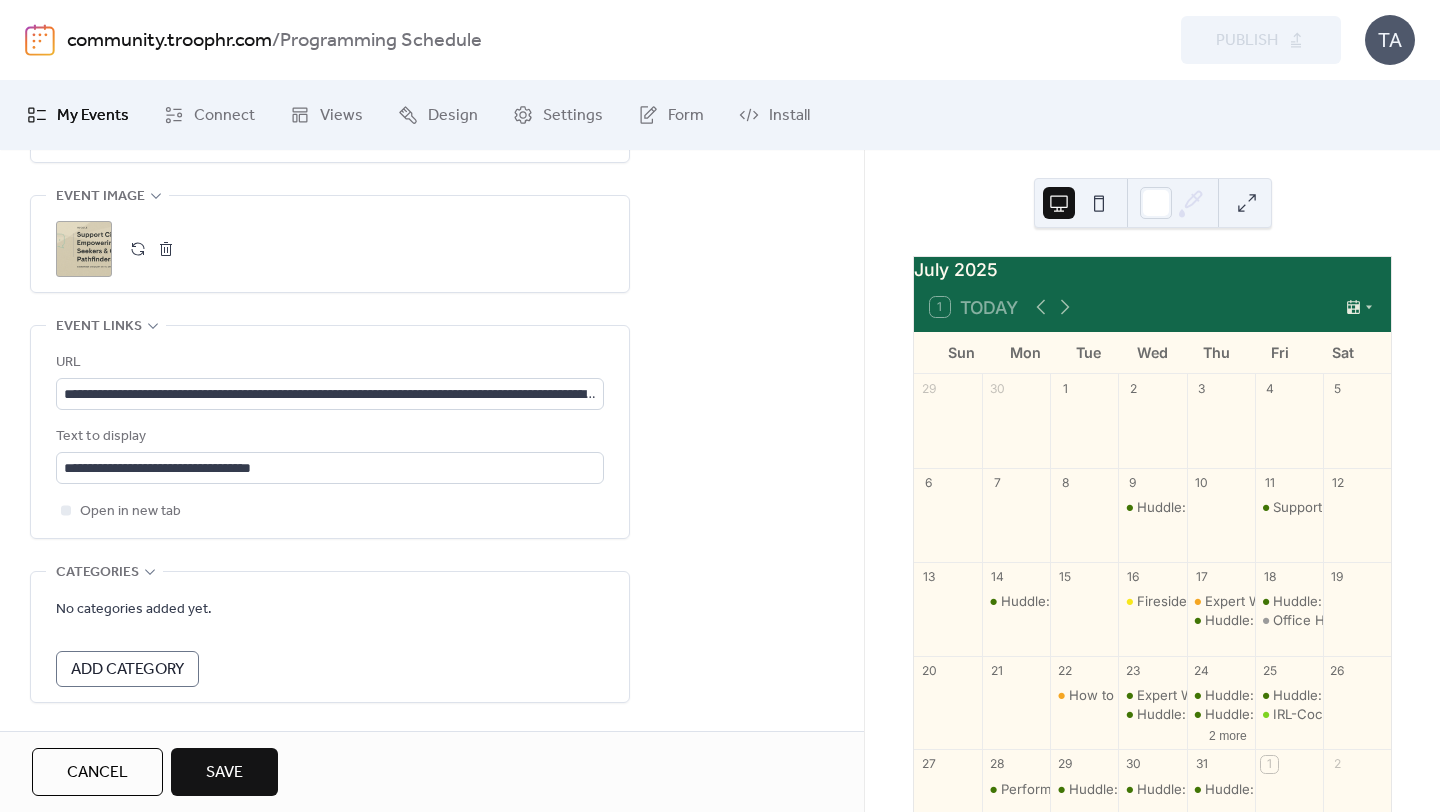 scroll, scrollTop: 1013, scrollLeft: 0, axis: vertical 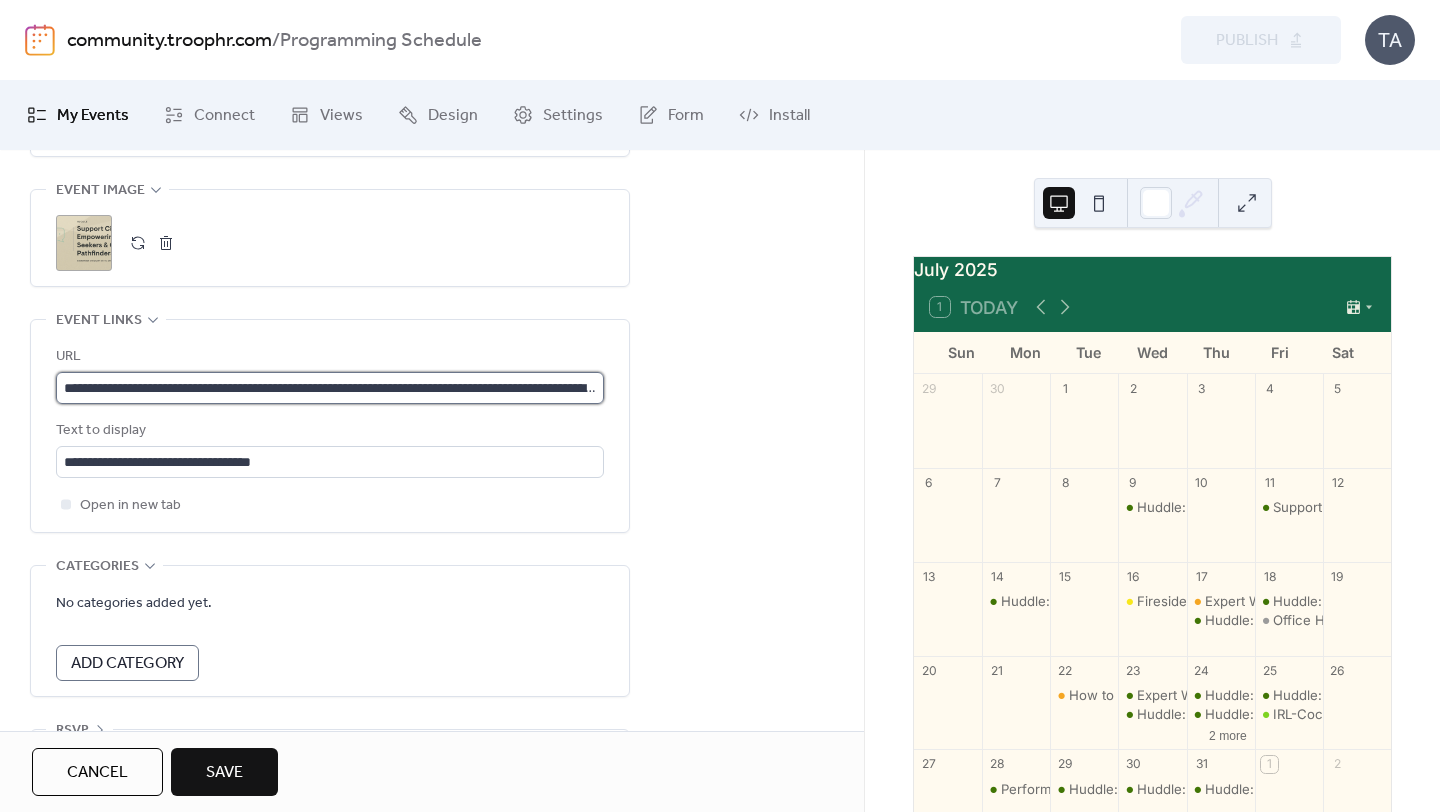 click on "**********" at bounding box center (330, 388) 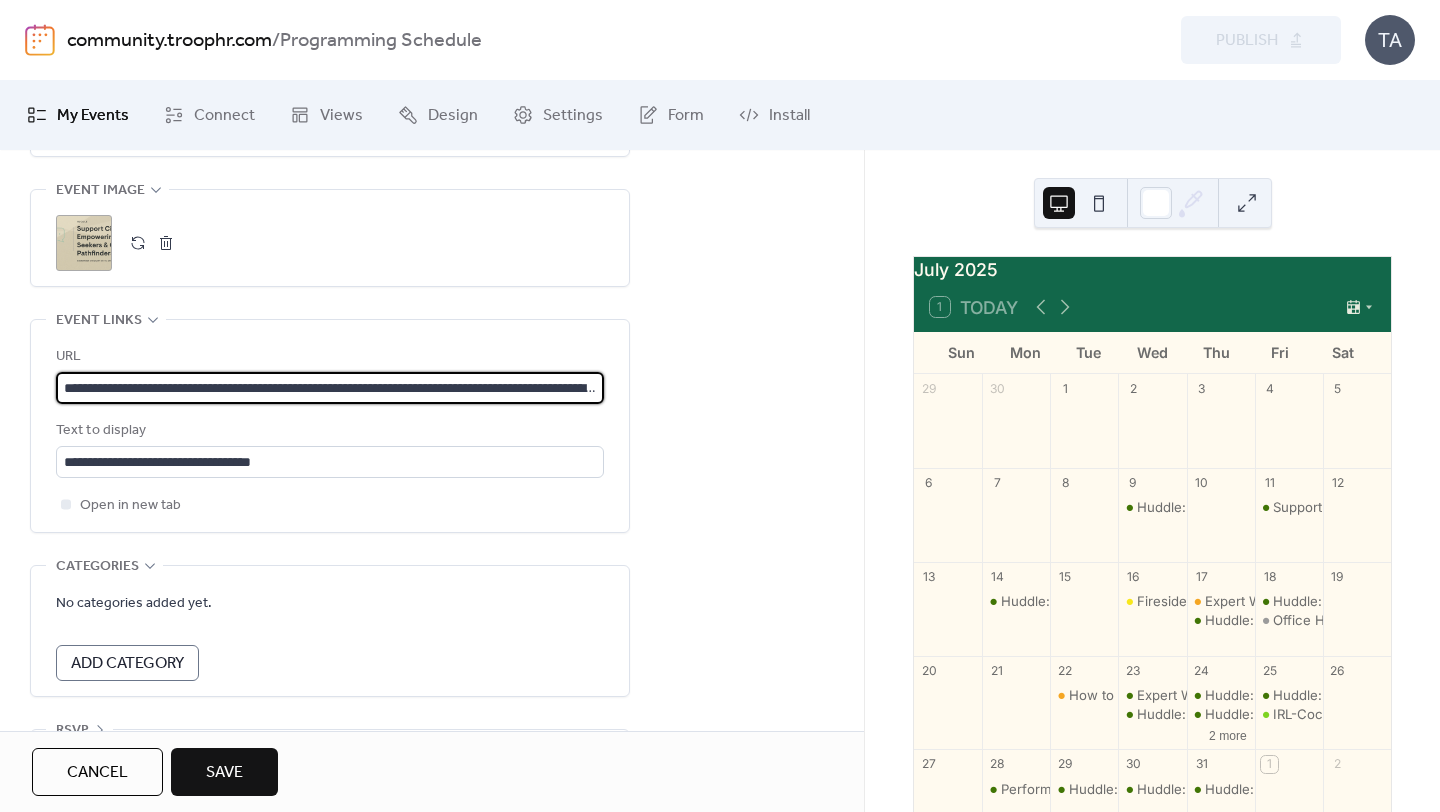 click on "**********" at bounding box center (330, 388) 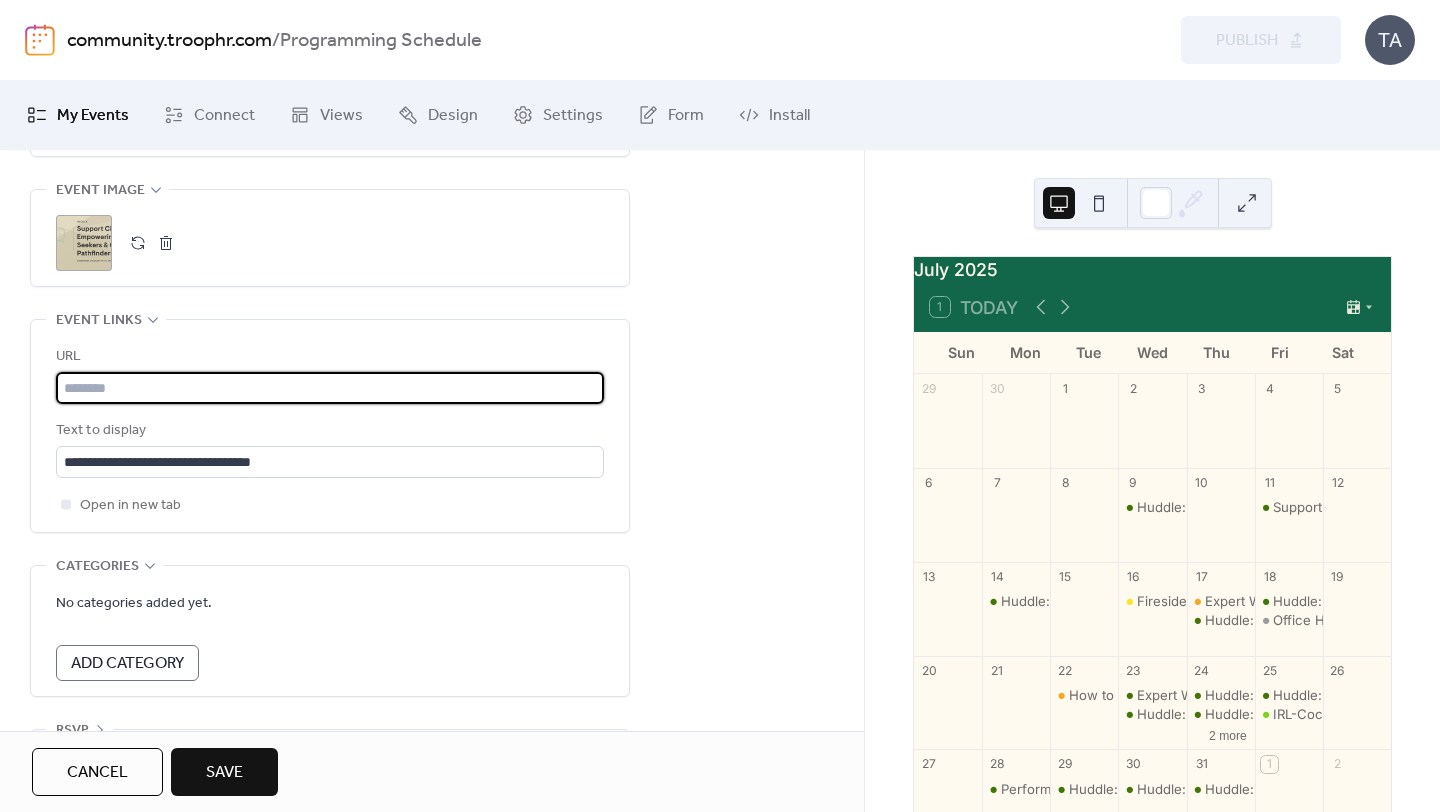 paste on "**********" 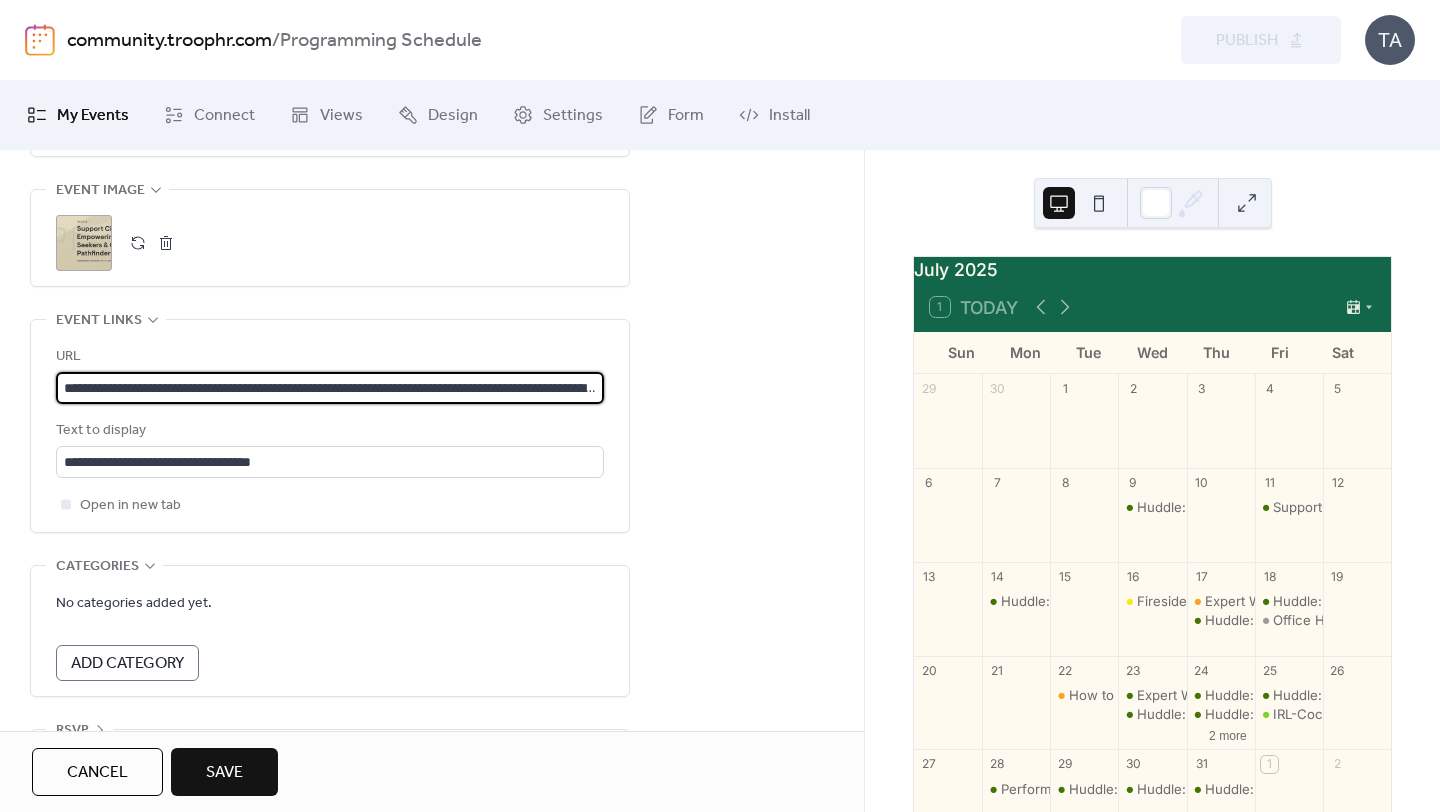 scroll, scrollTop: 0, scrollLeft: 354, axis: horizontal 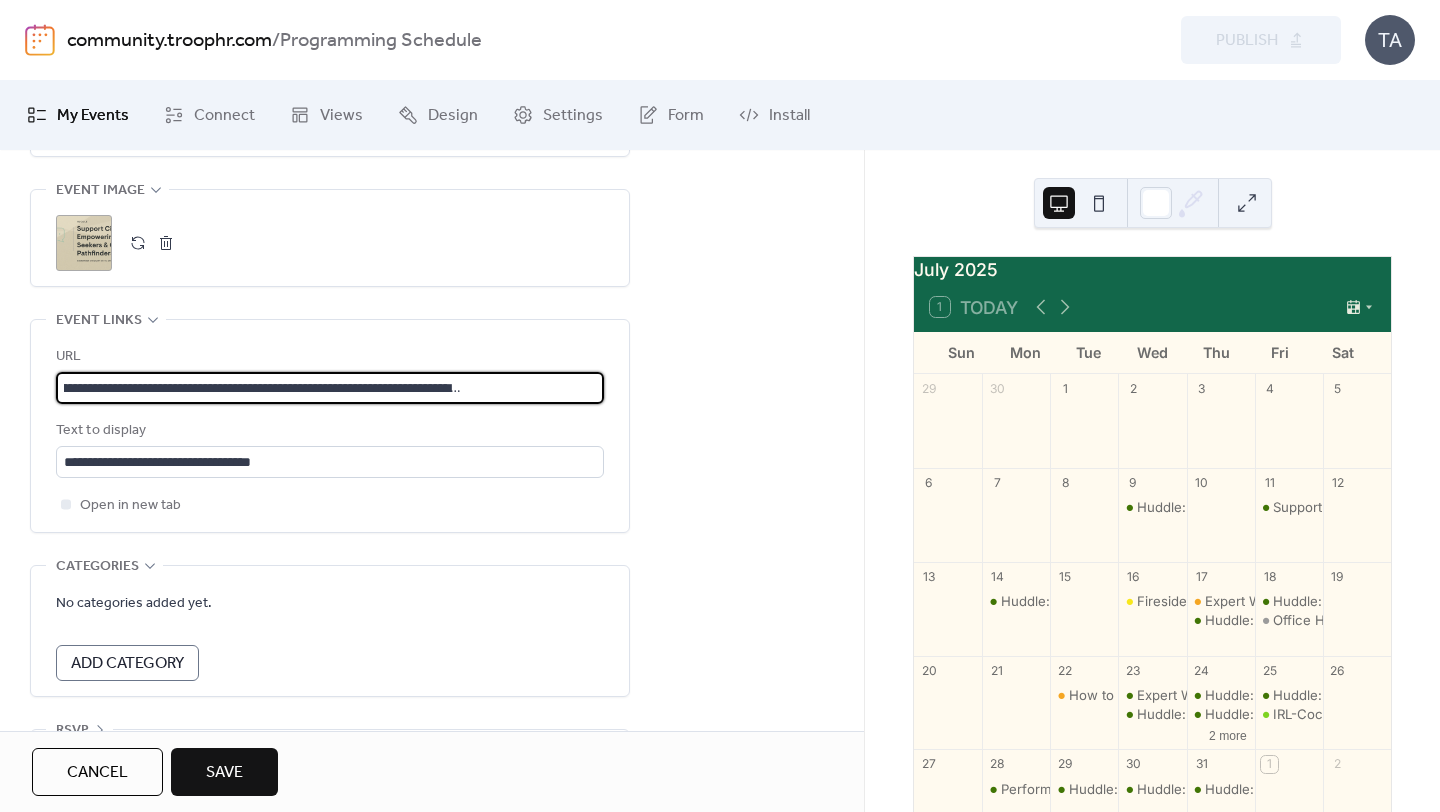 type on "**********" 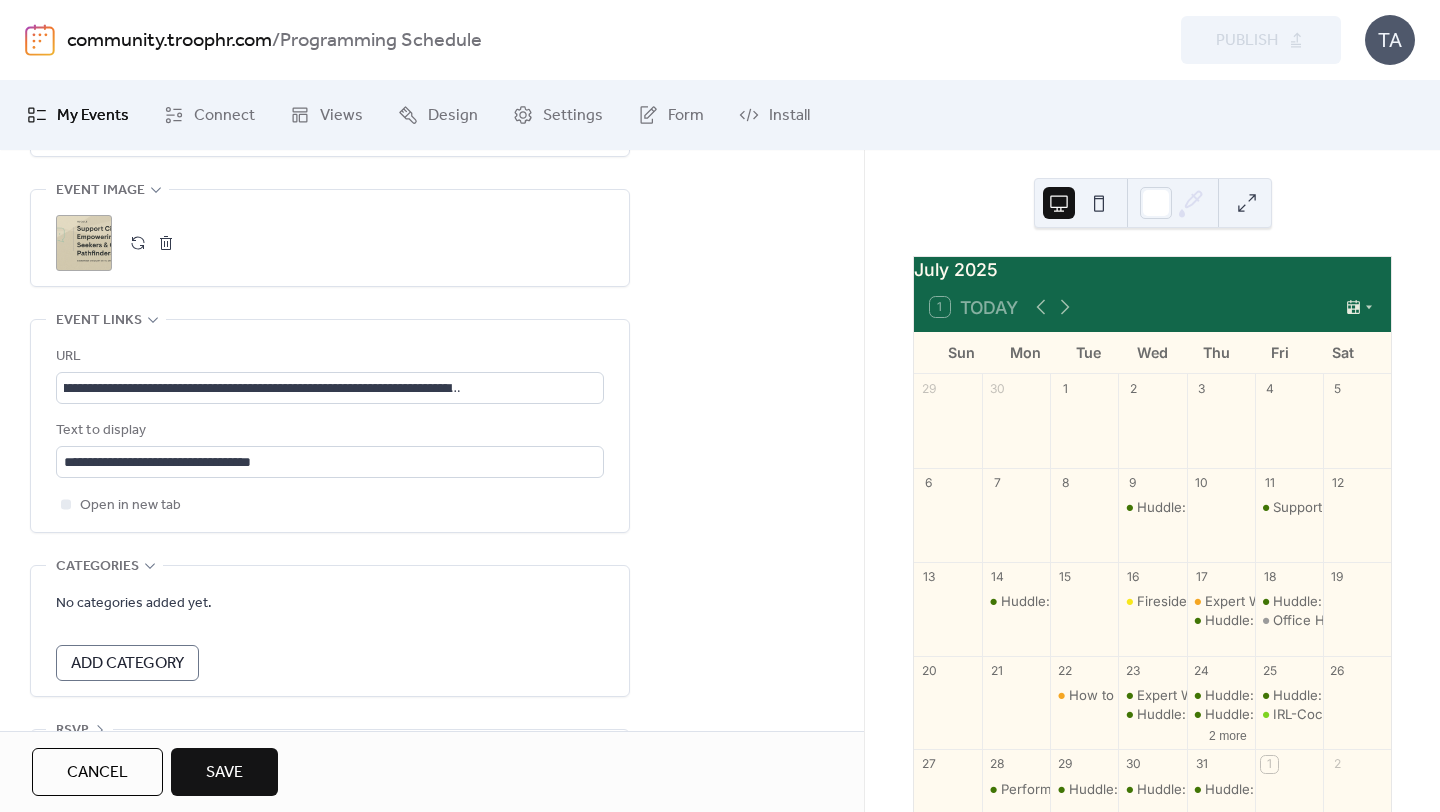 click on "Save" at bounding box center [224, 772] 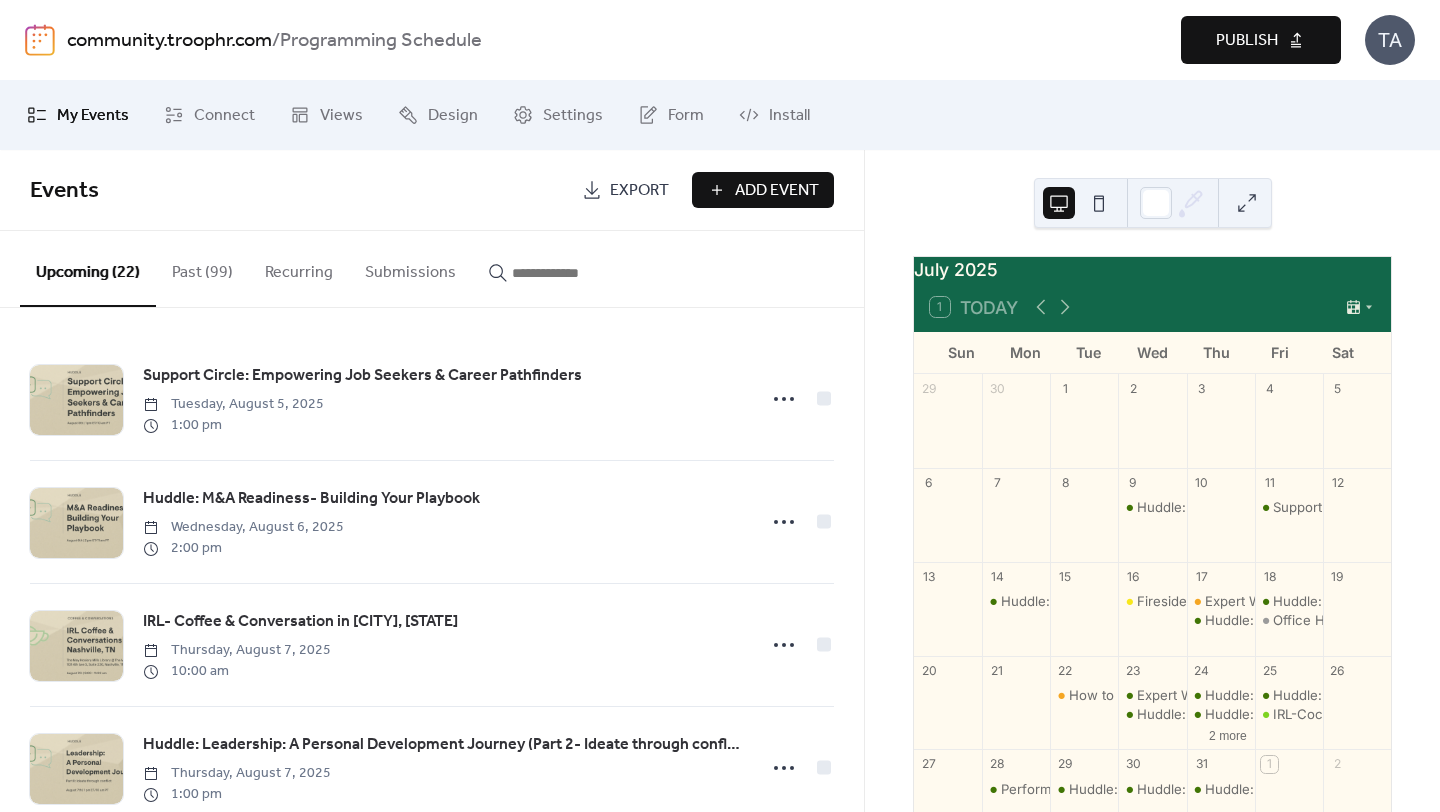 click on "Publish" at bounding box center (1247, 41) 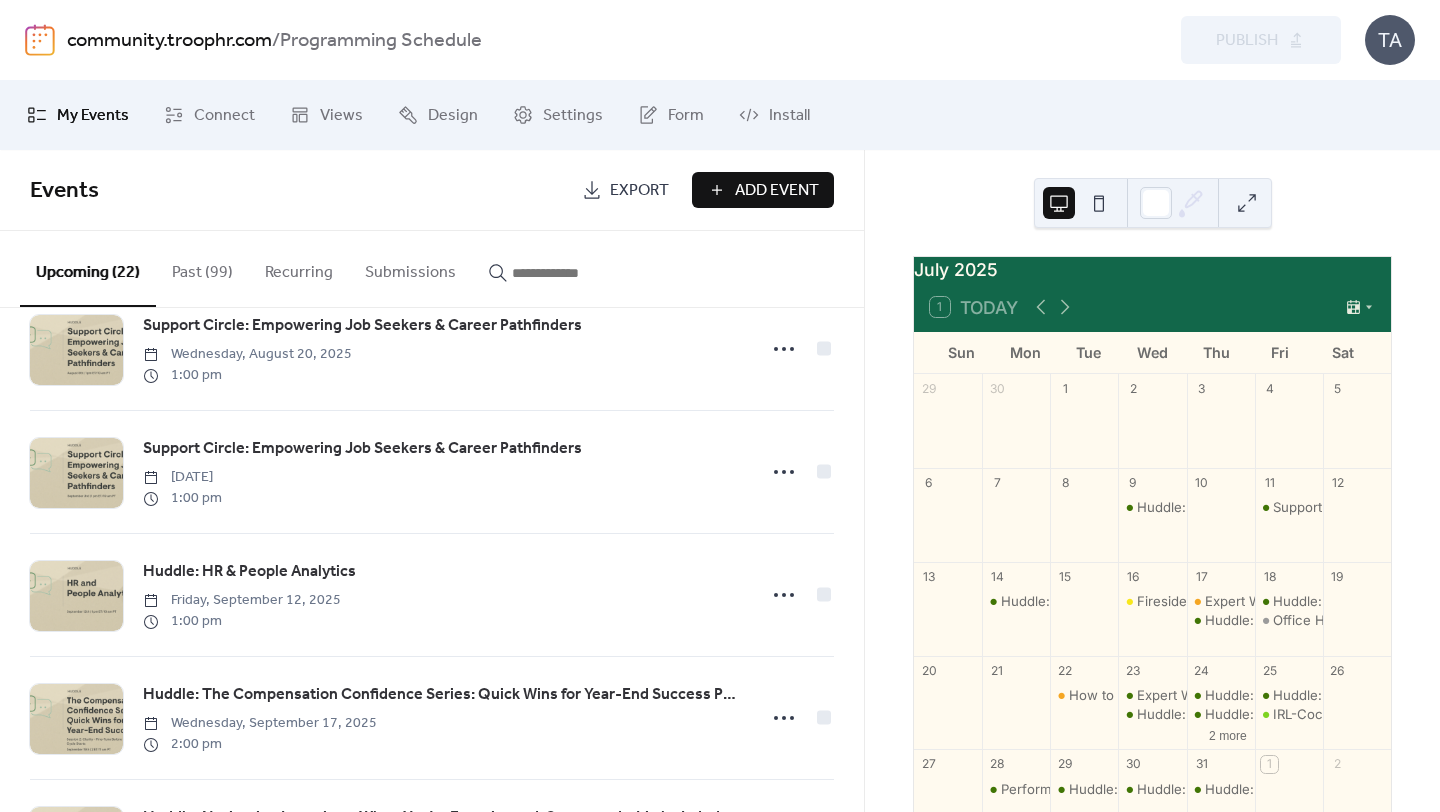 scroll, scrollTop: 900, scrollLeft: 0, axis: vertical 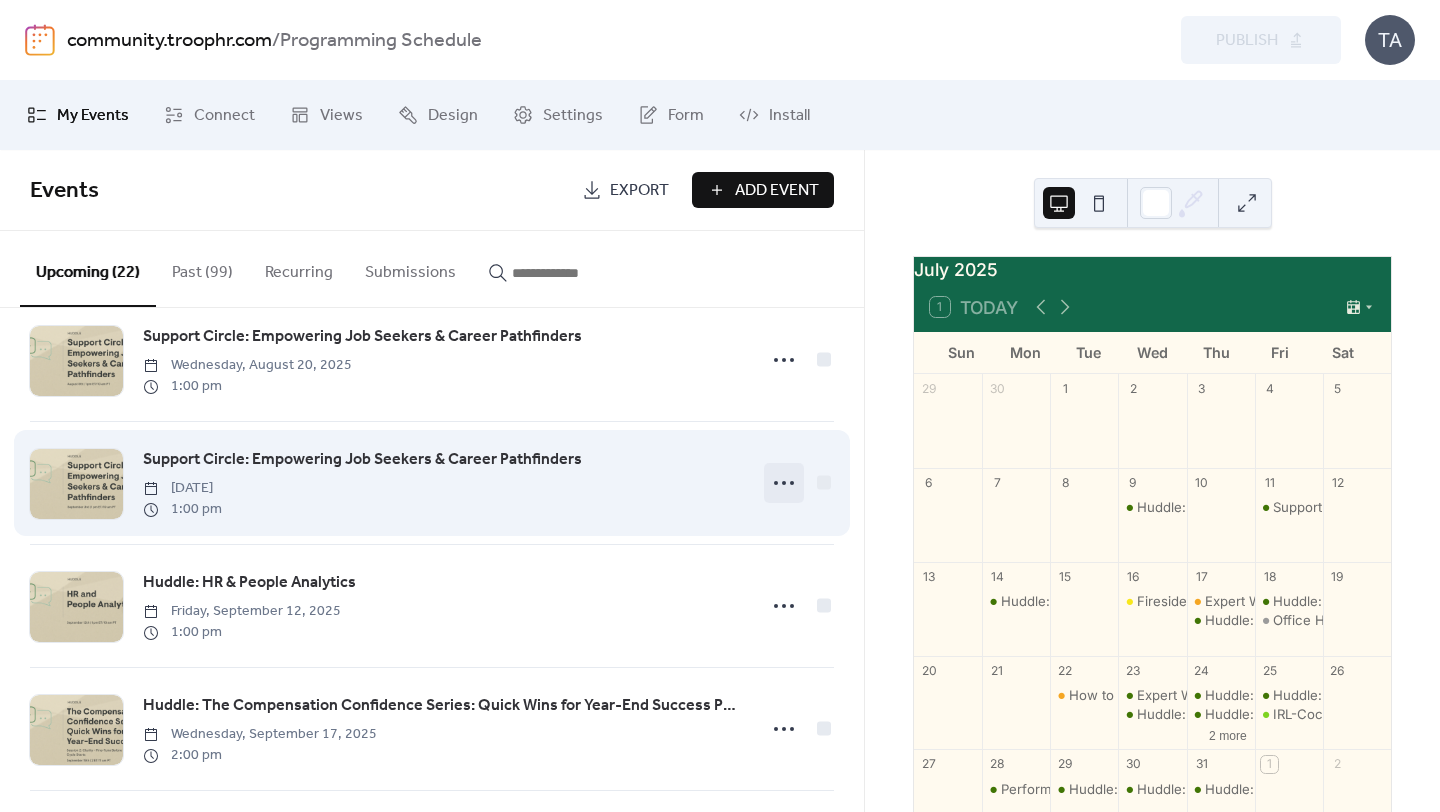 click 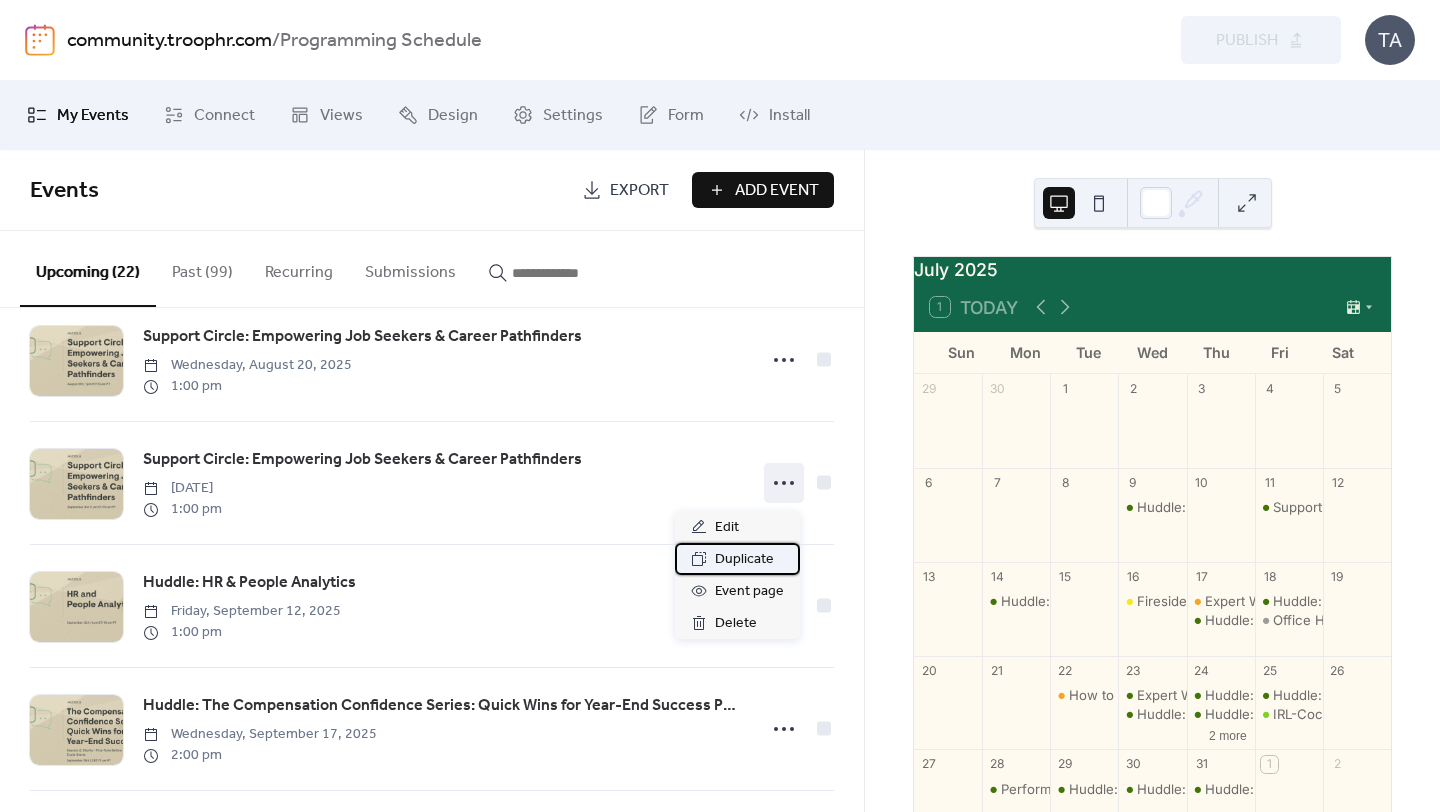 click on "Duplicate" at bounding box center [744, 560] 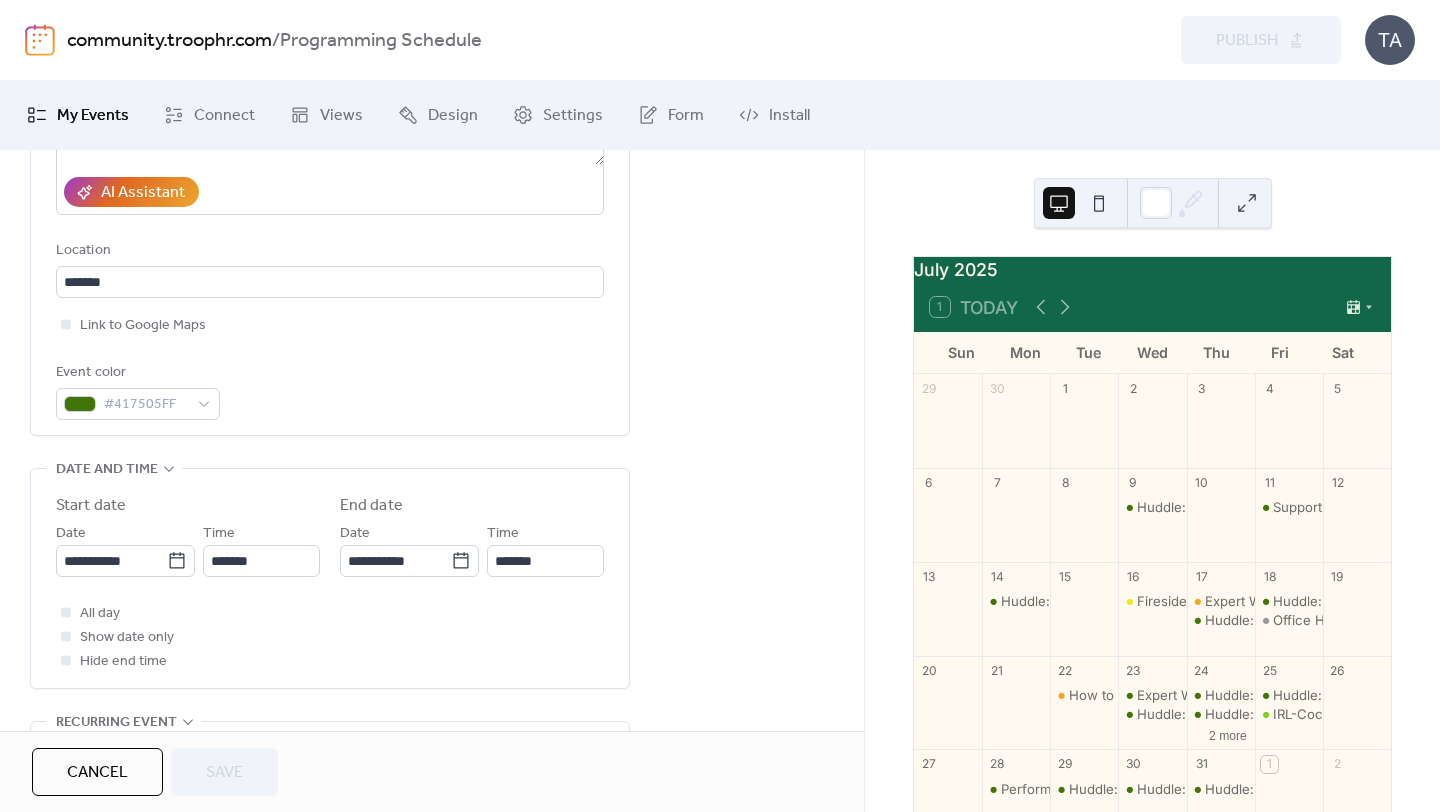 scroll, scrollTop: 503, scrollLeft: 0, axis: vertical 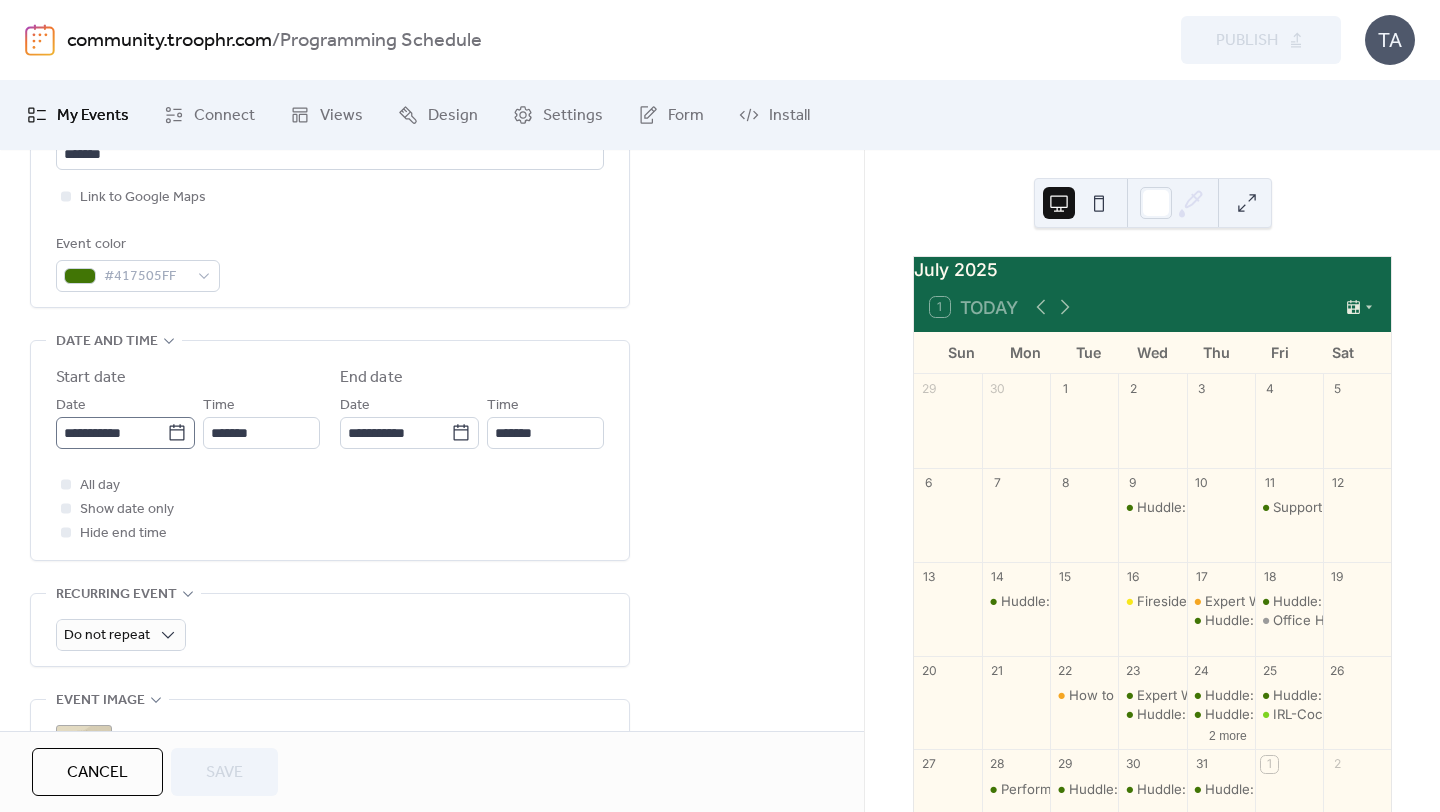 click 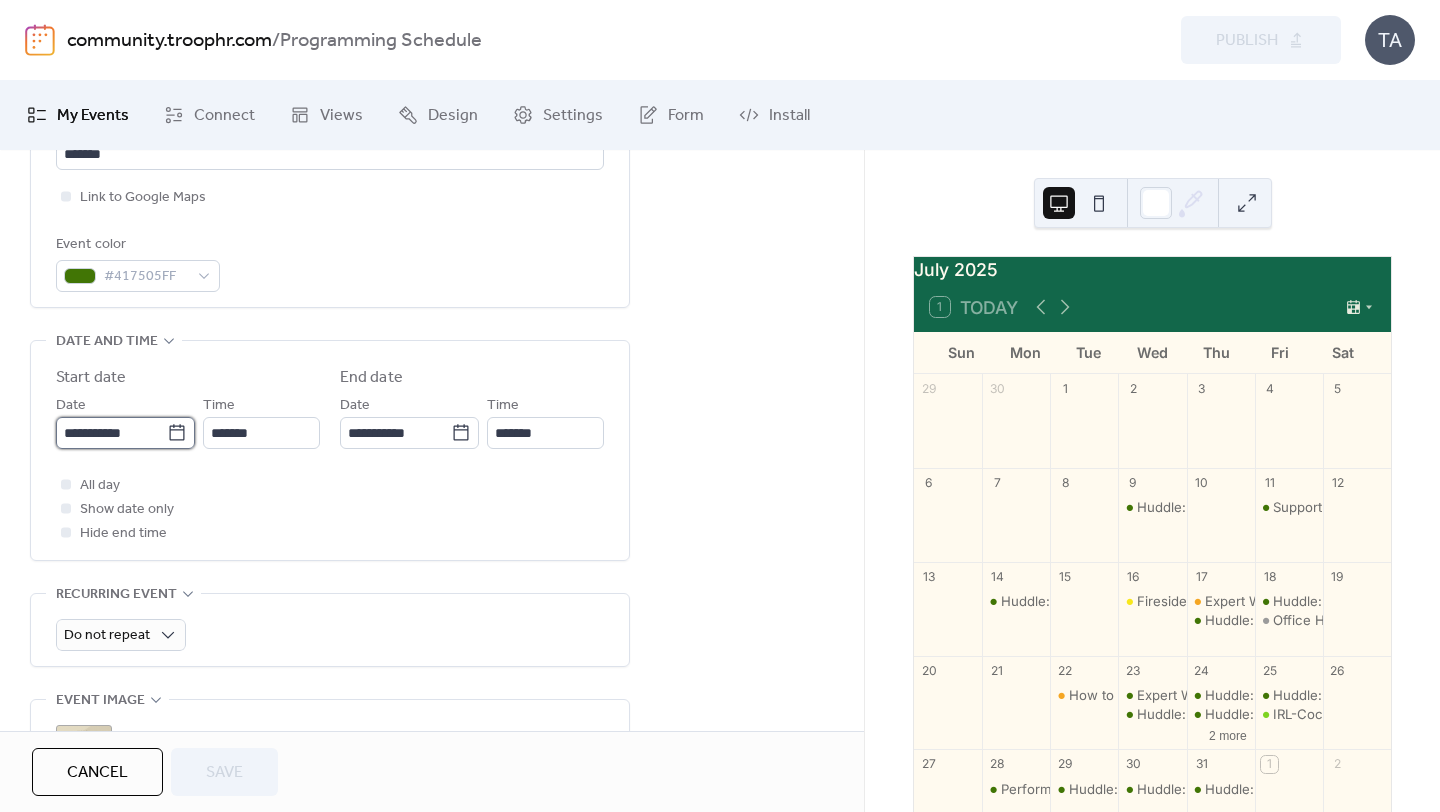 click on "**********" at bounding box center (111, 433) 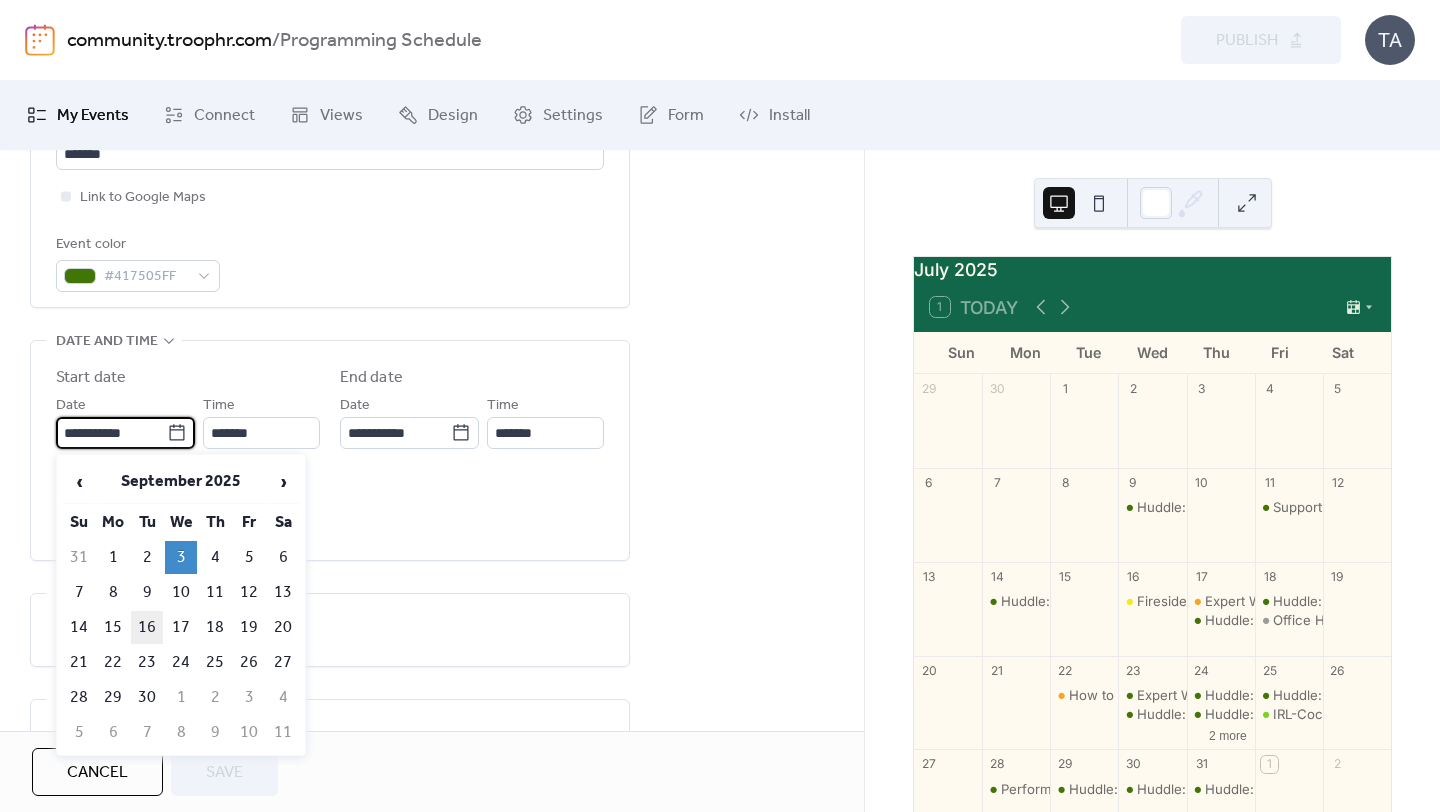 click on "16" at bounding box center (147, 627) 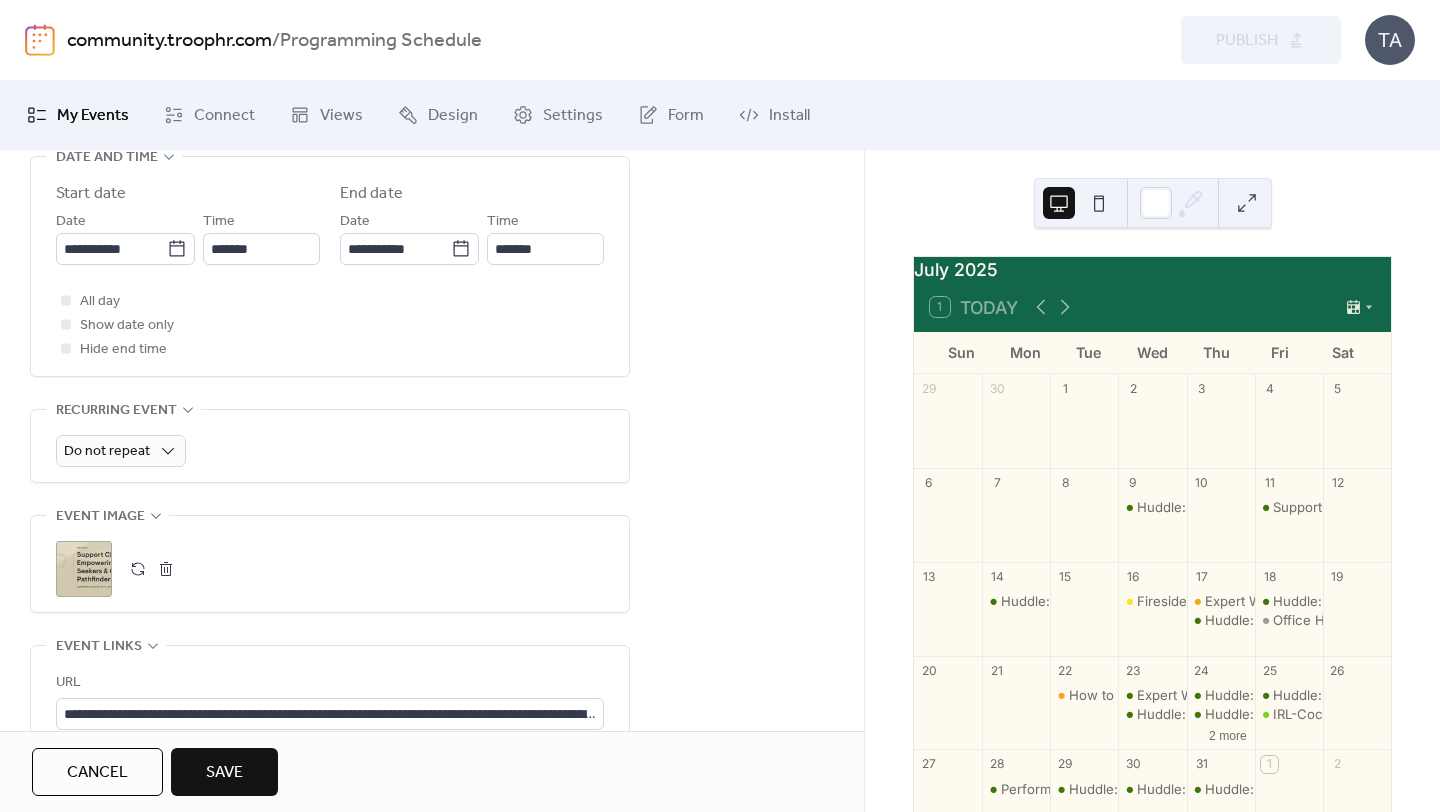 scroll, scrollTop: 911, scrollLeft: 0, axis: vertical 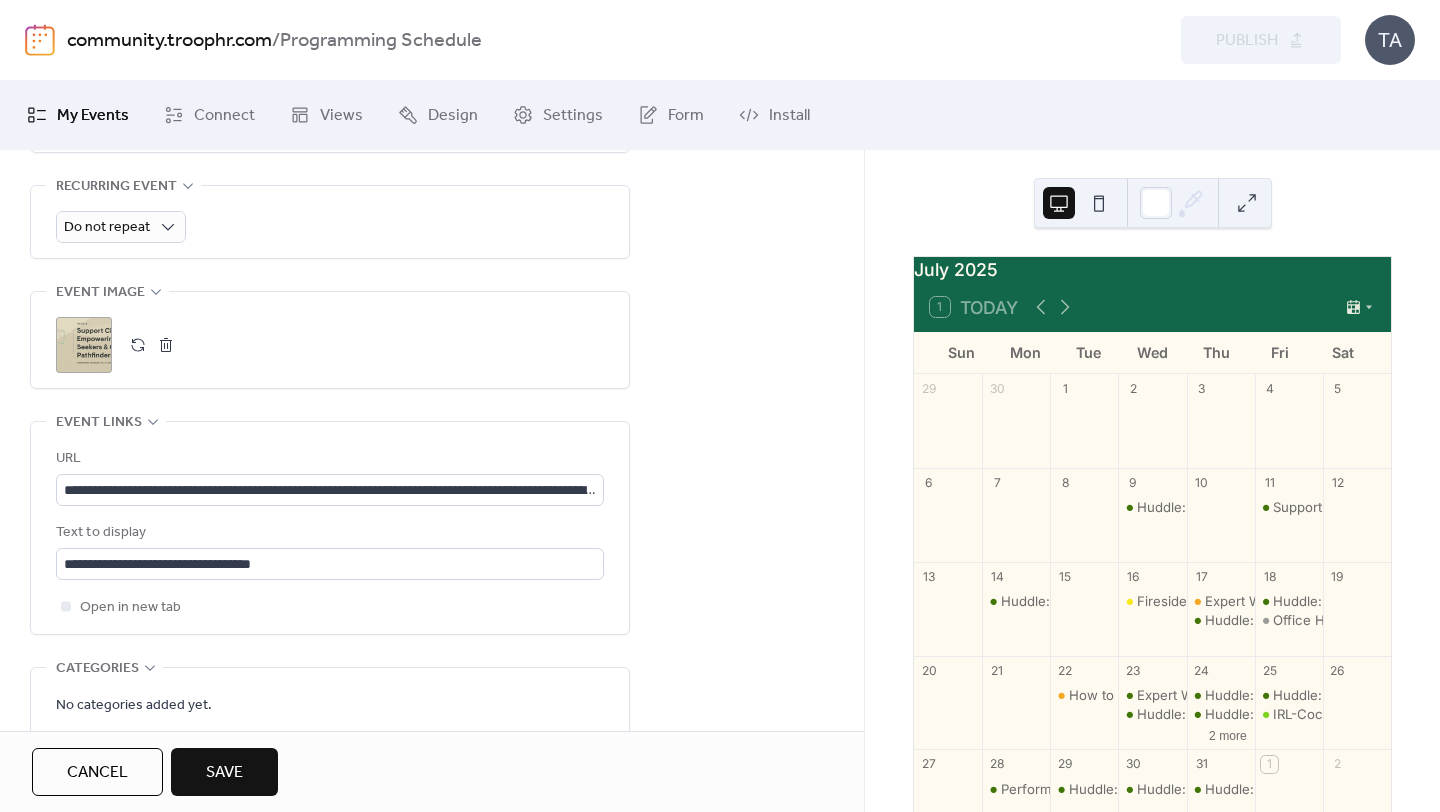 click on ";" at bounding box center [84, 345] 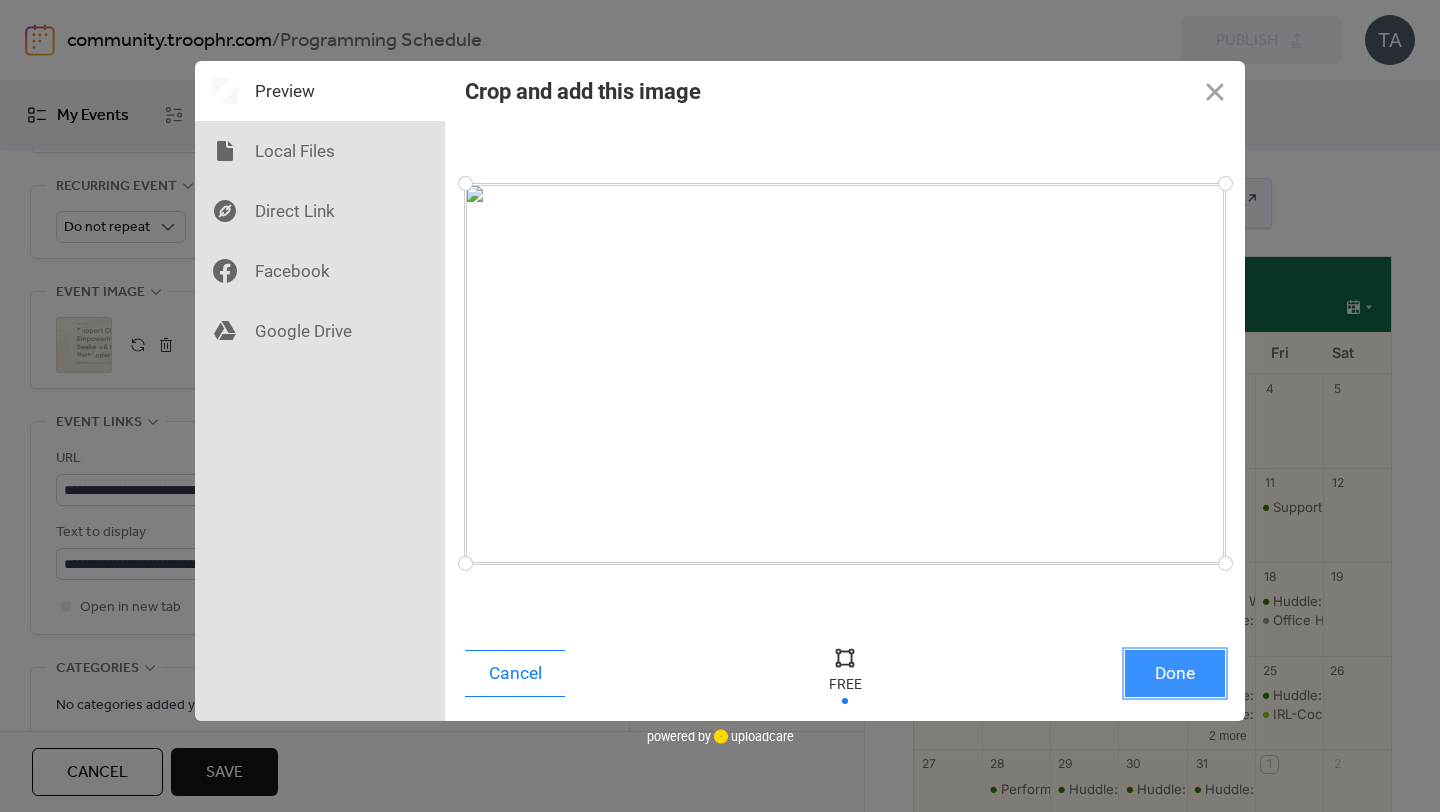 click on "Done" at bounding box center (1175, 673) 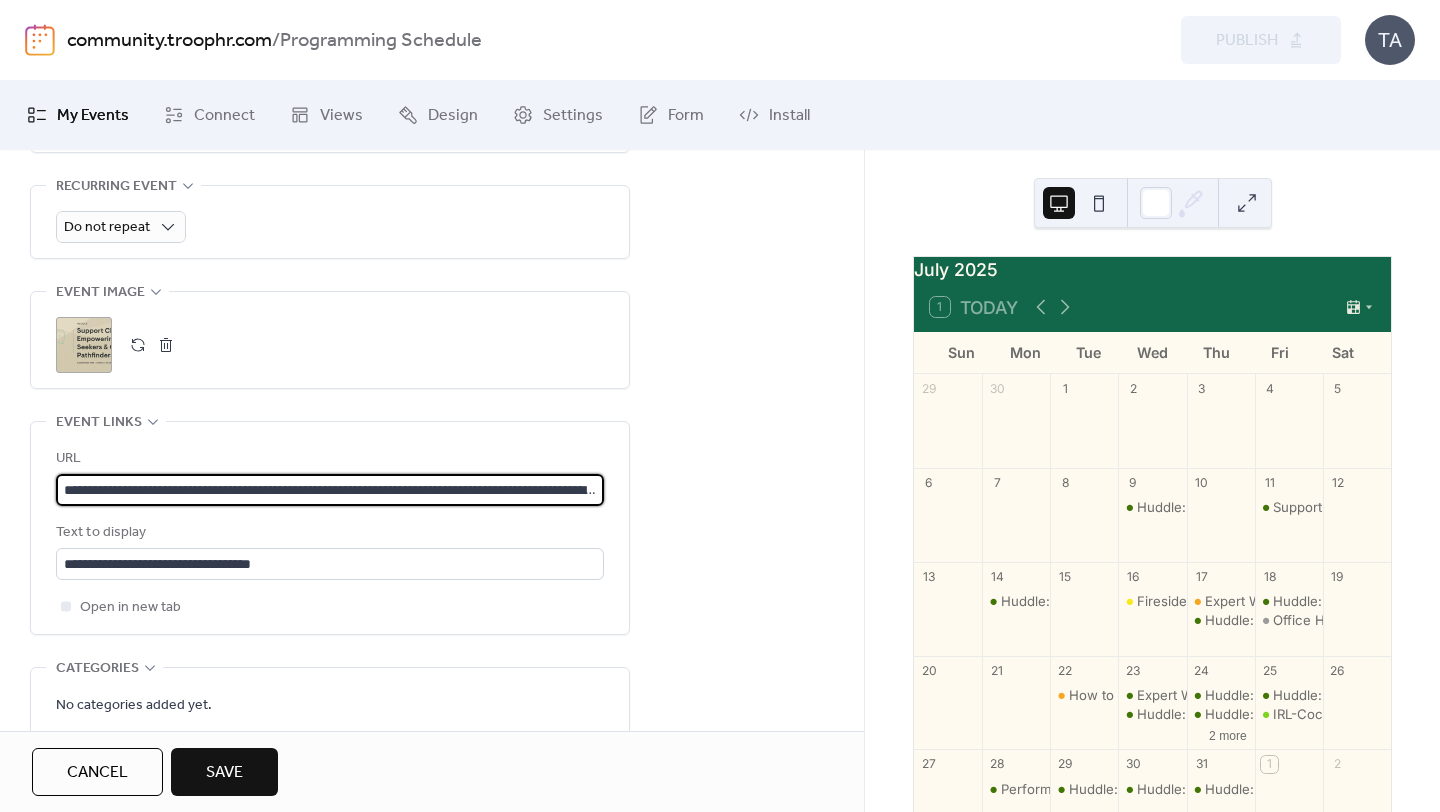 click on "**********" at bounding box center (330, 490) 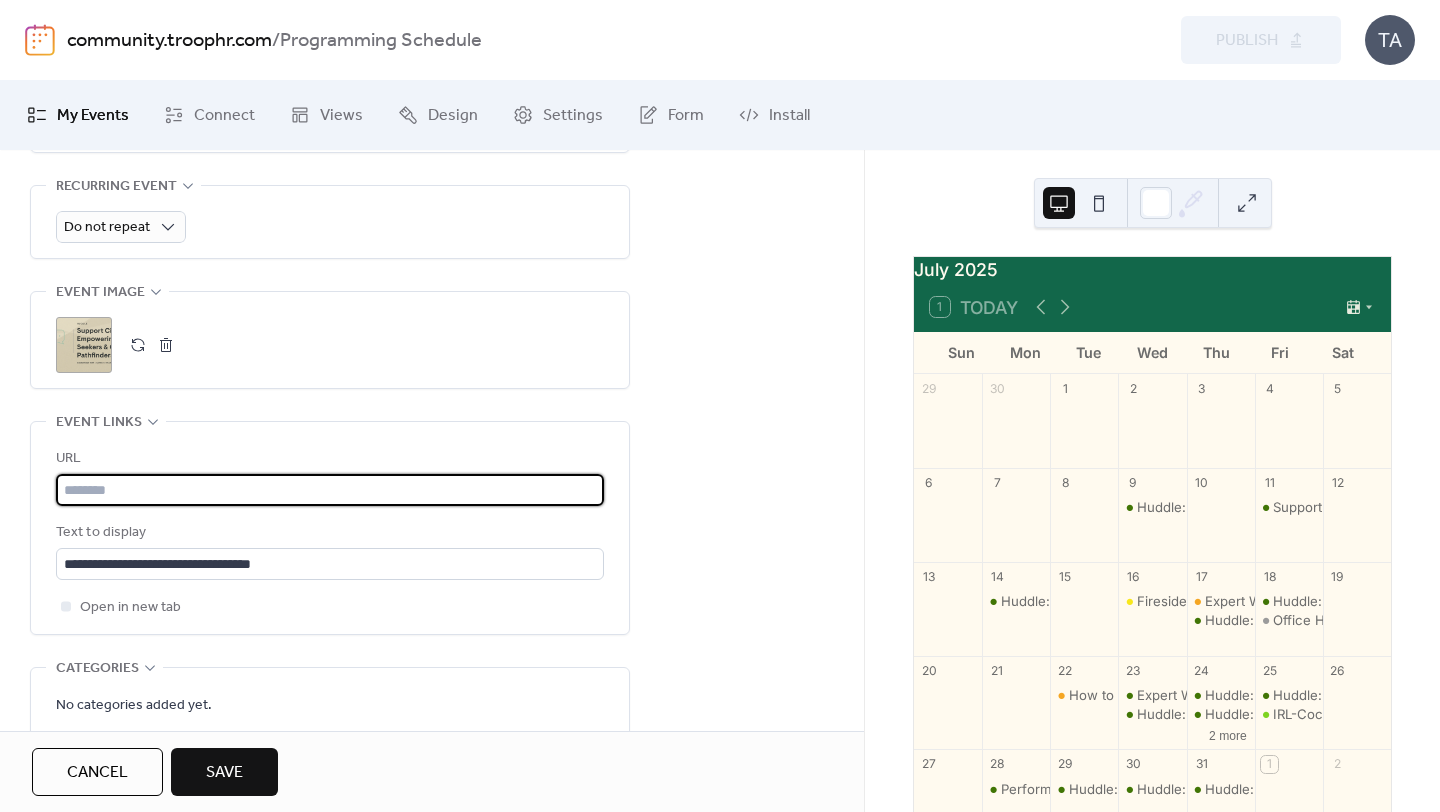 paste on "**********" 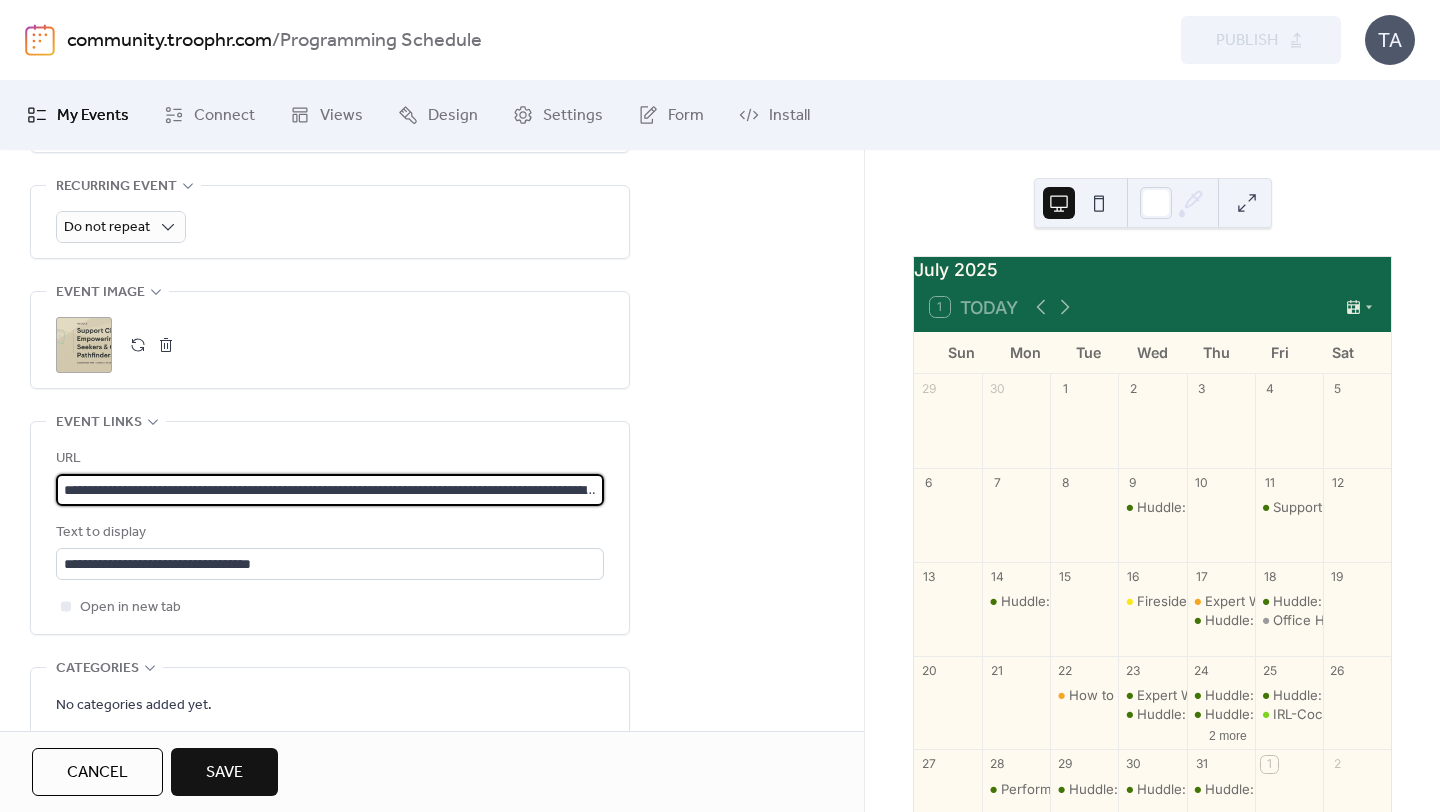 scroll, scrollTop: 0, scrollLeft: 403, axis: horizontal 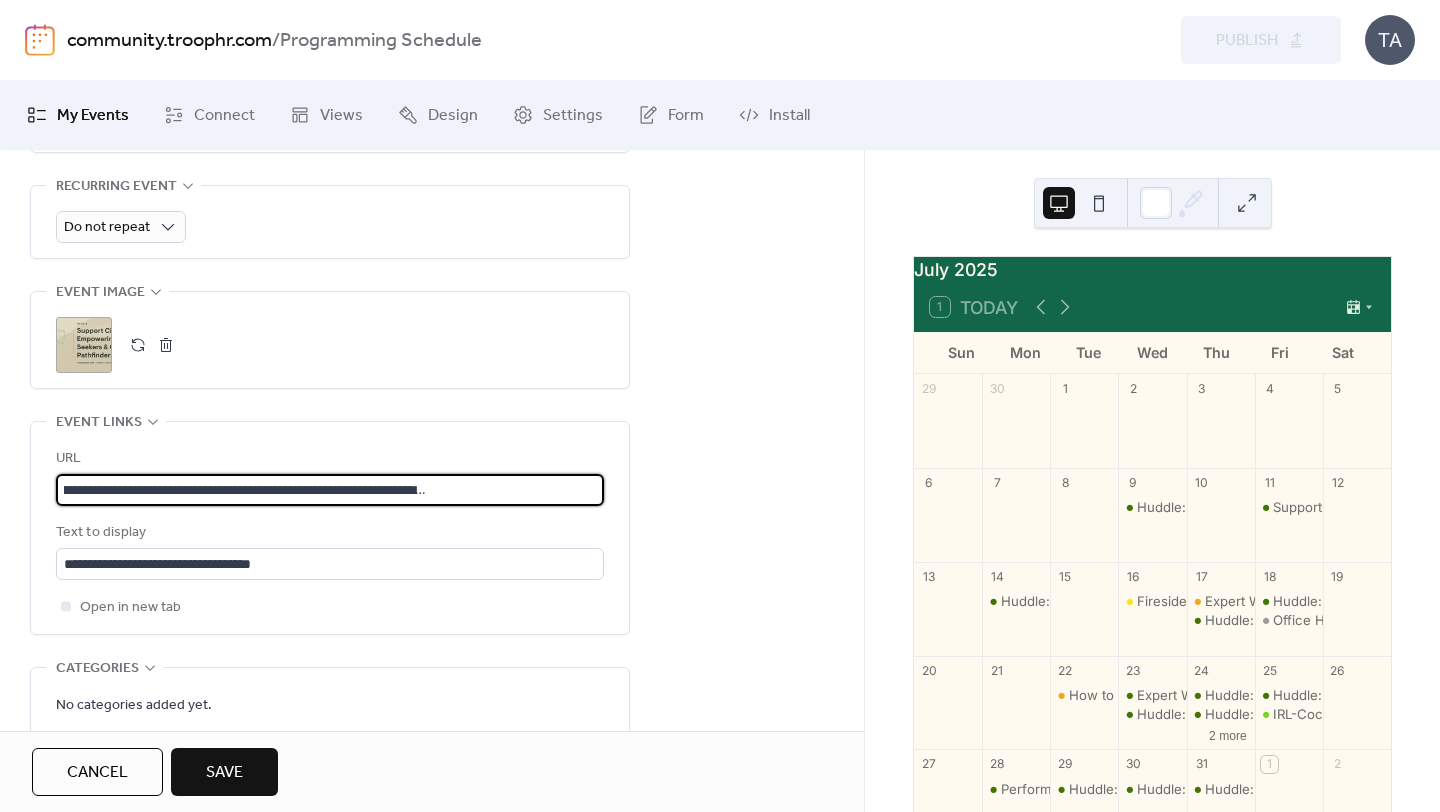 type on "**********" 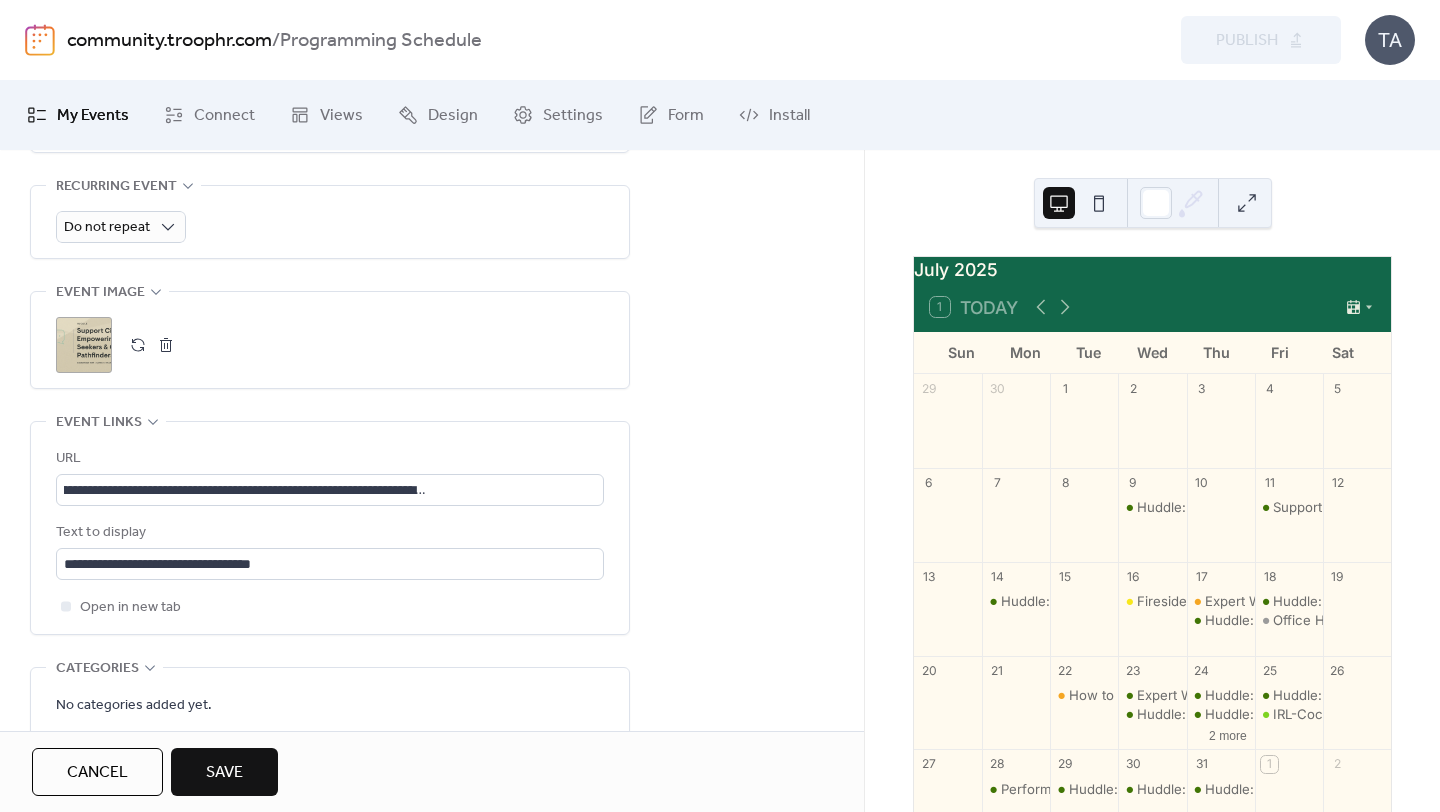 click on "Save" at bounding box center (224, 773) 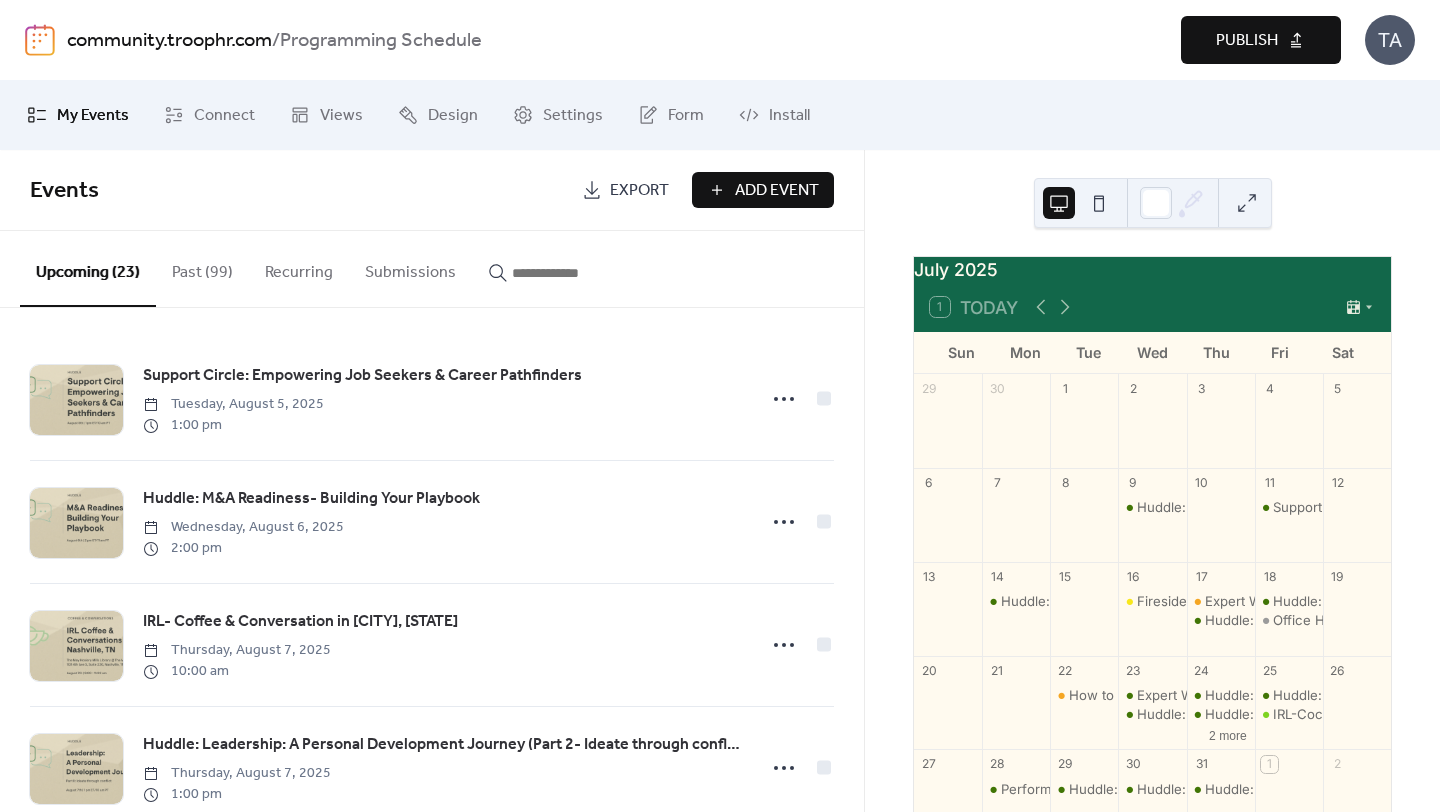 click on "Publish" at bounding box center [1247, 41] 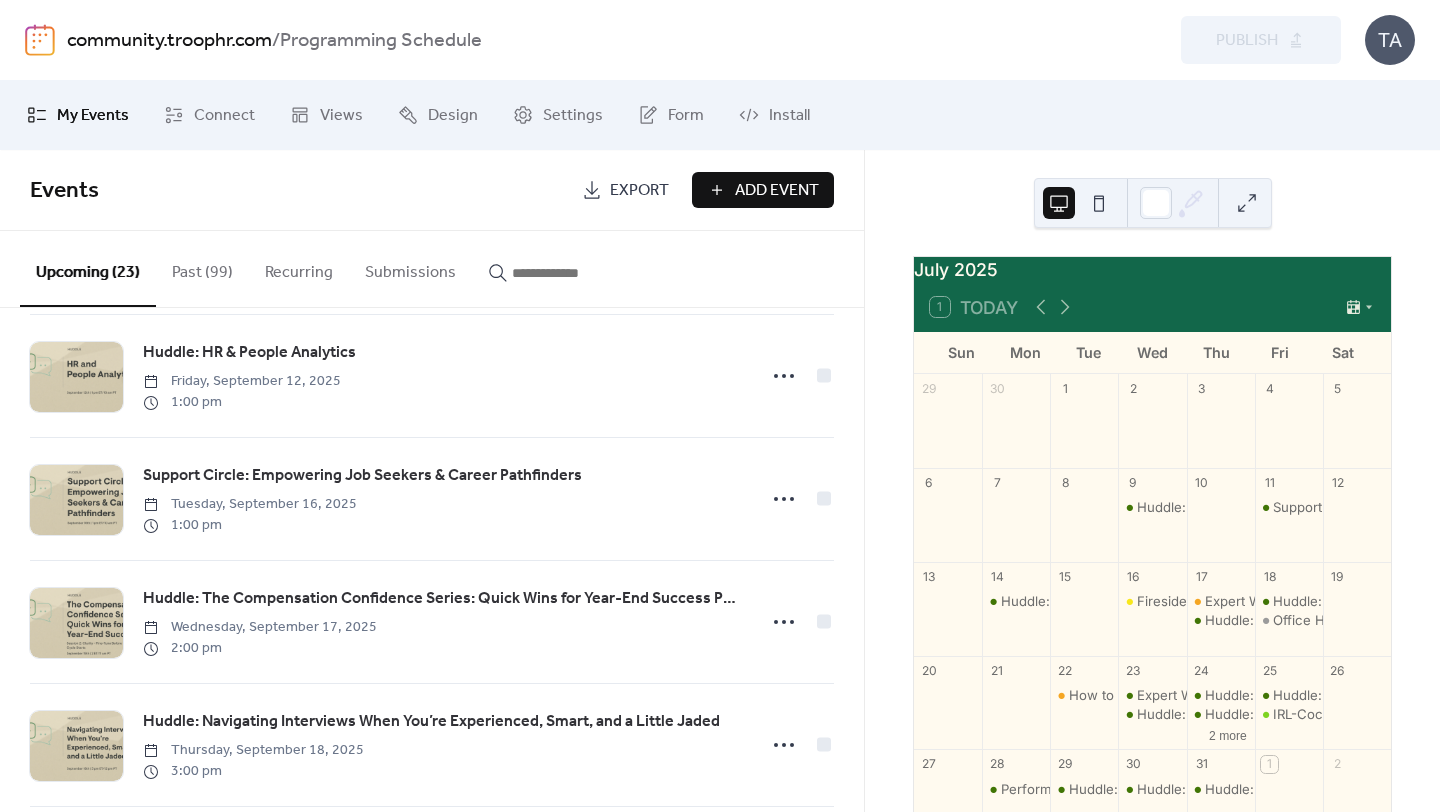 scroll, scrollTop: 1133, scrollLeft: 0, axis: vertical 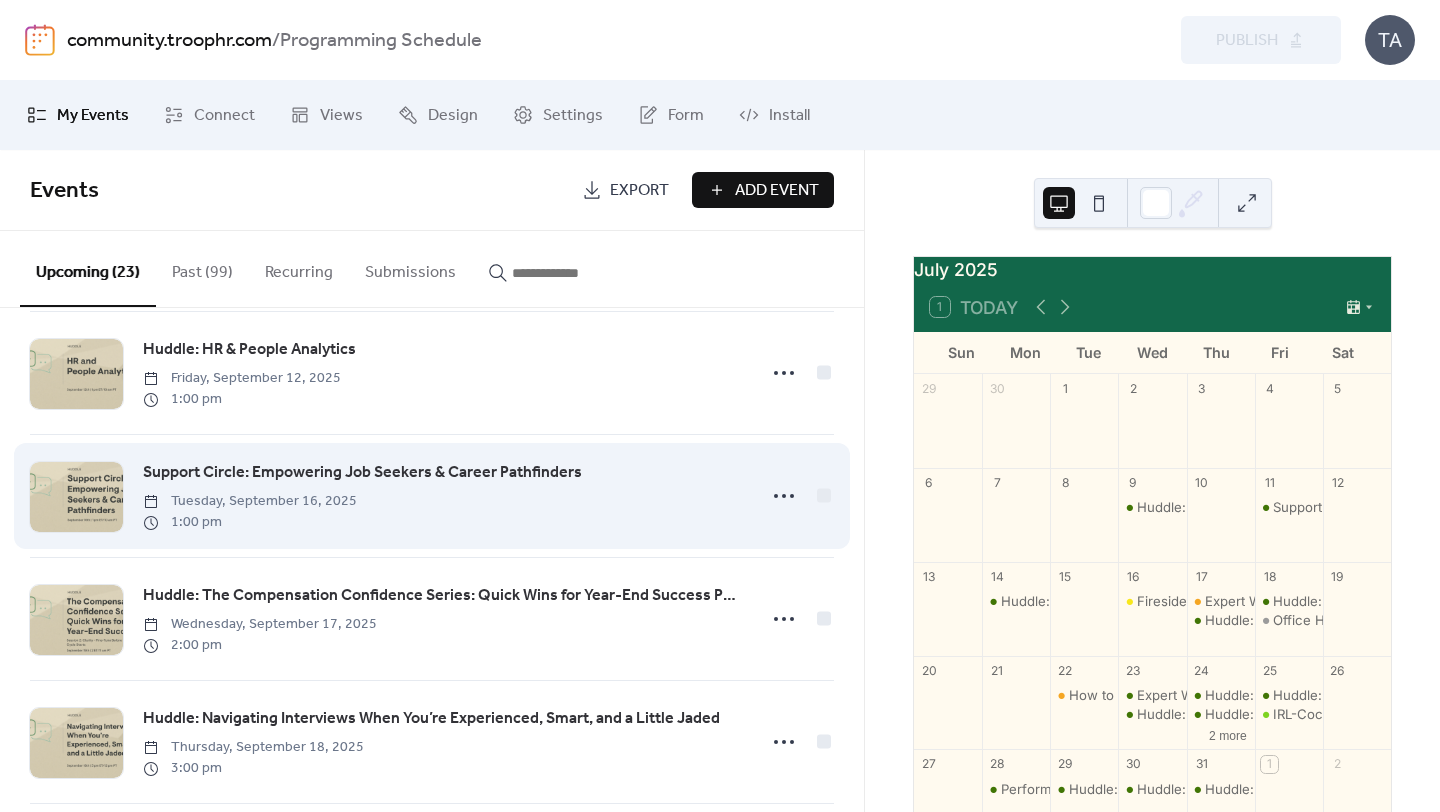 click on "Support Circle: Empowering Job Seekers & Career Pathfinders Tuesday, [DATE] [TIME]" at bounding box center [443, 496] 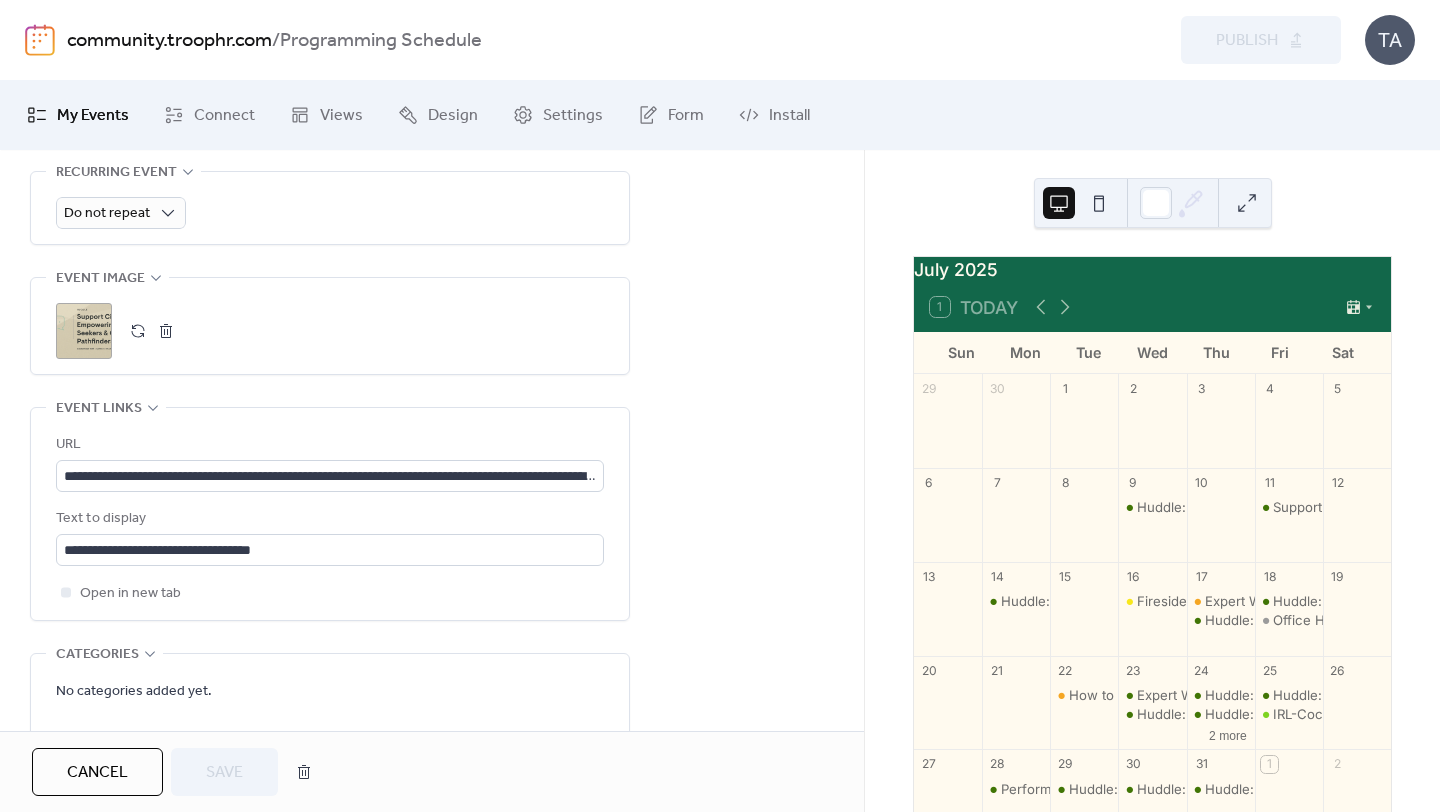 scroll, scrollTop: 946, scrollLeft: 0, axis: vertical 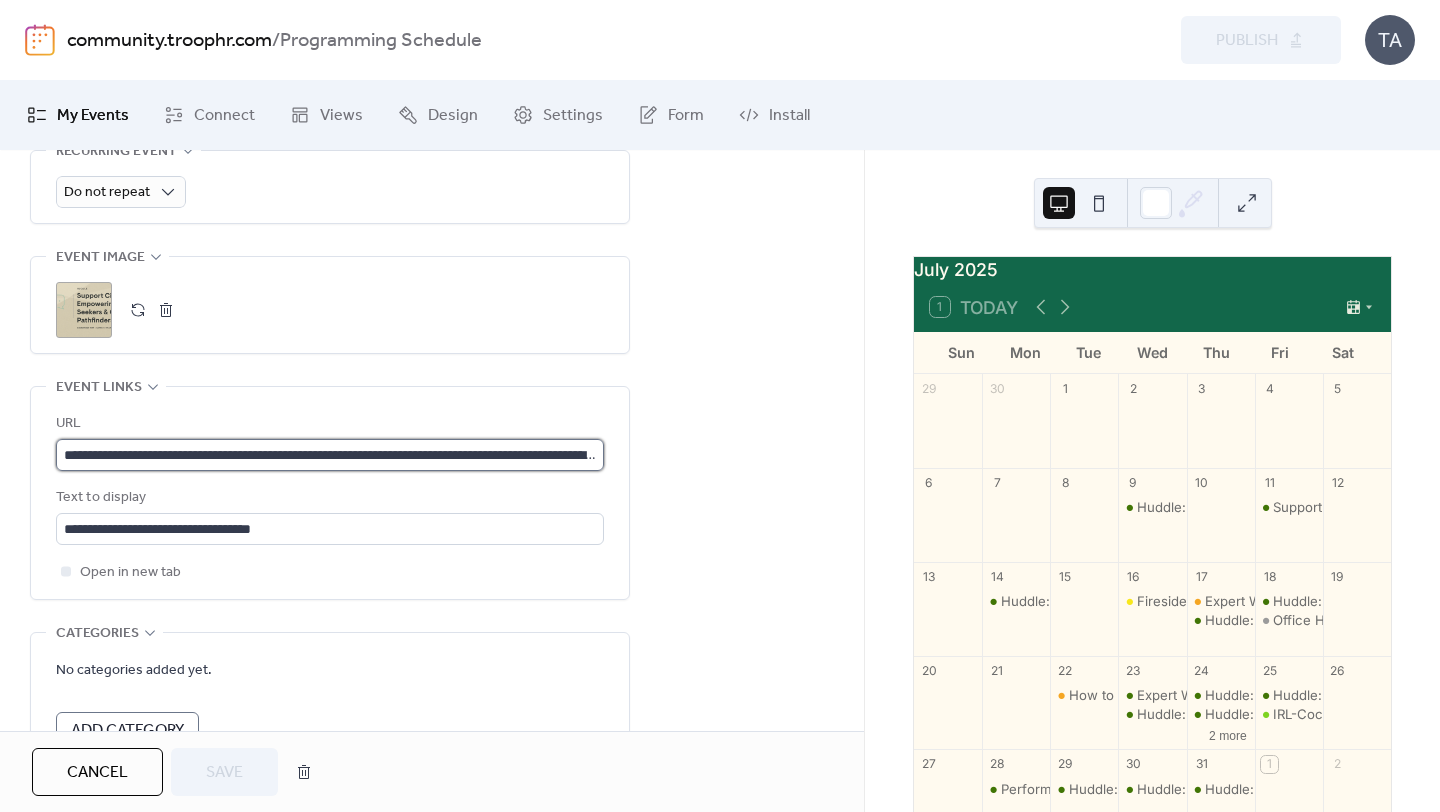click on "**********" at bounding box center (330, 455) 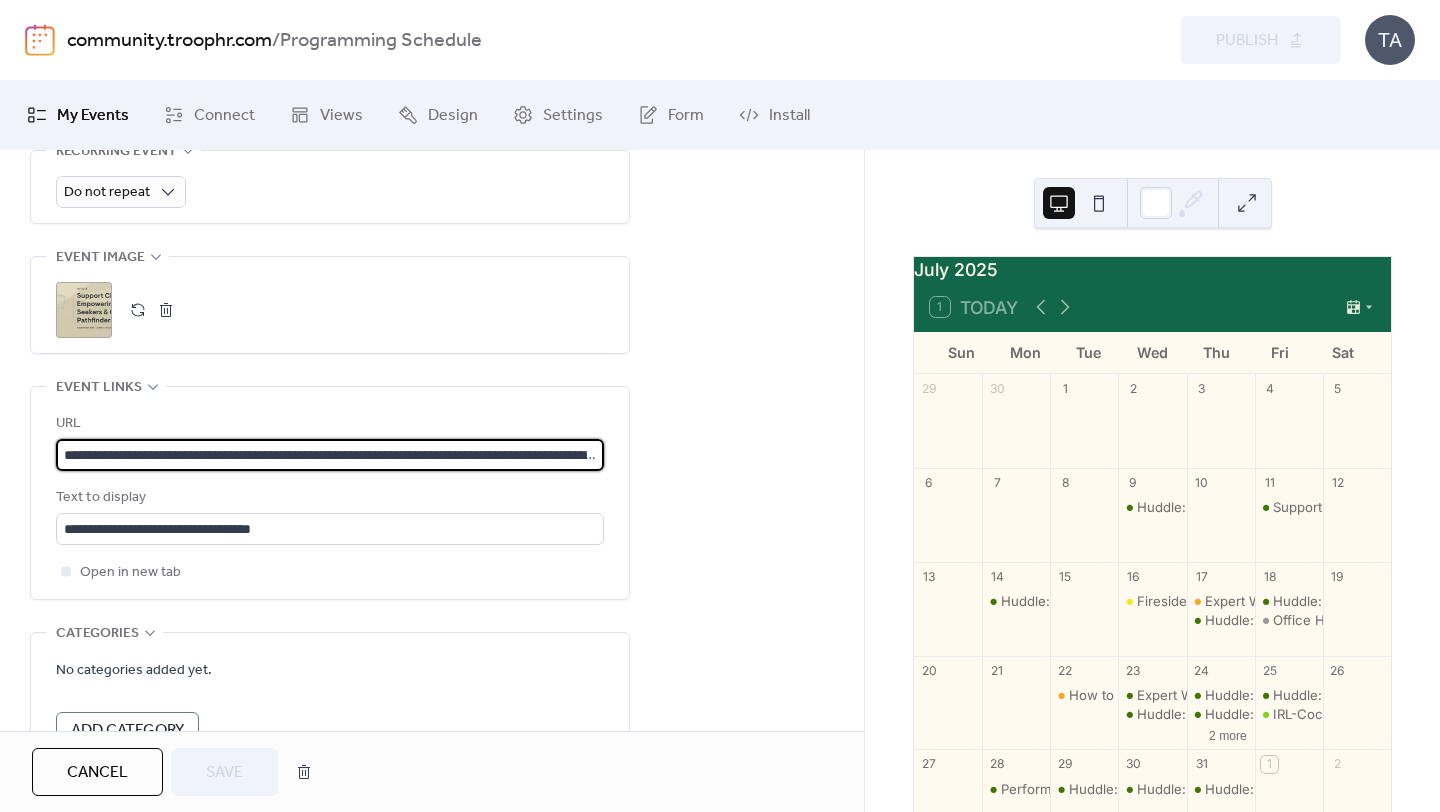 click on "**********" at bounding box center (330, 455) 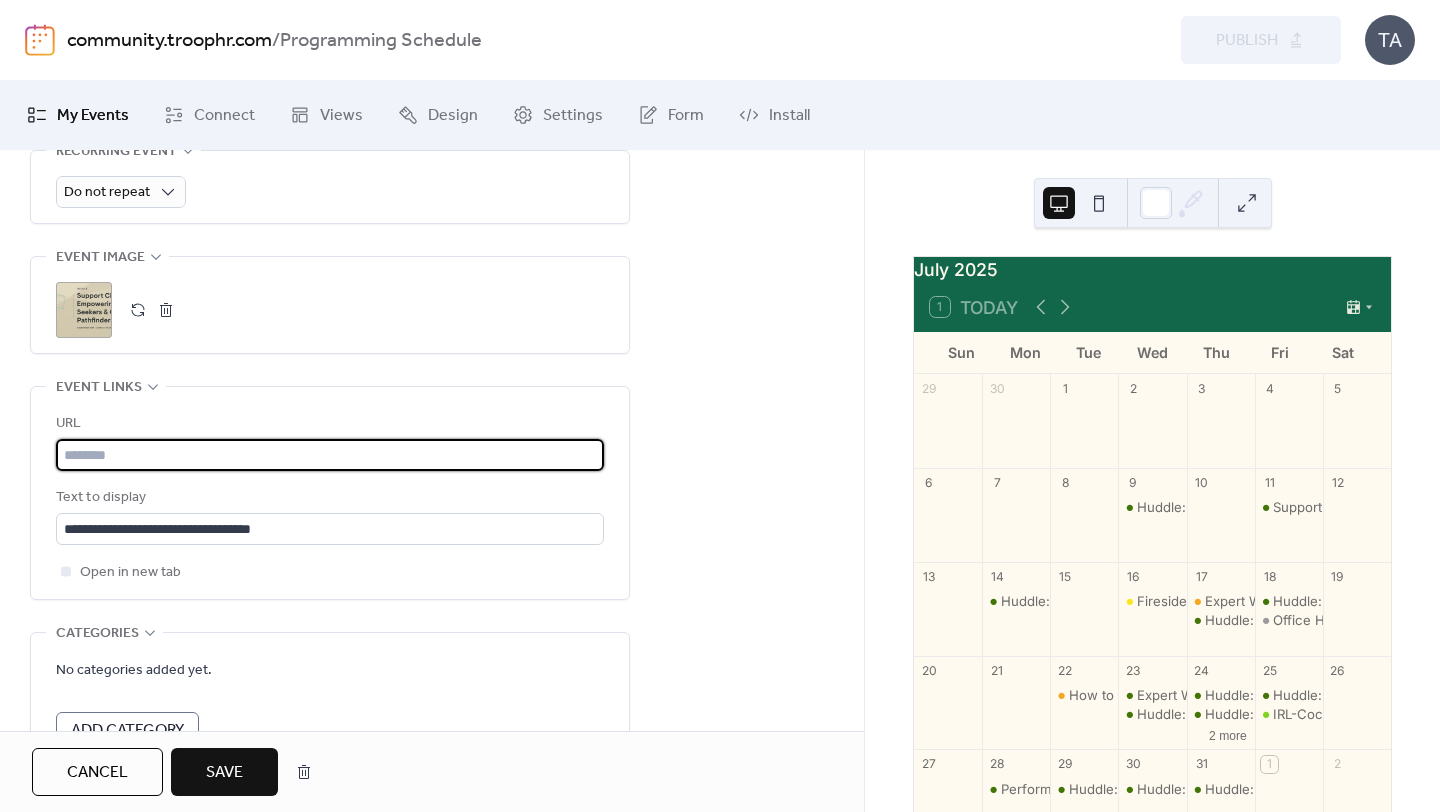 paste on "**********" 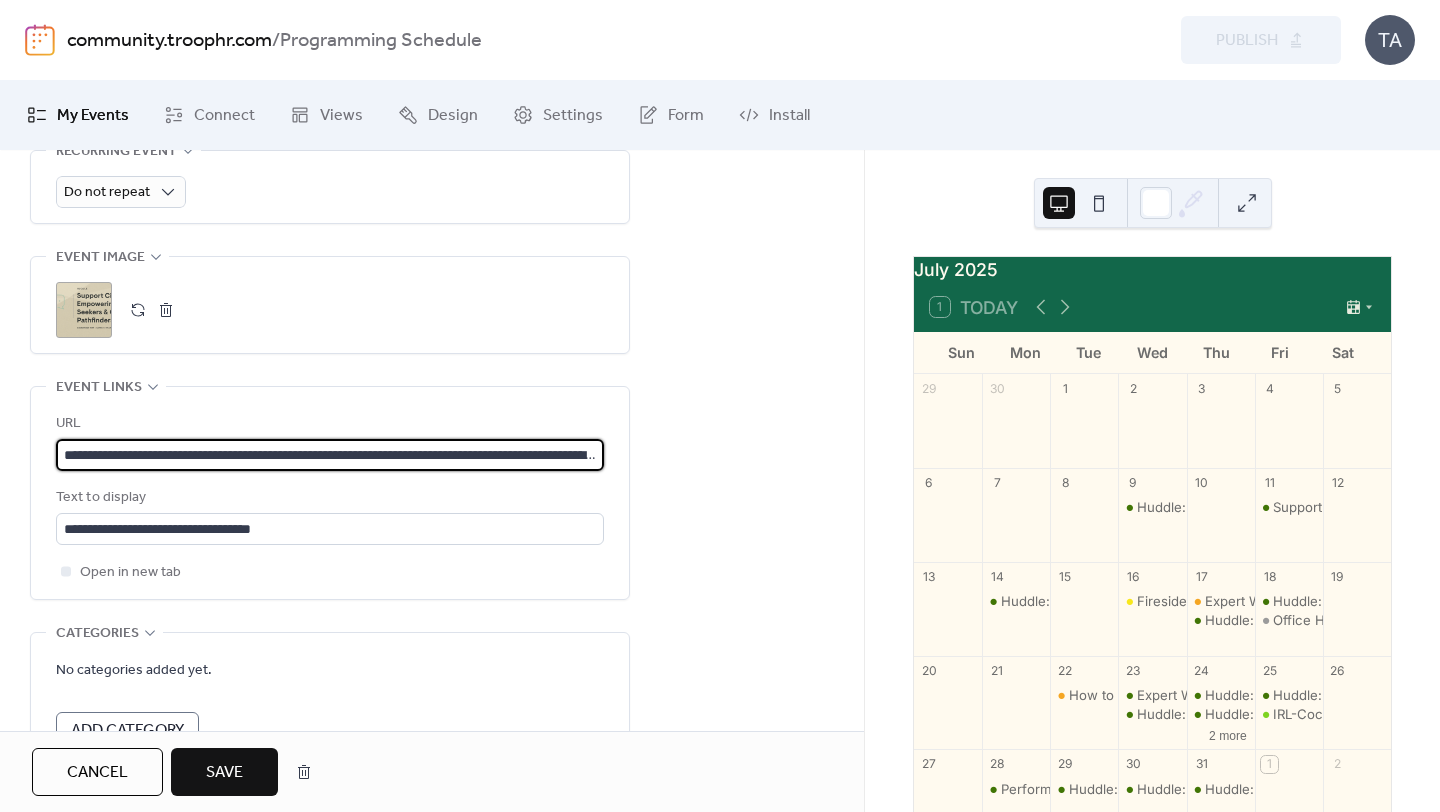 scroll, scrollTop: 0, scrollLeft: 403, axis: horizontal 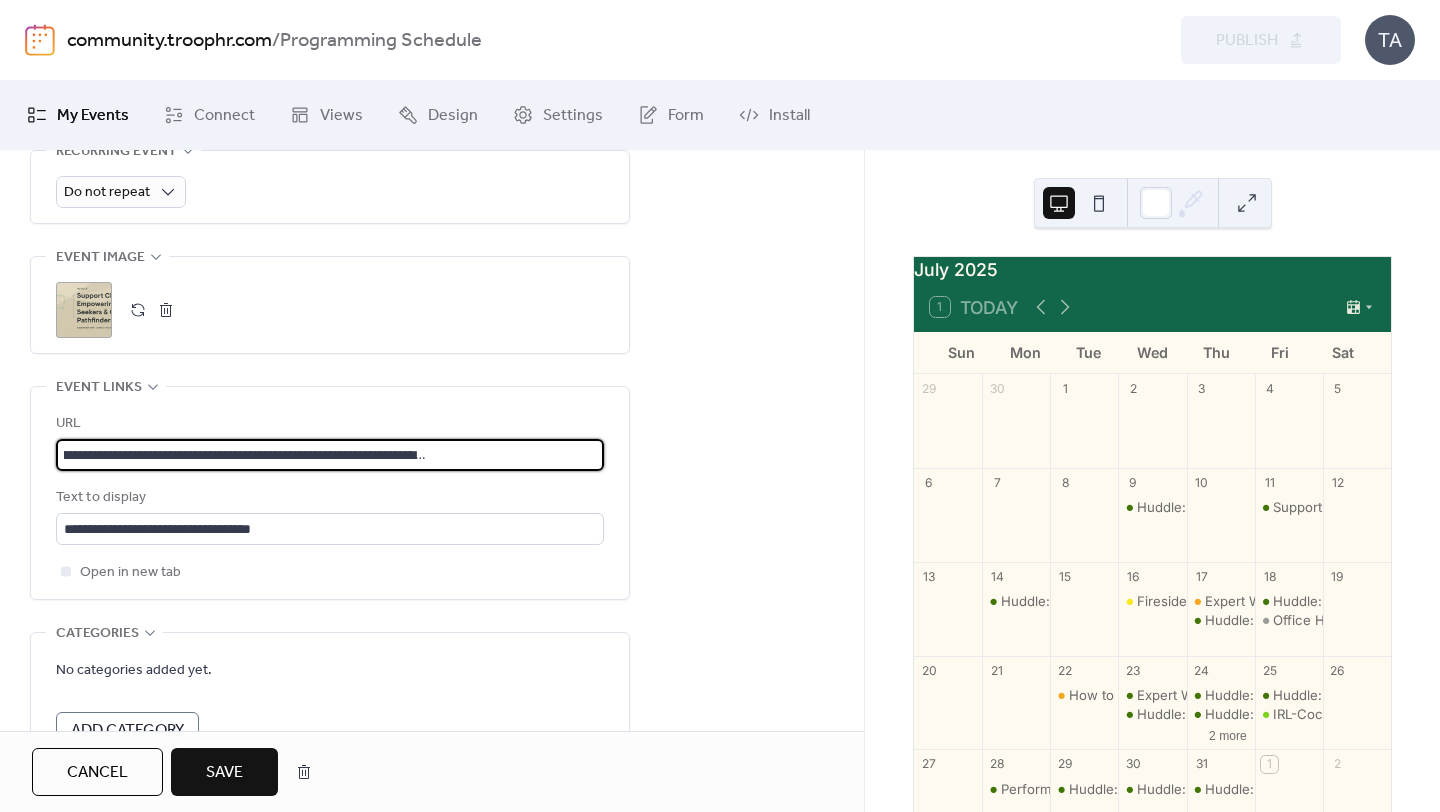 click on "Save" at bounding box center [224, 773] 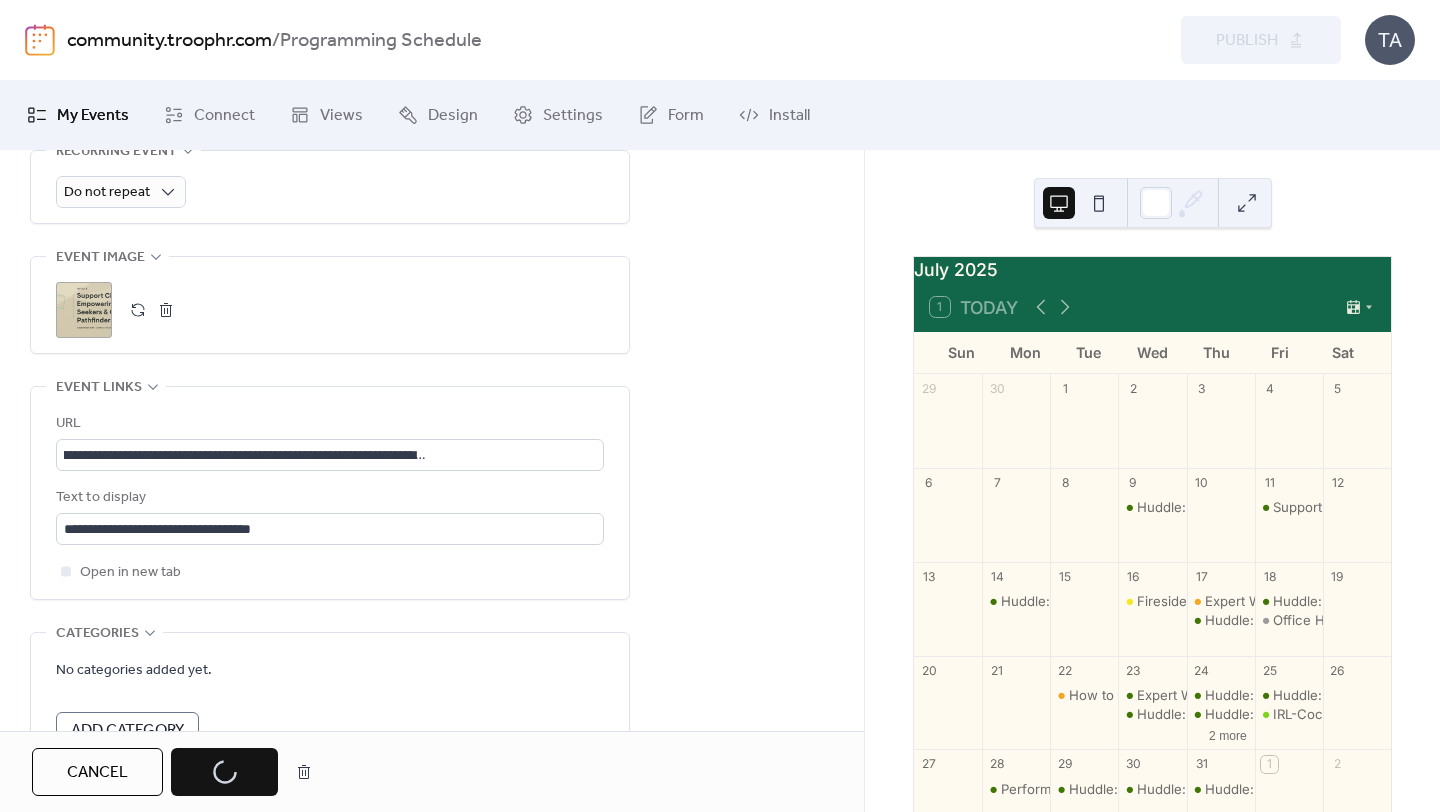 scroll, scrollTop: 0, scrollLeft: 0, axis: both 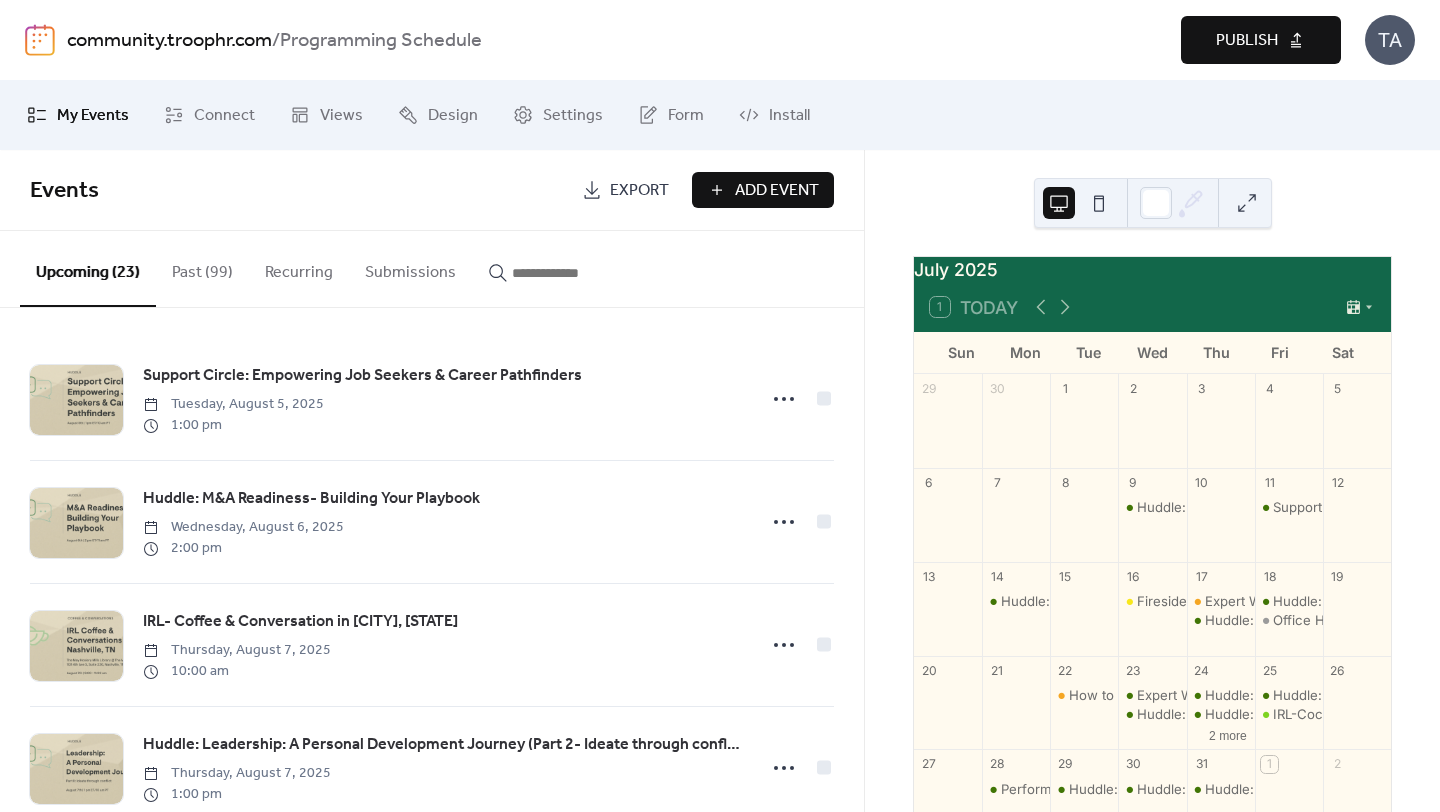click on "Publish" at bounding box center (1247, 41) 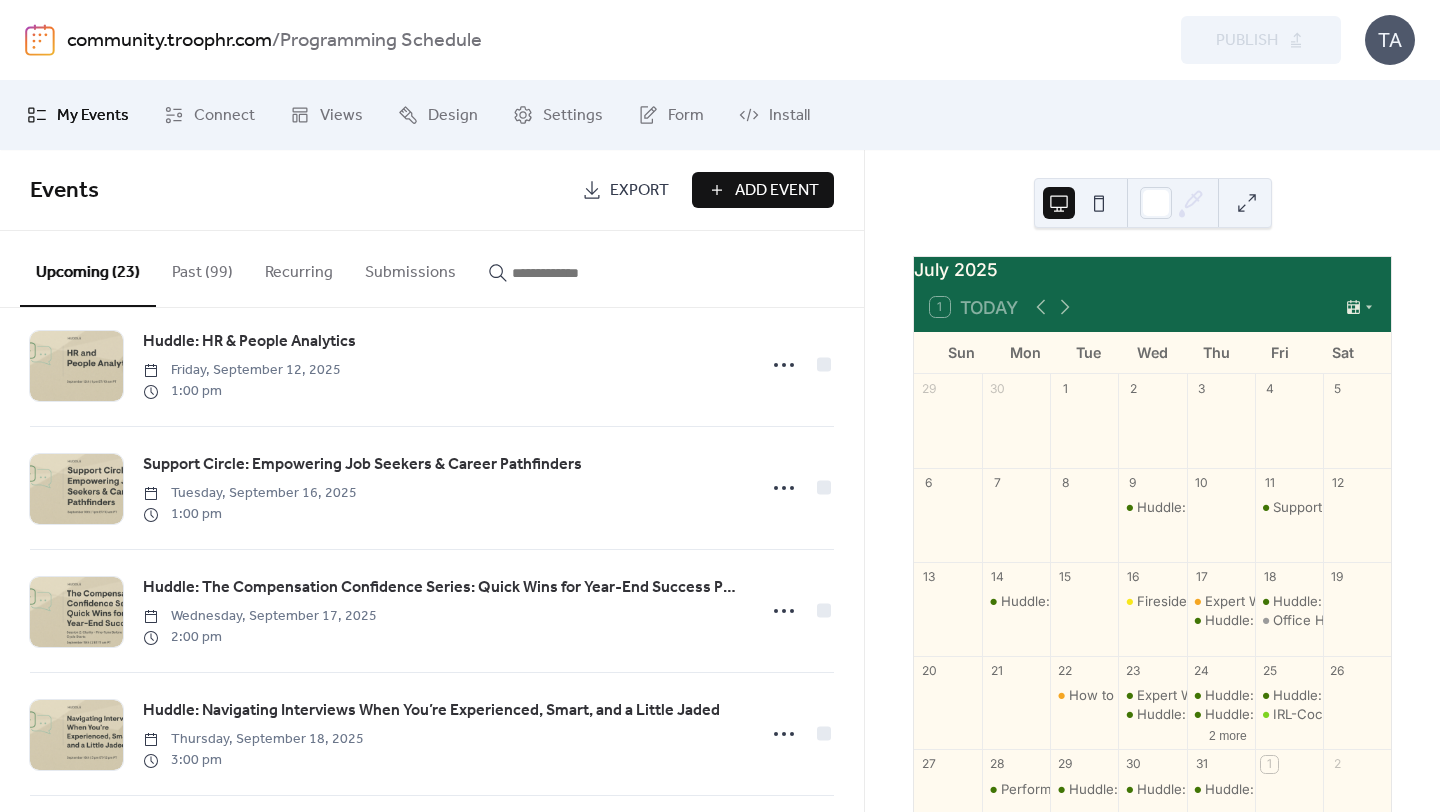 scroll, scrollTop: 1133, scrollLeft: 0, axis: vertical 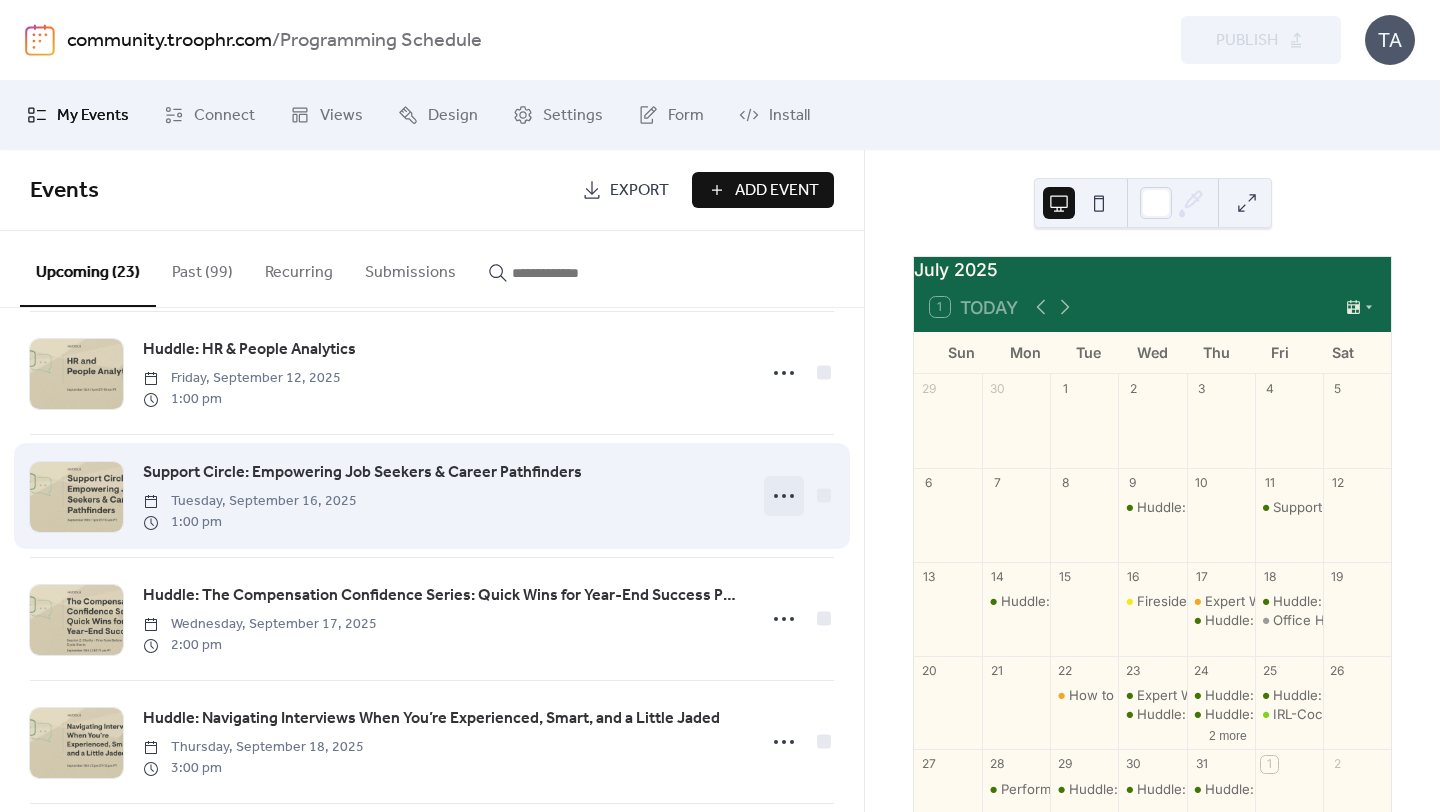 click 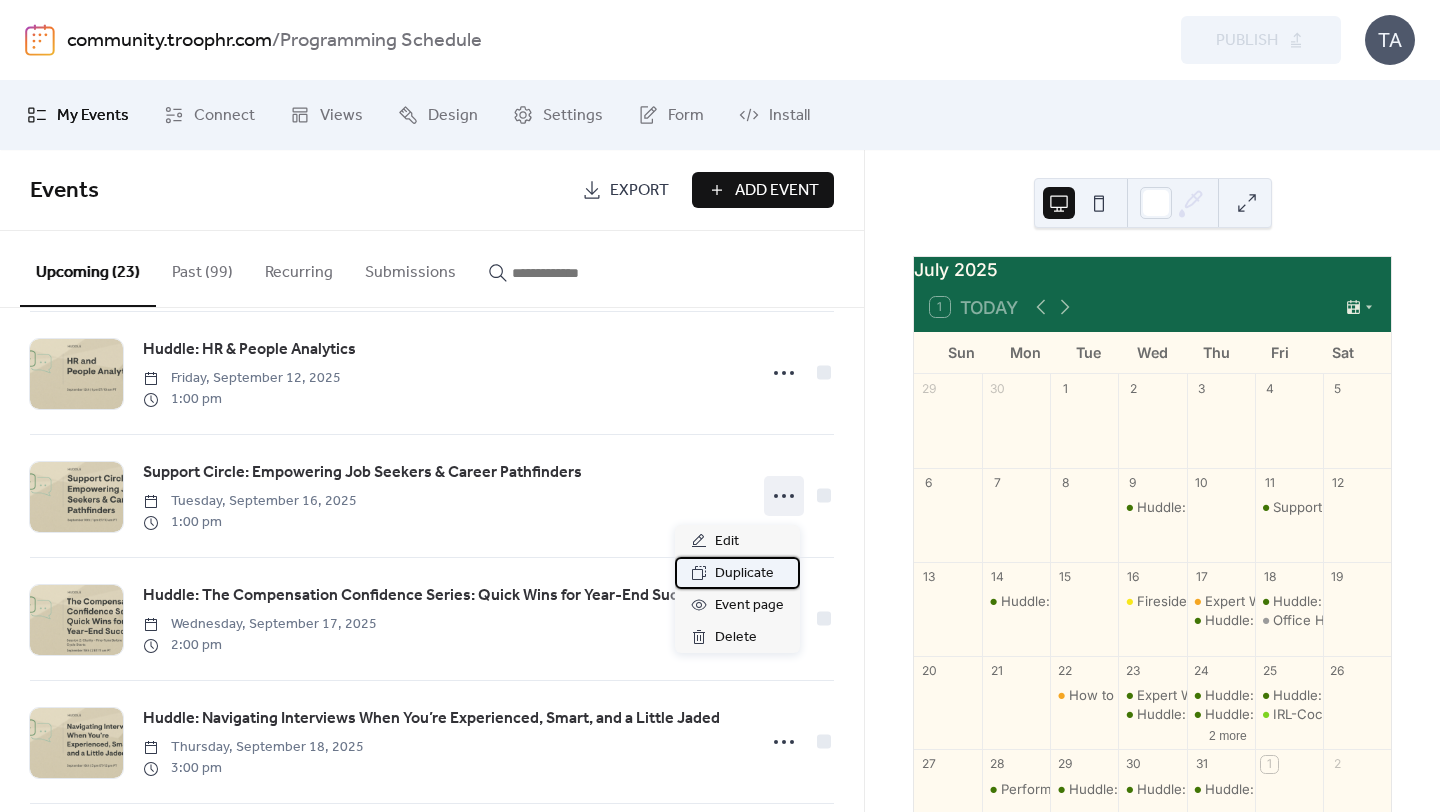 click on "Duplicate" at bounding box center [744, 574] 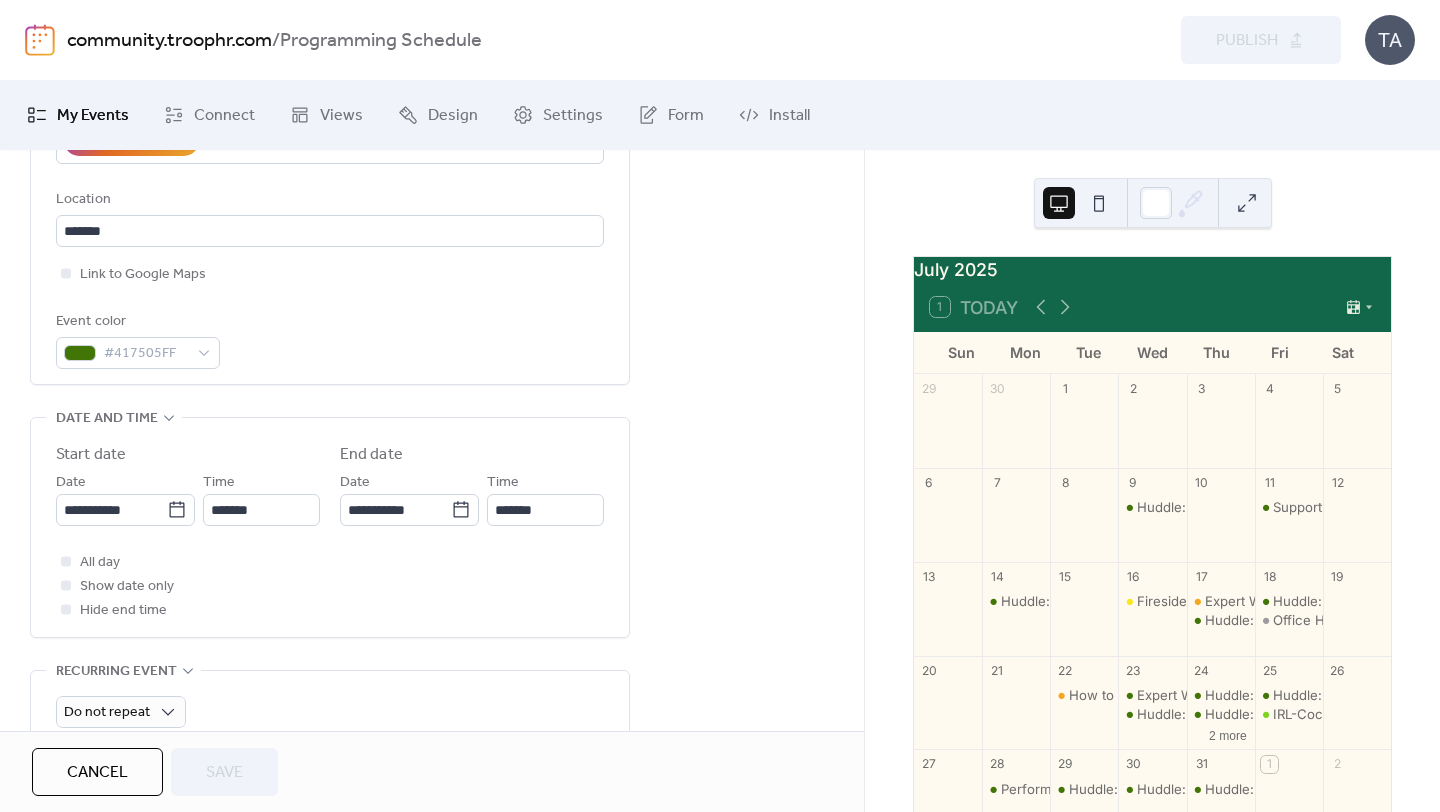 scroll, scrollTop: 433, scrollLeft: 0, axis: vertical 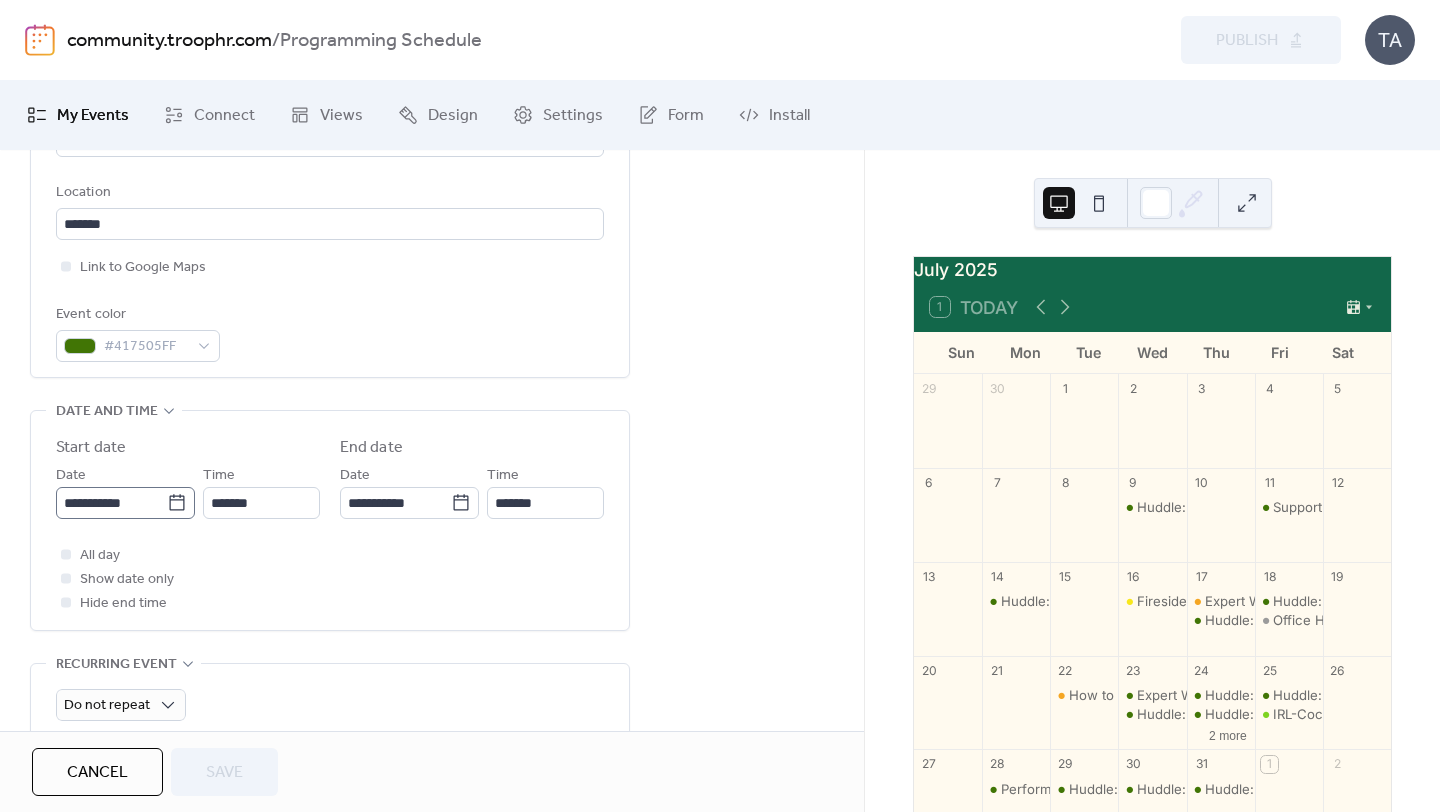 click on "**********" at bounding box center [125, 503] 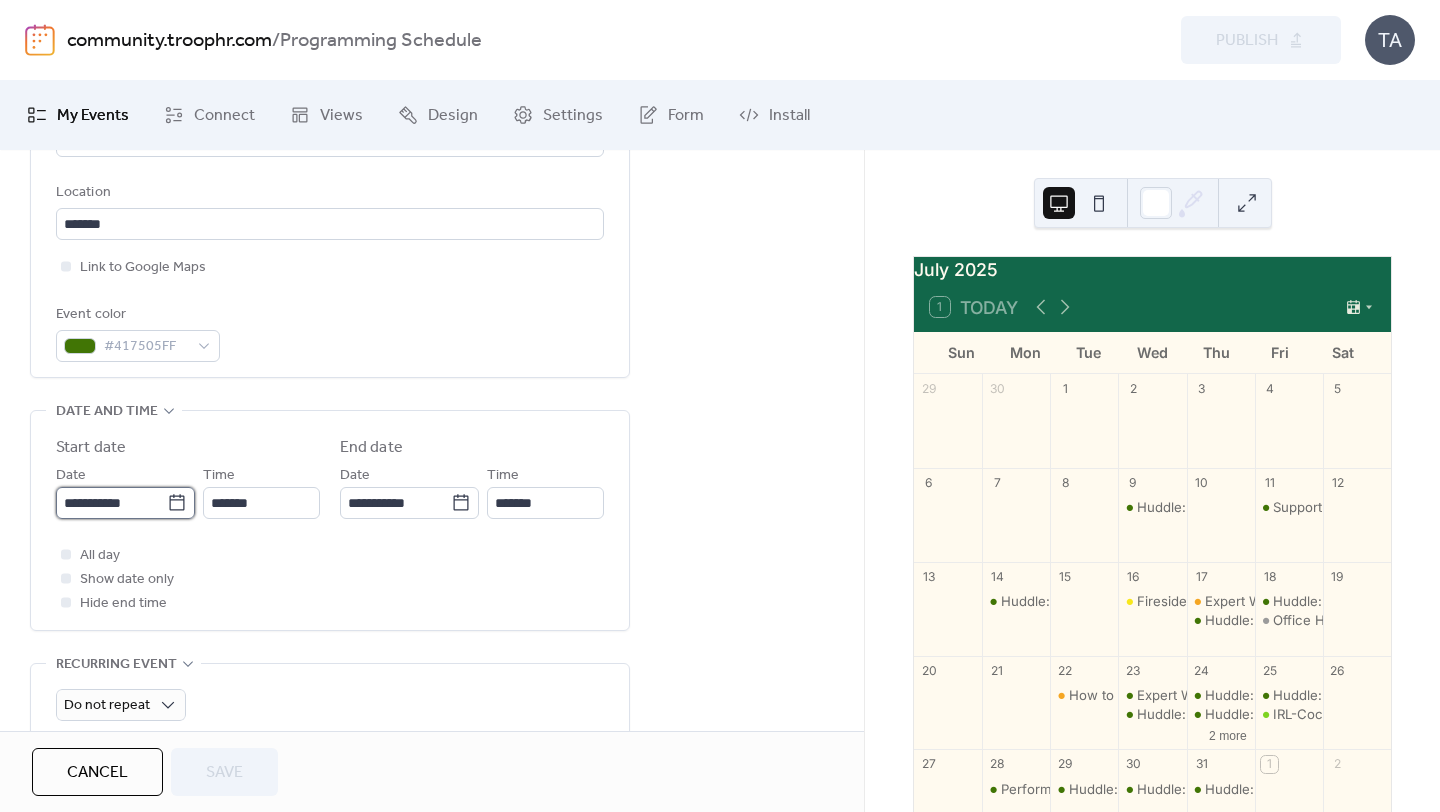 click on "**********" at bounding box center [111, 503] 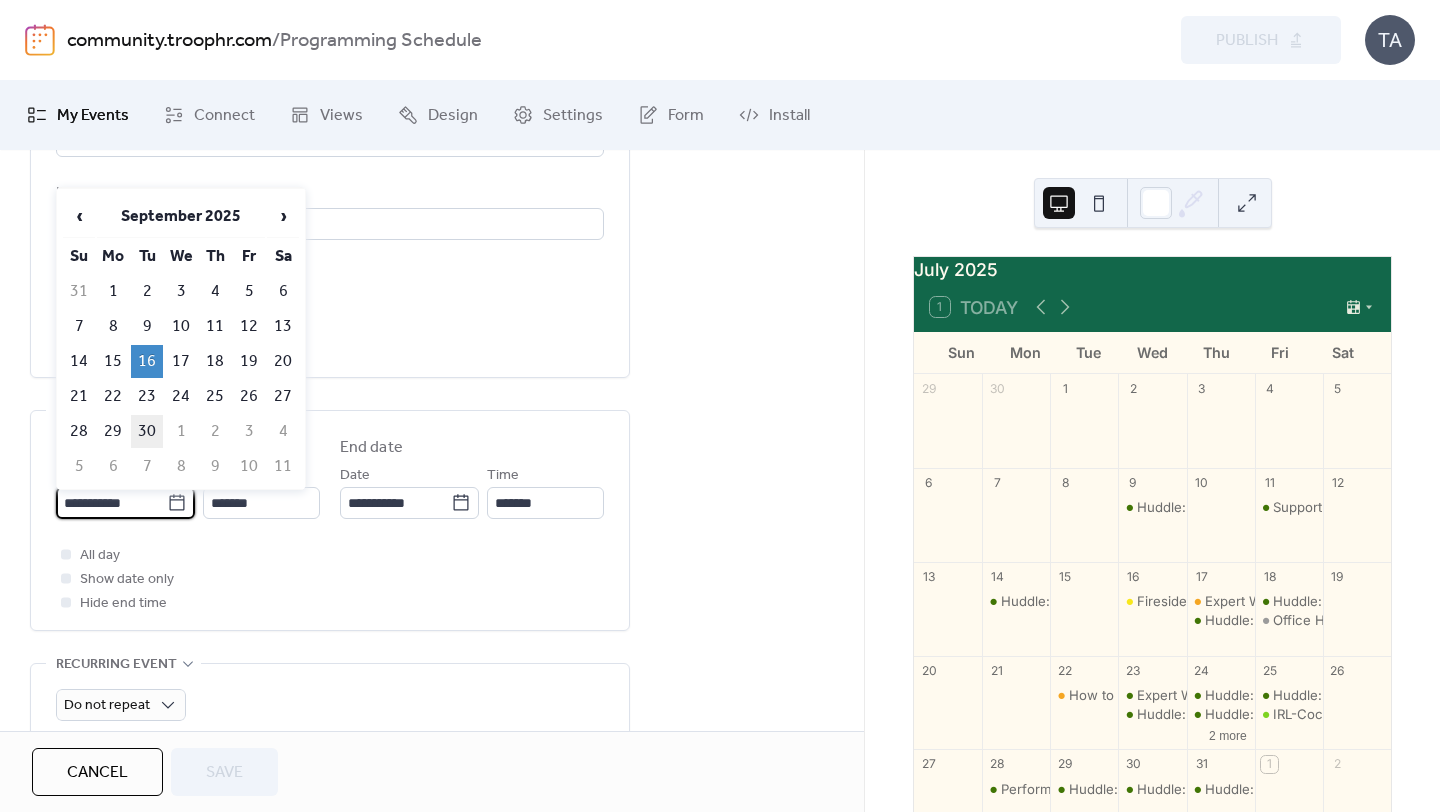click on "30" at bounding box center [147, 431] 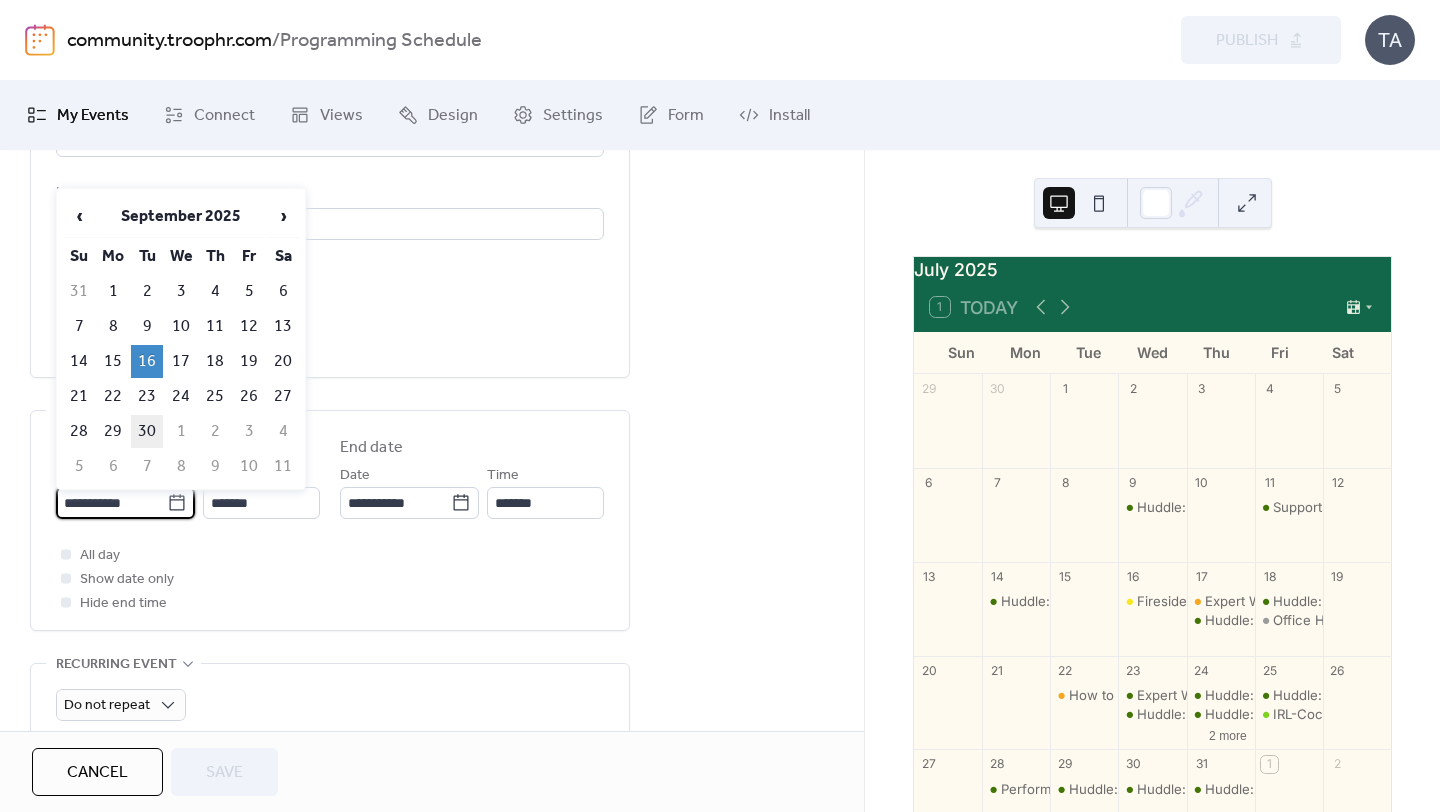 type on "**********" 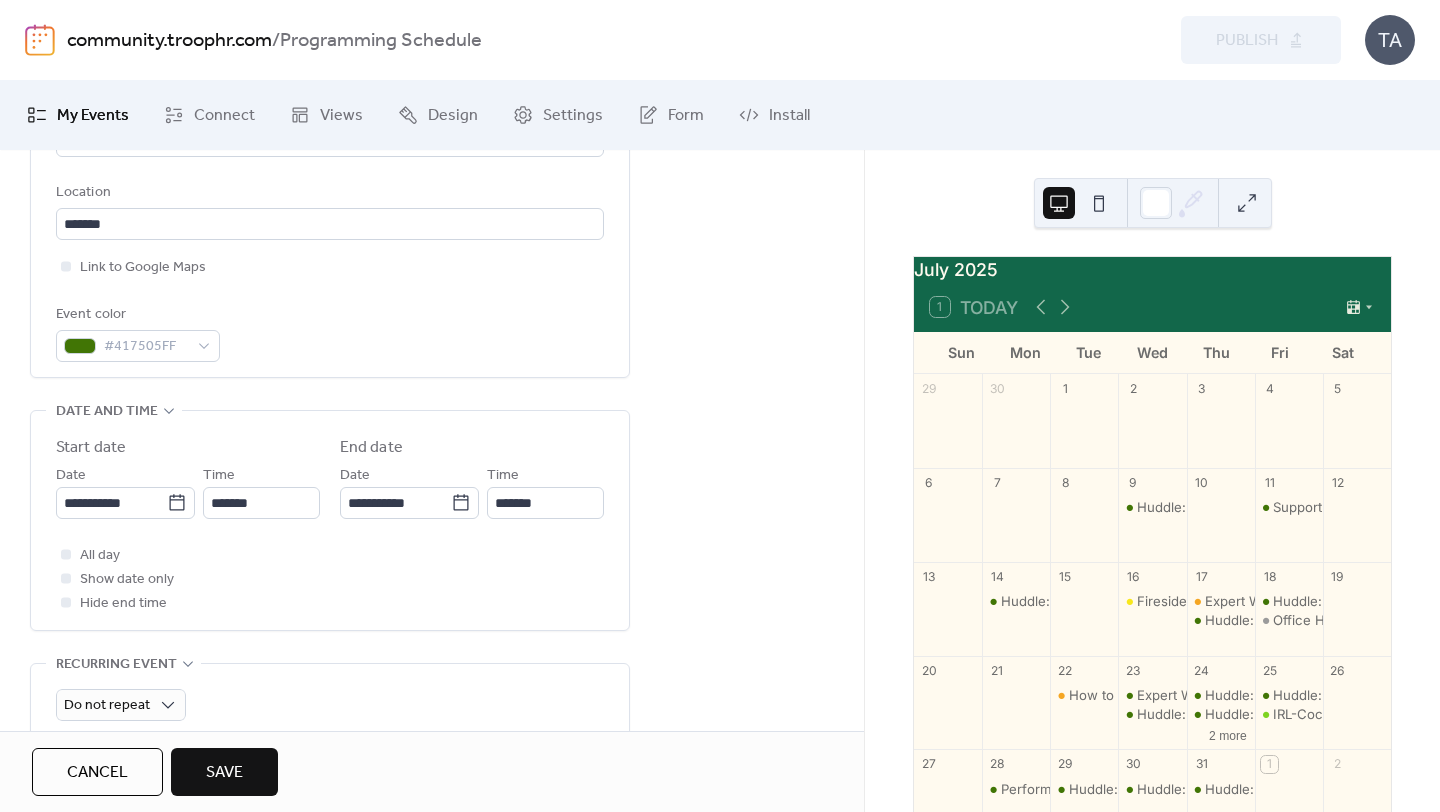 click on "**********" at bounding box center [432, 600] 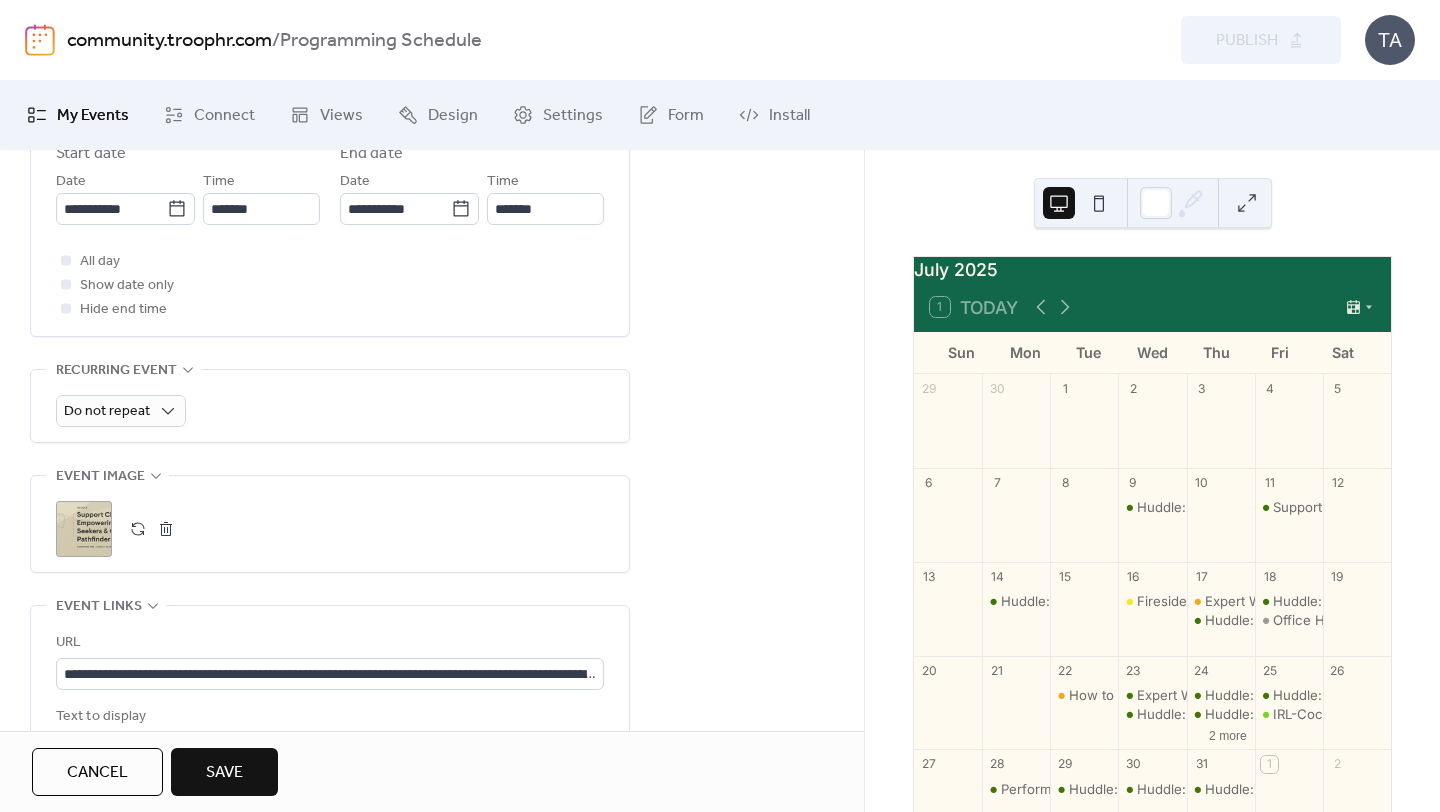 scroll, scrollTop: 746, scrollLeft: 0, axis: vertical 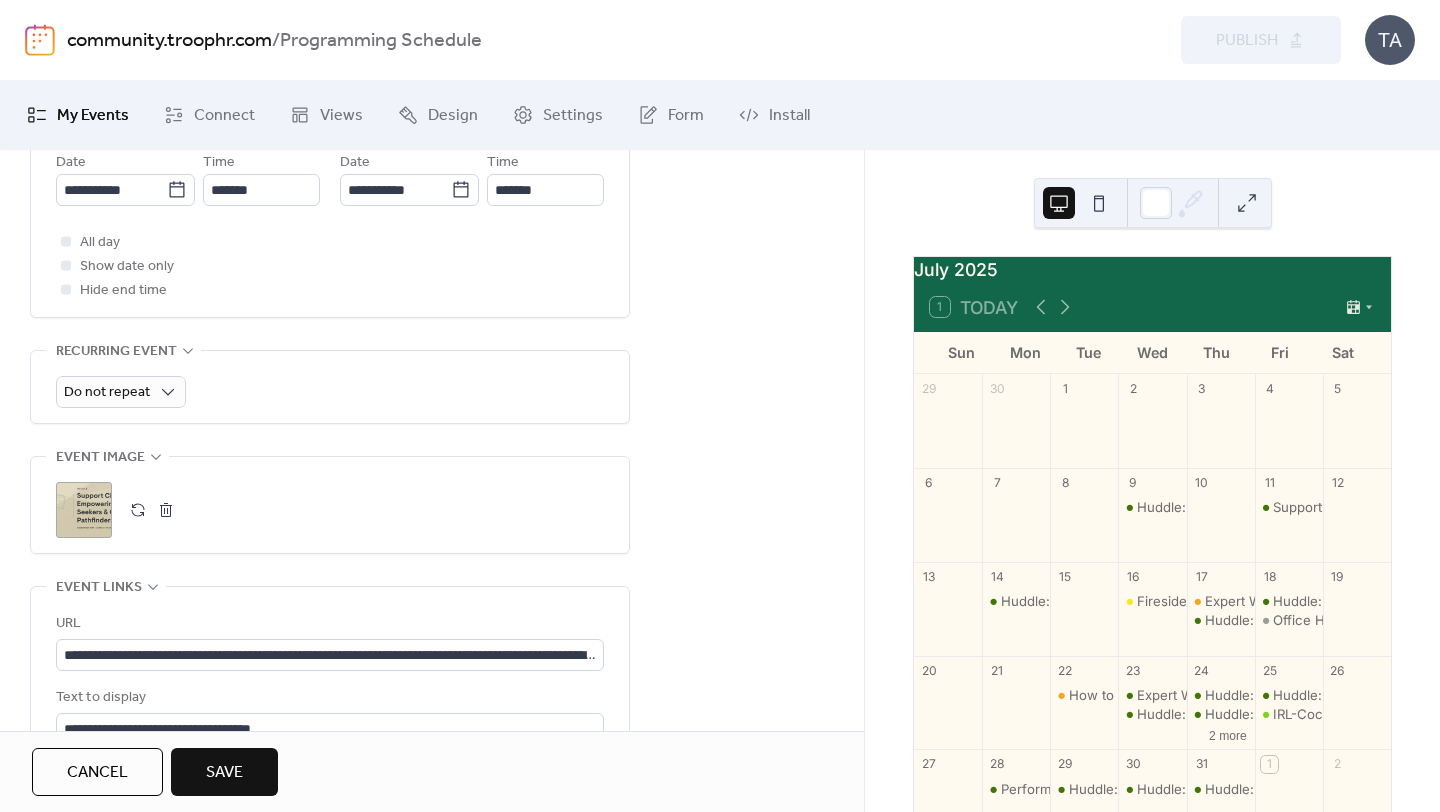 click on ";" at bounding box center [84, 510] 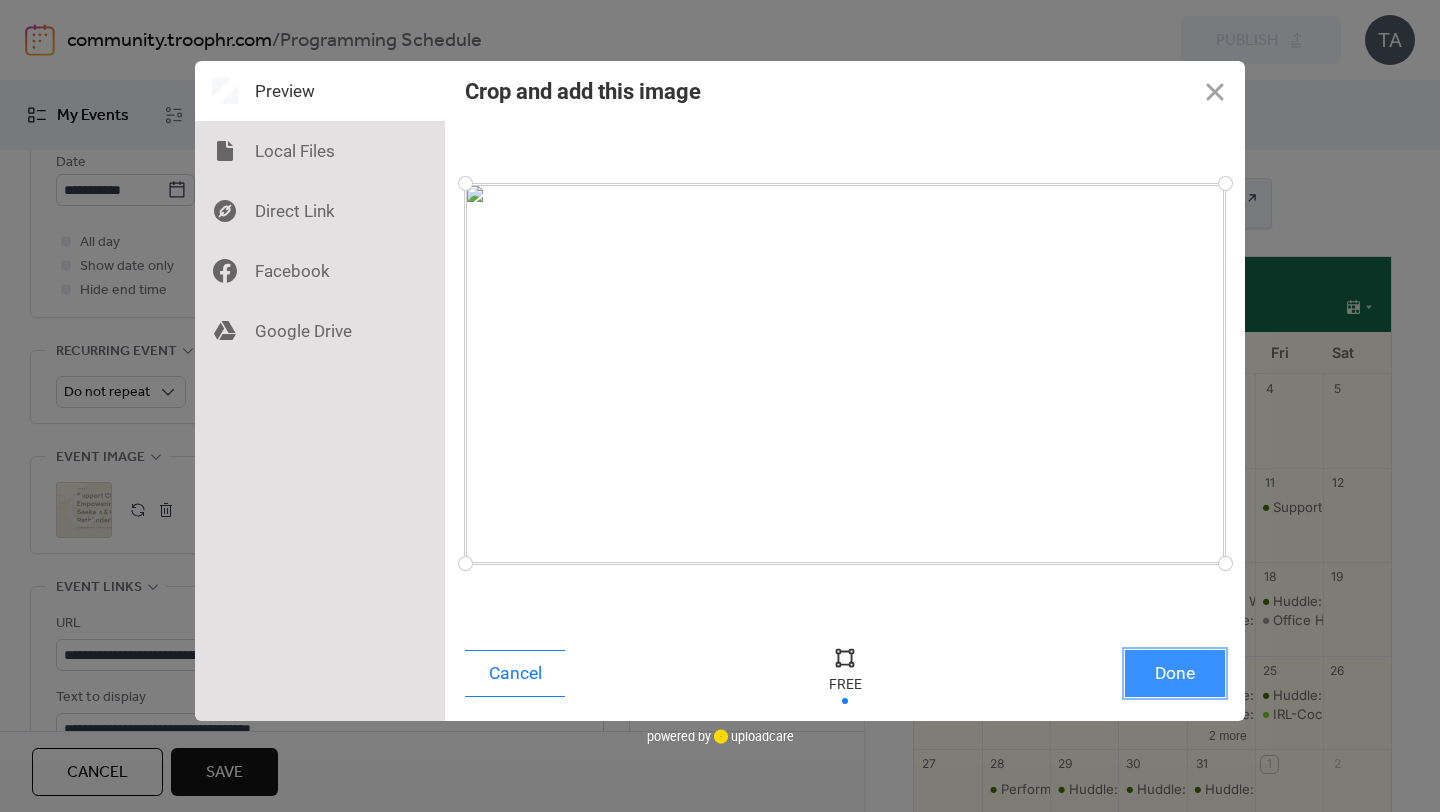 click on "Done" at bounding box center (1175, 673) 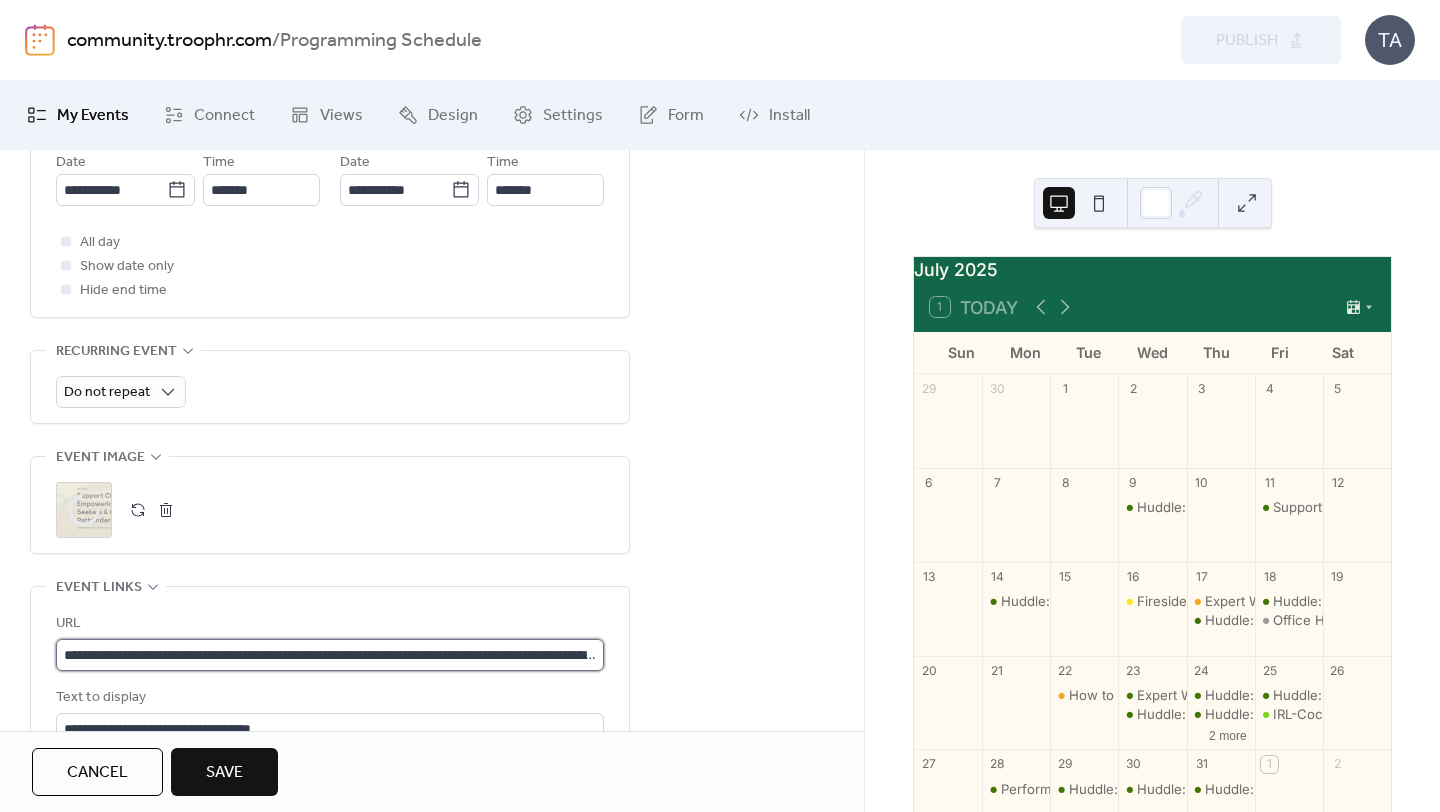 click on "**********" at bounding box center (330, 655) 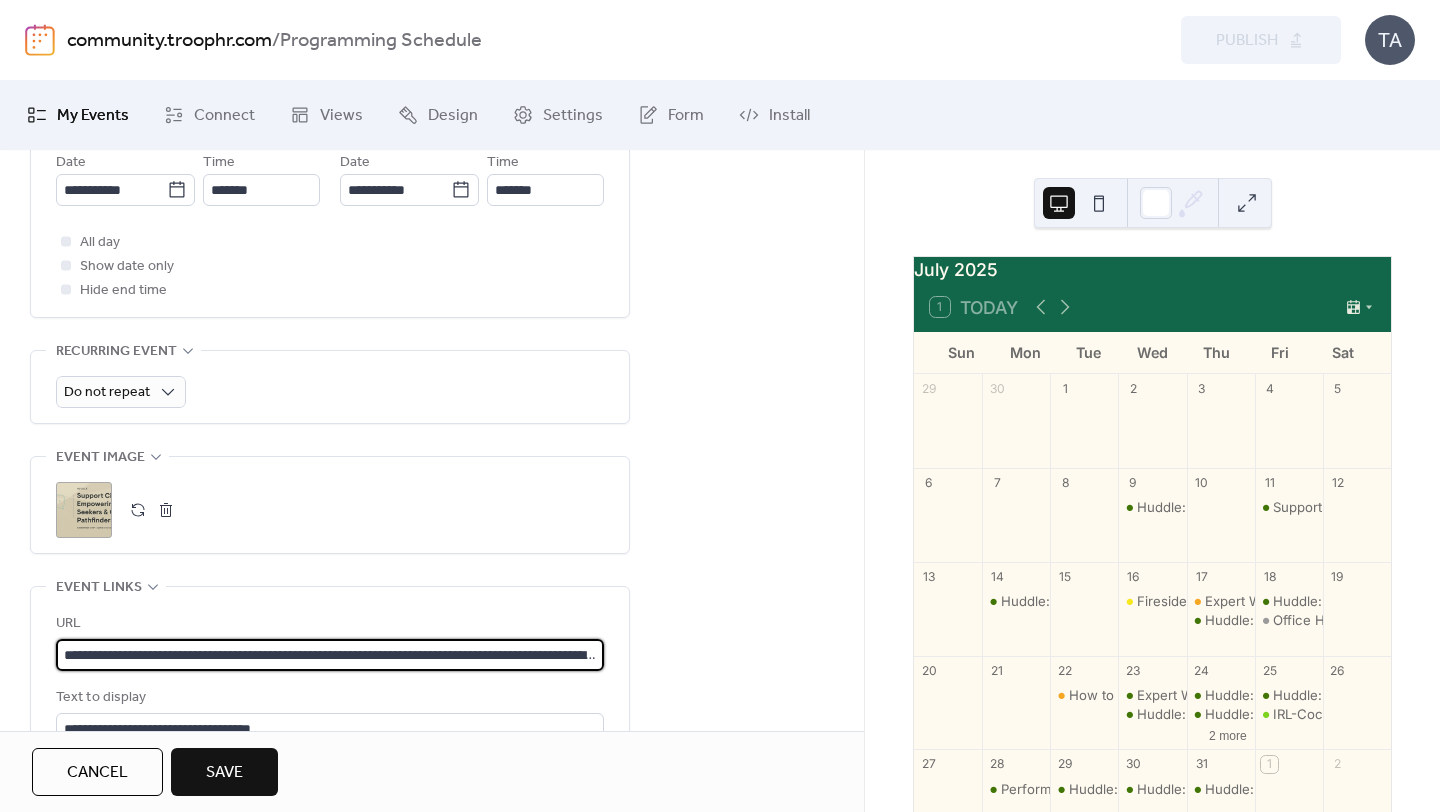 click on "**********" at bounding box center (330, 655) 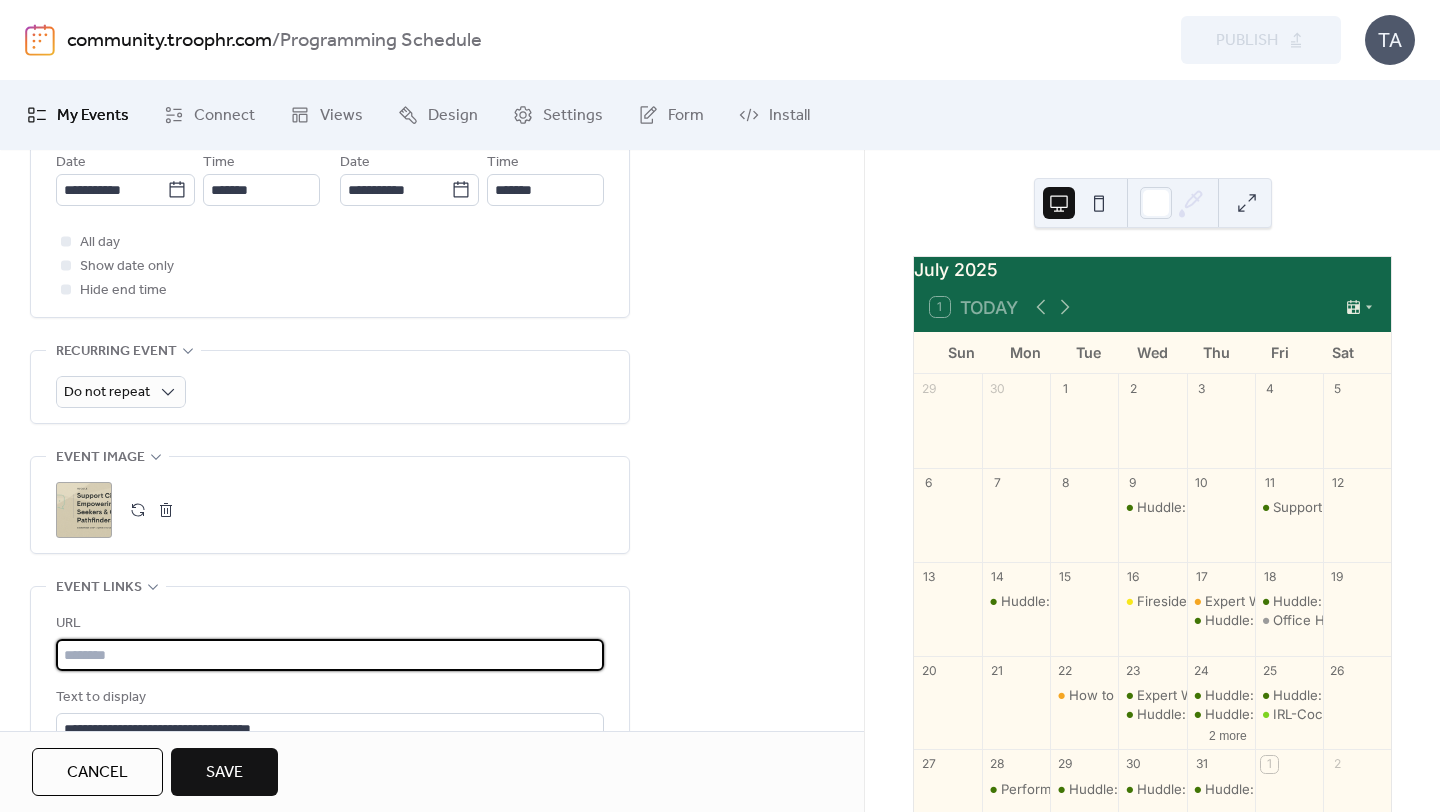 paste on "**********" 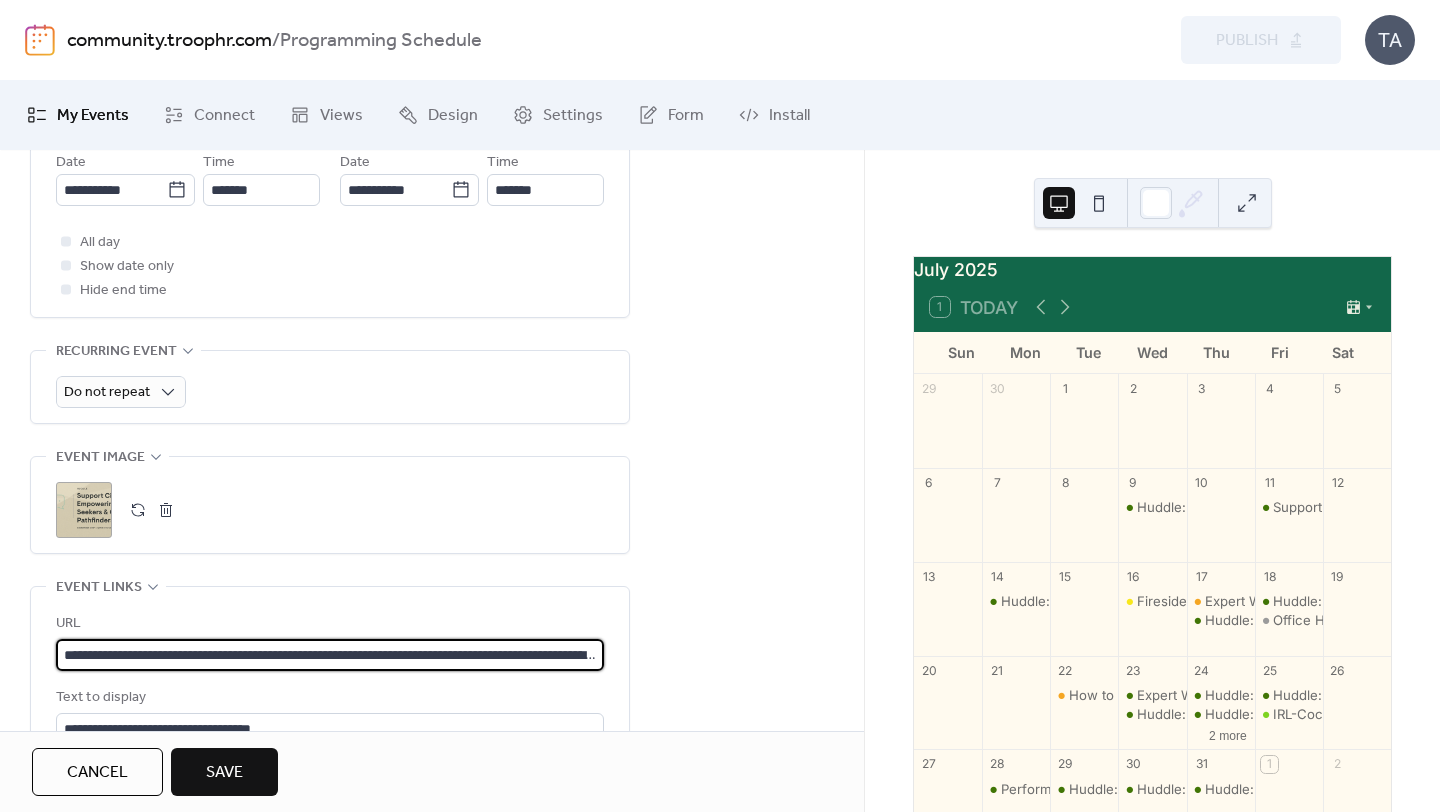 scroll, scrollTop: 0, scrollLeft: 455, axis: horizontal 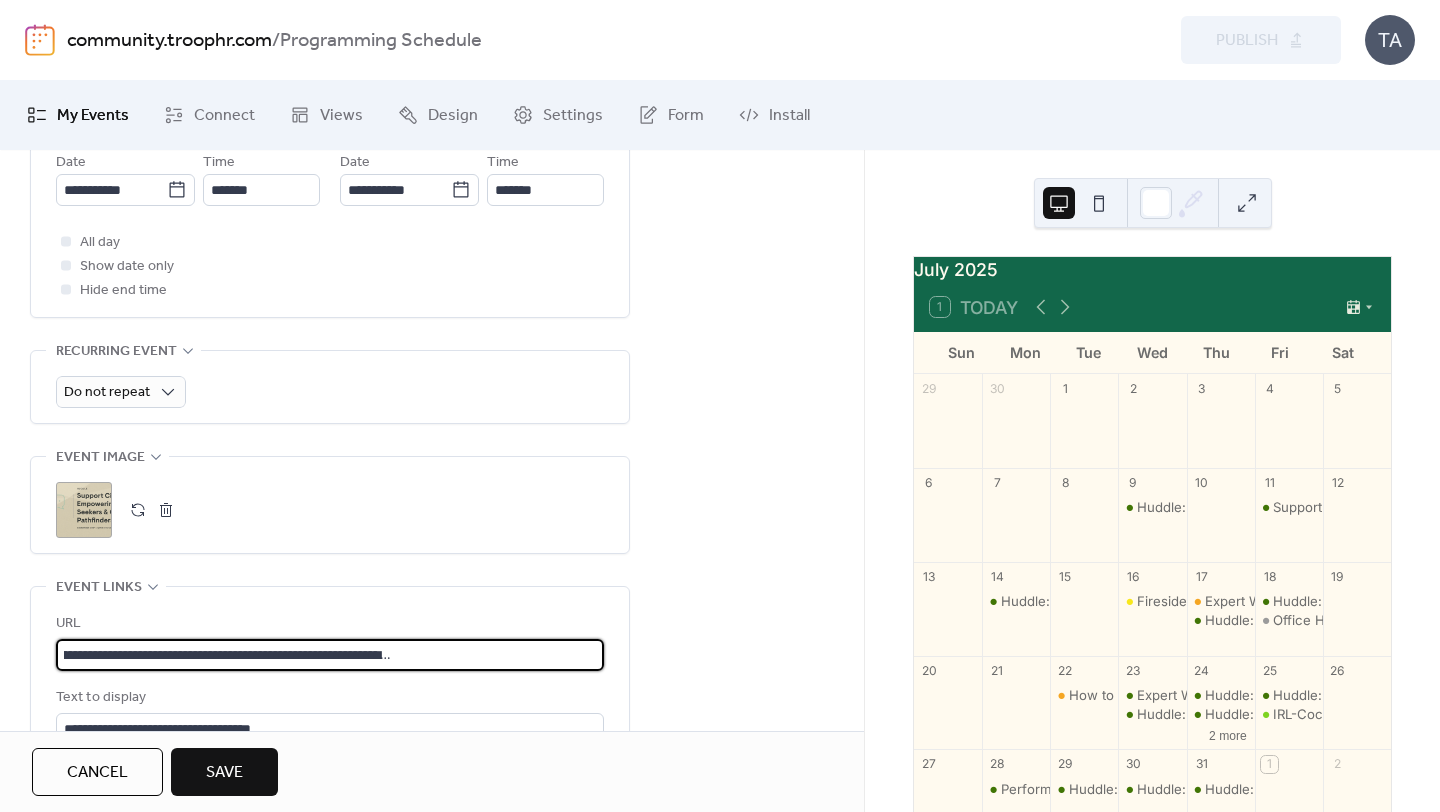 type on "**********" 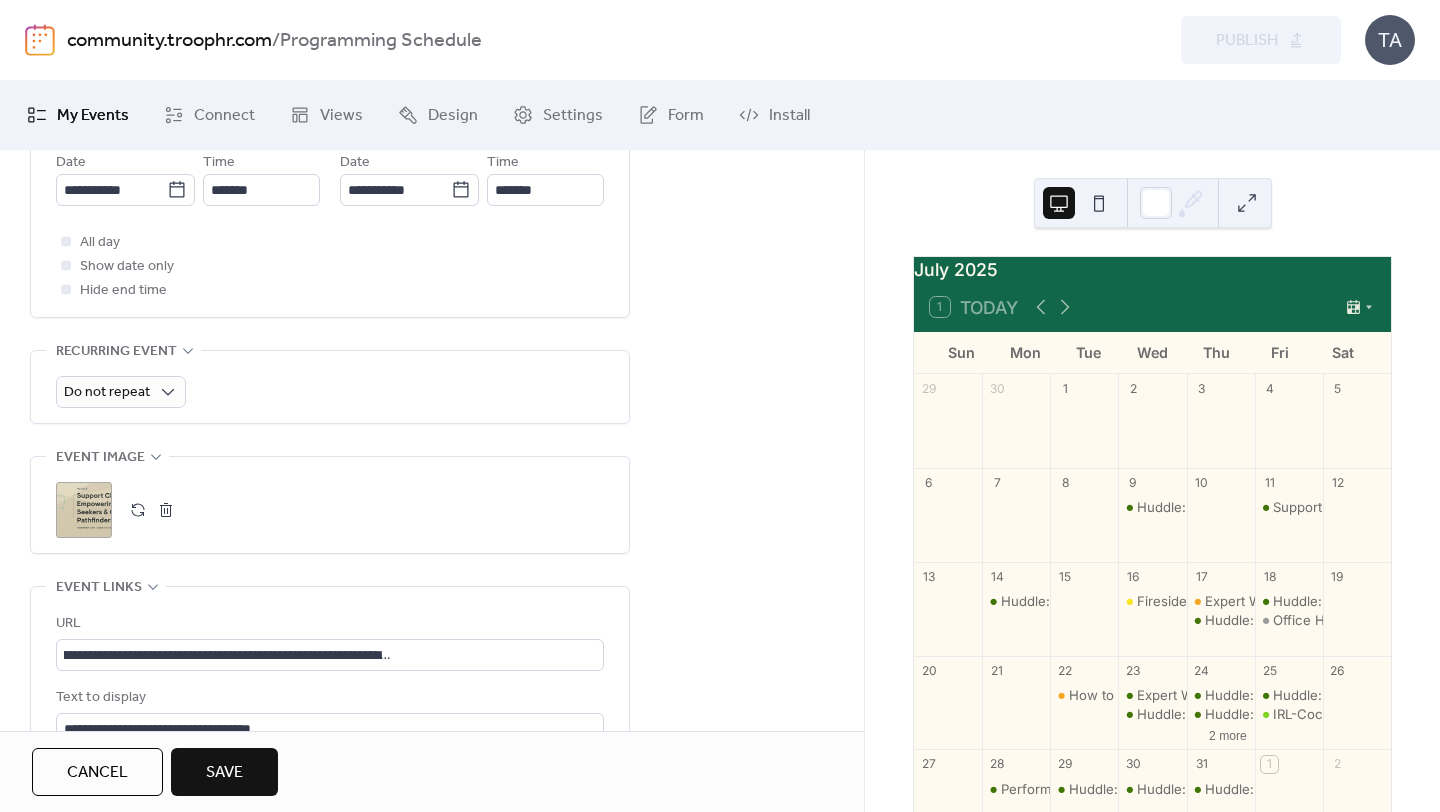 click on "Save" at bounding box center (224, 773) 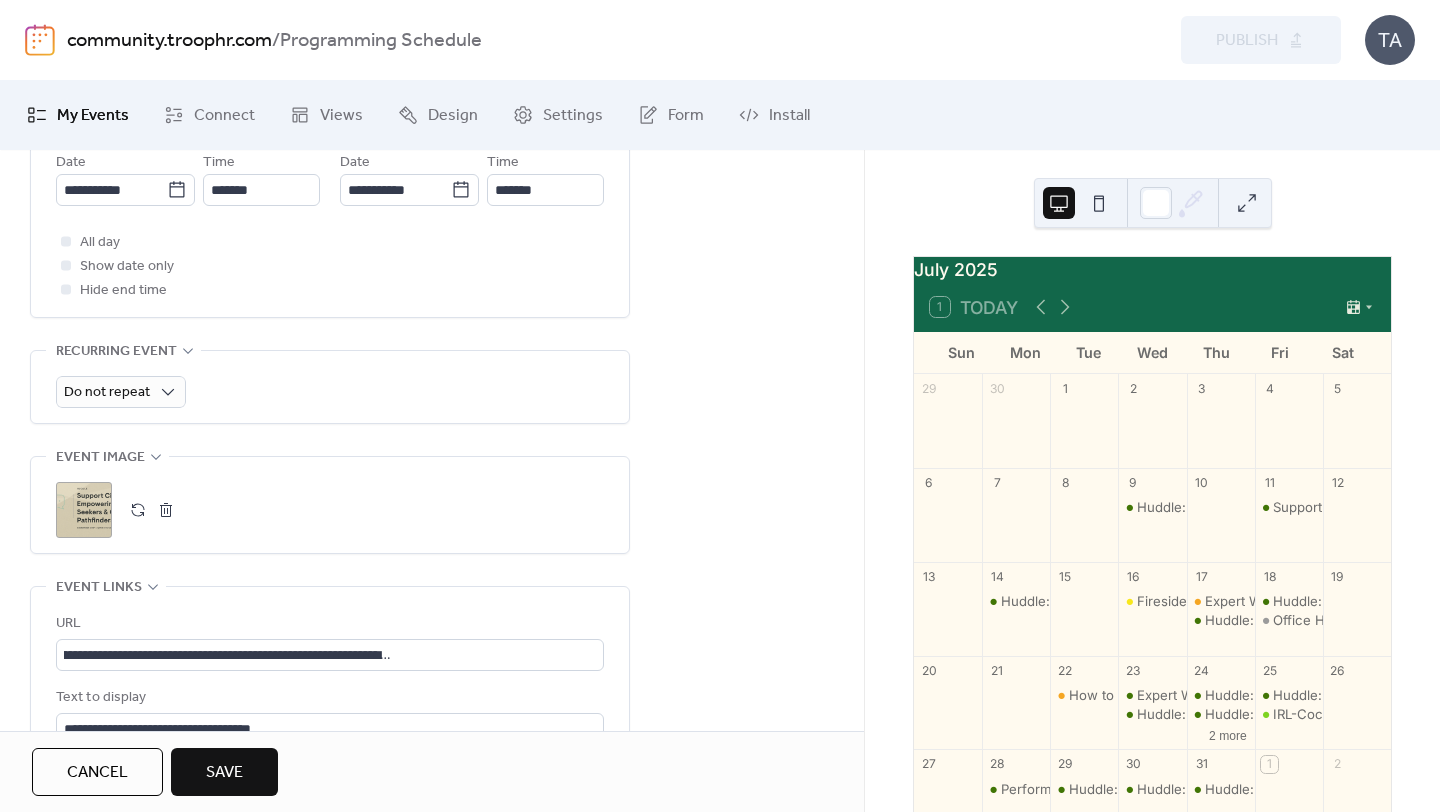 scroll, scrollTop: 0, scrollLeft: 0, axis: both 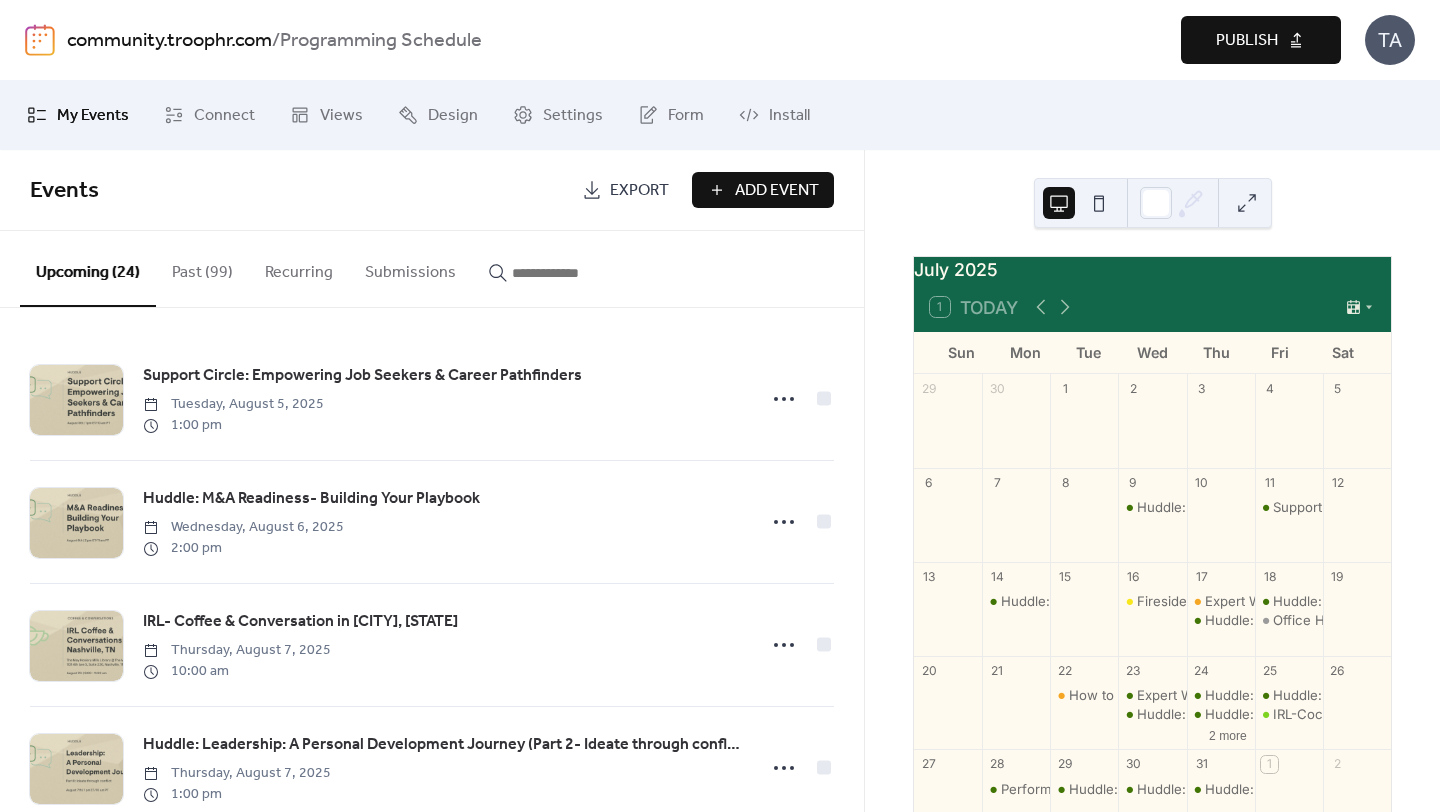 click on "Publish" at bounding box center (1247, 41) 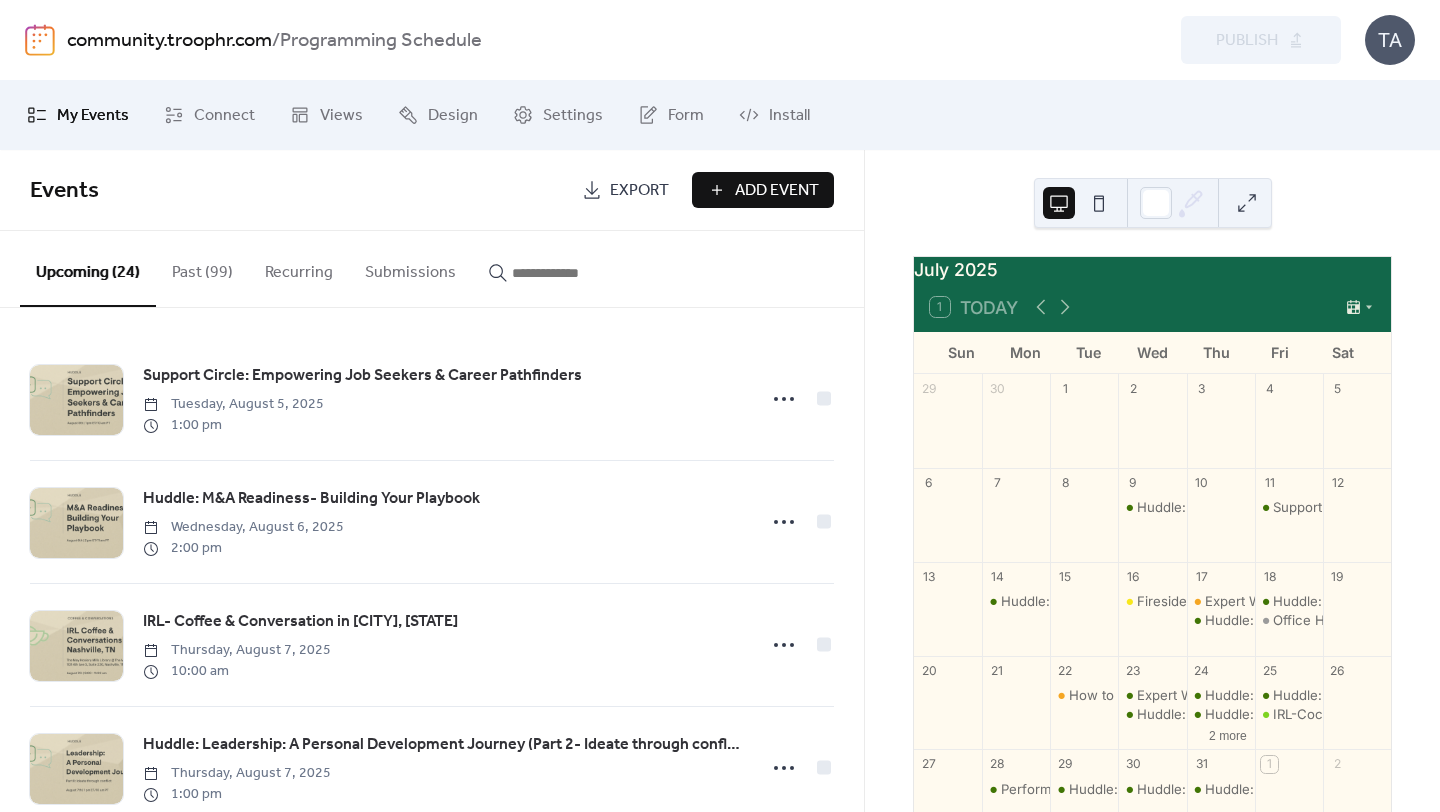 drag, startPoint x: 857, startPoint y: 344, endPoint x: 856, endPoint y: 416, distance: 72.00694 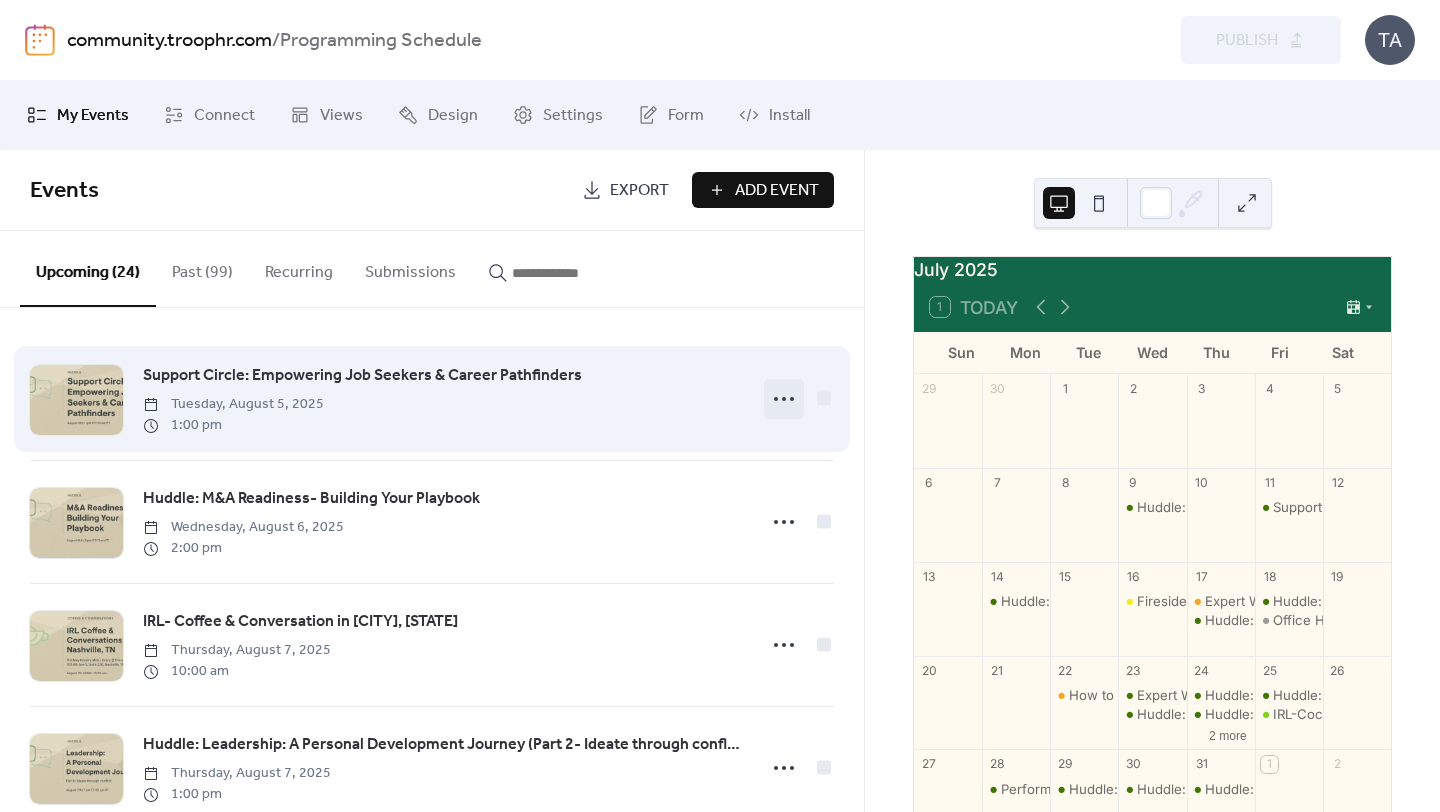 click 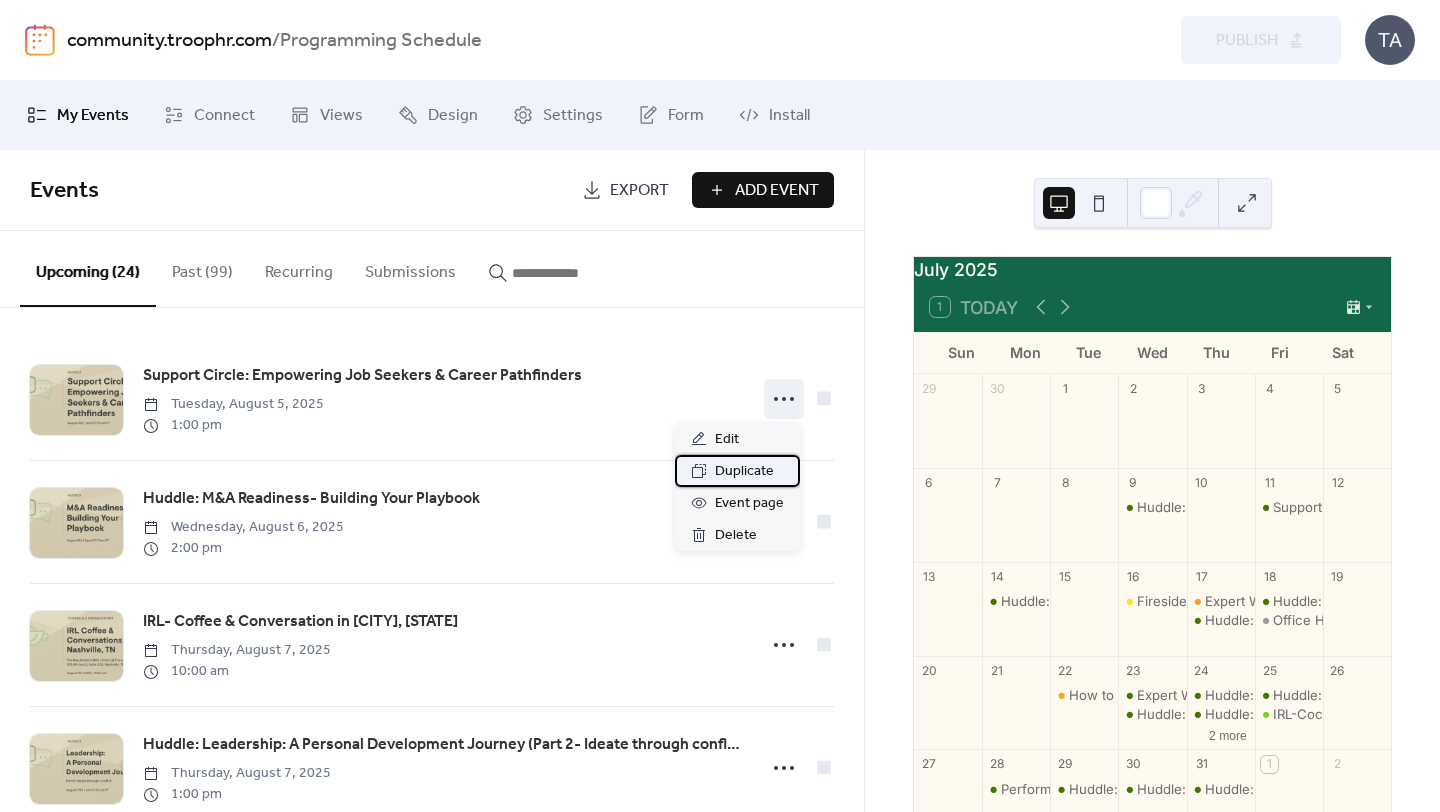 click on "Duplicate" at bounding box center (744, 472) 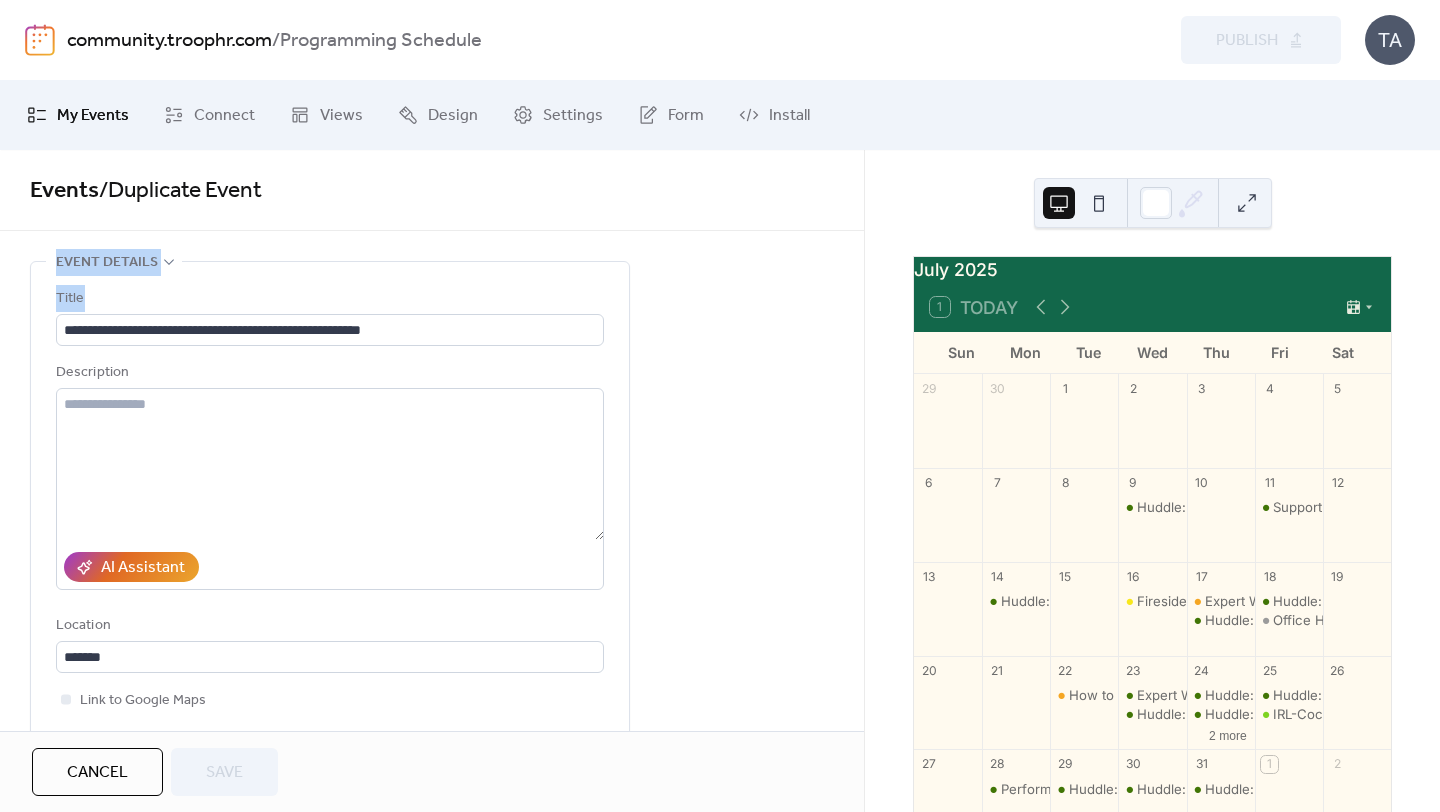 drag, startPoint x: 856, startPoint y: 240, endPoint x: 856, endPoint y: 299, distance: 59 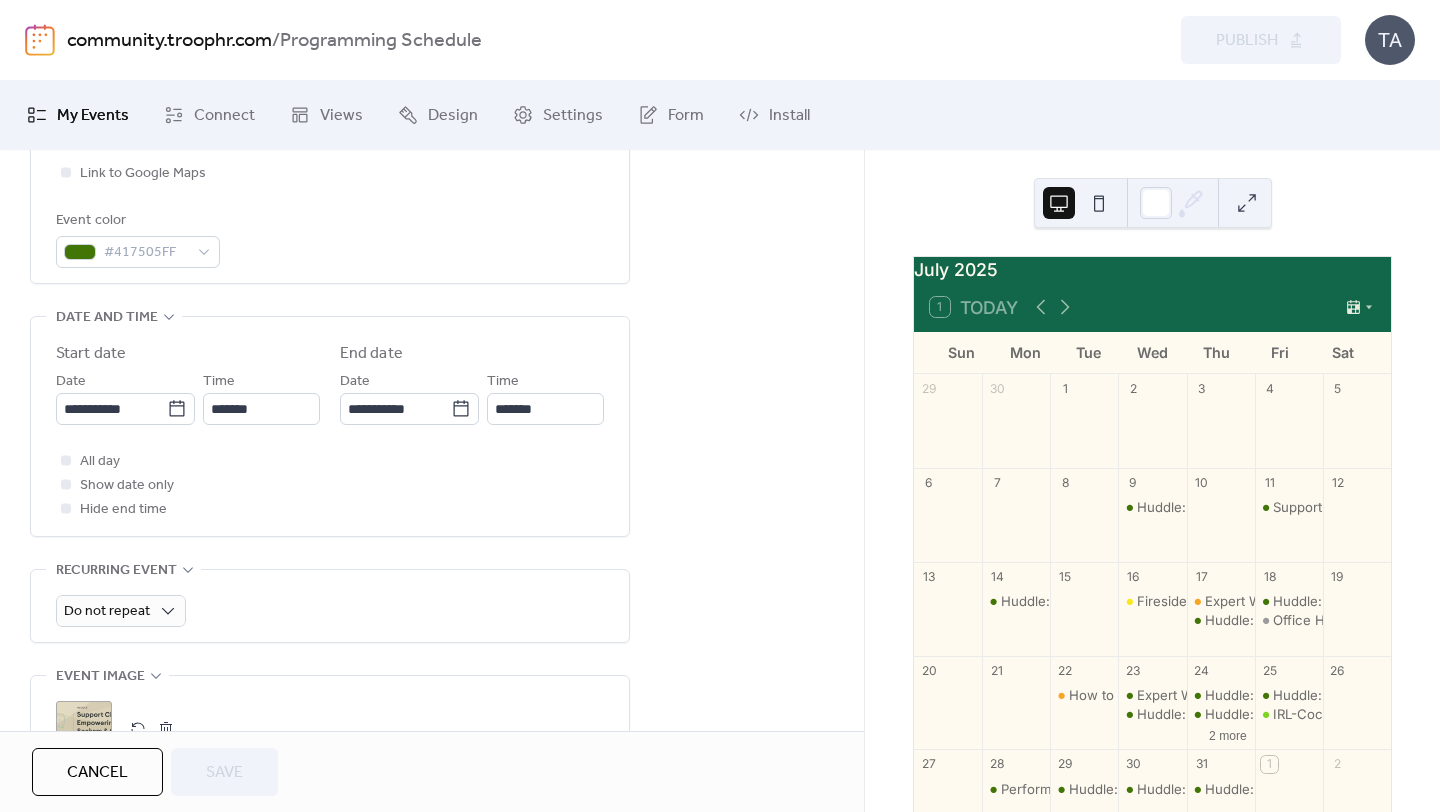 scroll, scrollTop: 544, scrollLeft: 0, axis: vertical 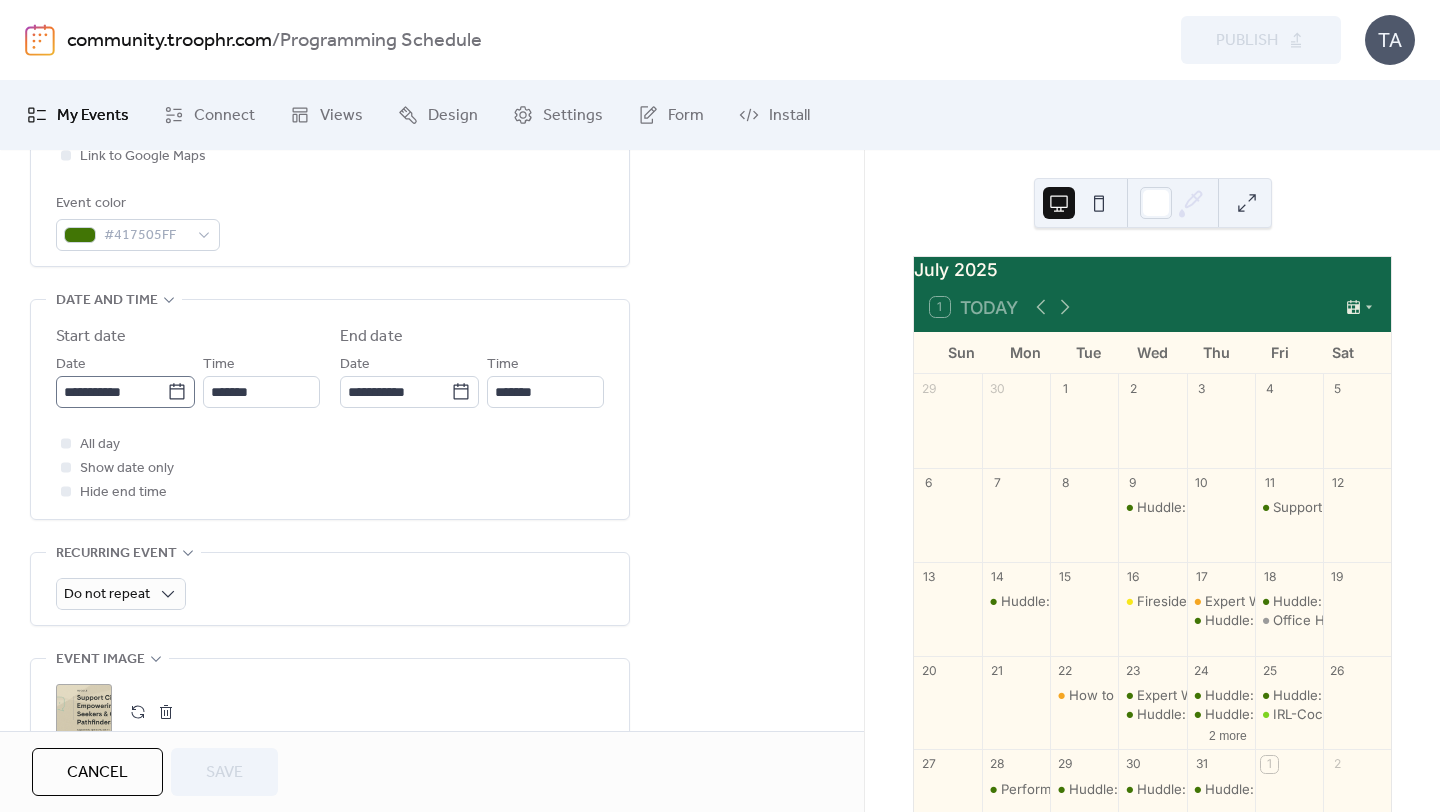 click 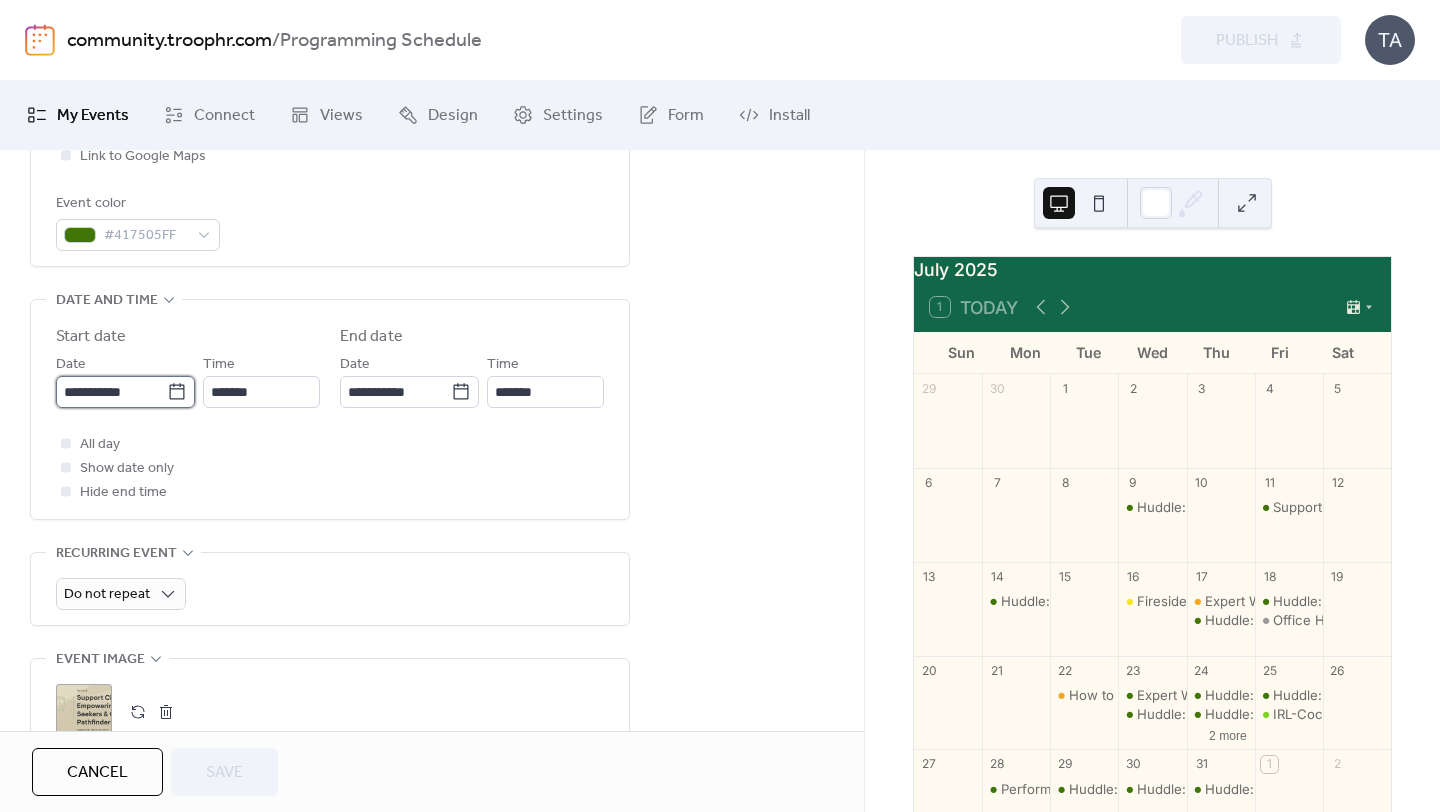click on "**********" at bounding box center [111, 392] 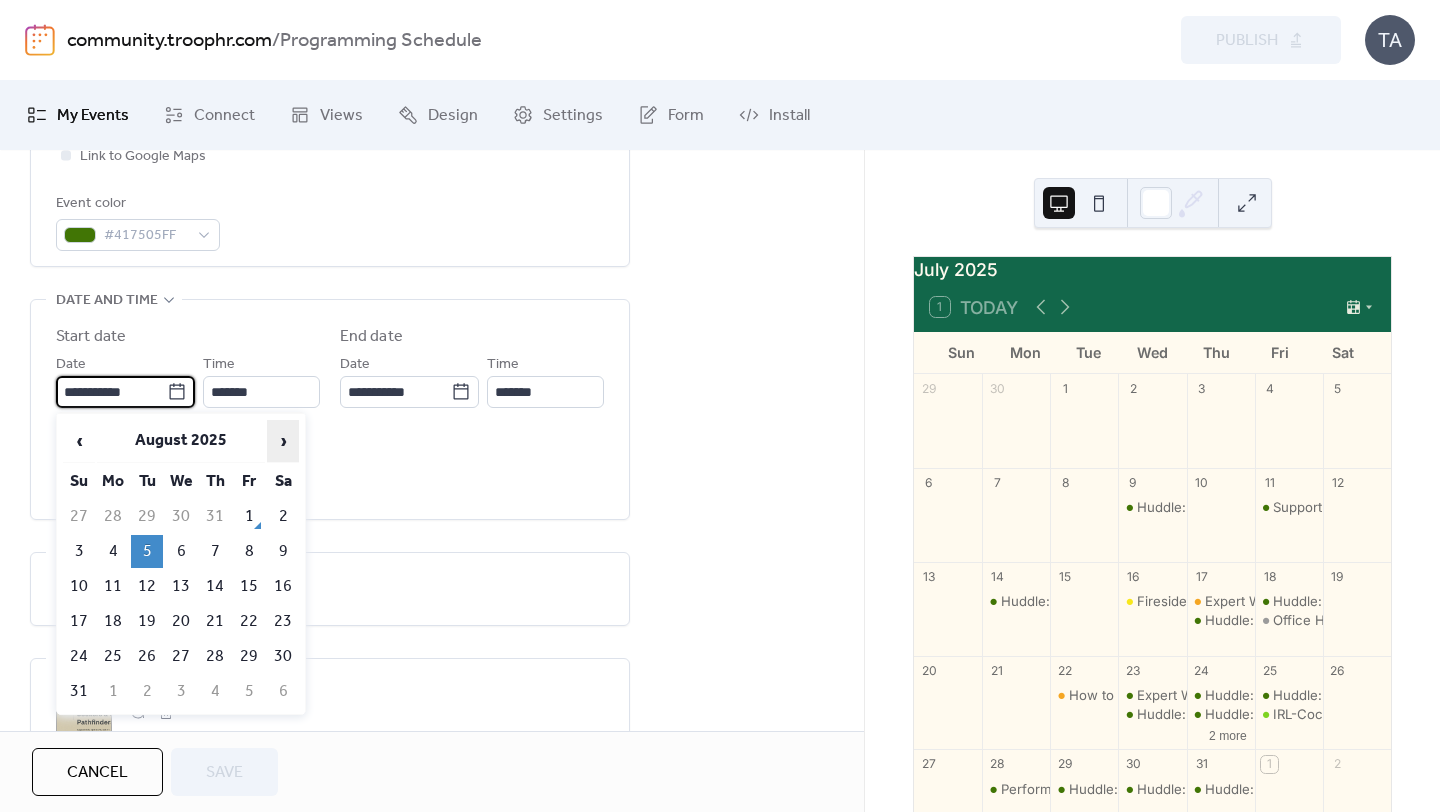 click on "›" at bounding box center (283, 441) 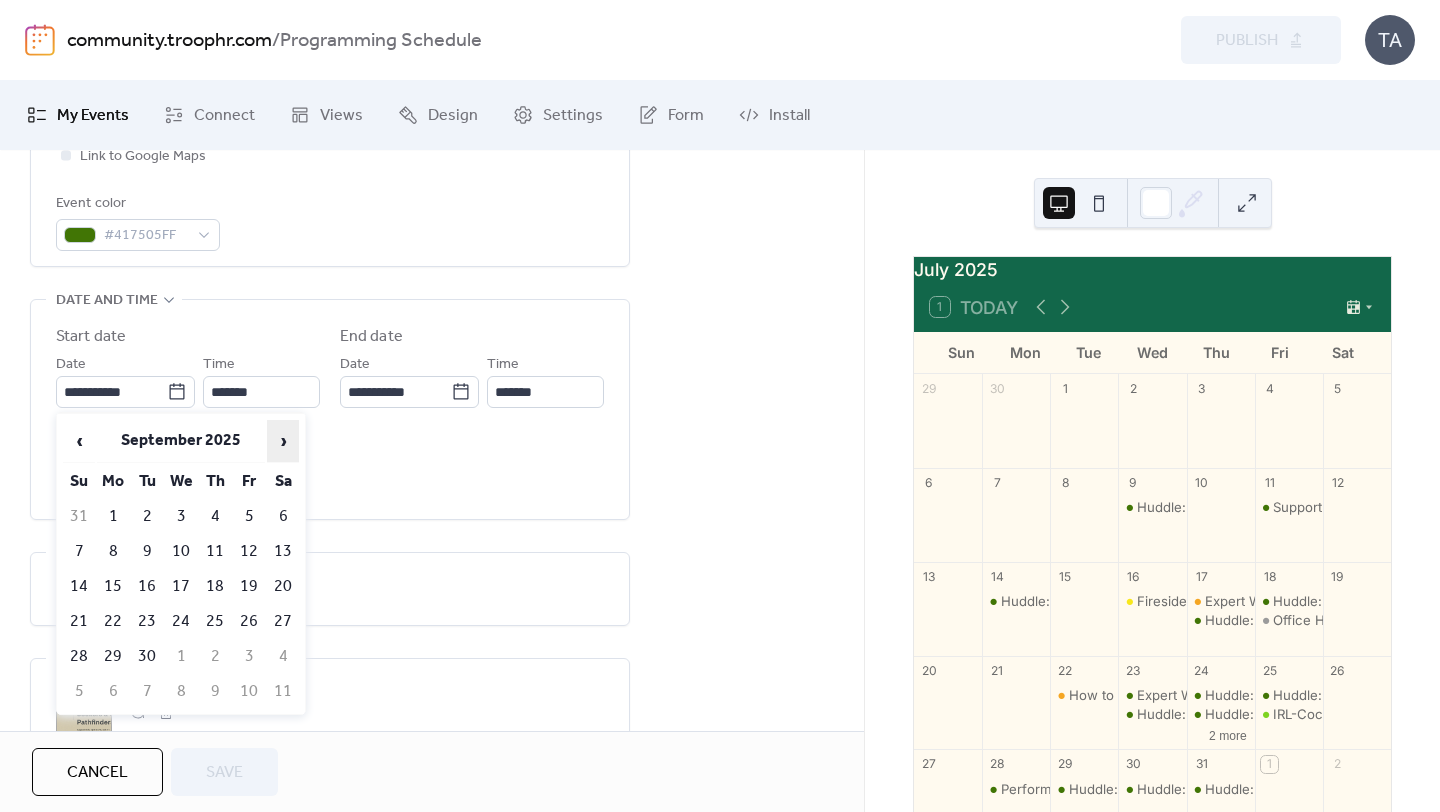 click on "›" at bounding box center (283, 441) 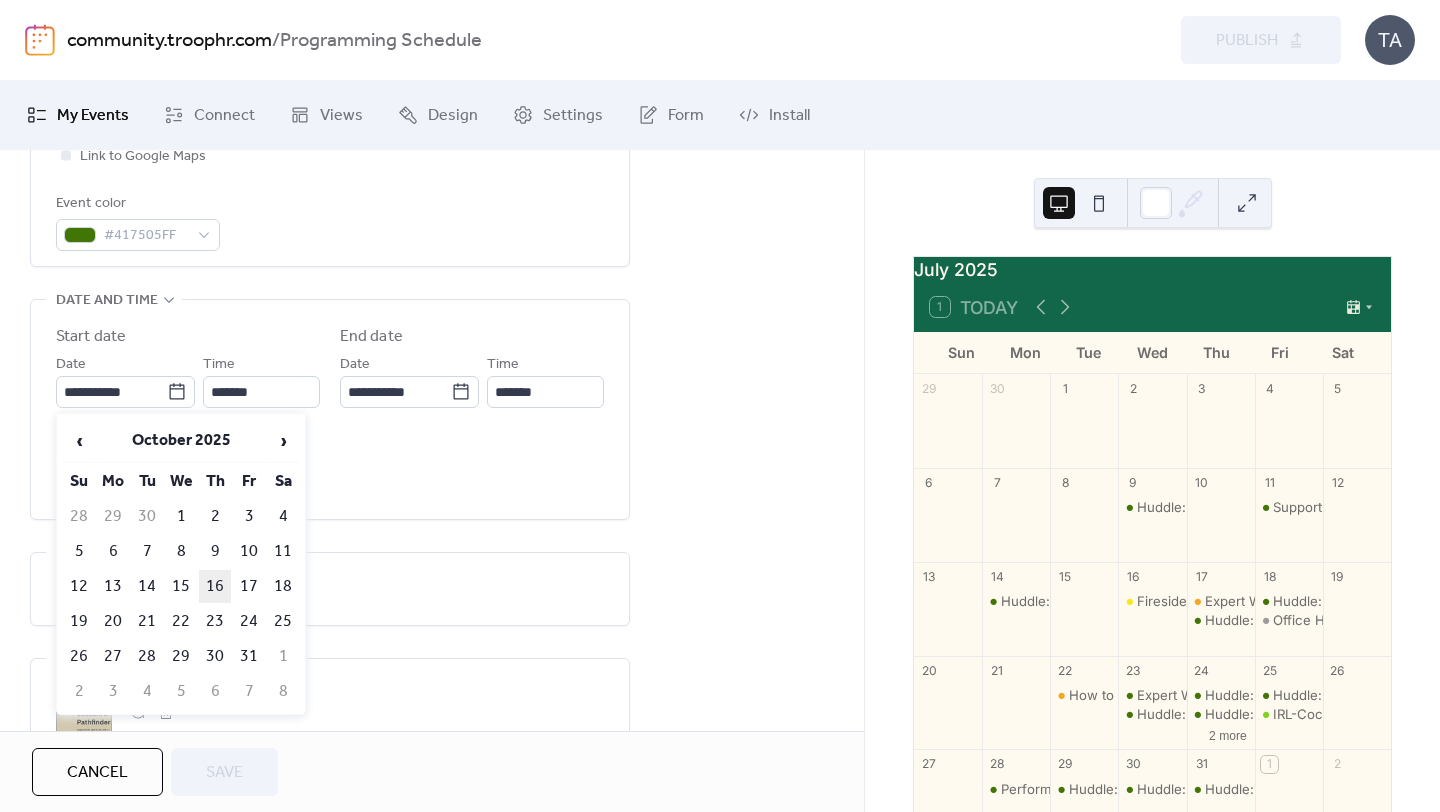 click on "16" at bounding box center (215, 586) 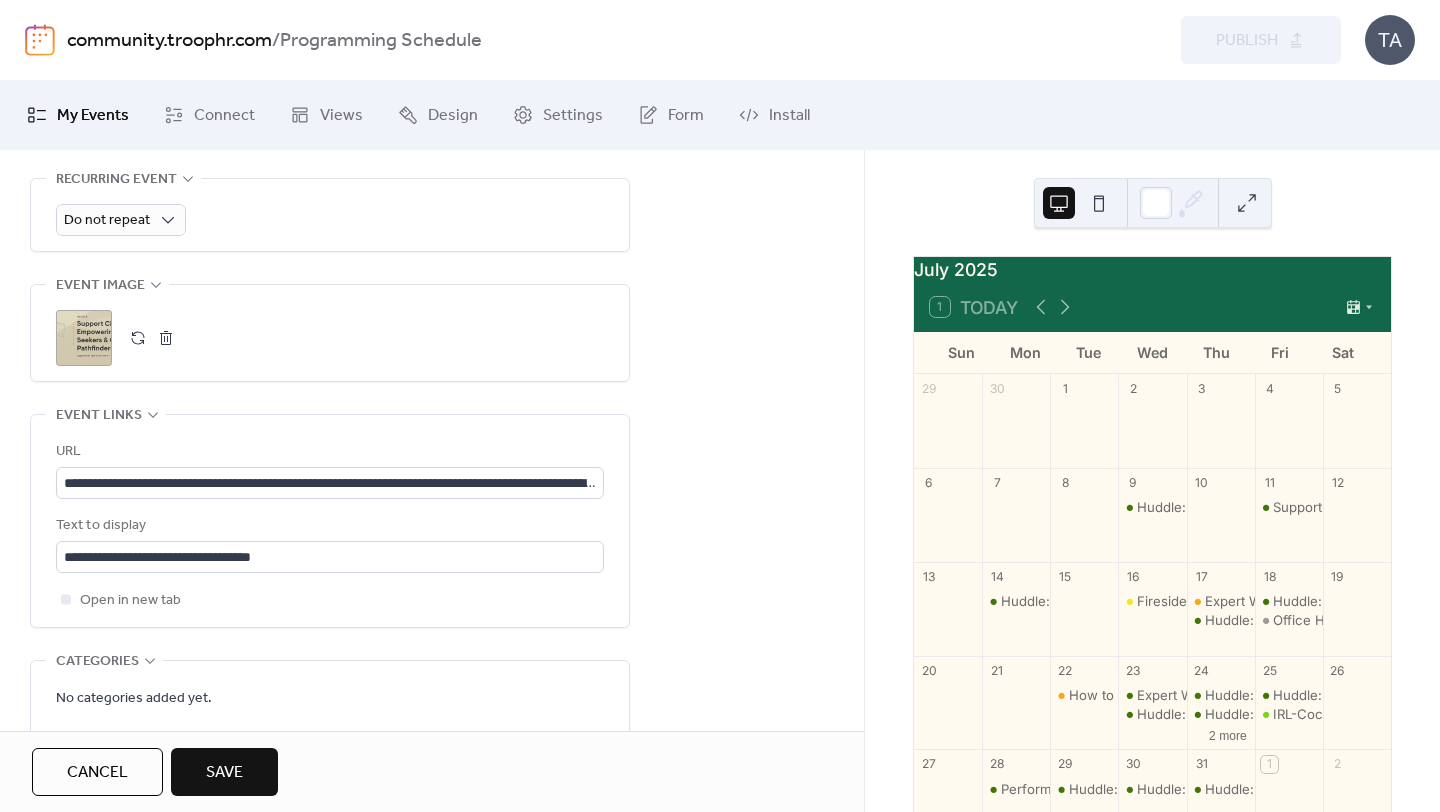 scroll, scrollTop: 926, scrollLeft: 0, axis: vertical 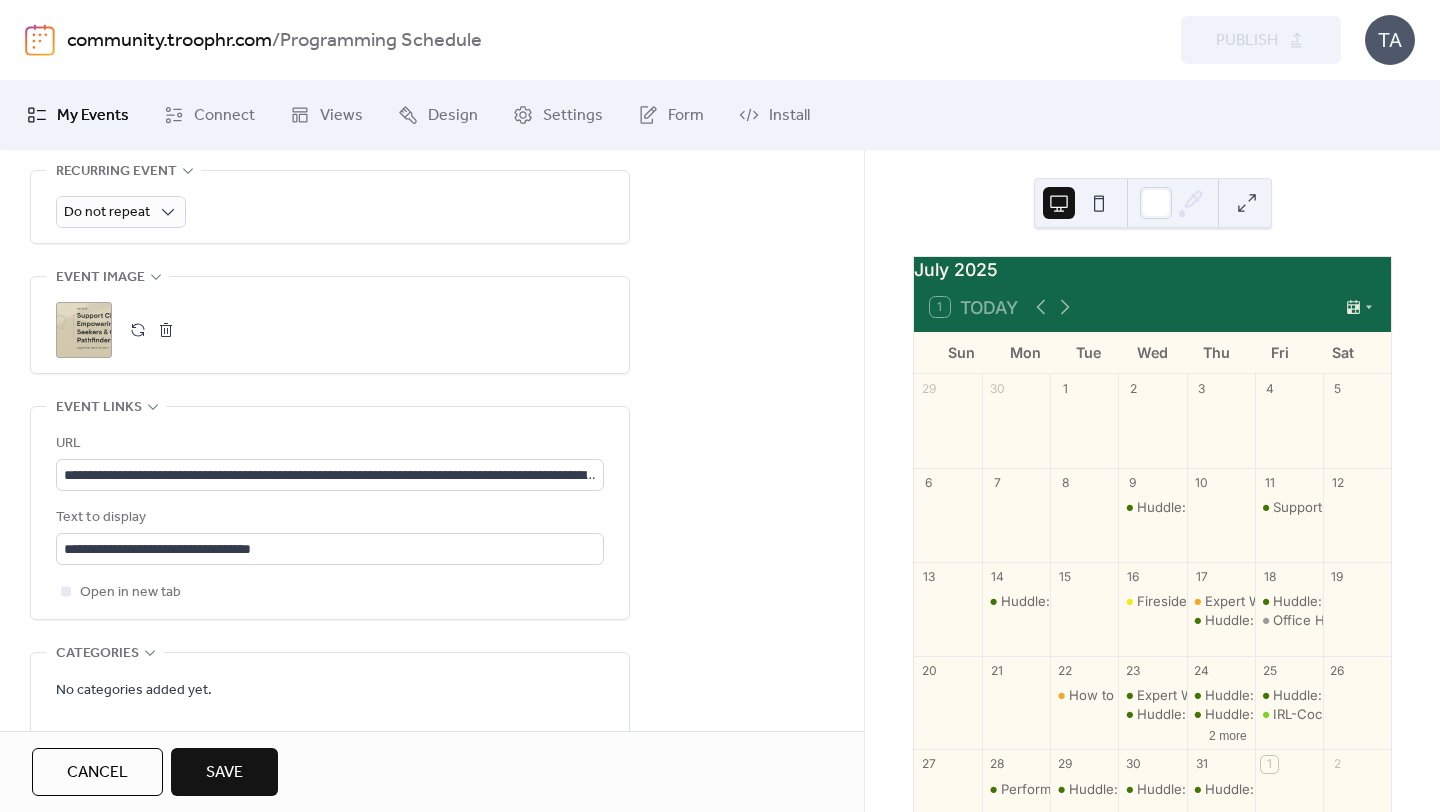 click on ";" at bounding box center (84, 330) 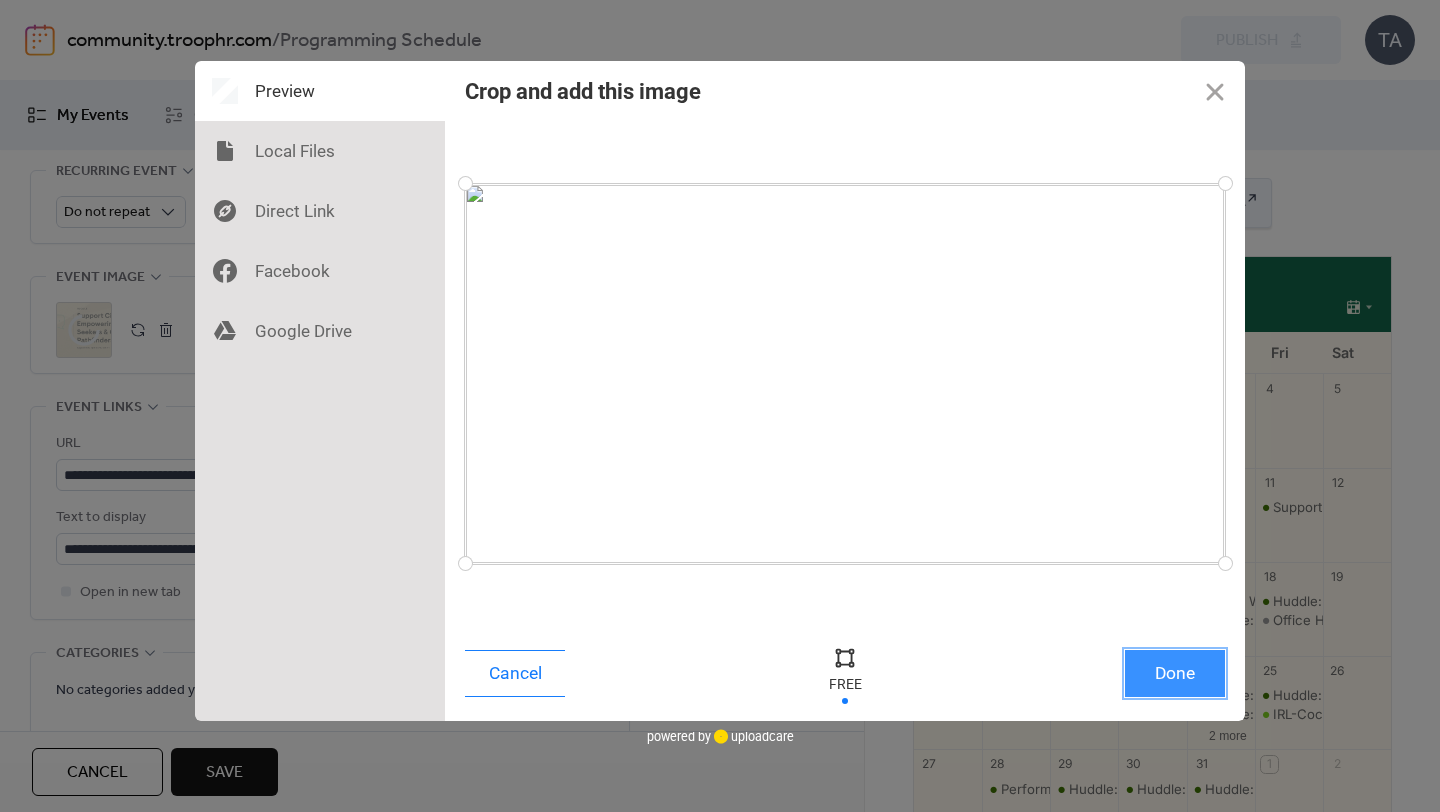 click on "Done" at bounding box center [1175, 673] 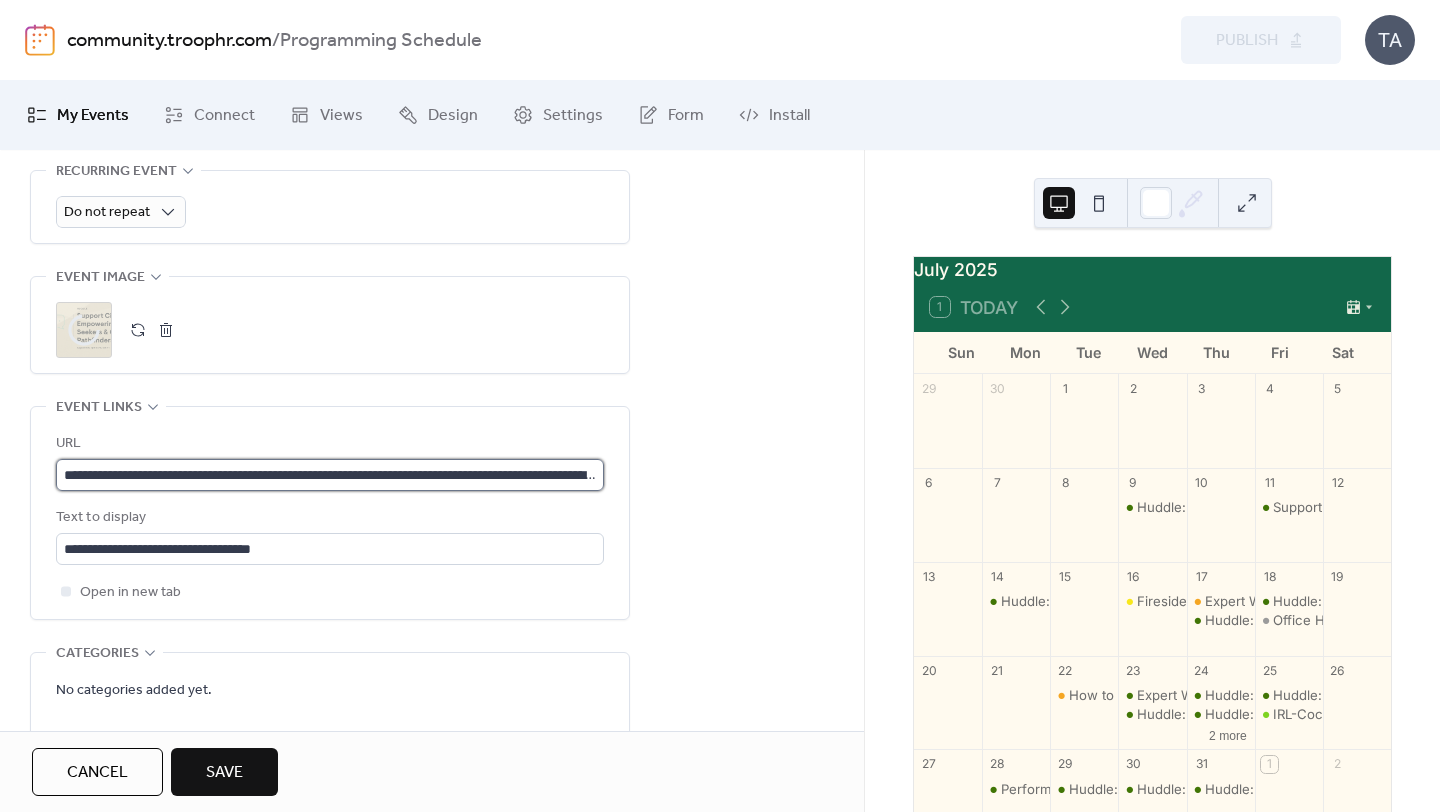 click on "**********" at bounding box center [330, 475] 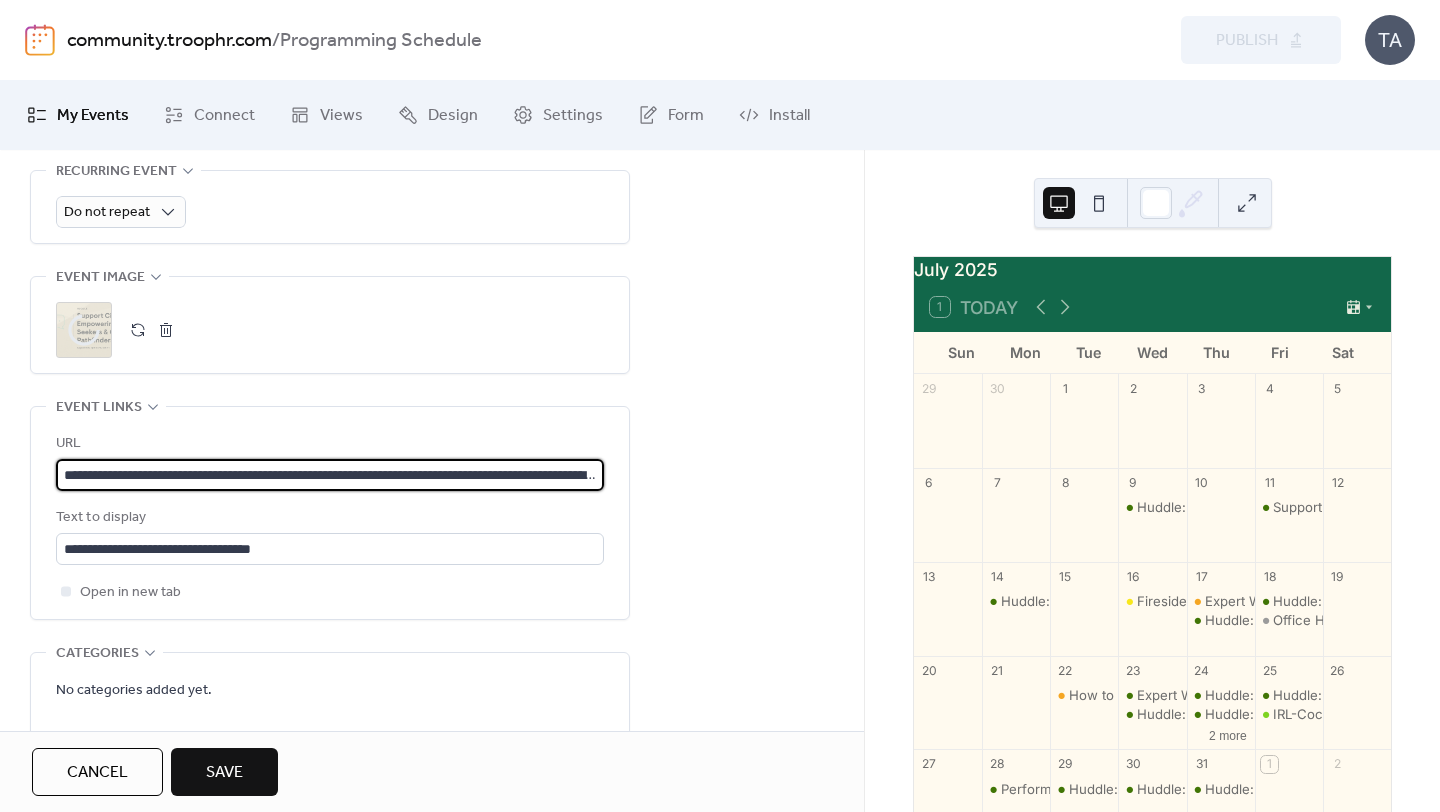 click on "**********" at bounding box center (330, 475) 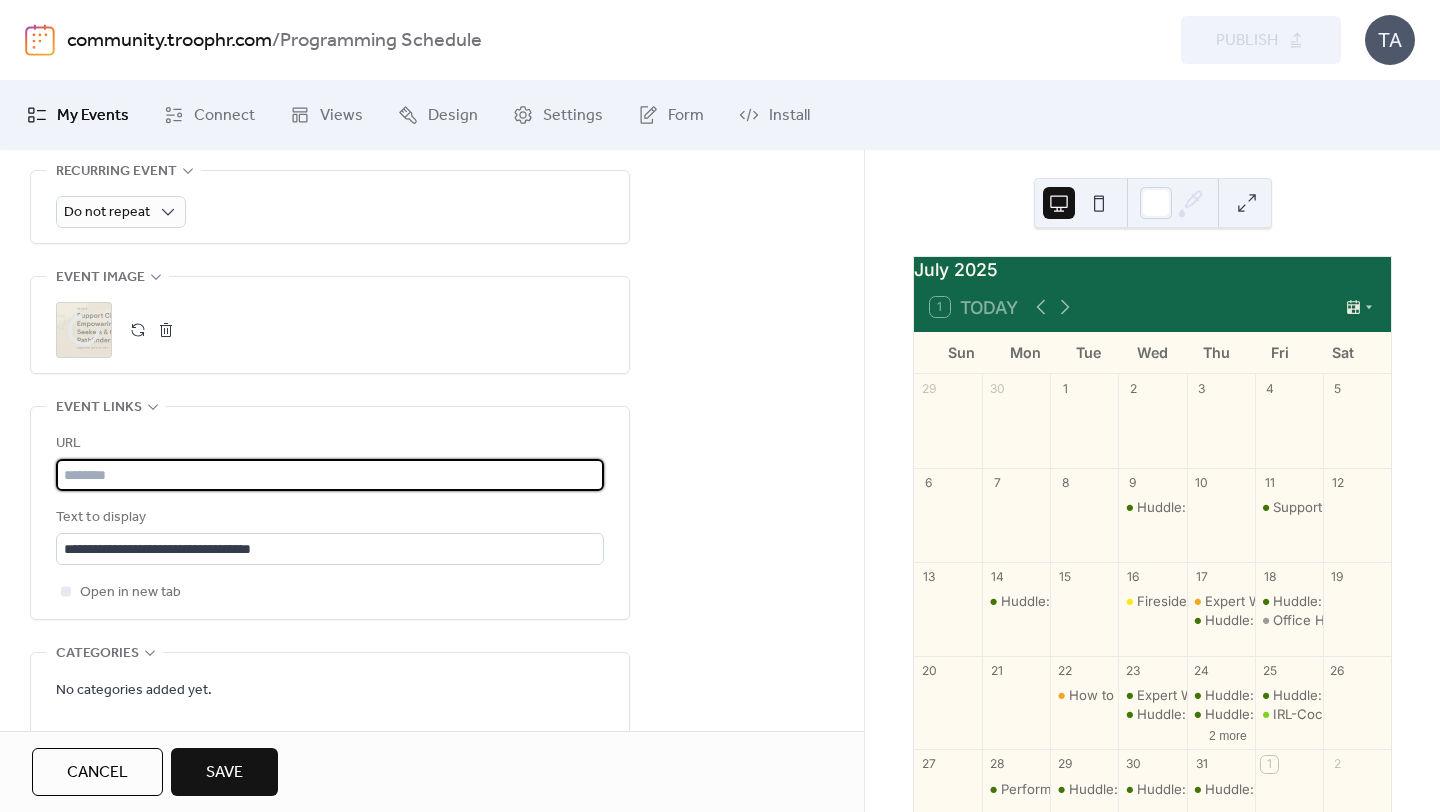 paste on "**********" 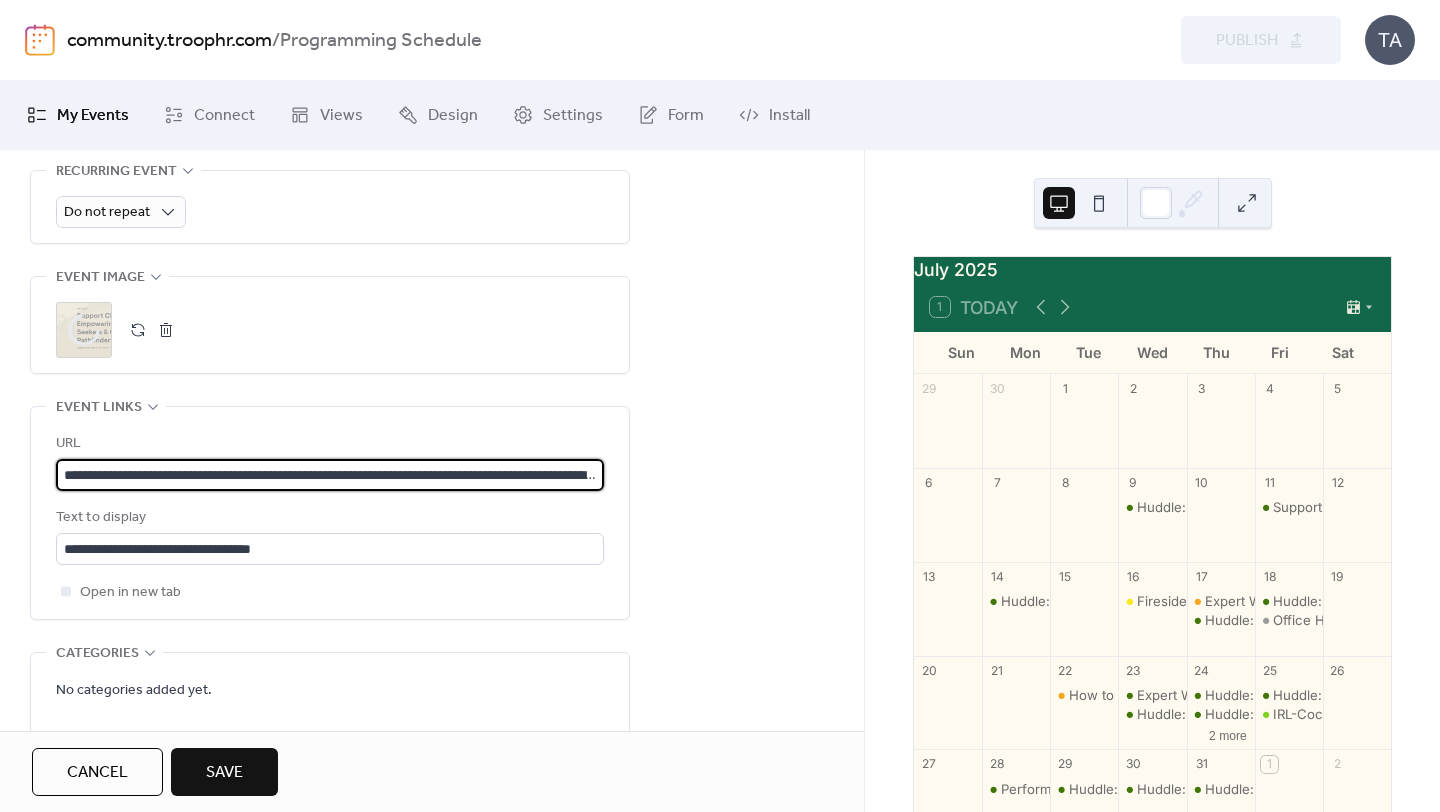 scroll, scrollTop: 0, scrollLeft: 506, axis: horizontal 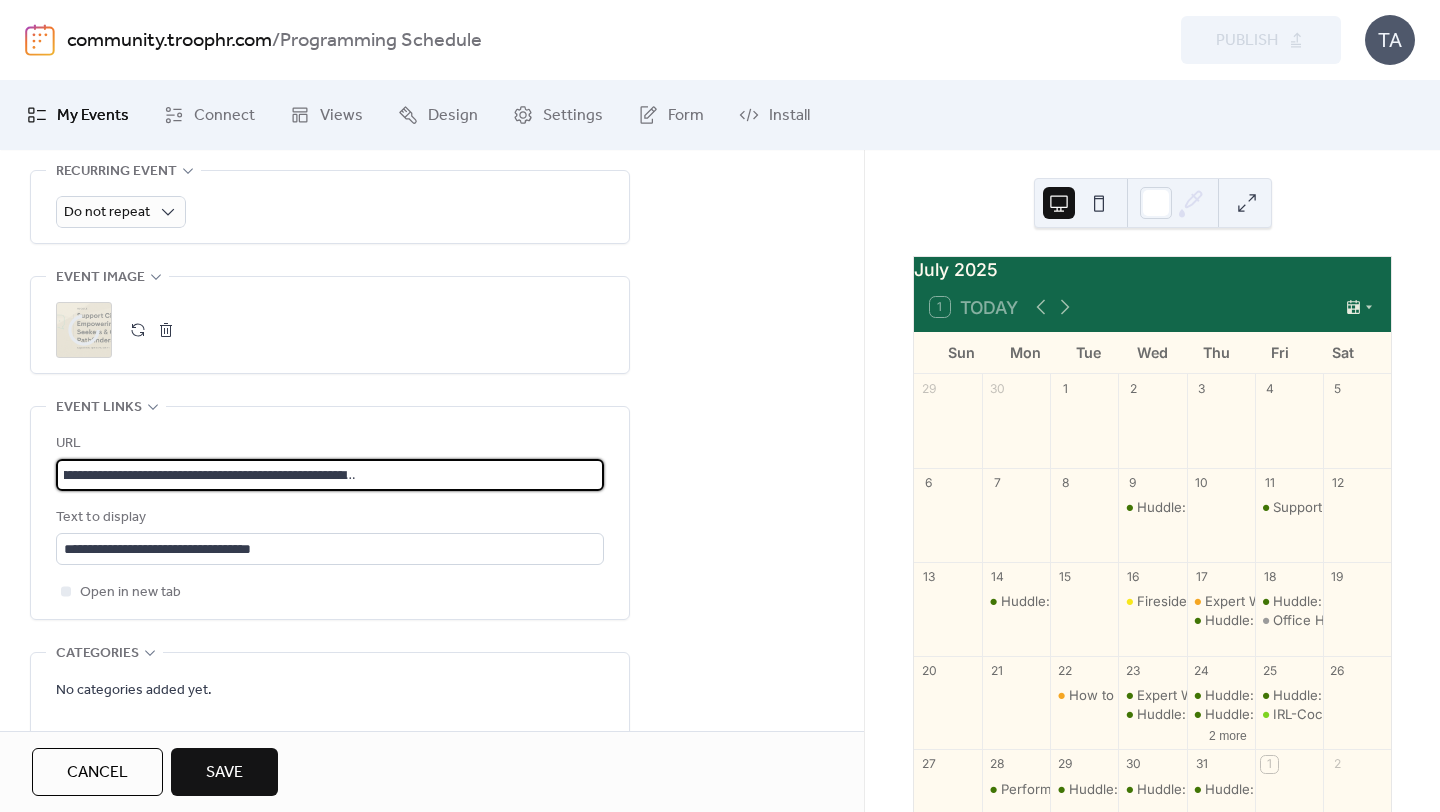 type on "**********" 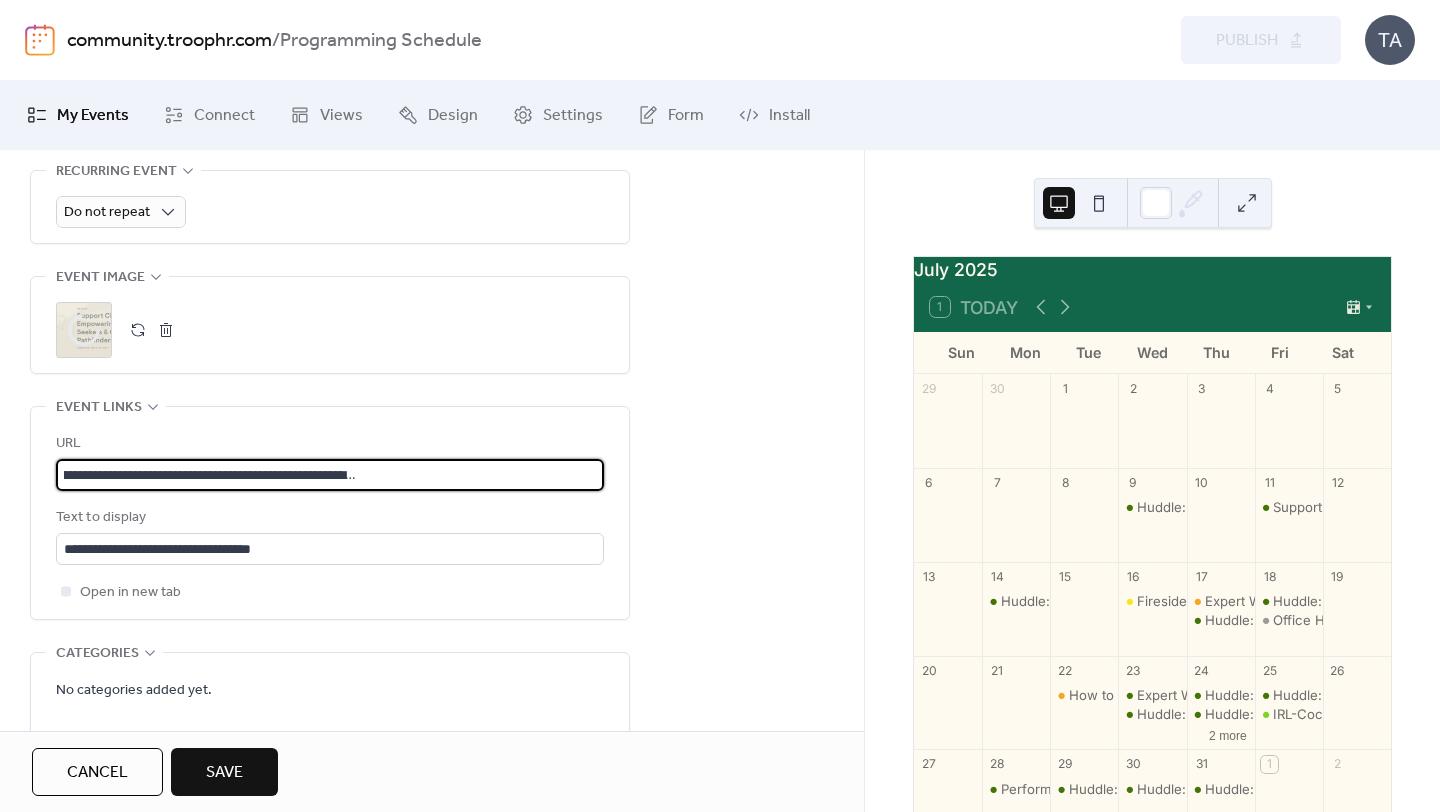 click on "Save" at bounding box center [224, 773] 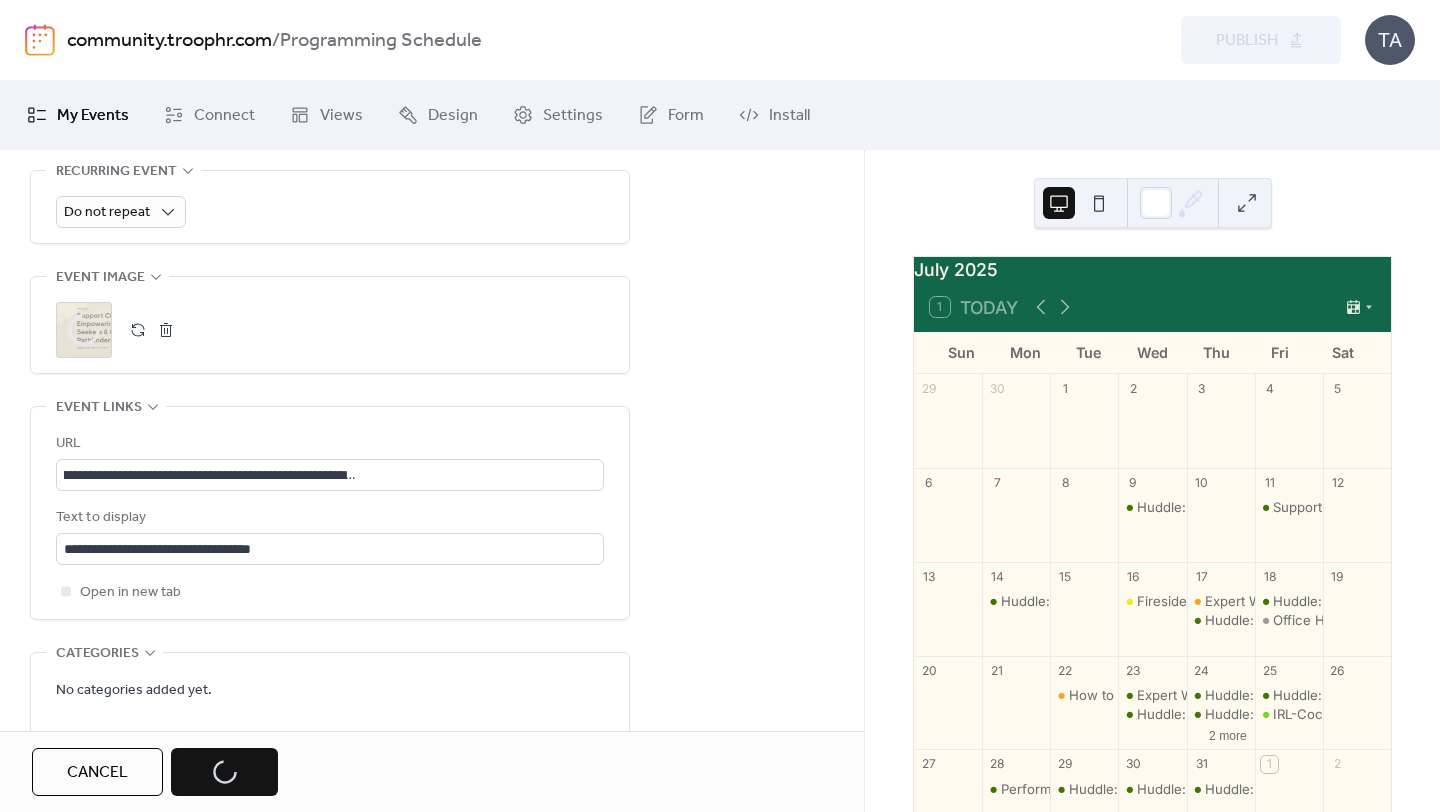 scroll, scrollTop: 0, scrollLeft: 0, axis: both 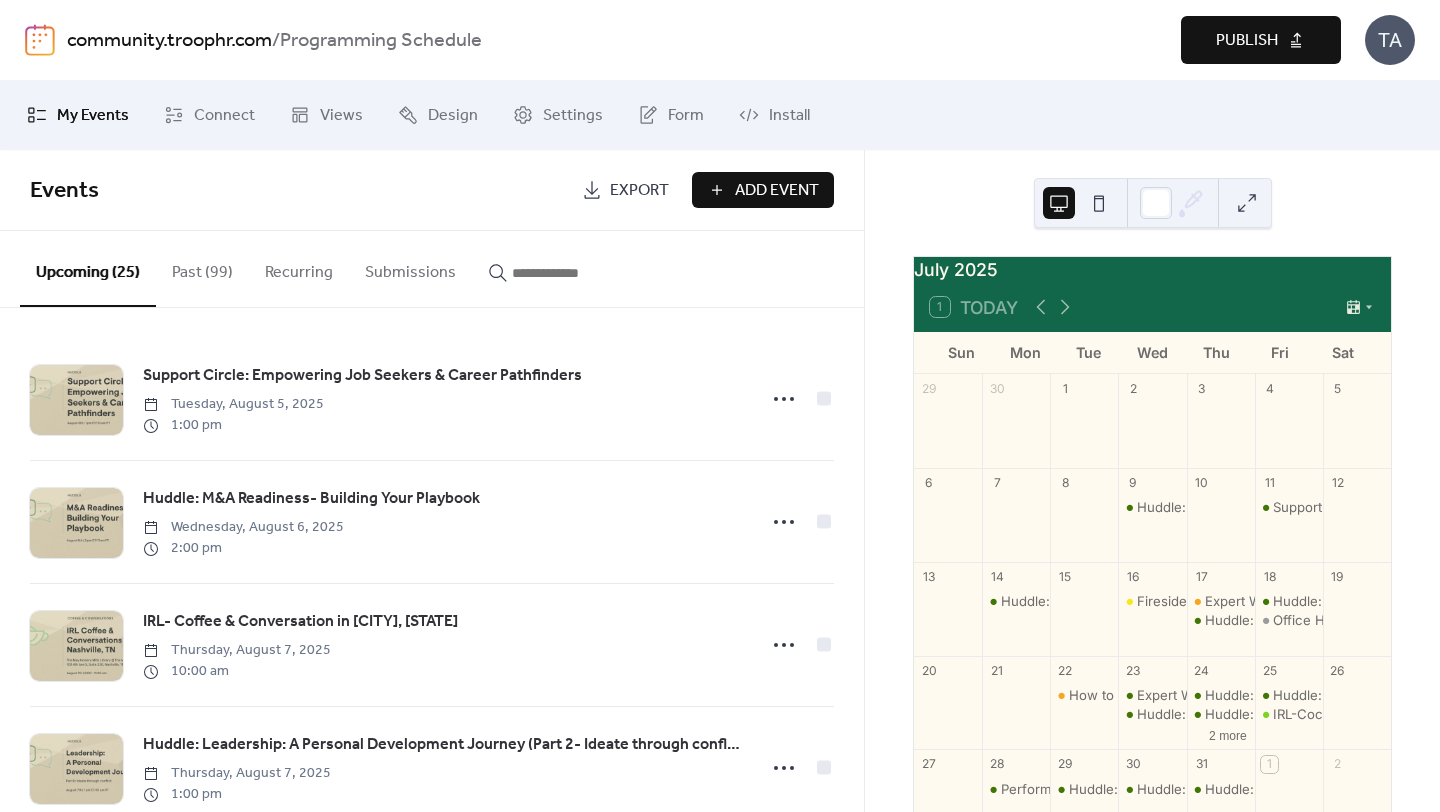 click on "Publish" at bounding box center (1247, 41) 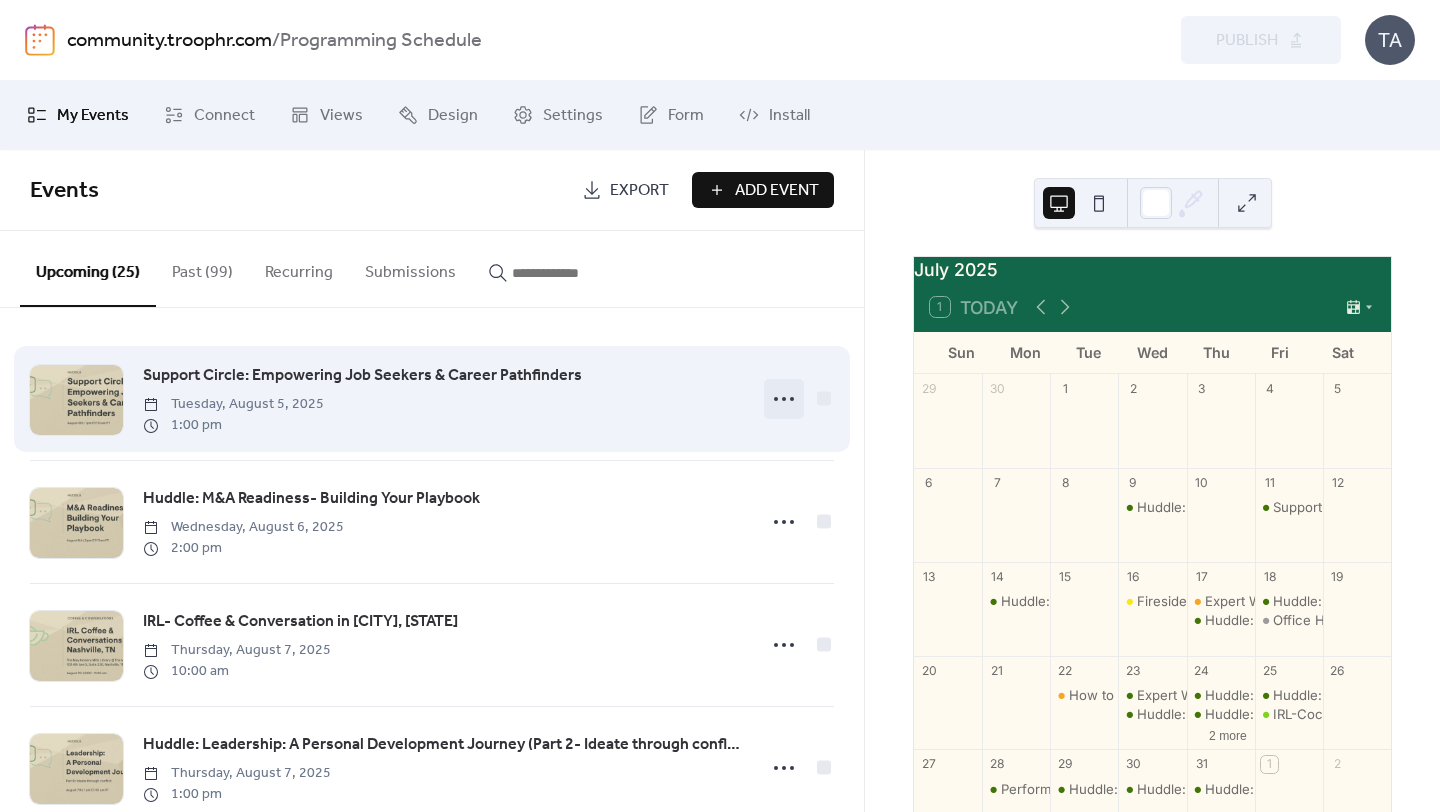 click 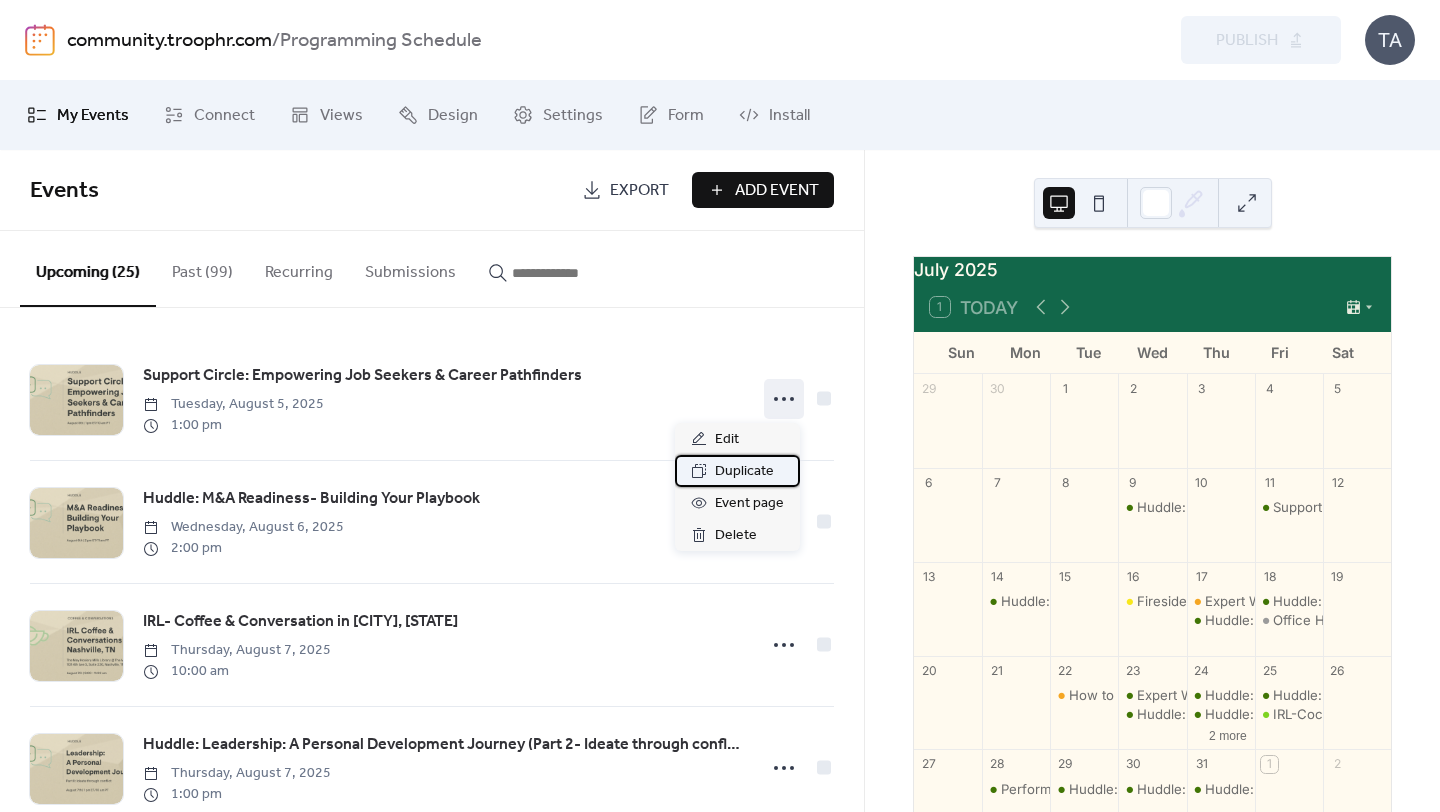 click on "Duplicate" at bounding box center [744, 472] 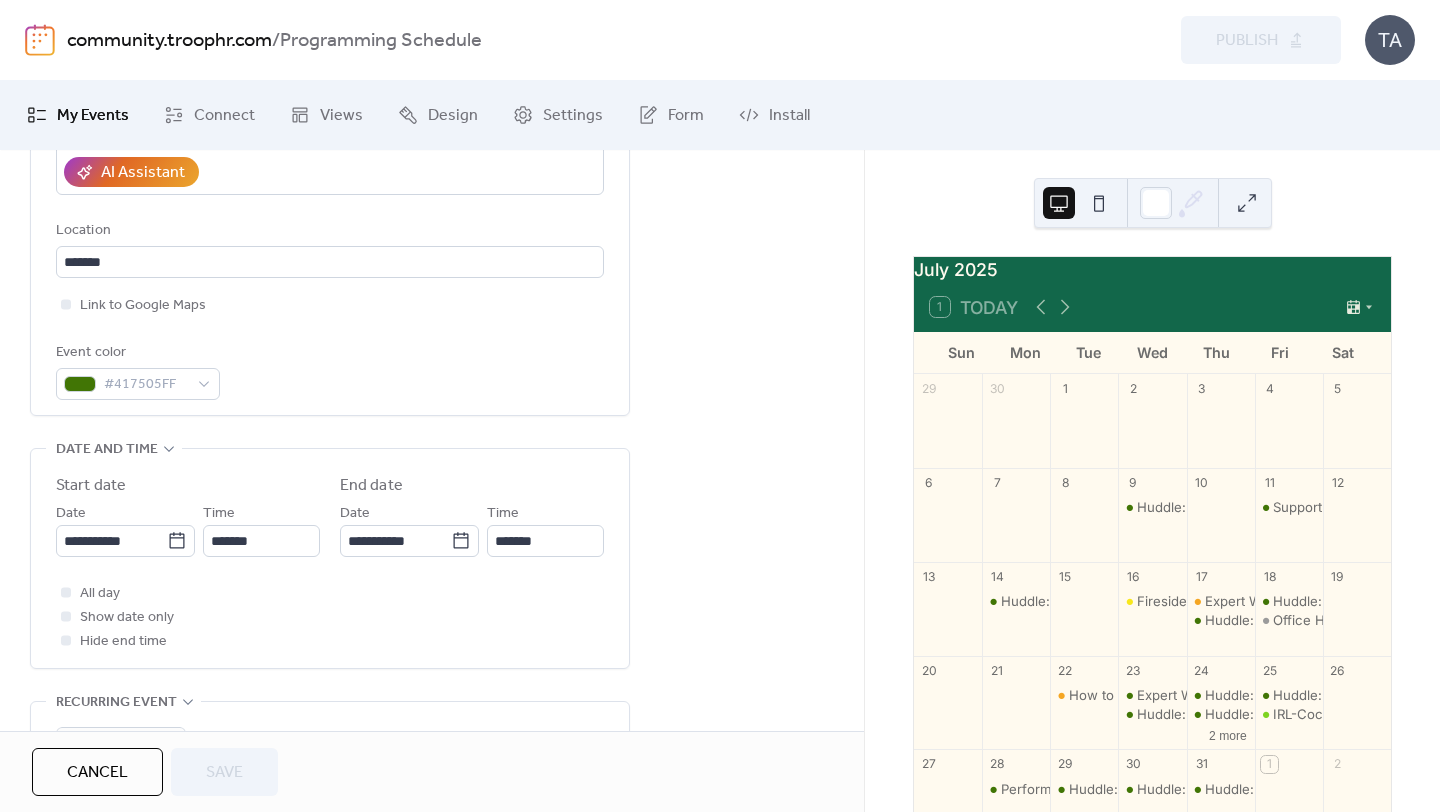 scroll, scrollTop: 476, scrollLeft: 0, axis: vertical 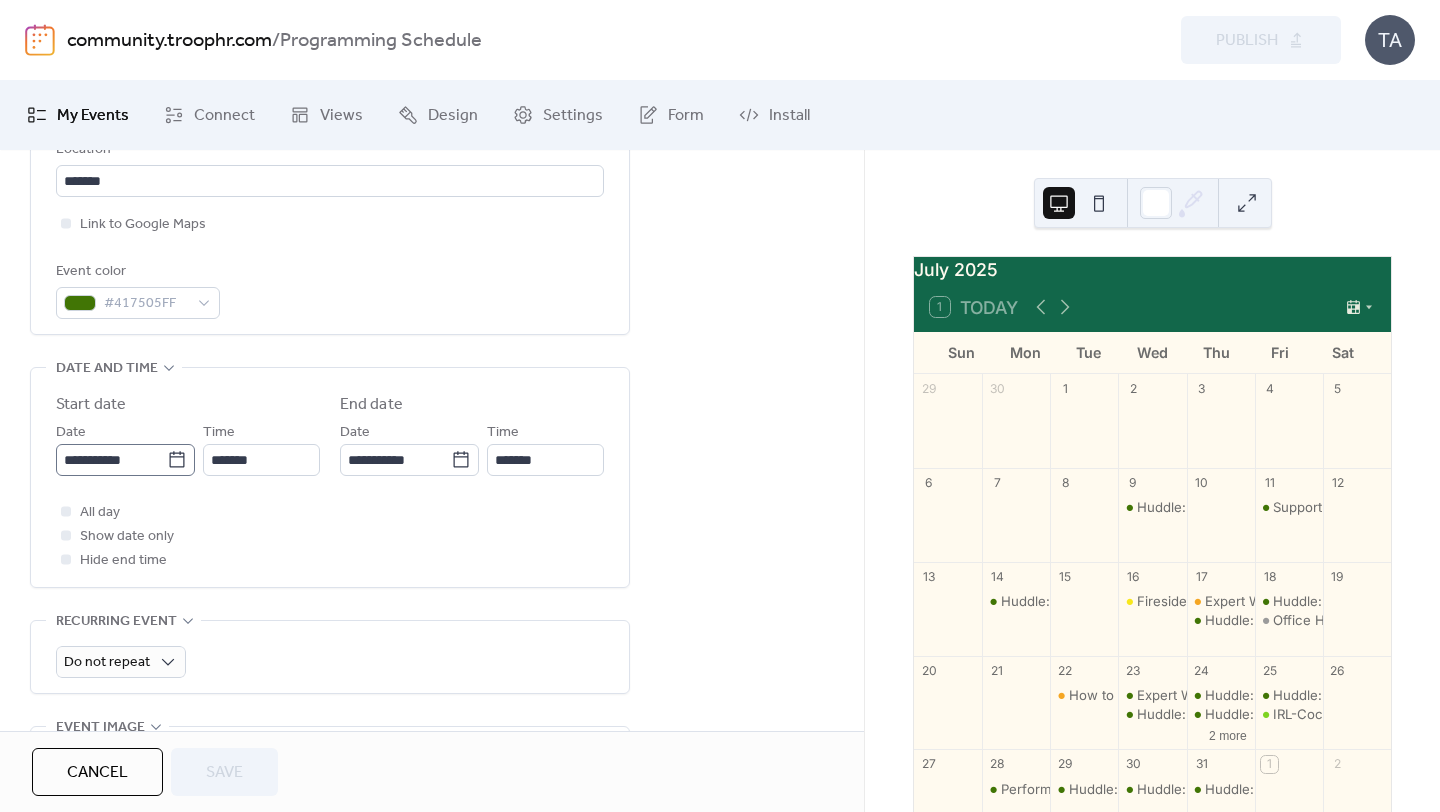 click 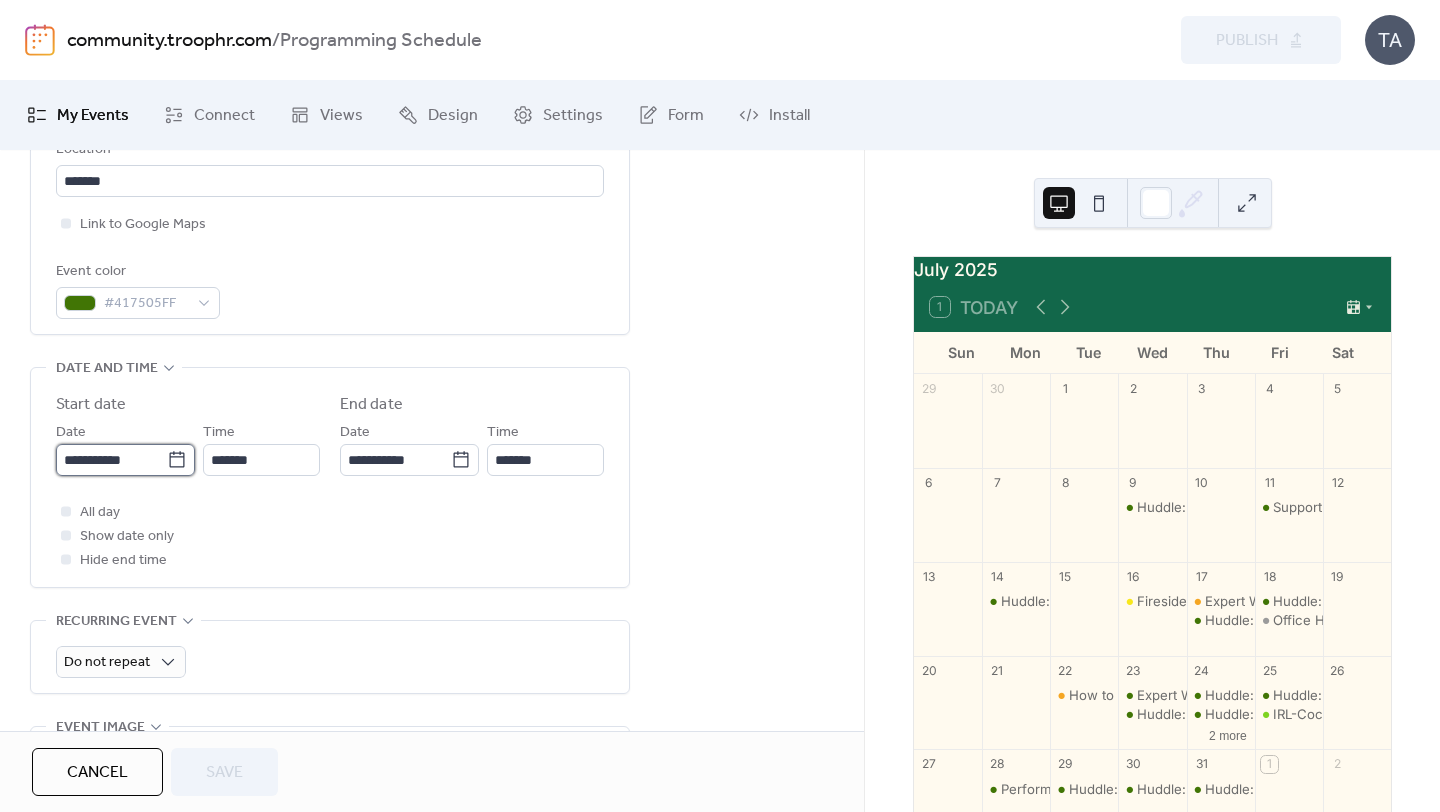 click on "**********" at bounding box center (111, 460) 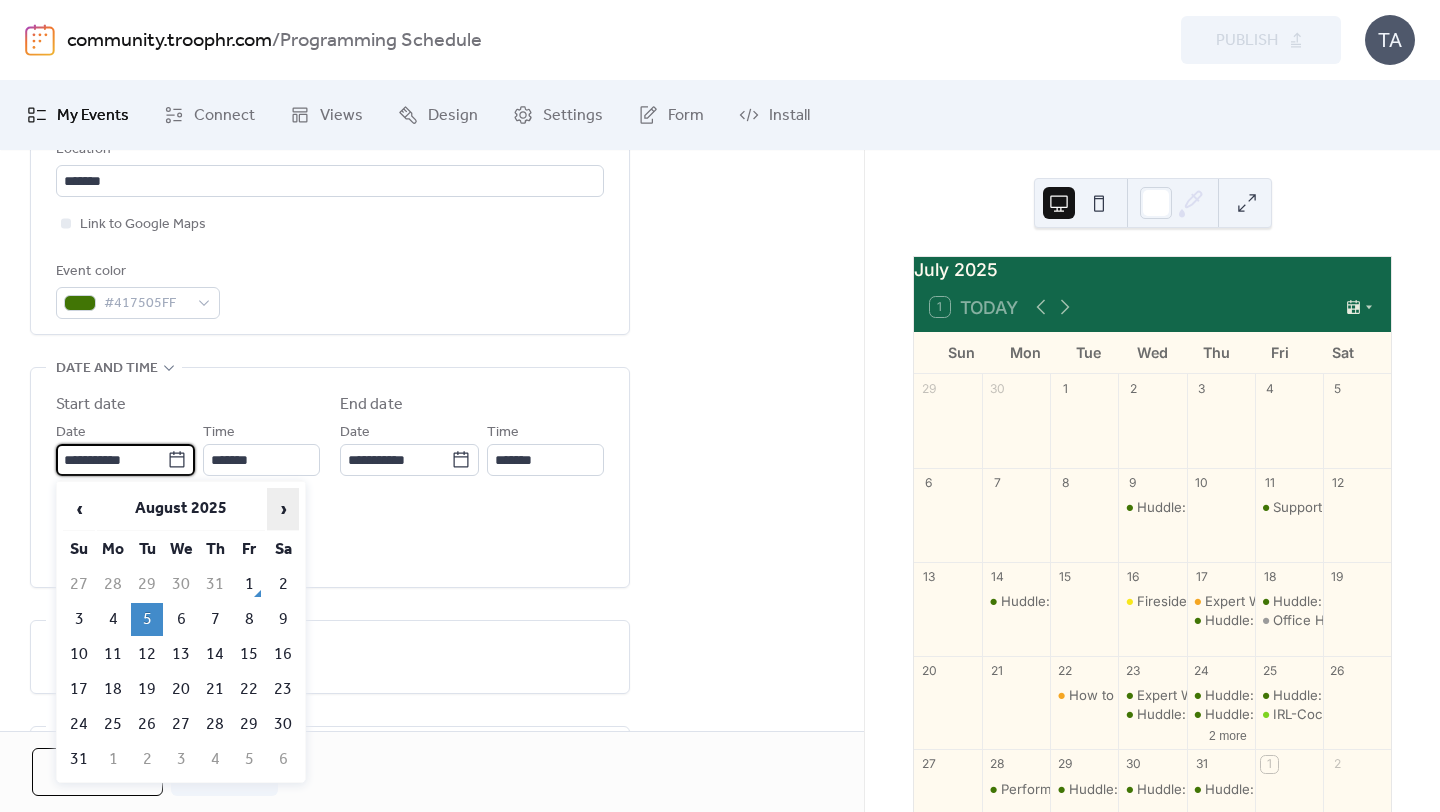 click on "›" at bounding box center [283, 509] 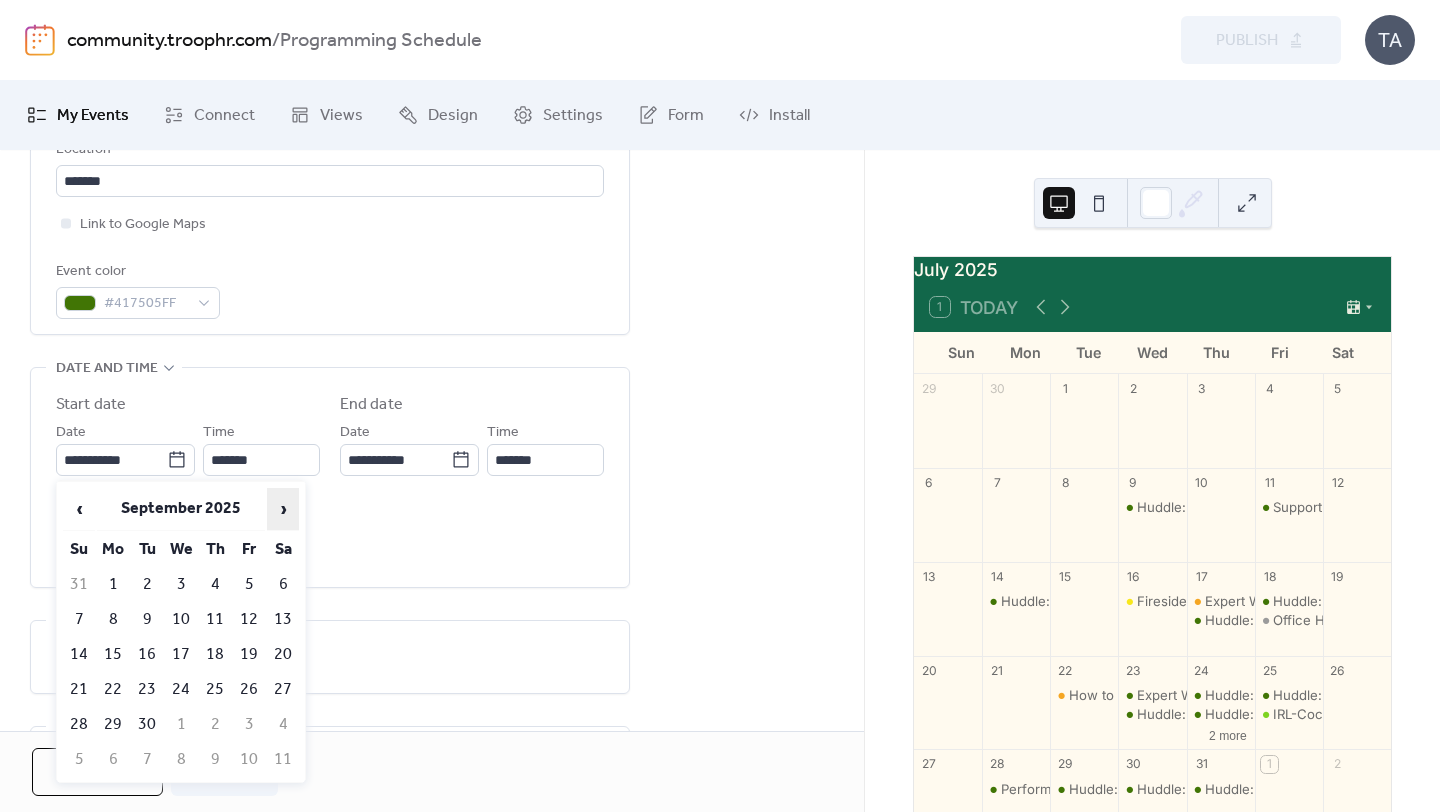 click on "›" at bounding box center (283, 509) 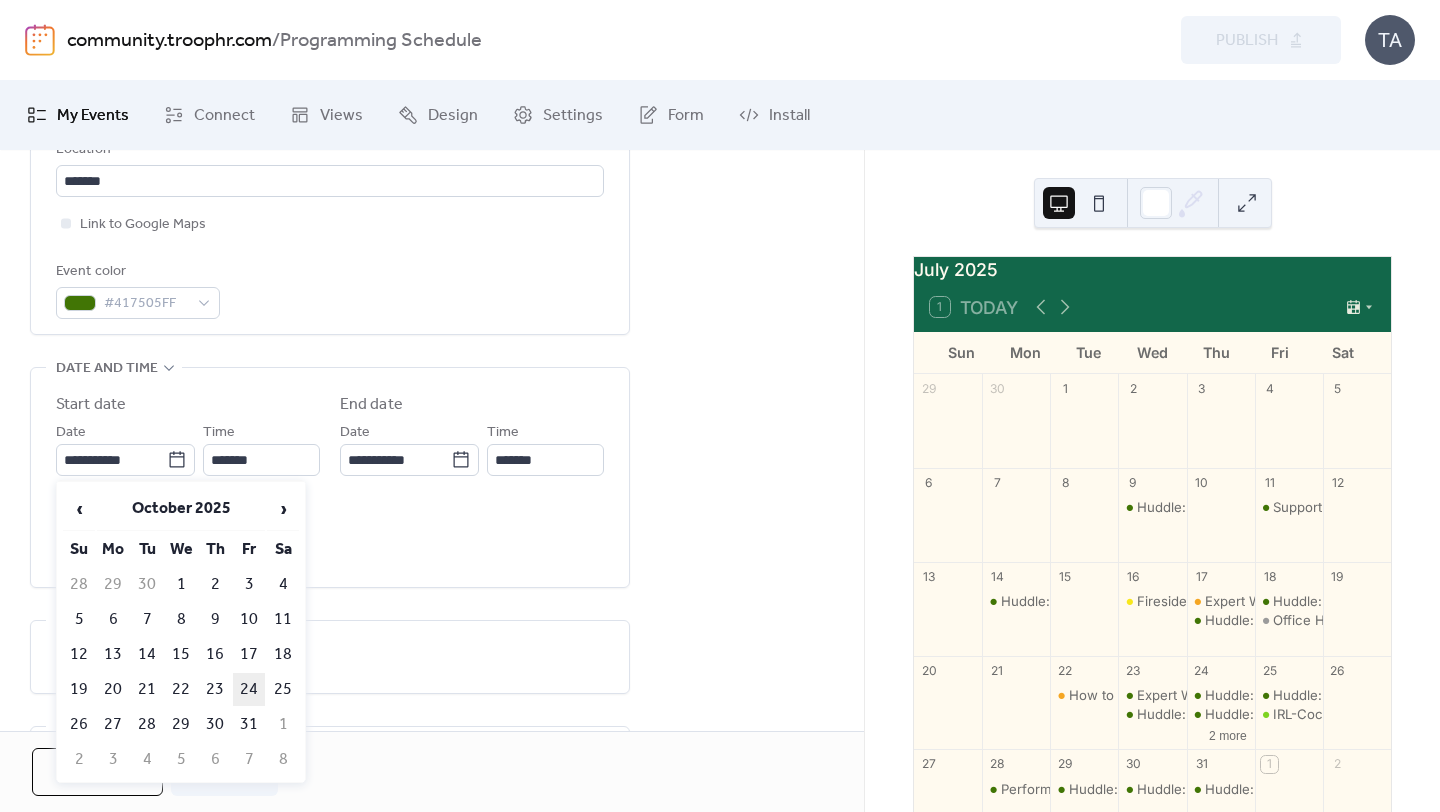 click on "24" at bounding box center [249, 689] 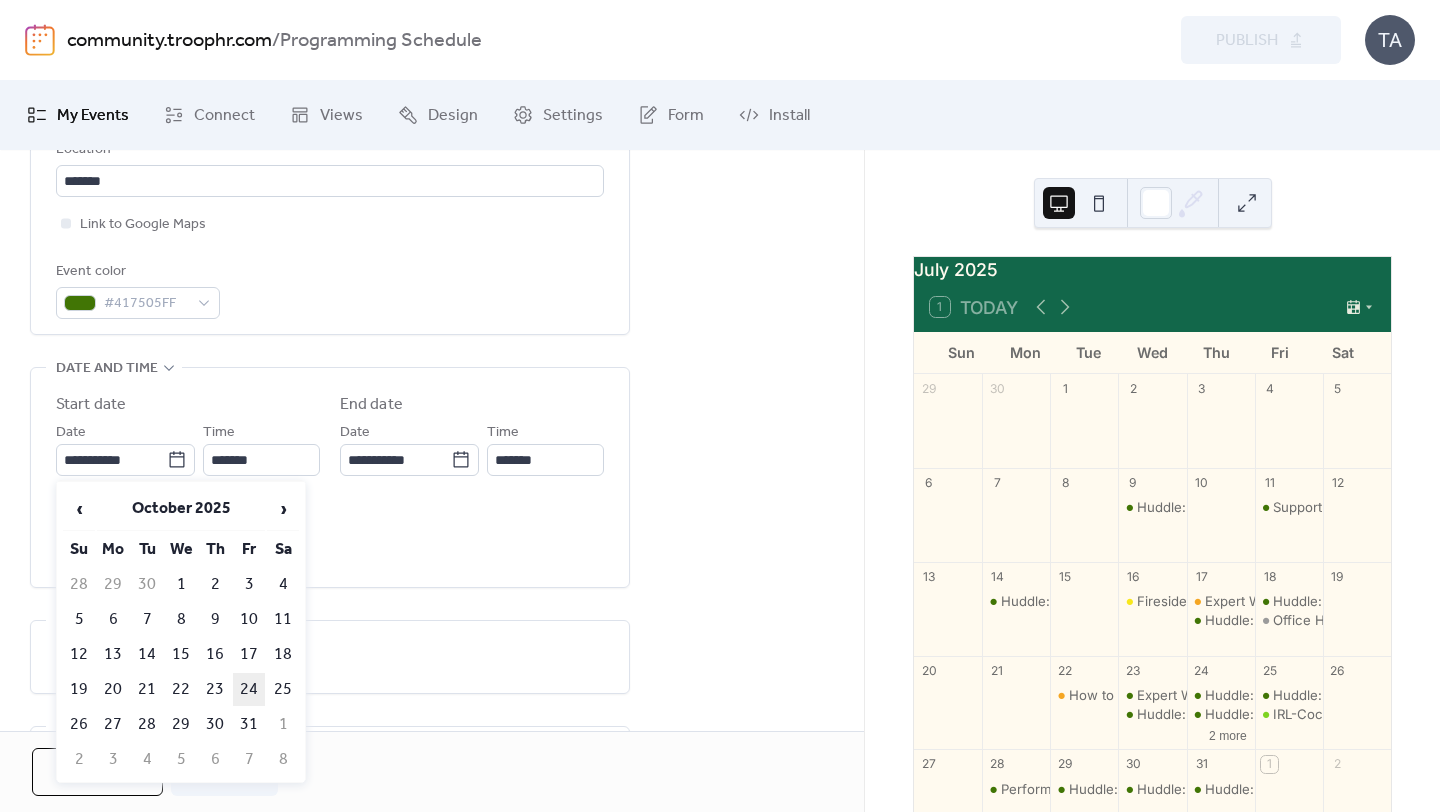 type on "**********" 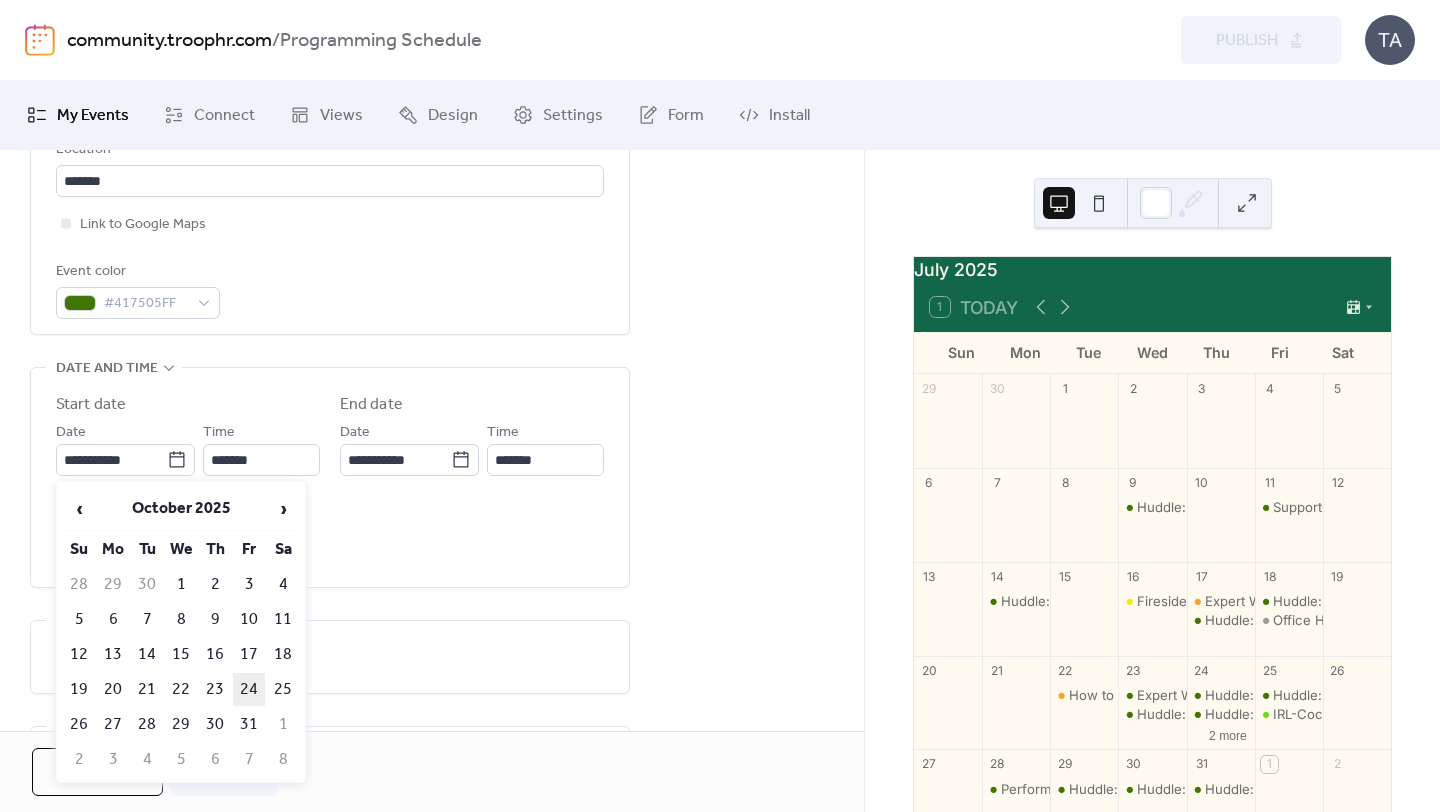 type on "**********" 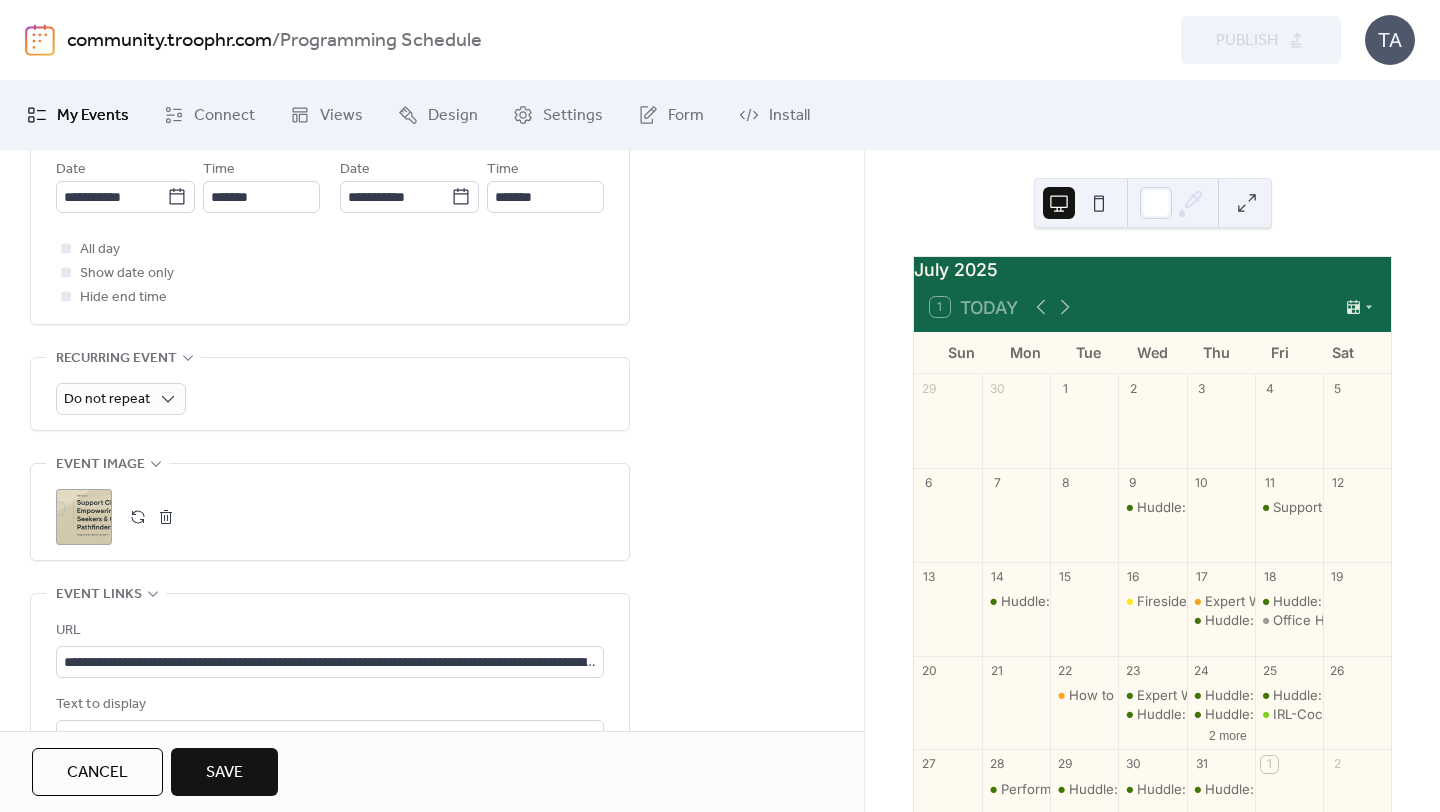 scroll, scrollTop: 880, scrollLeft: 0, axis: vertical 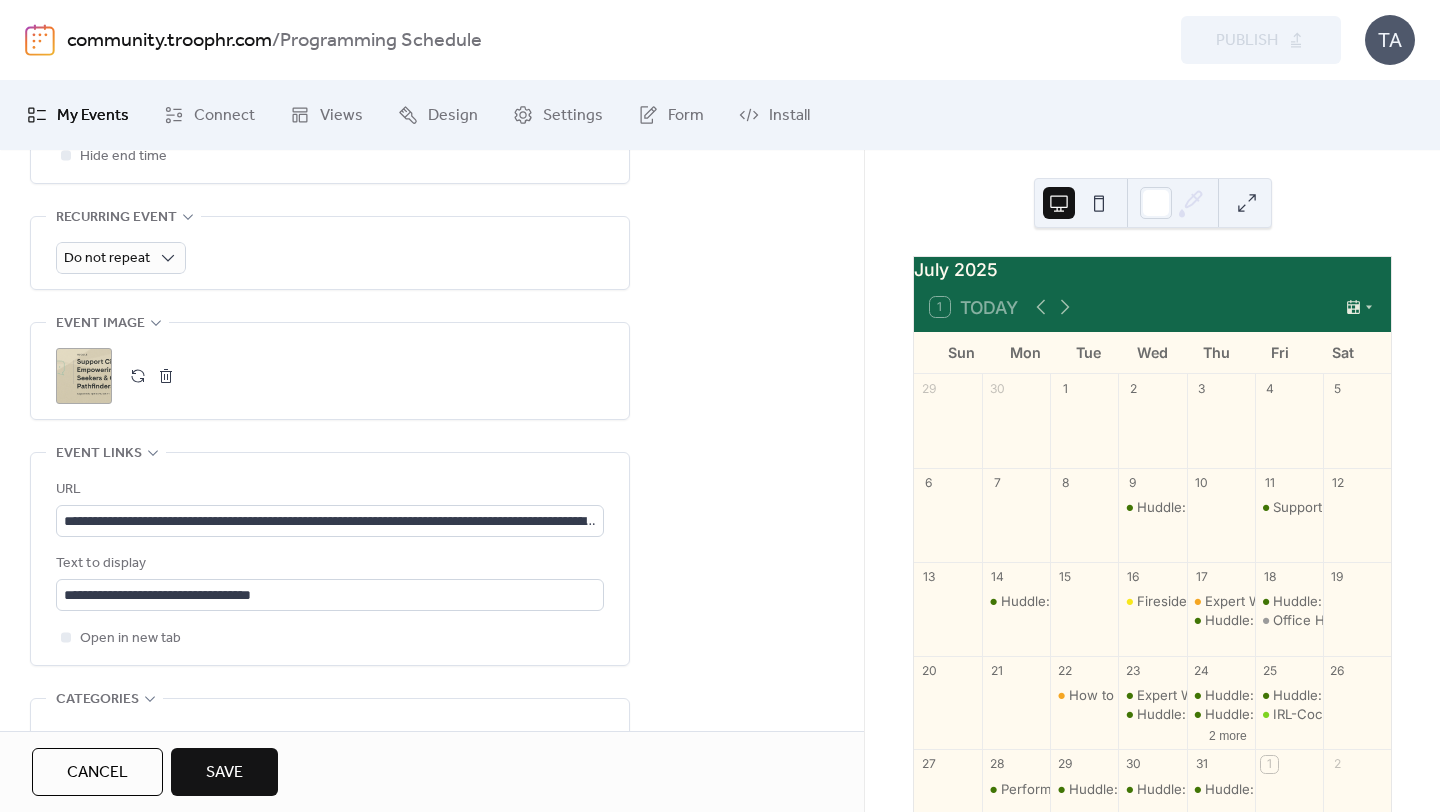 click on ";" at bounding box center [84, 376] 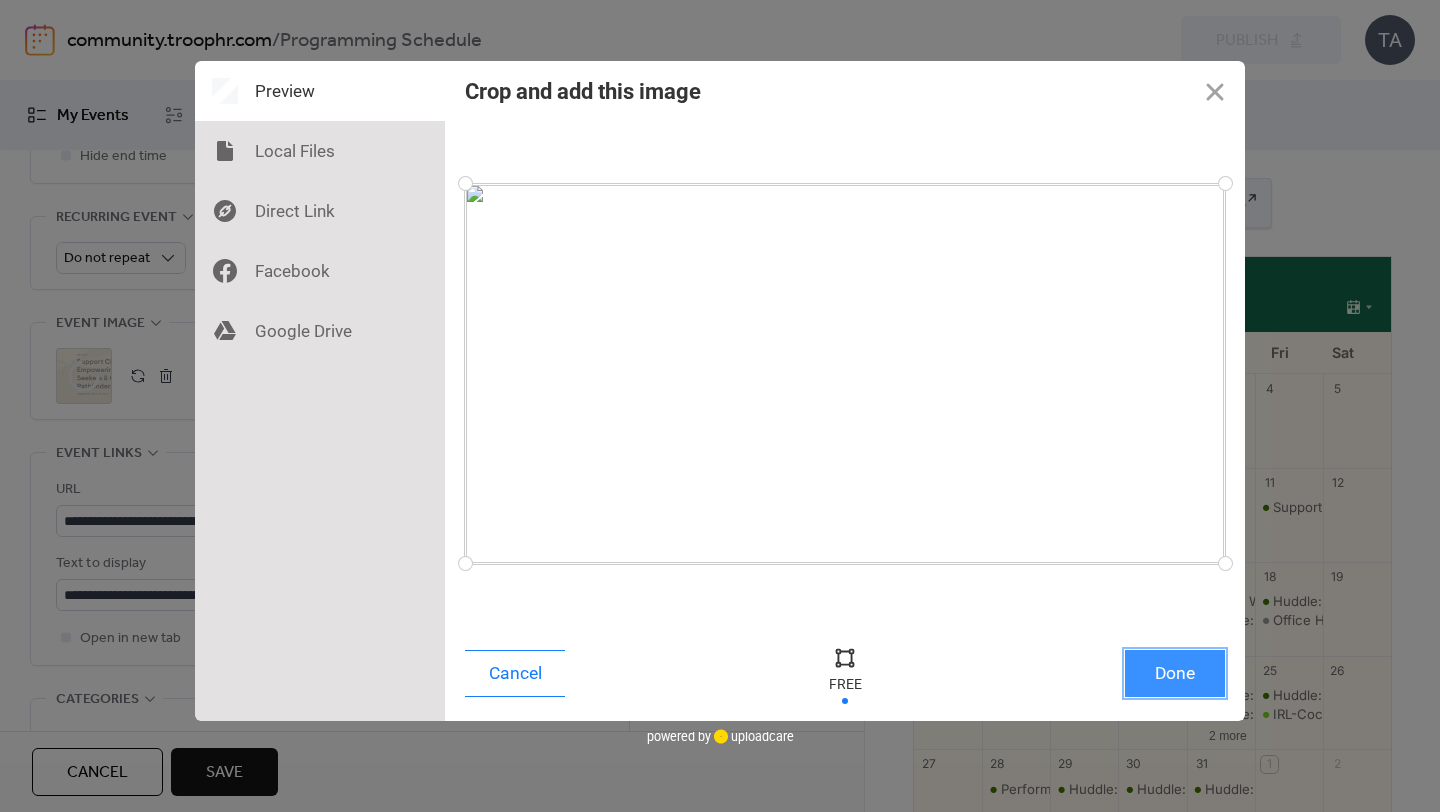 click on "Done" at bounding box center (1175, 673) 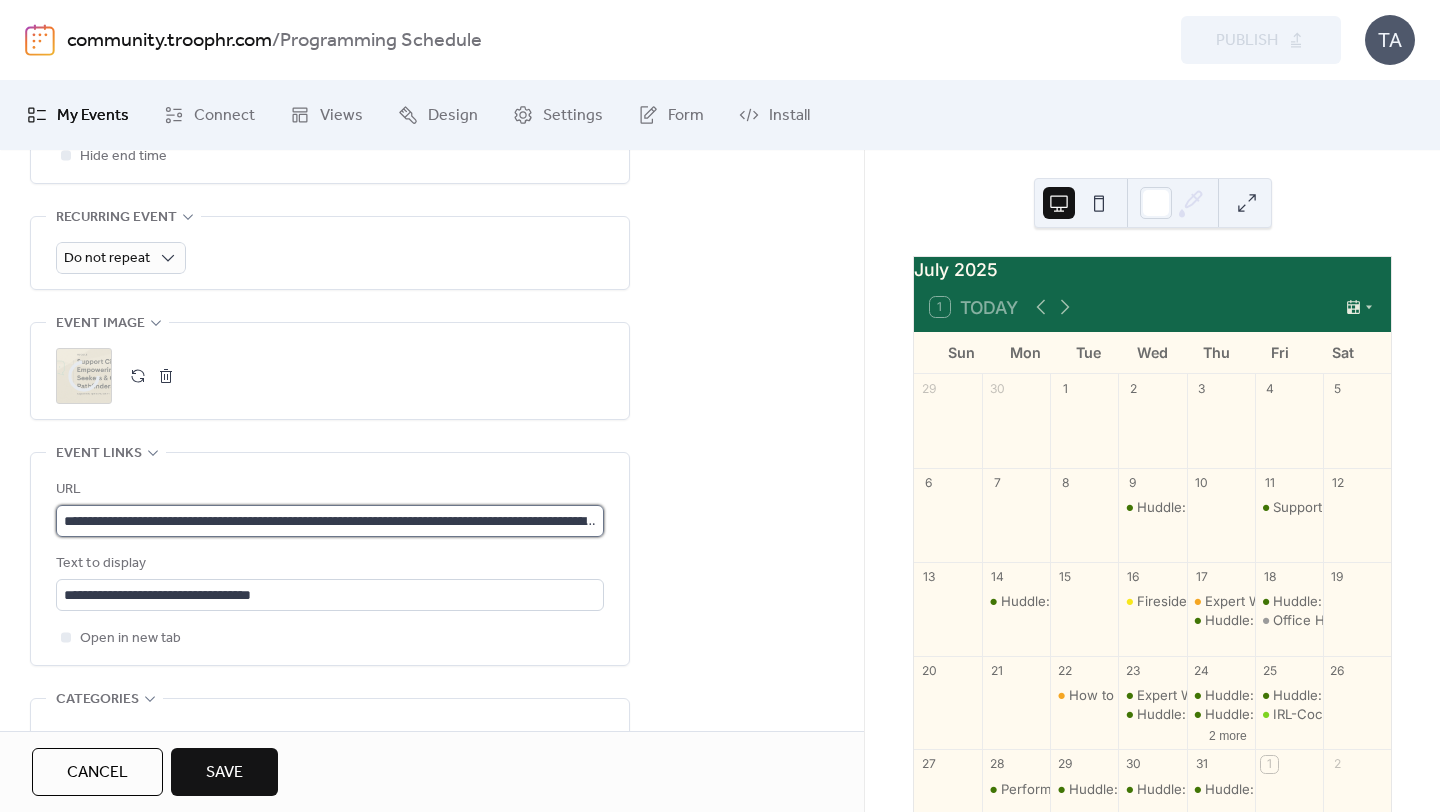 click on "**********" at bounding box center [330, 521] 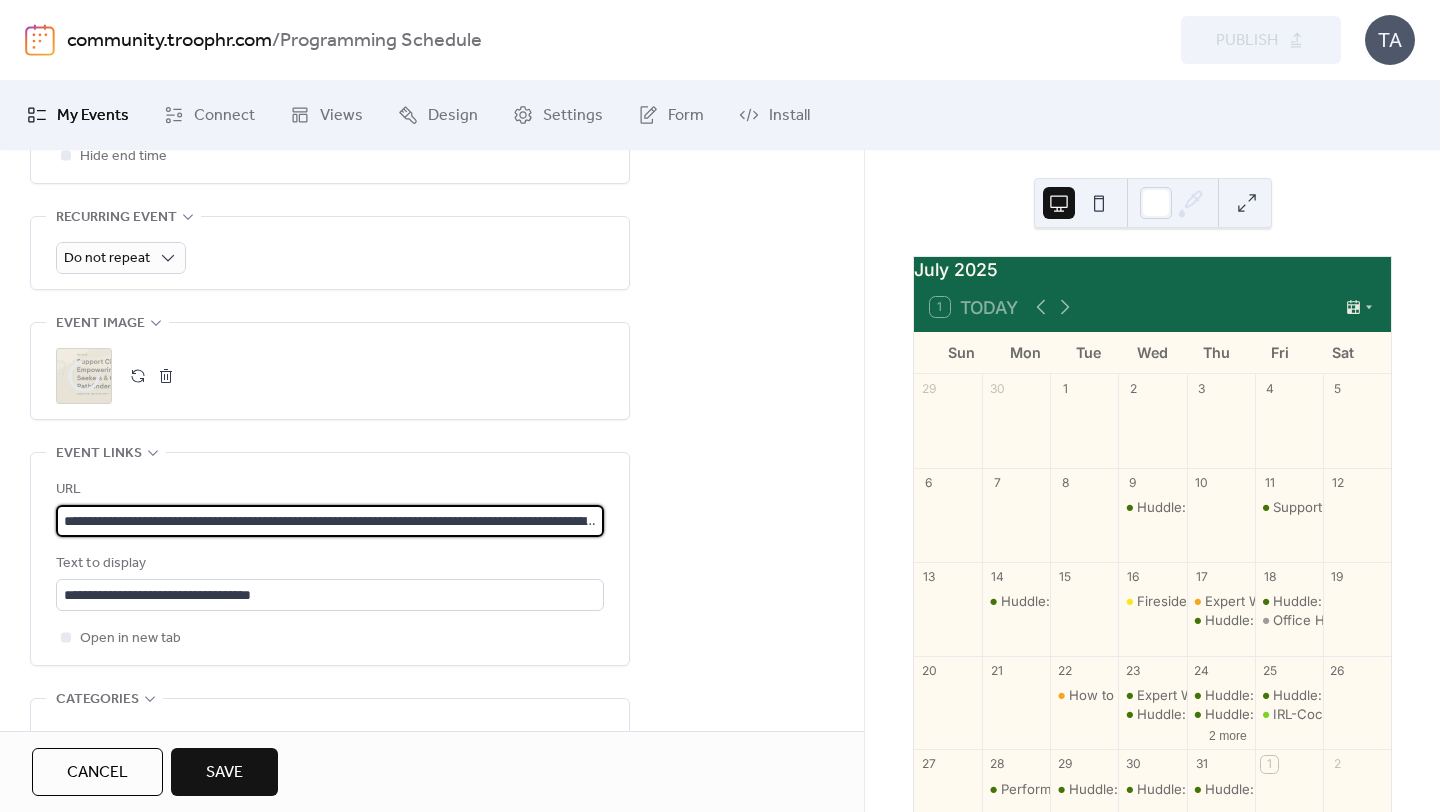 click on "**********" at bounding box center (330, 521) 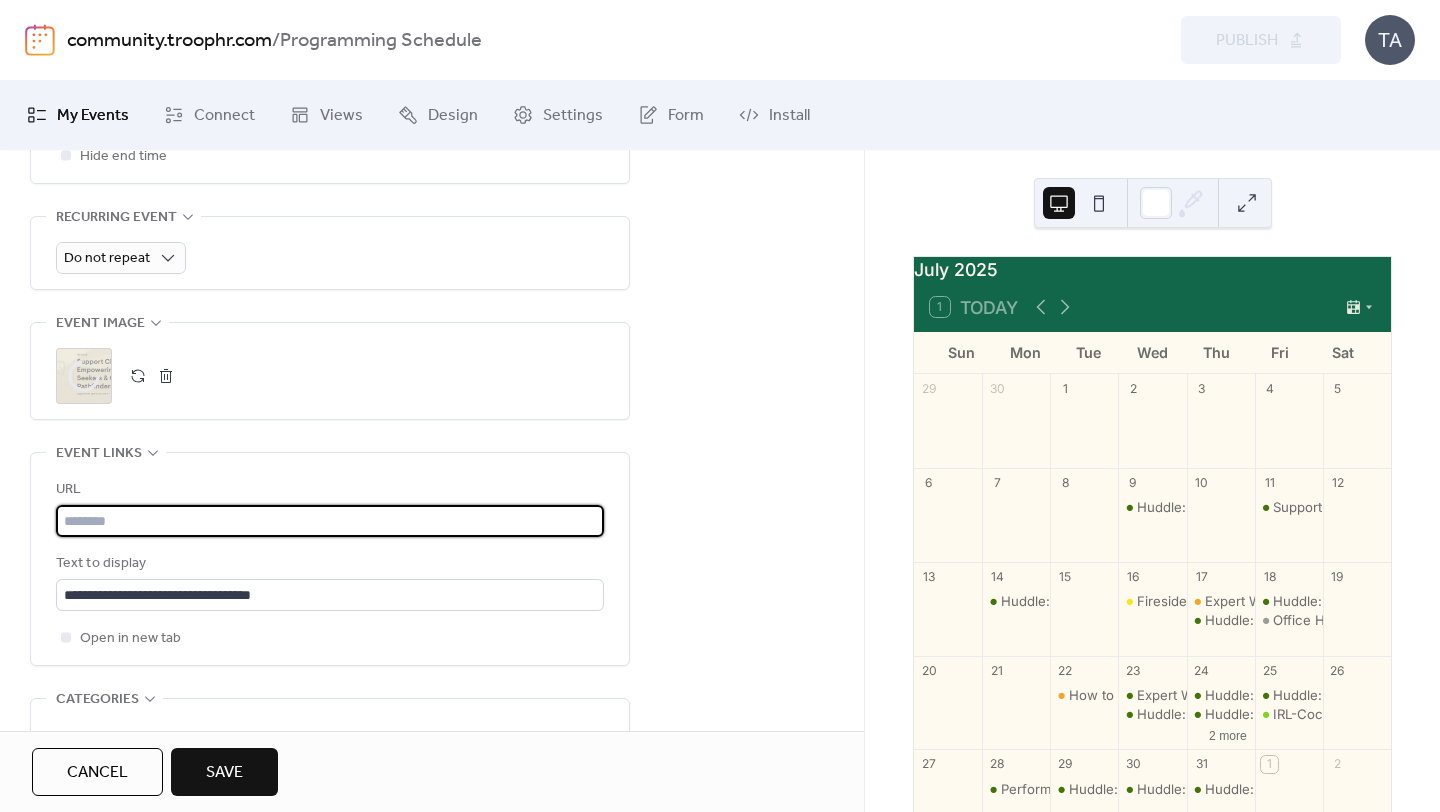 paste on "**********" 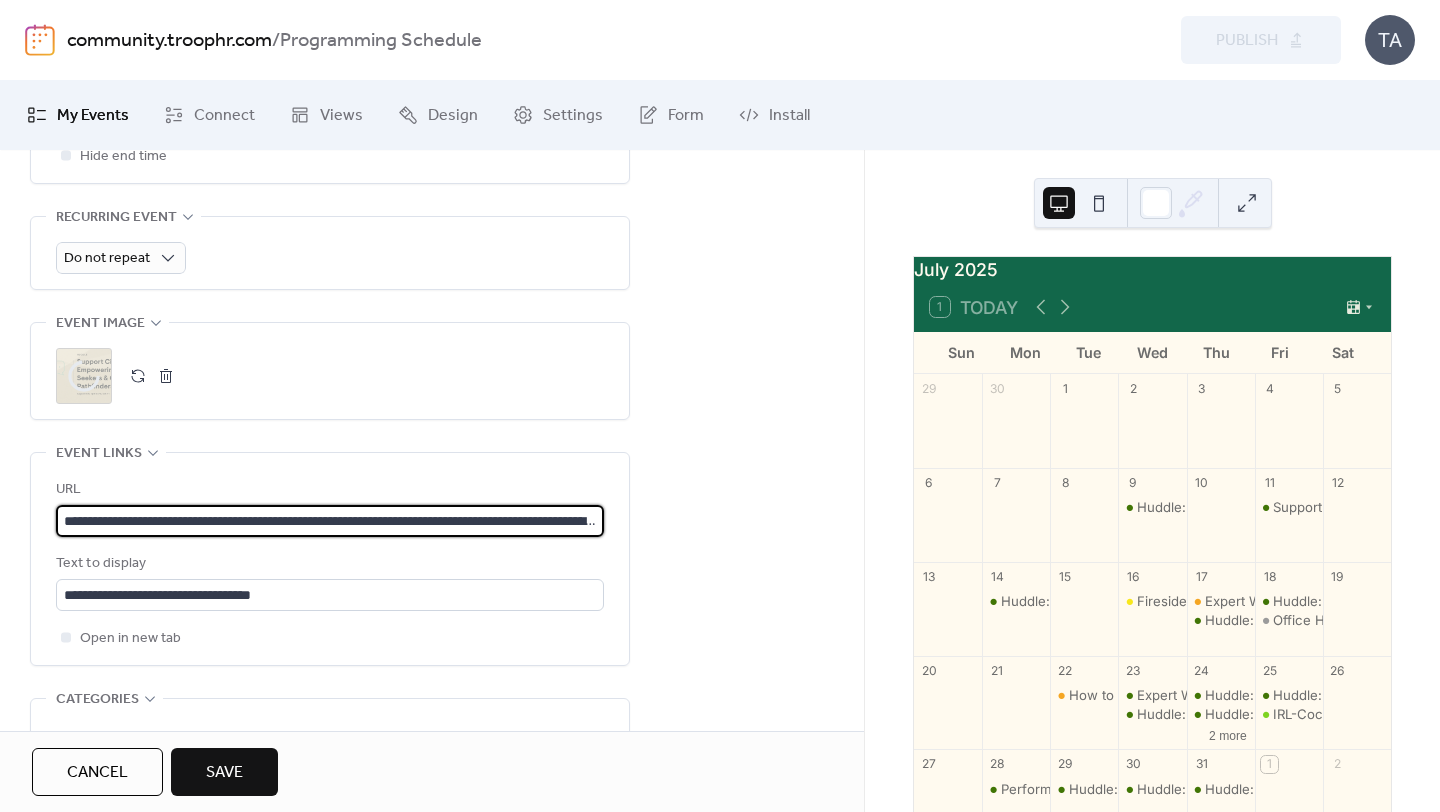 scroll, scrollTop: 0, scrollLeft: 555, axis: horizontal 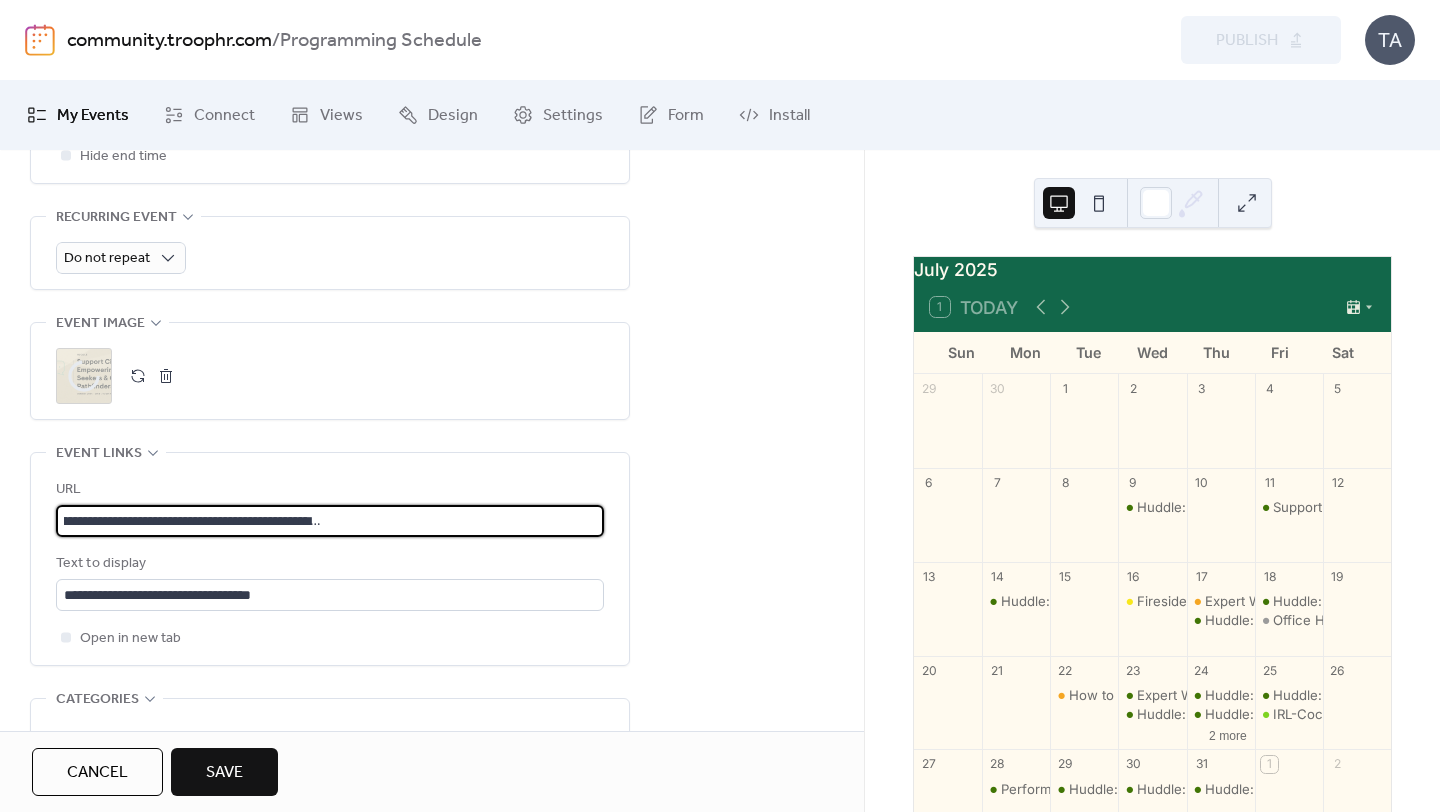 type on "**********" 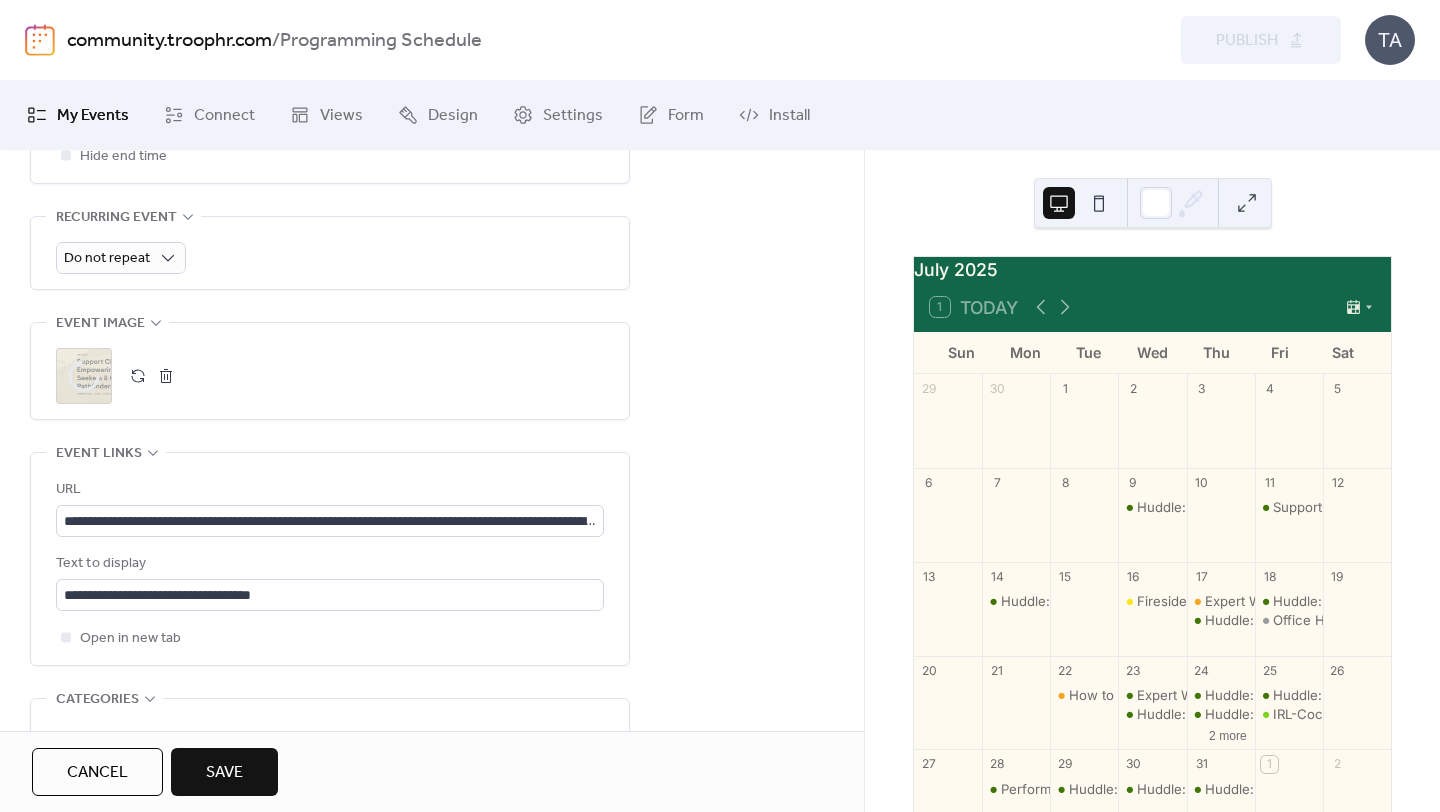 click on "Save" at bounding box center (224, 772) 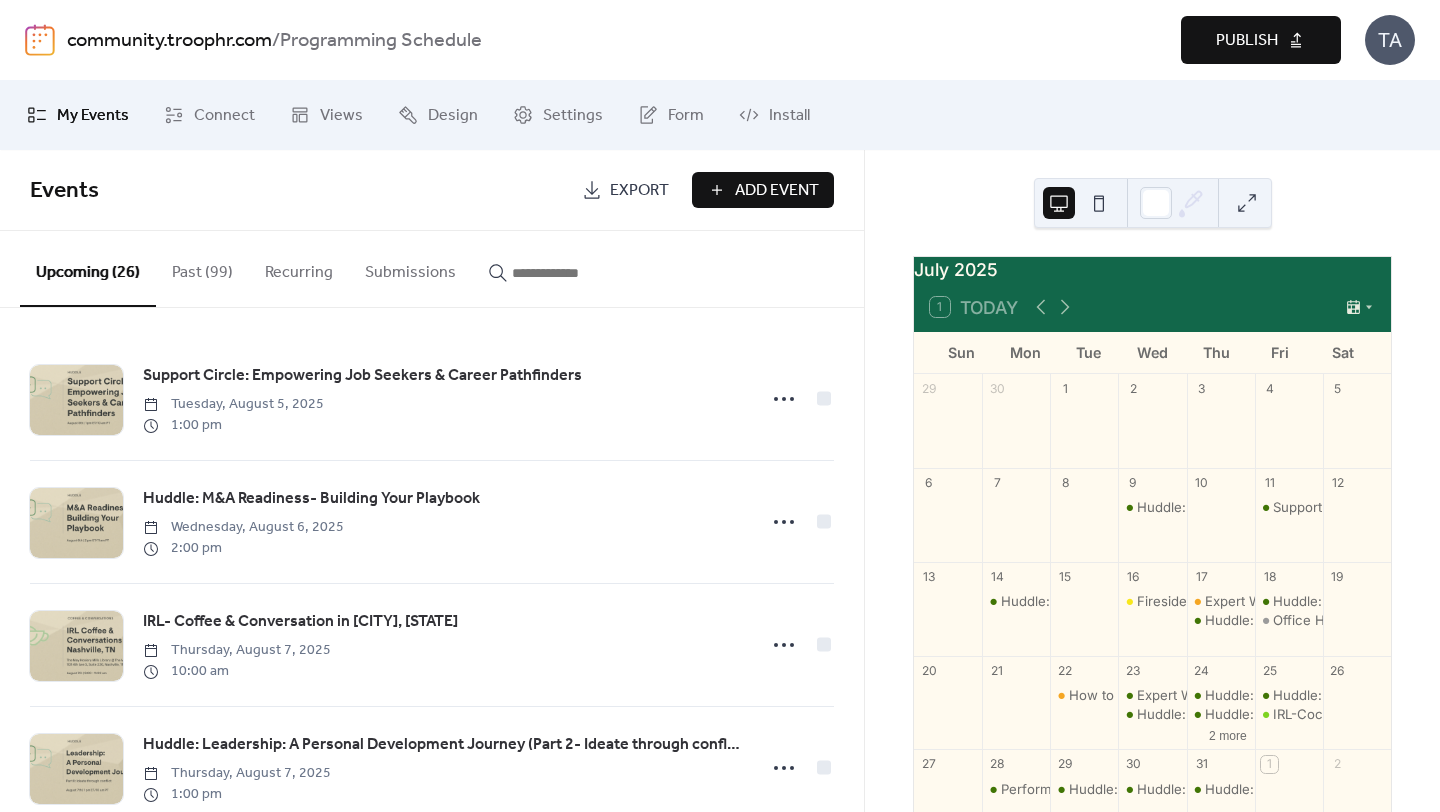 click on "Publish" at bounding box center [1247, 41] 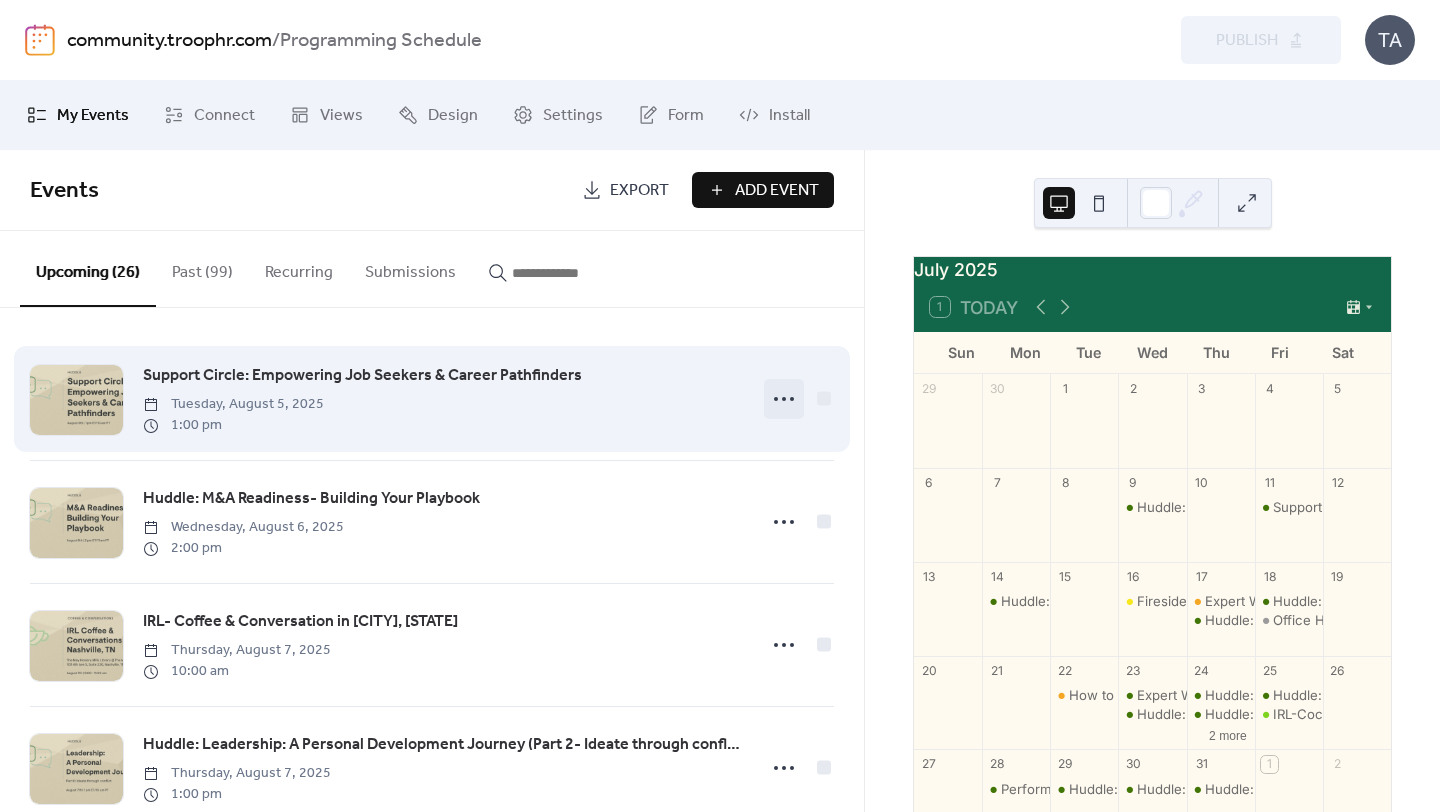 click 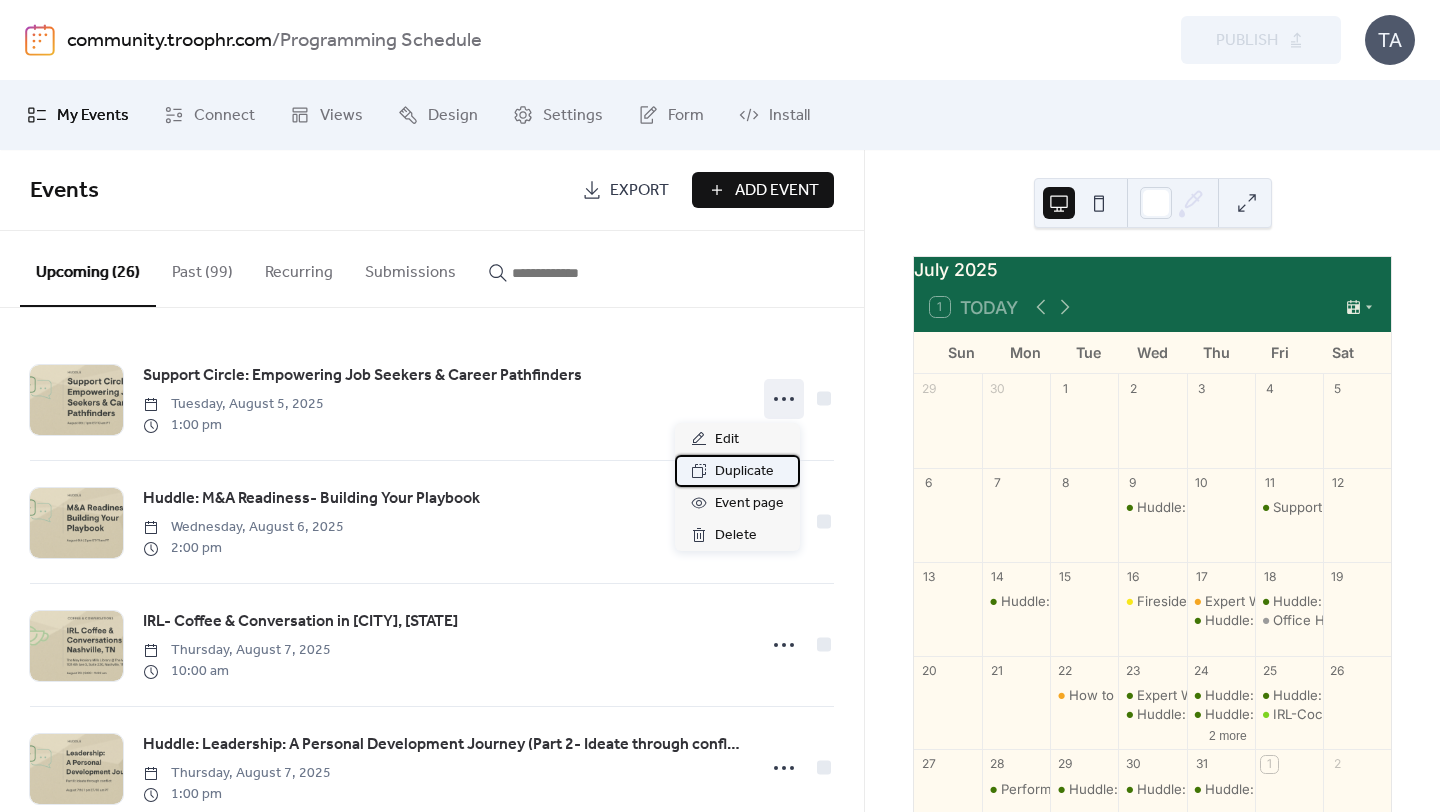 click on "Duplicate" at bounding box center (744, 472) 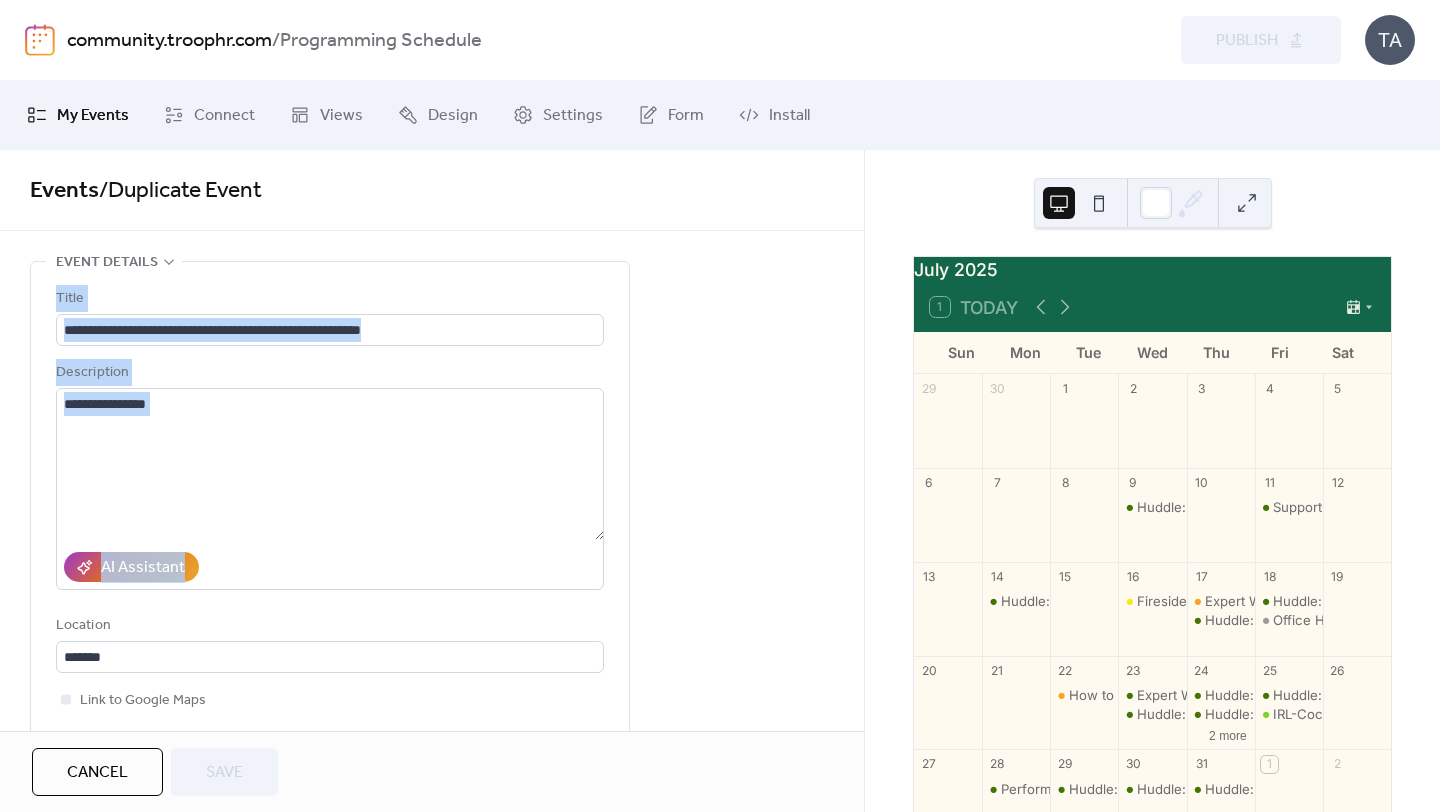 drag, startPoint x: 857, startPoint y: 251, endPoint x: 842, endPoint y: 432, distance: 181.62048 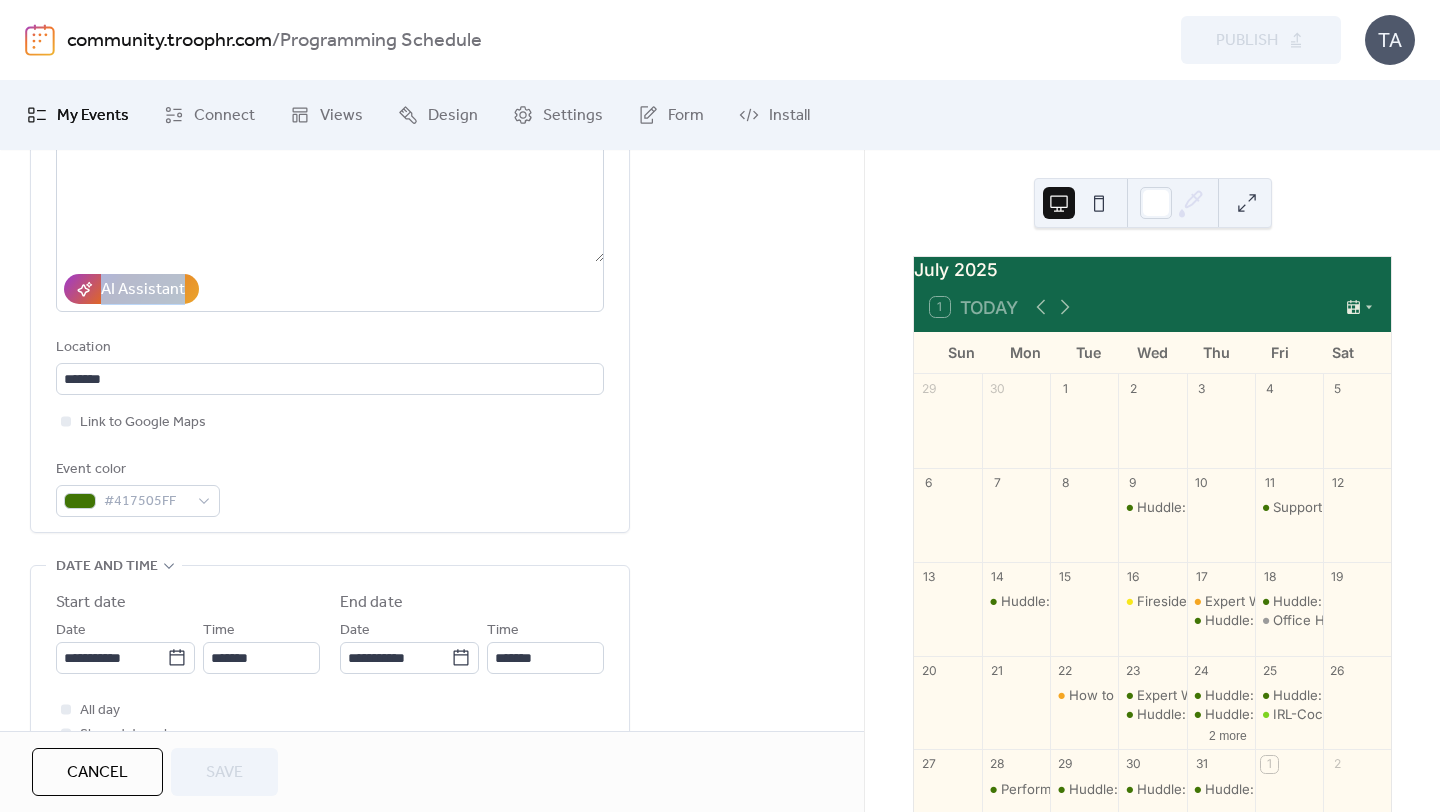 scroll, scrollTop: 432, scrollLeft: 0, axis: vertical 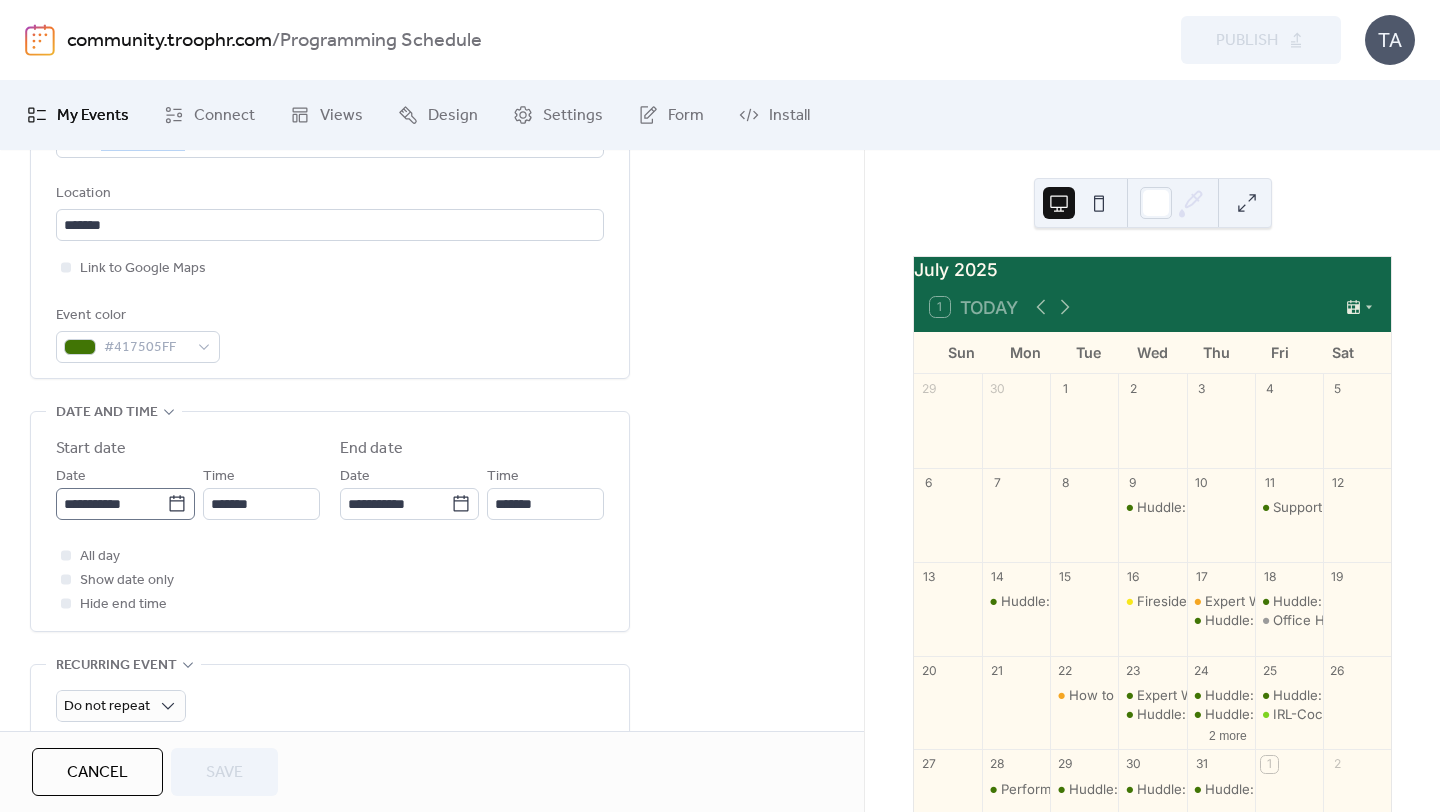click 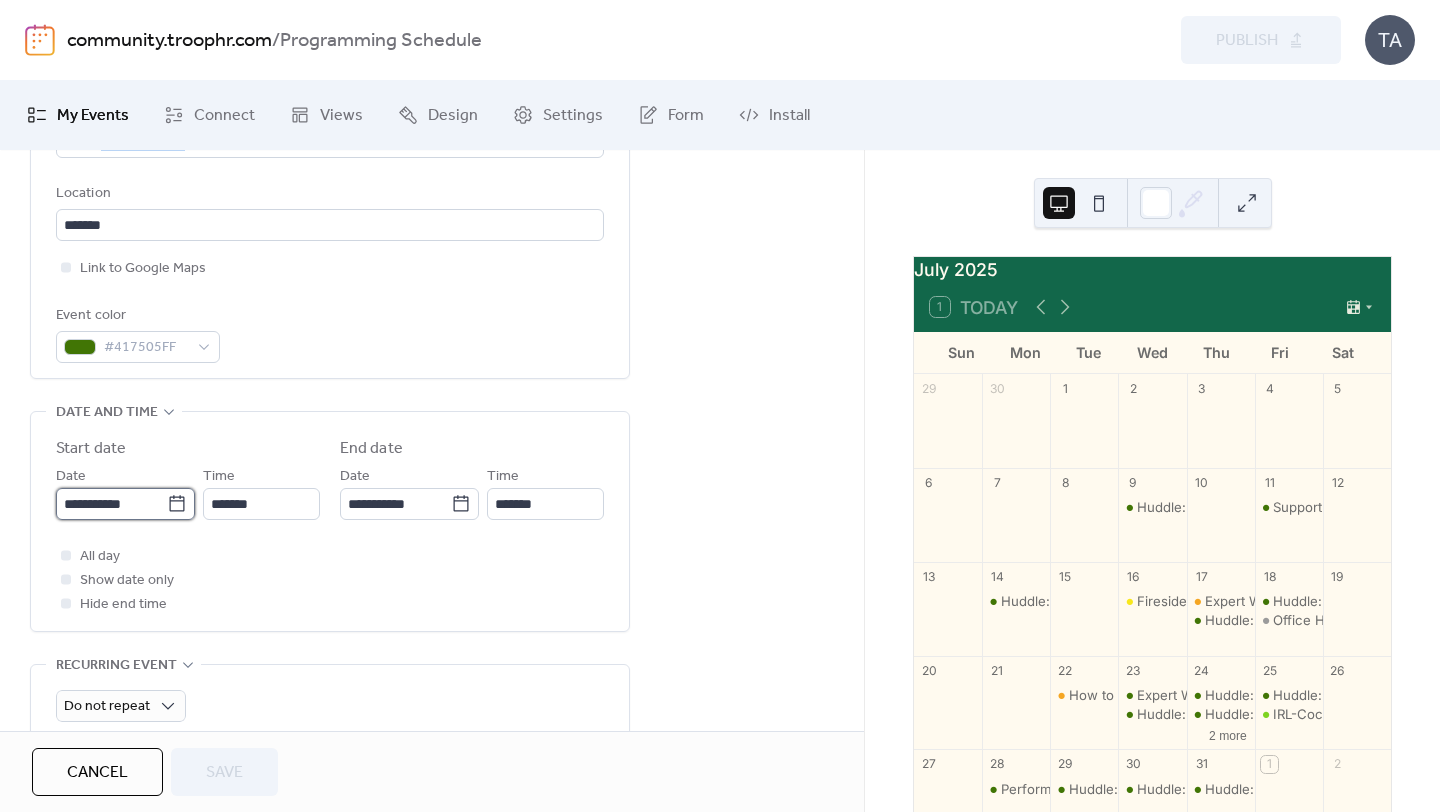 click on "**********" at bounding box center [111, 504] 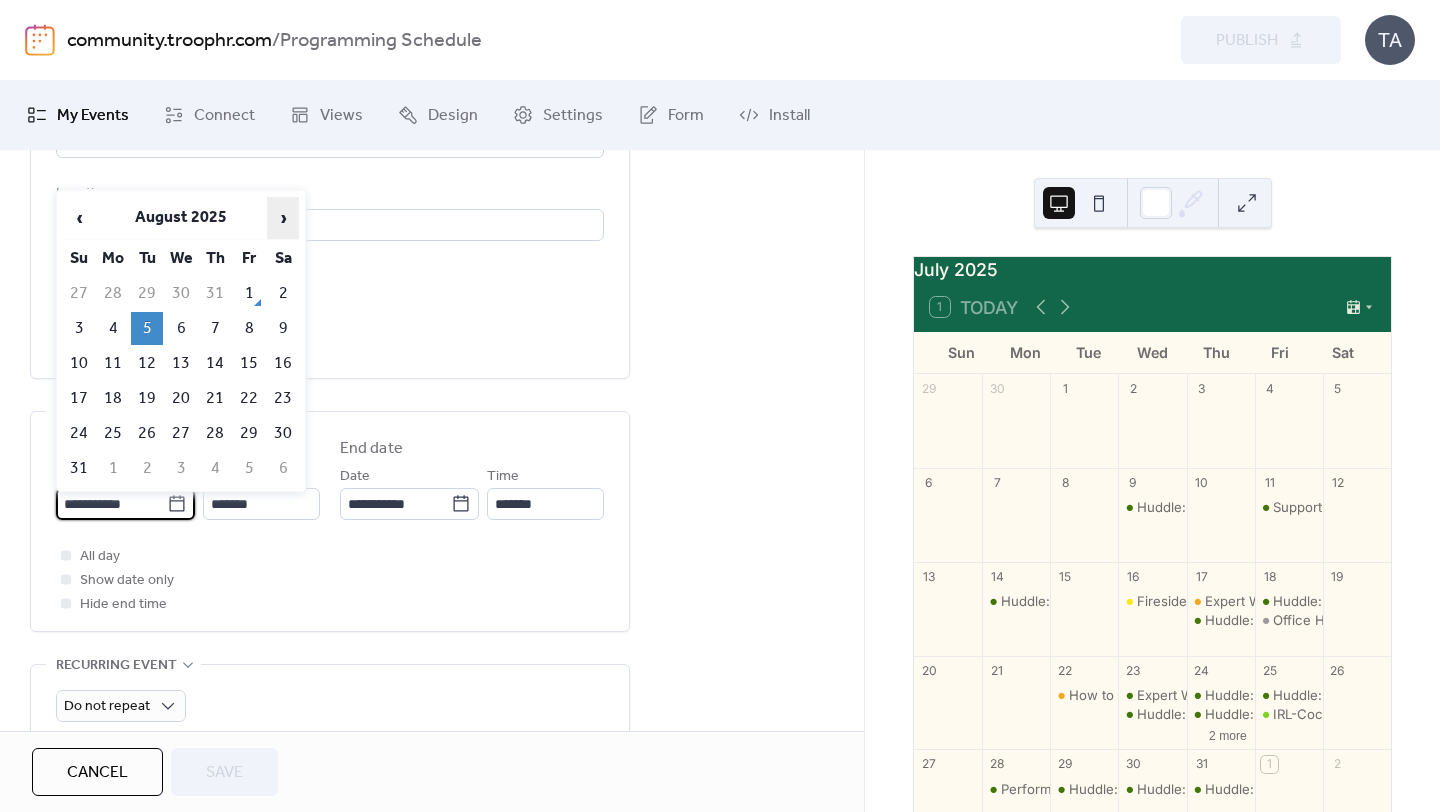 click on "›" at bounding box center (283, 218) 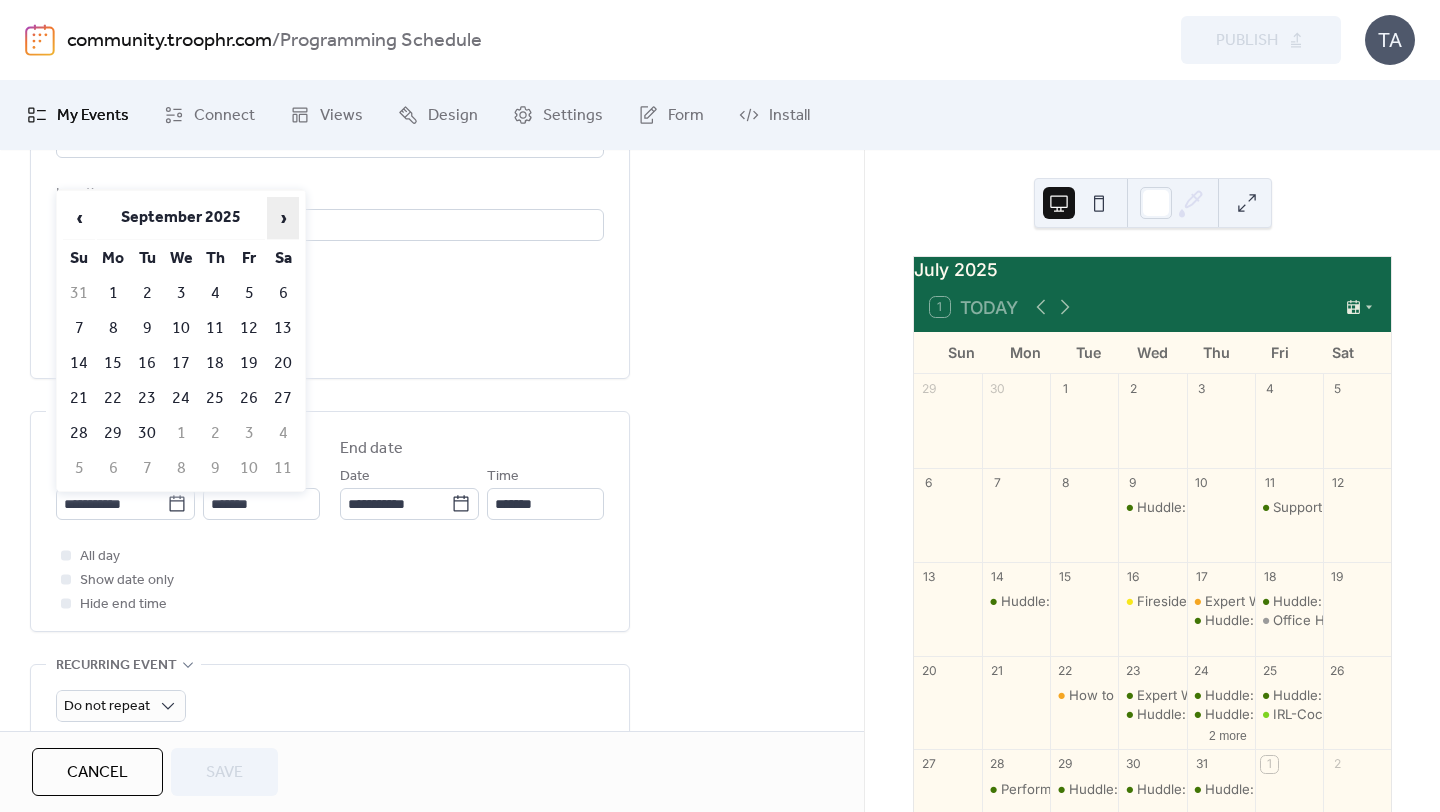 click on "›" at bounding box center [283, 218] 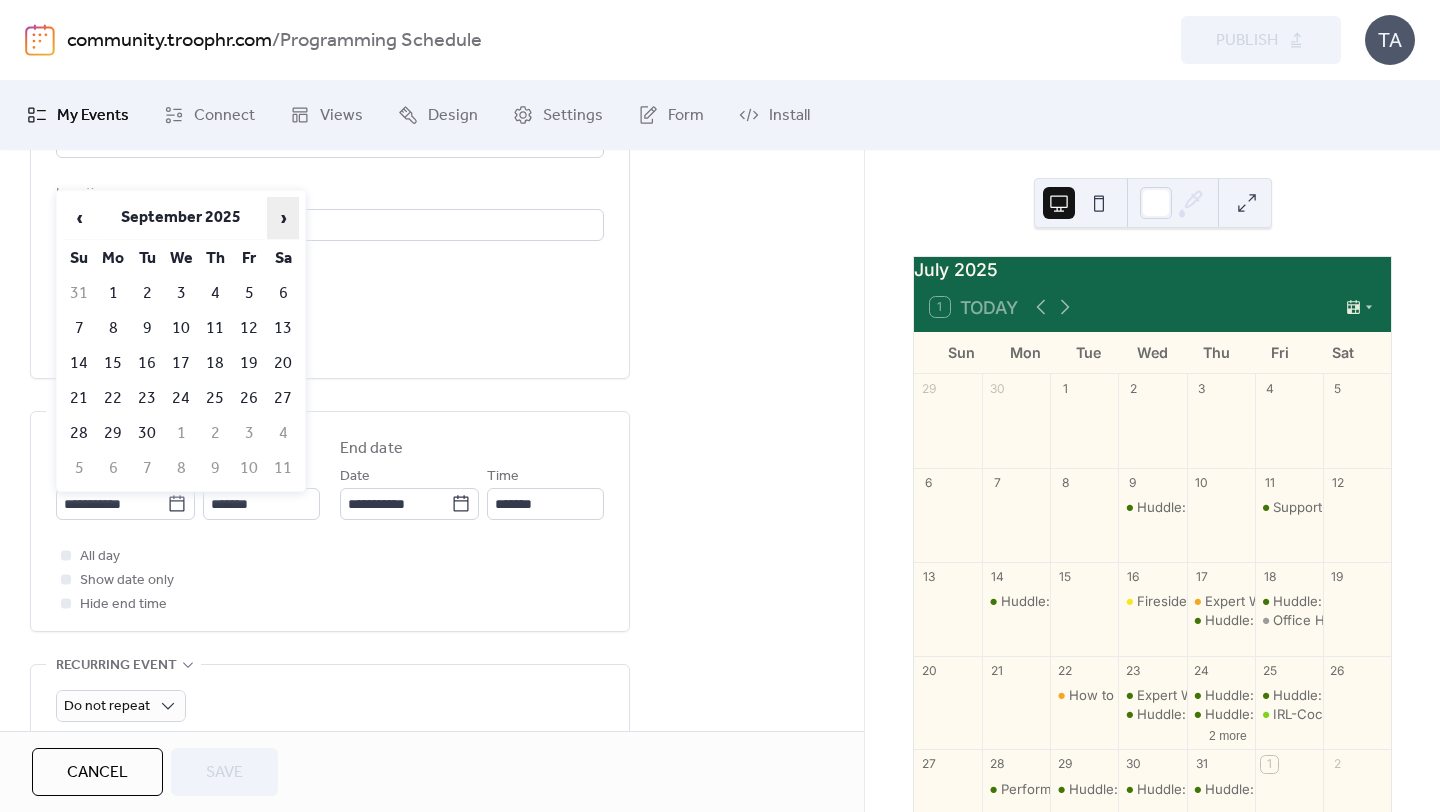 click on "›" at bounding box center (283, 218) 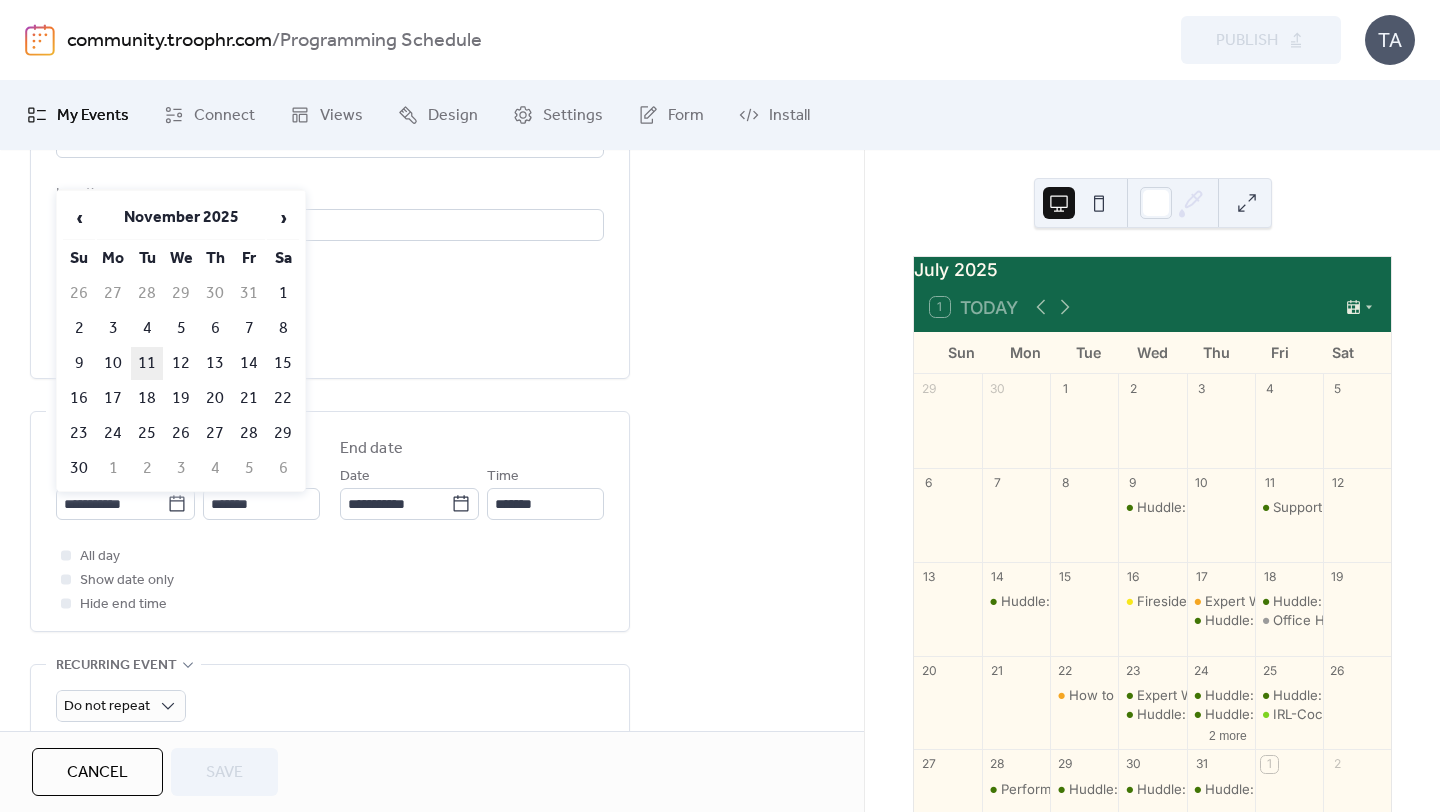 click on "11" at bounding box center [147, 363] 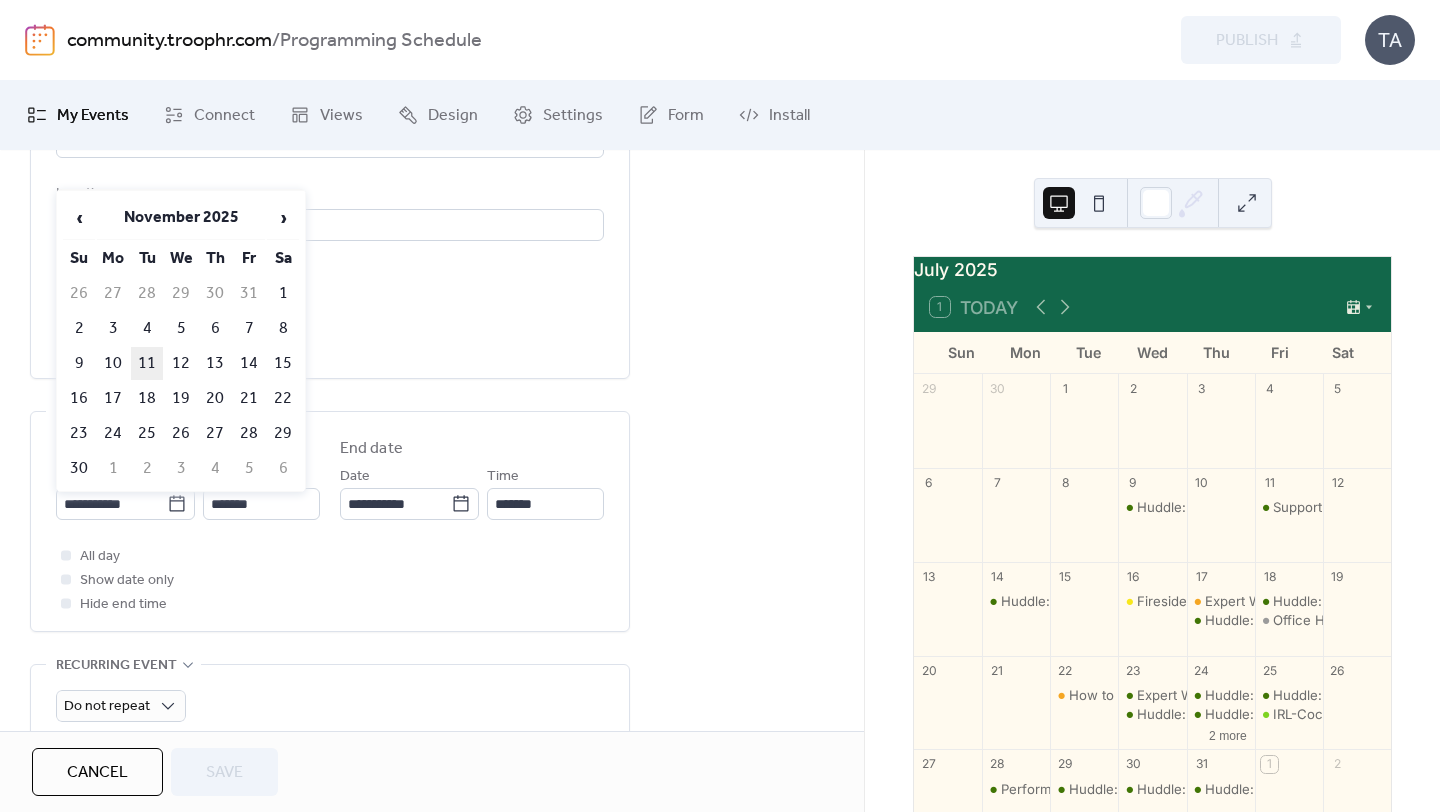 type on "**********" 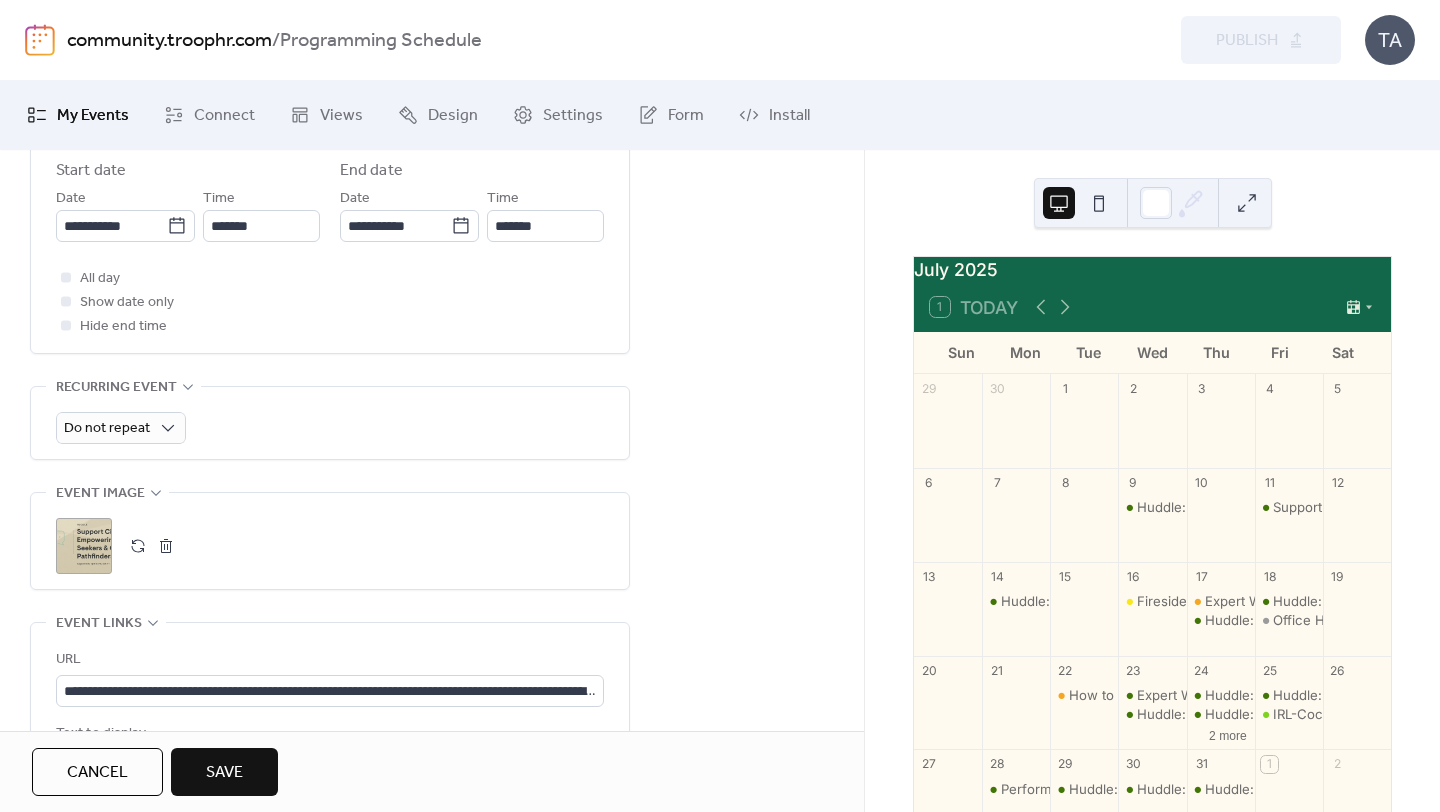 scroll, scrollTop: 713, scrollLeft: 0, axis: vertical 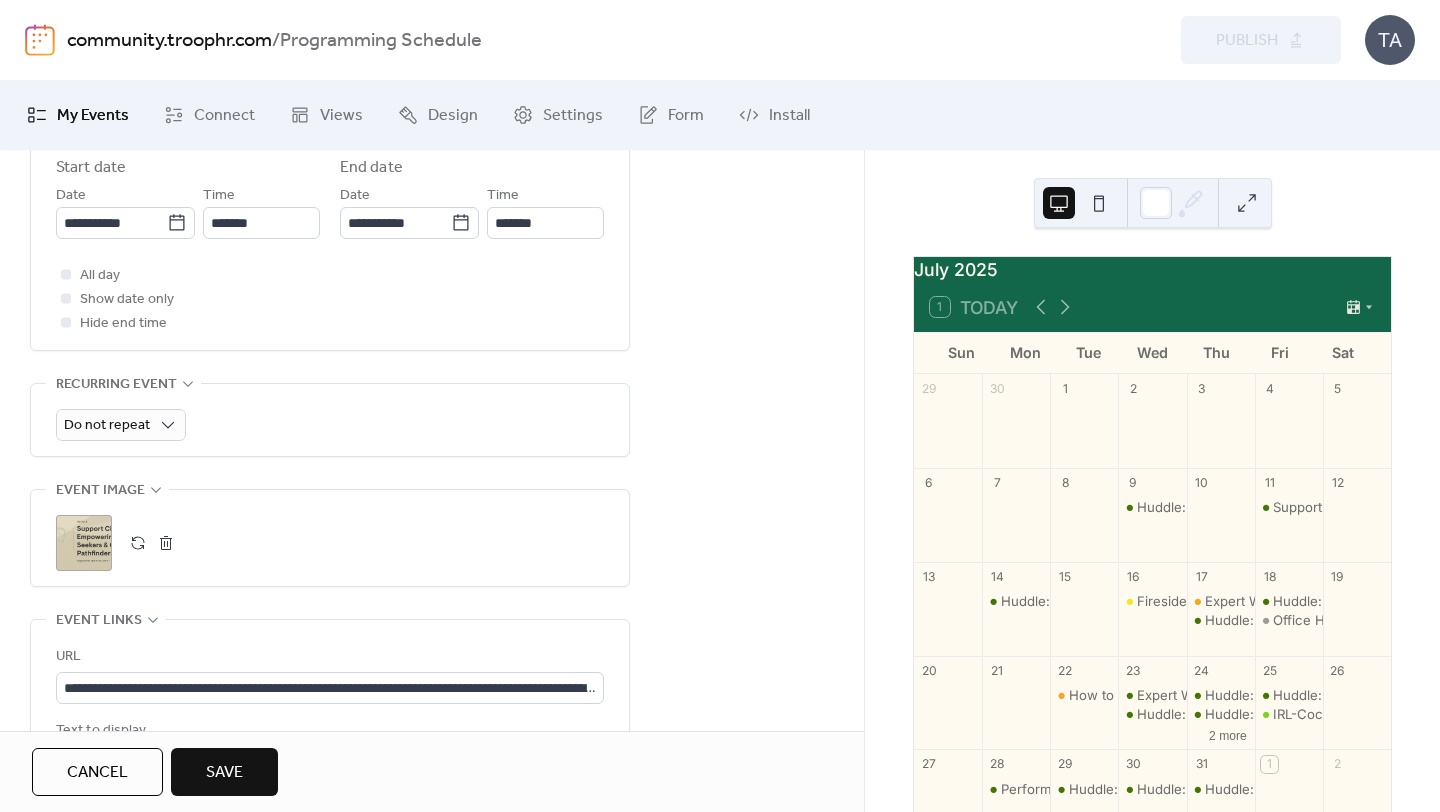 click on ";" at bounding box center [84, 543] 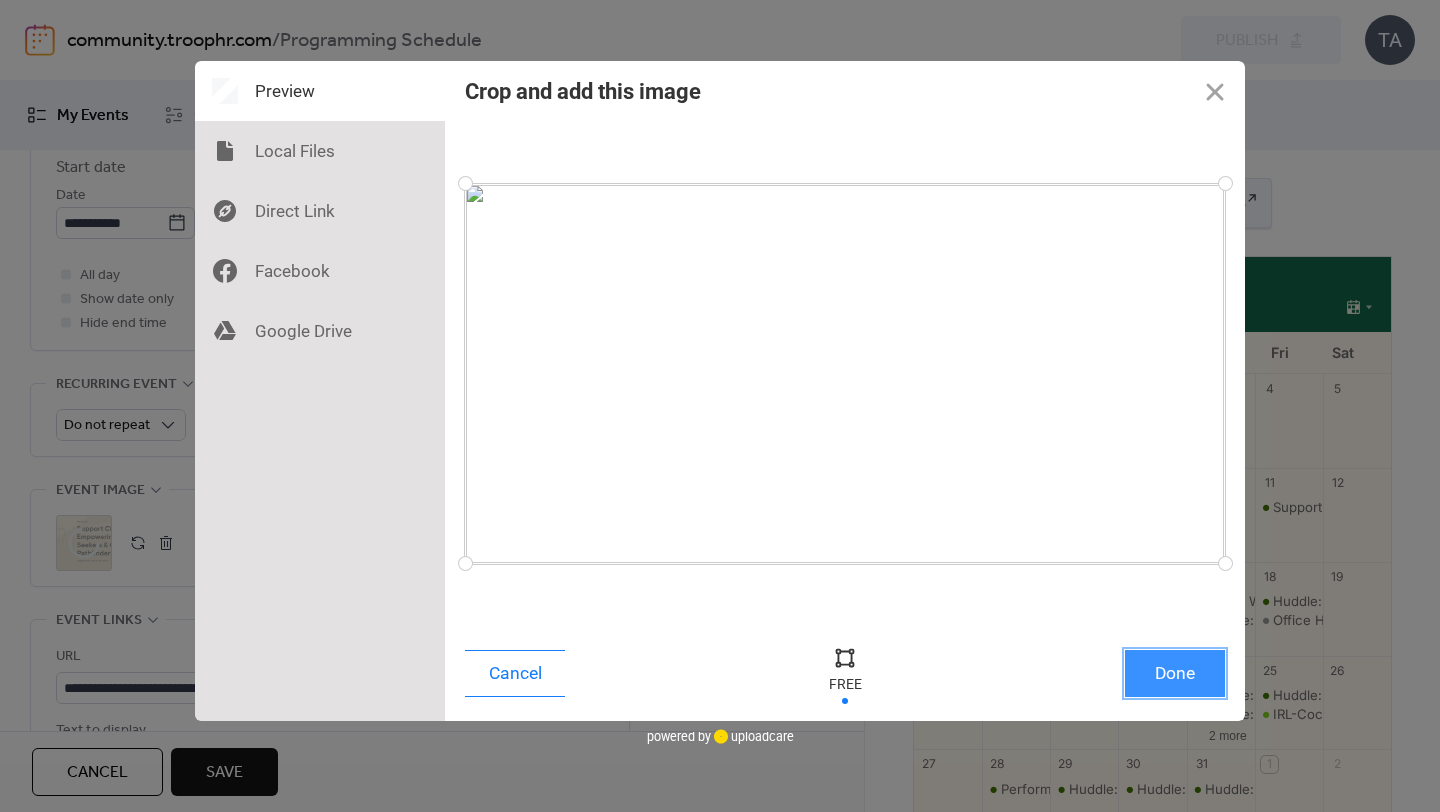 click on "Done" at bounding box center [1175, 673] 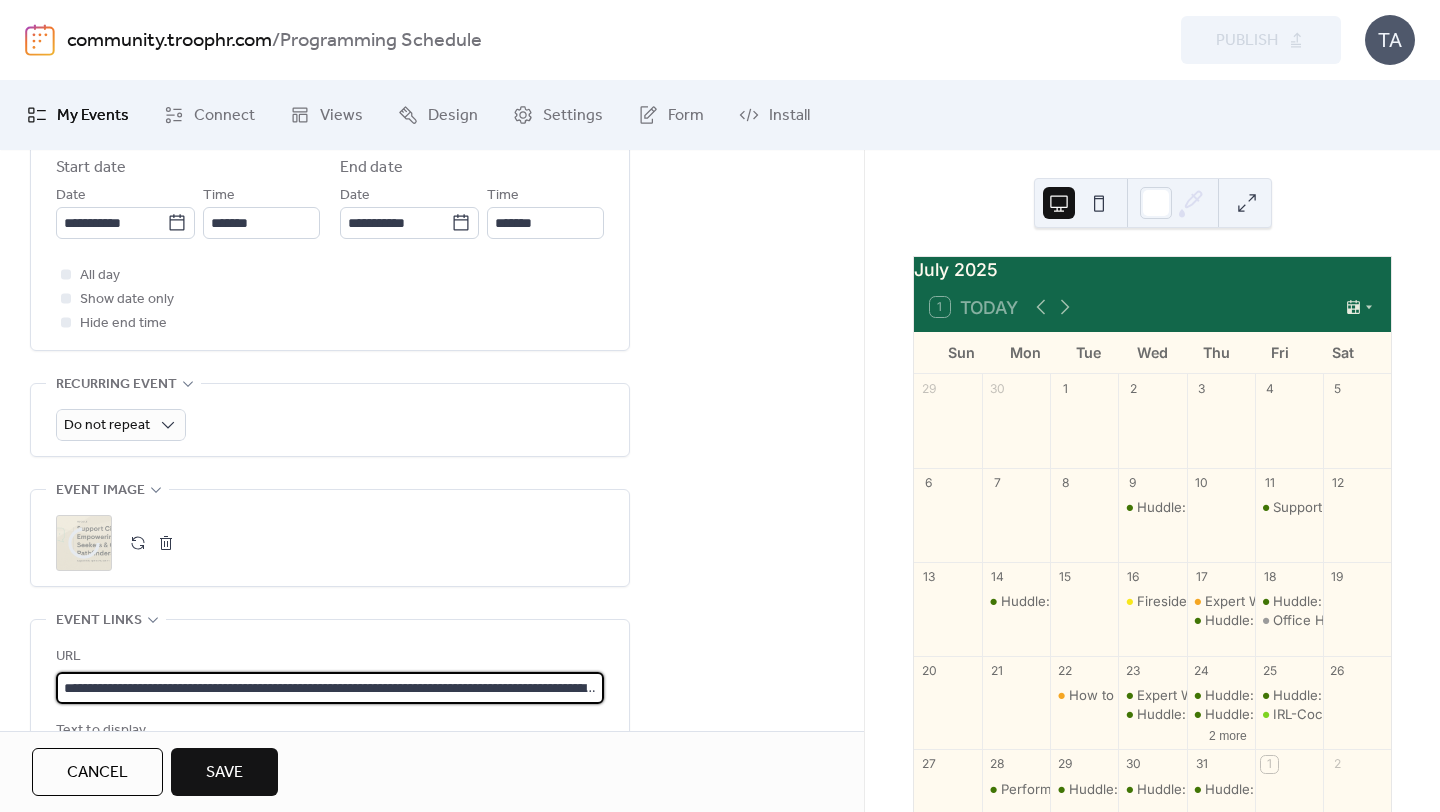 click on "**********" at bounding box center (330, 688) 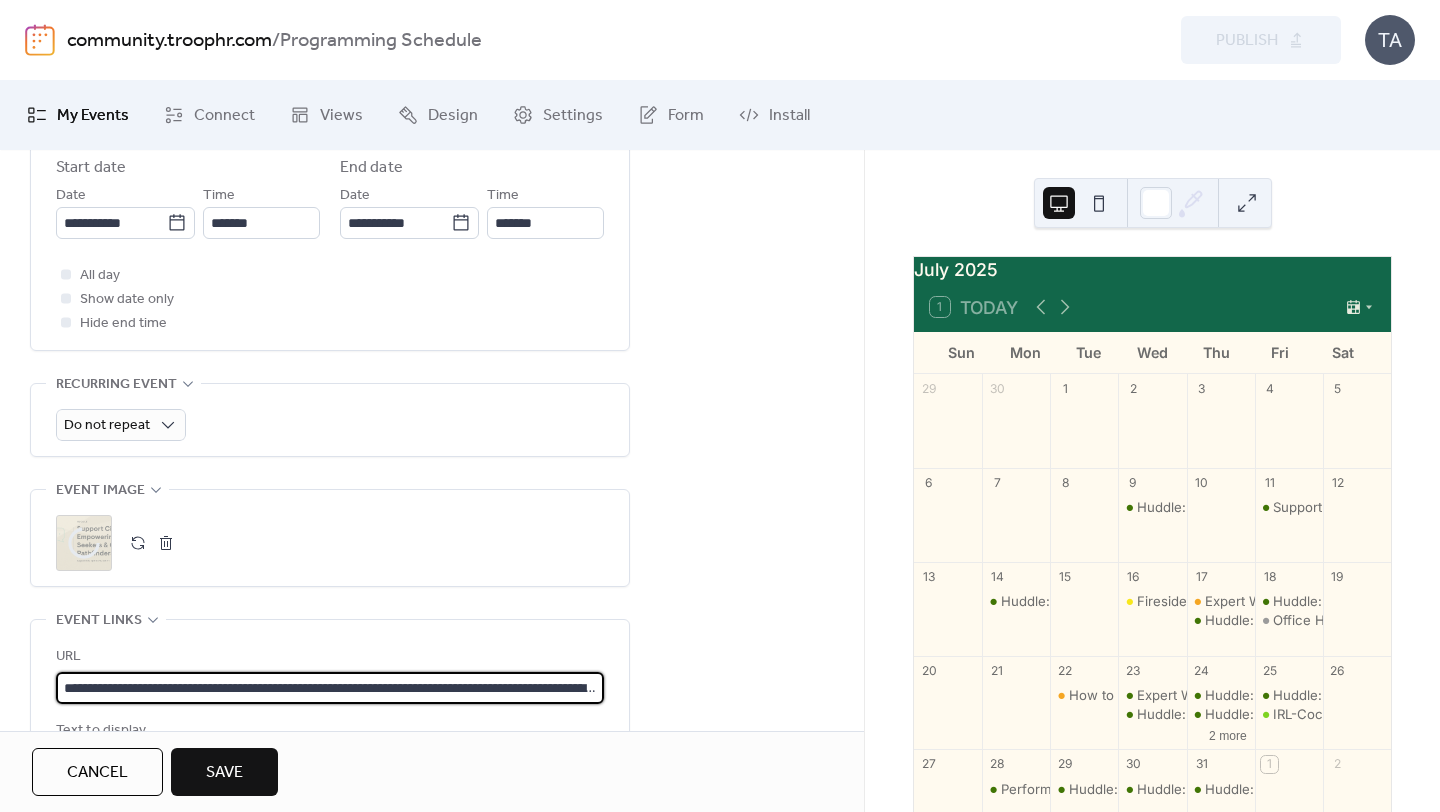 click on "**********" at bounding box center (330, 688) 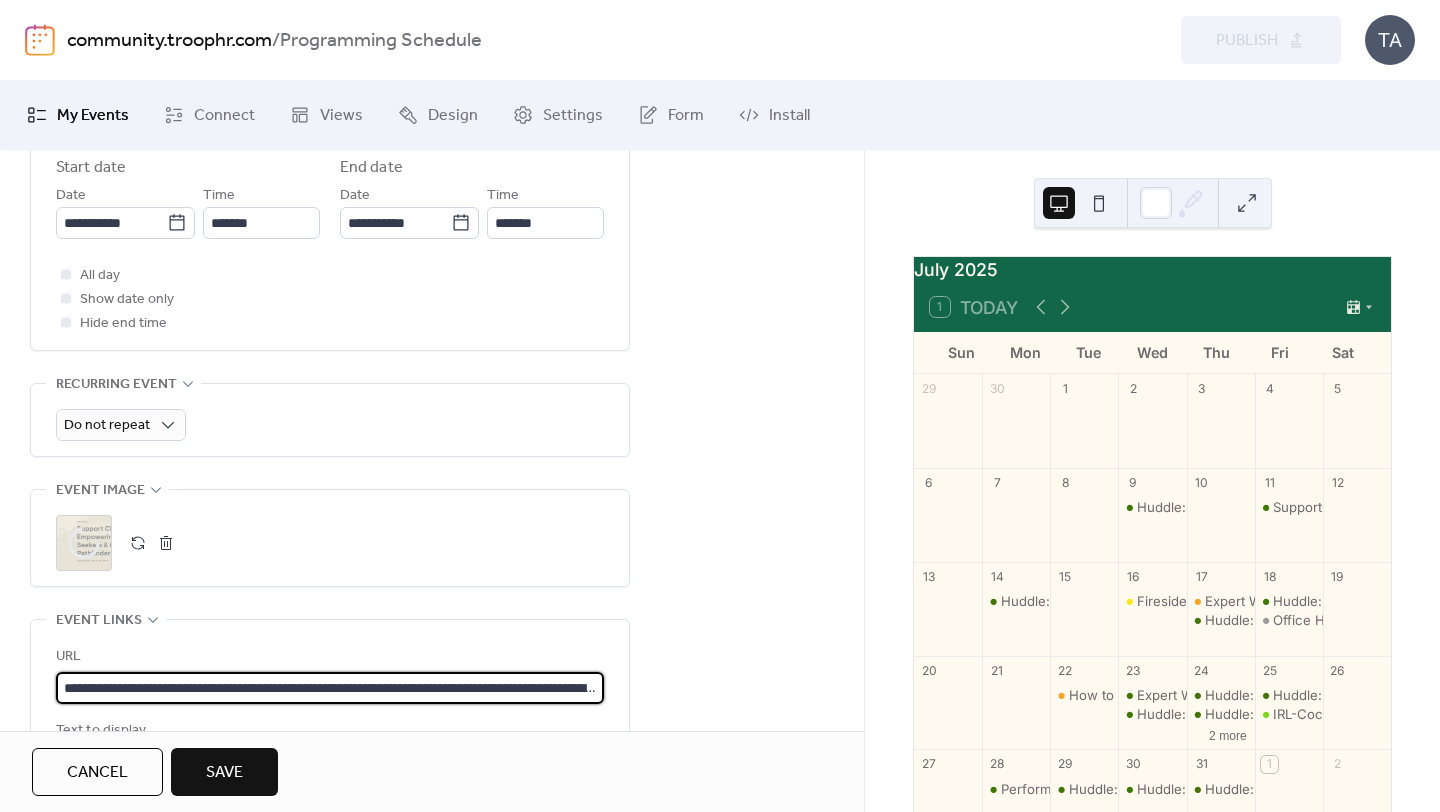 click on "**********" at bounding box center (330, 688) 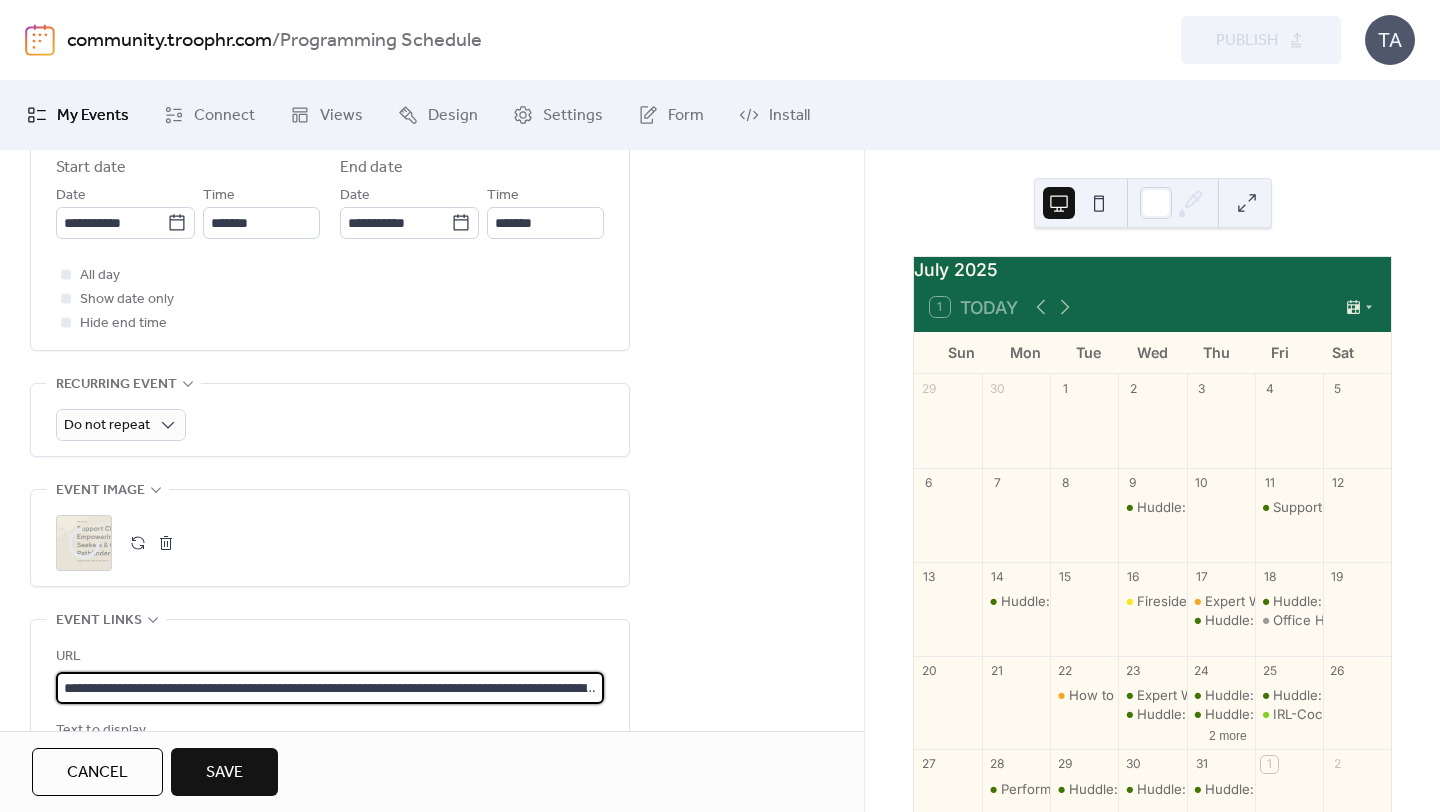 click on "**********" at bounding box center [330, 688] 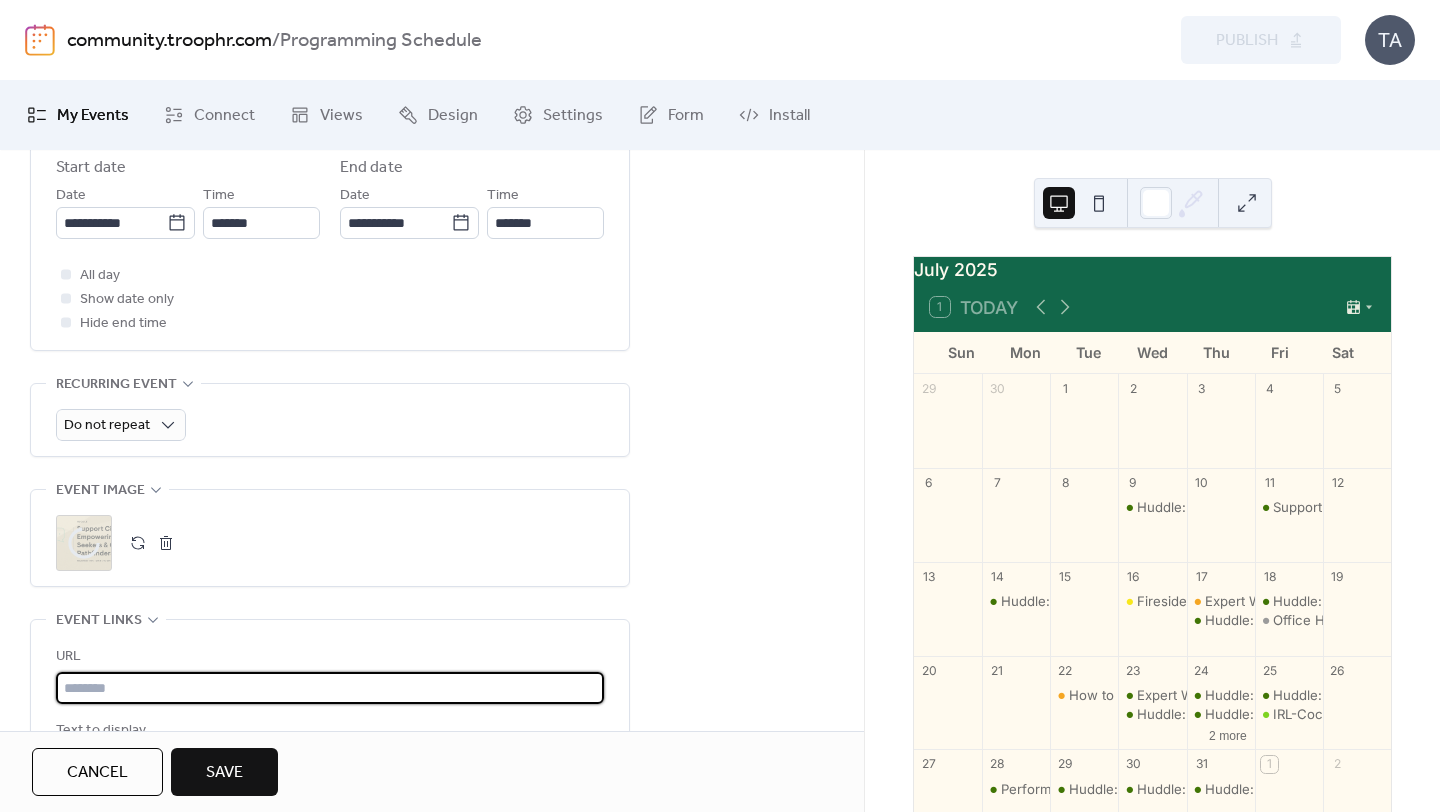 paste on "**********" 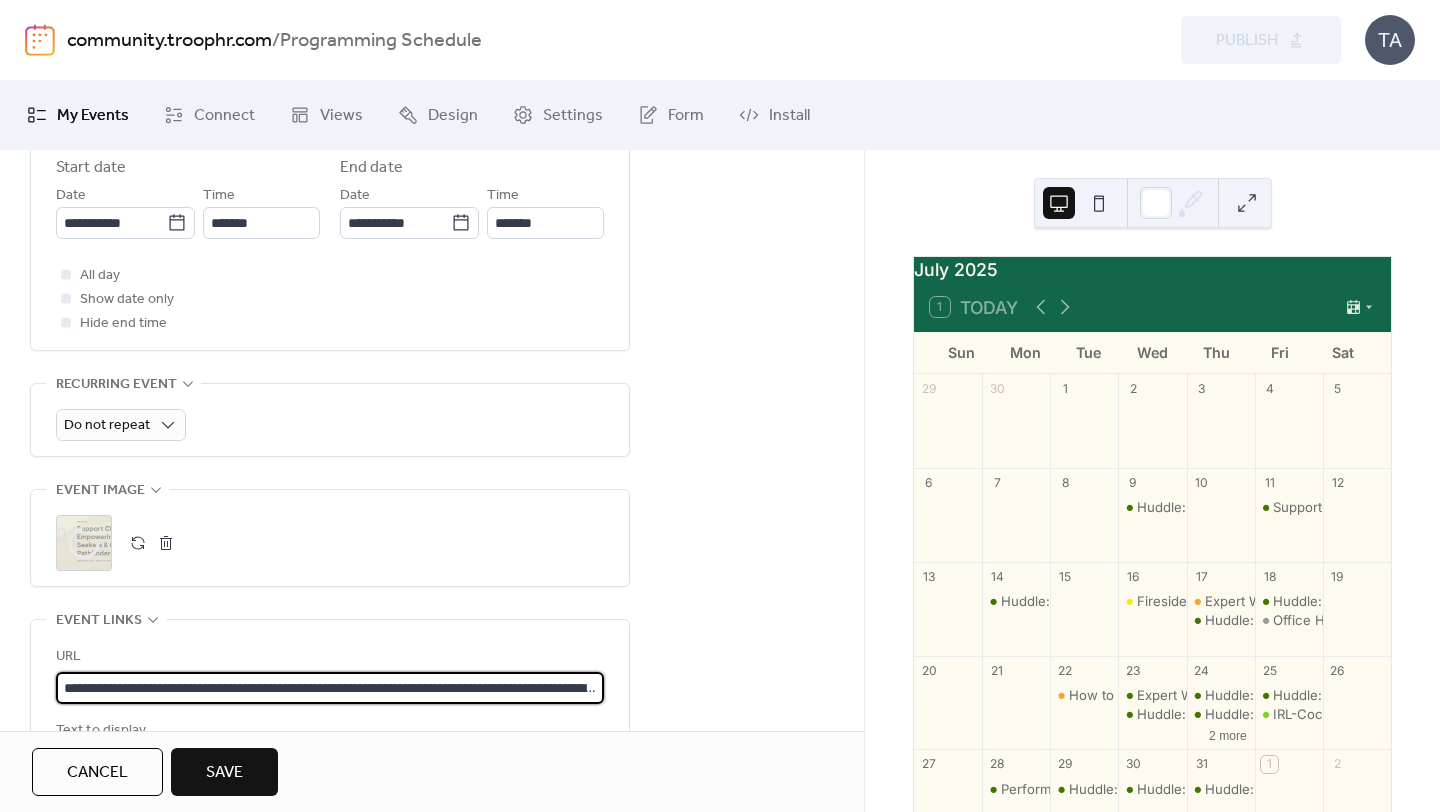 scroll, scrollTop: 0, scrollLeft: 605, axis: horizontal 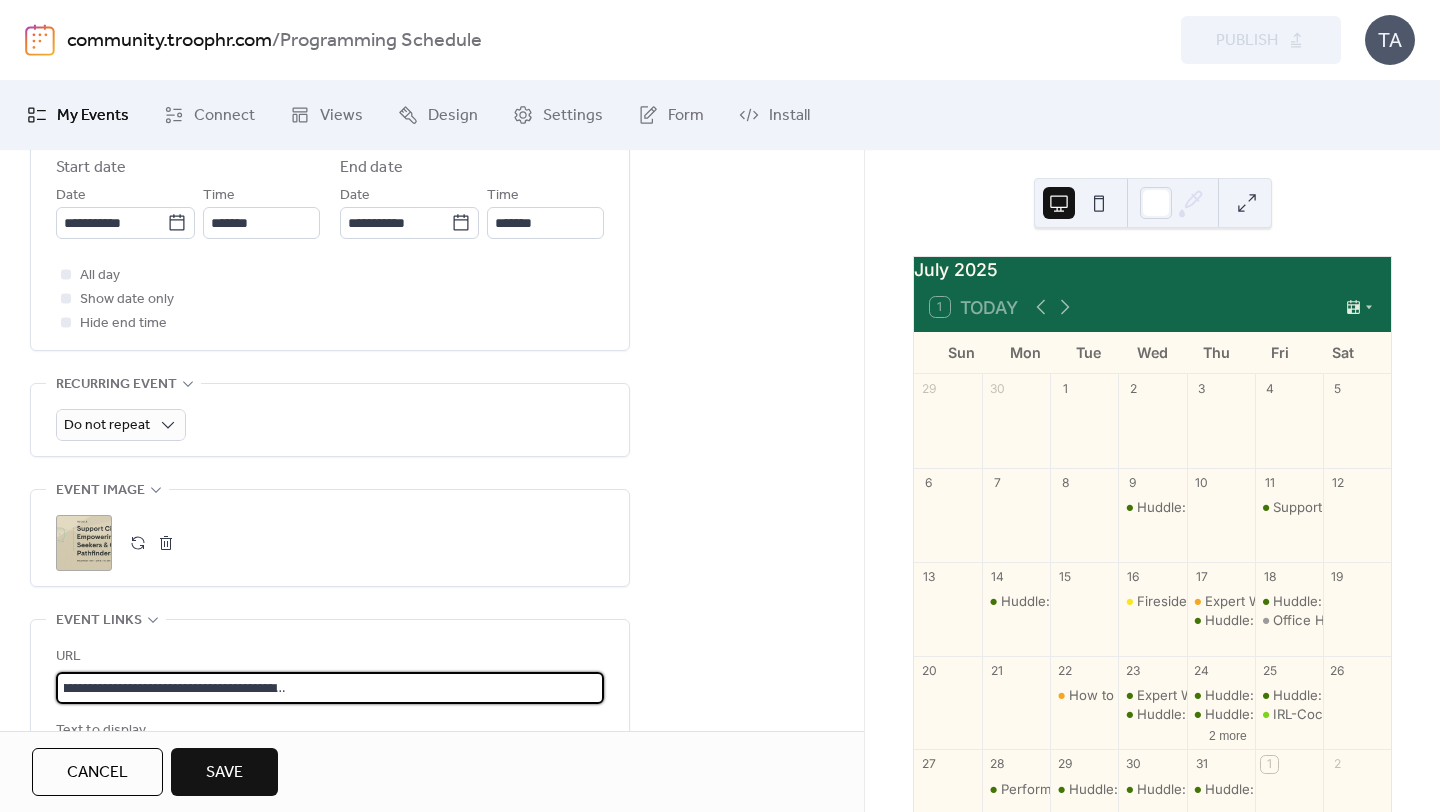 type on "**********" 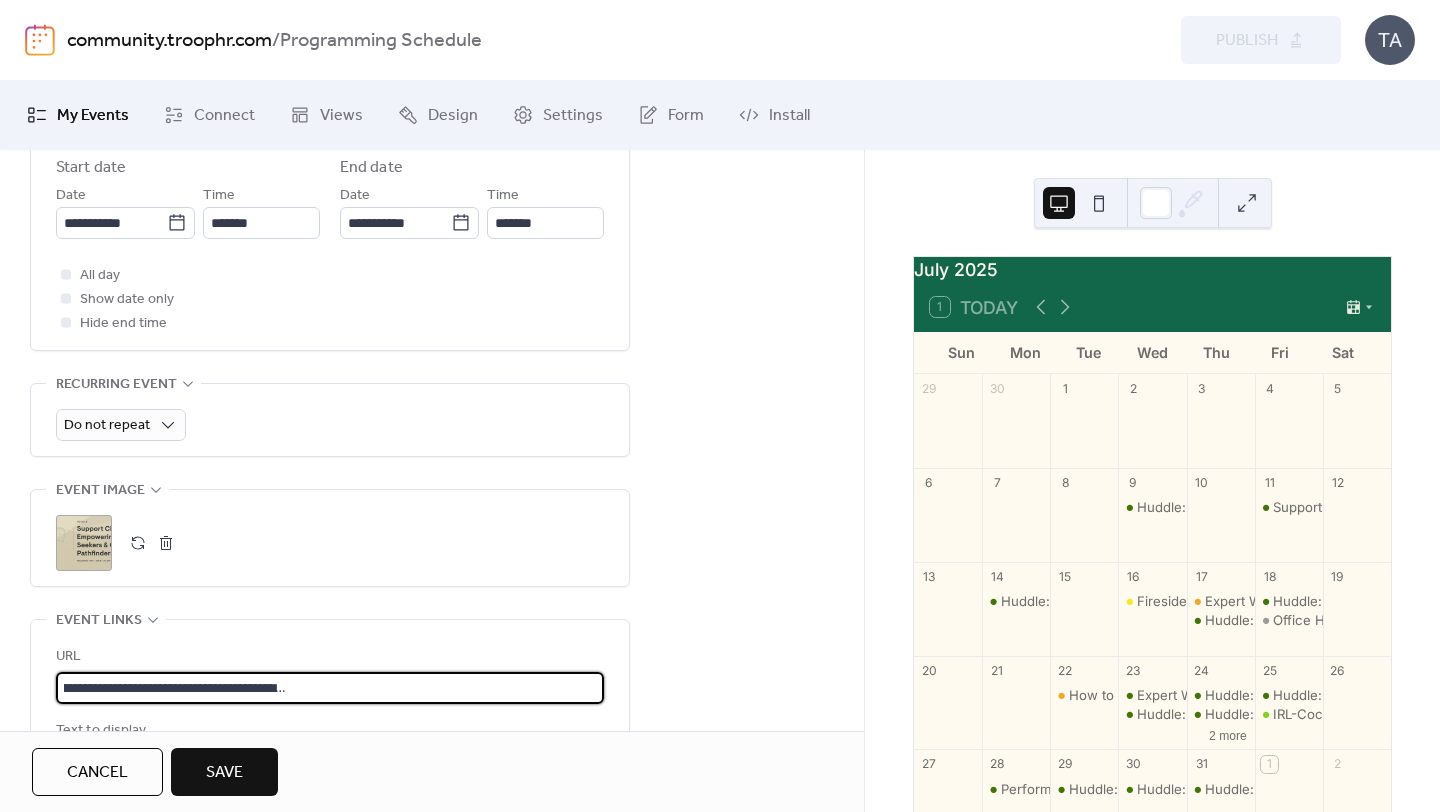 click on "Save" at bounding box center [224, 773] 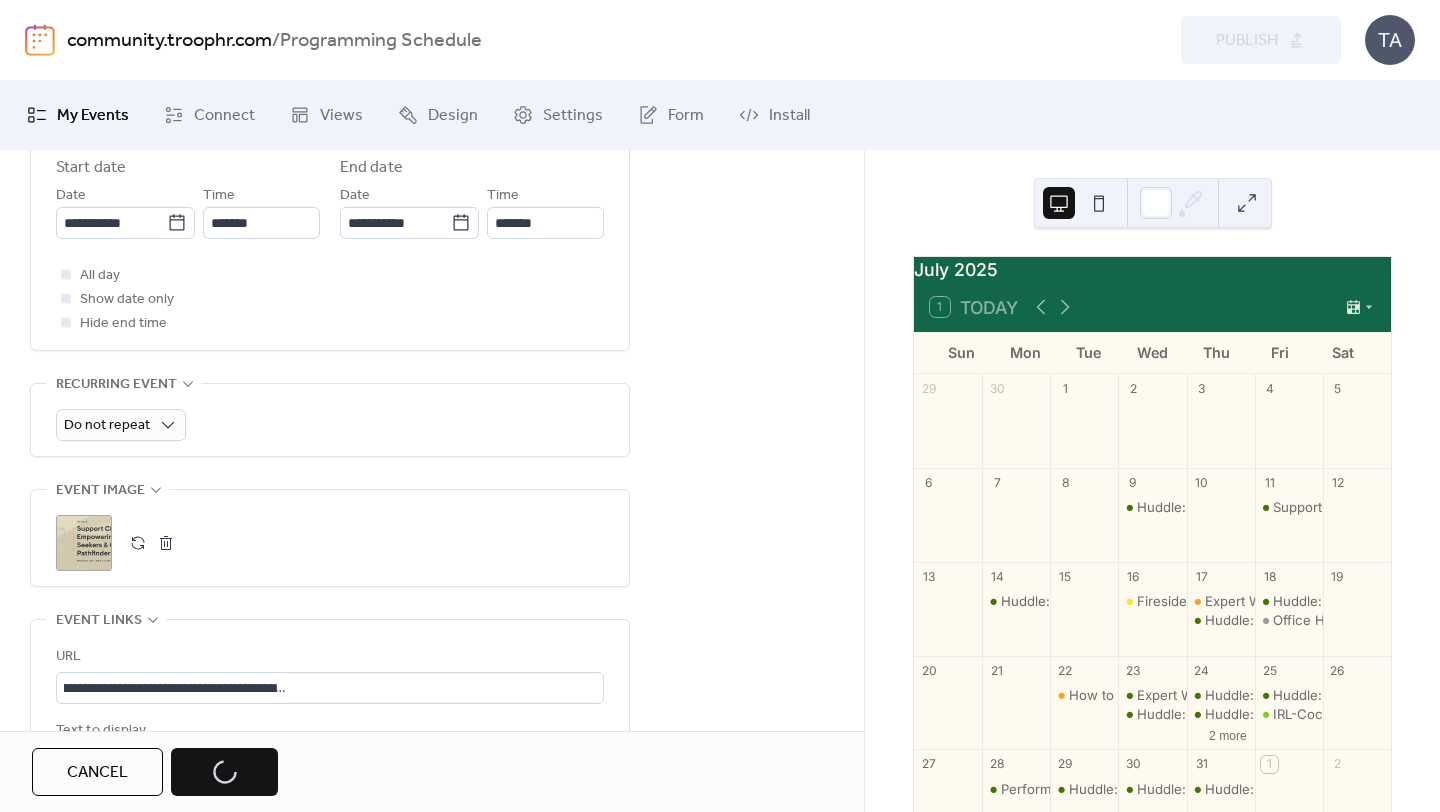scroll, scrollTop: 0, scrollLeft: 0, axis: both 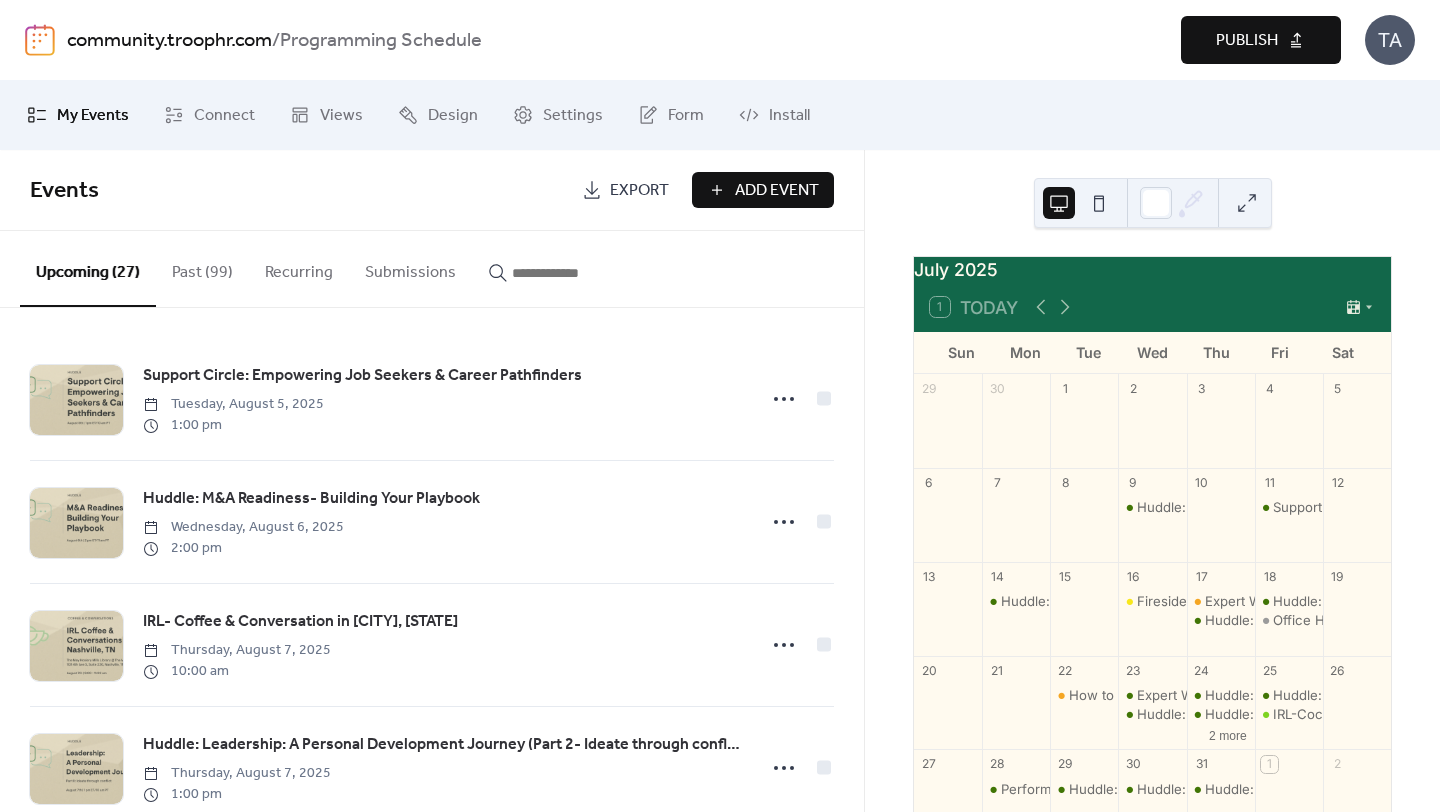 click on "Publish" at bounding box center (1247, 41) 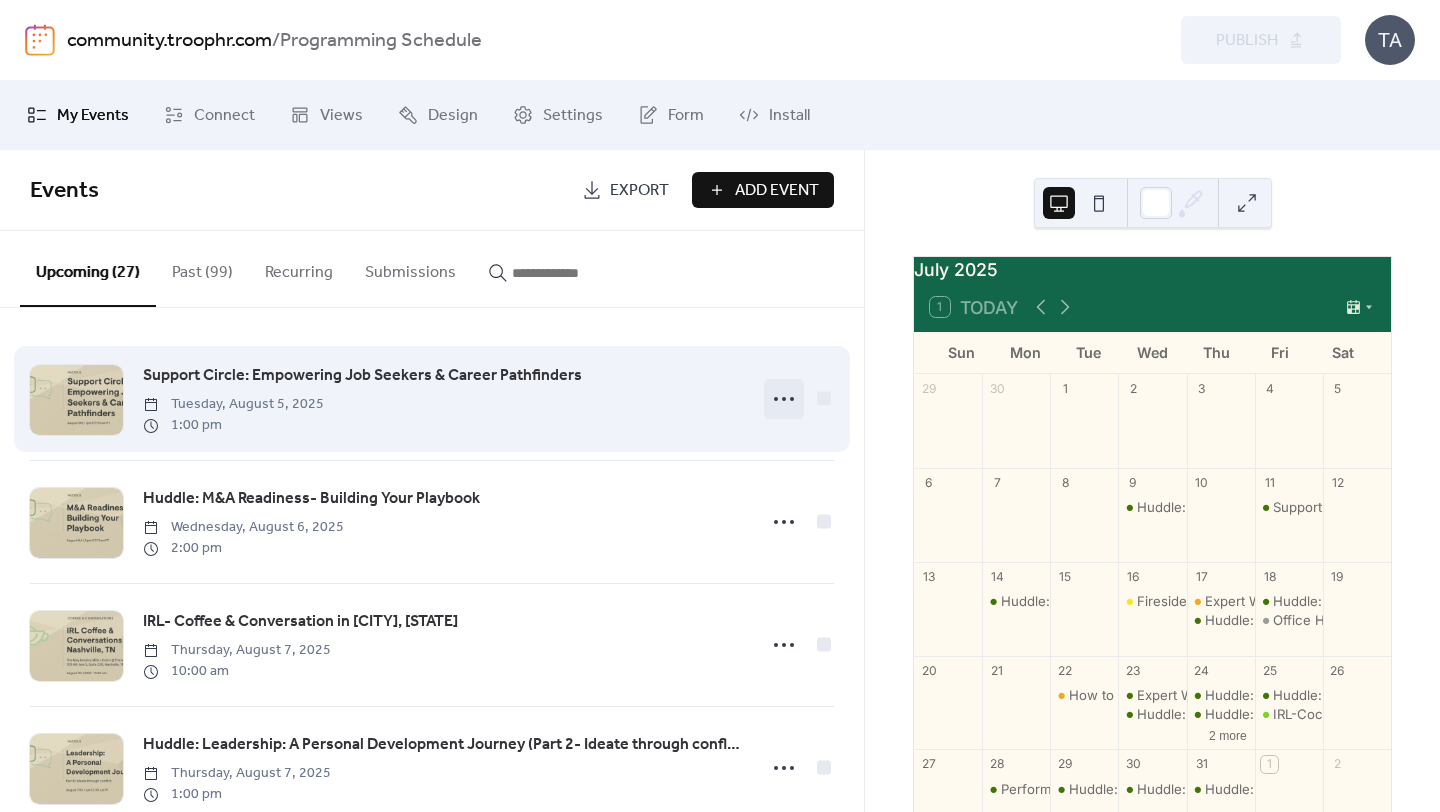 click 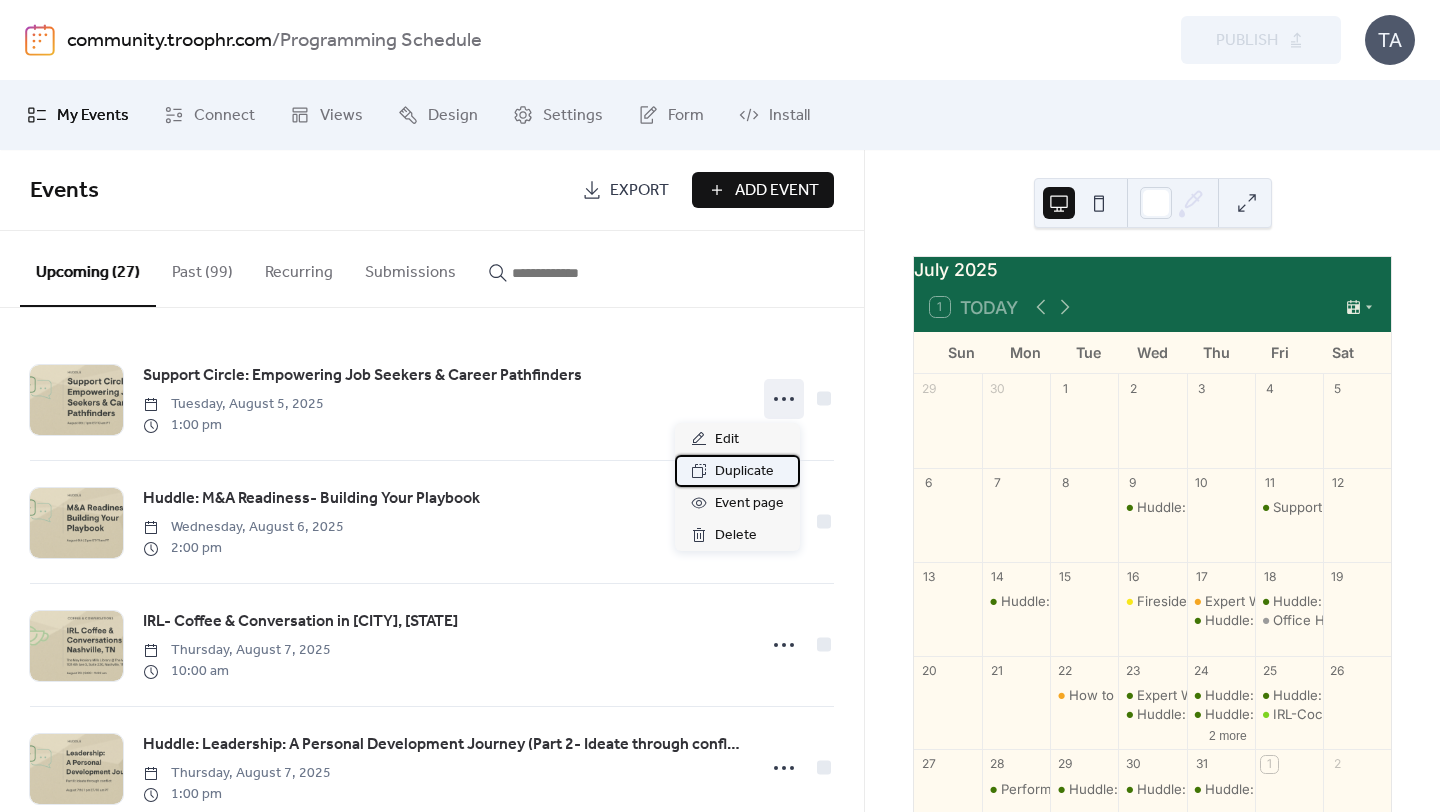 click on "Duplicate" at bounding box center [744, 472] 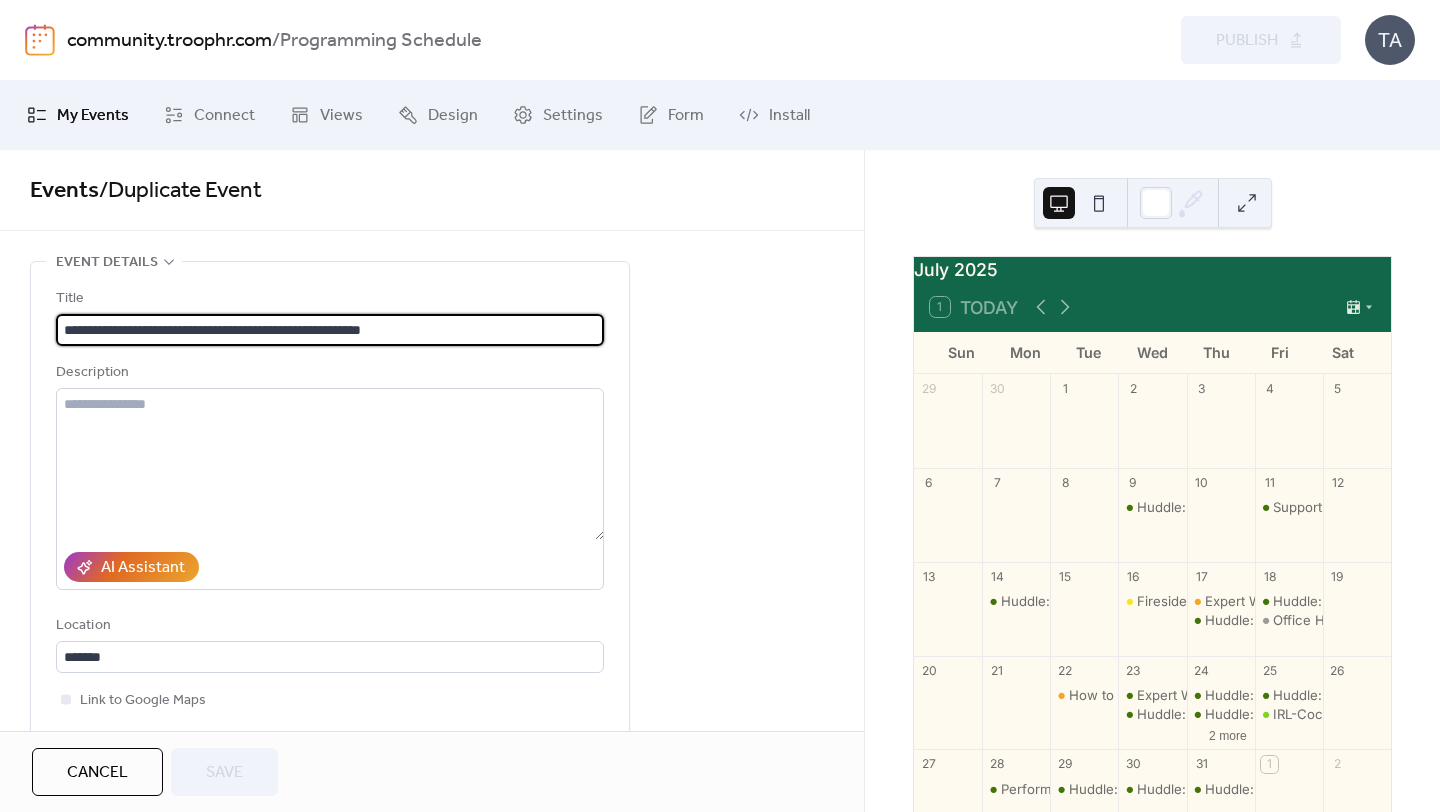 scroll, scrollTop: 1077, scrollLeft: 0, axis: vertical 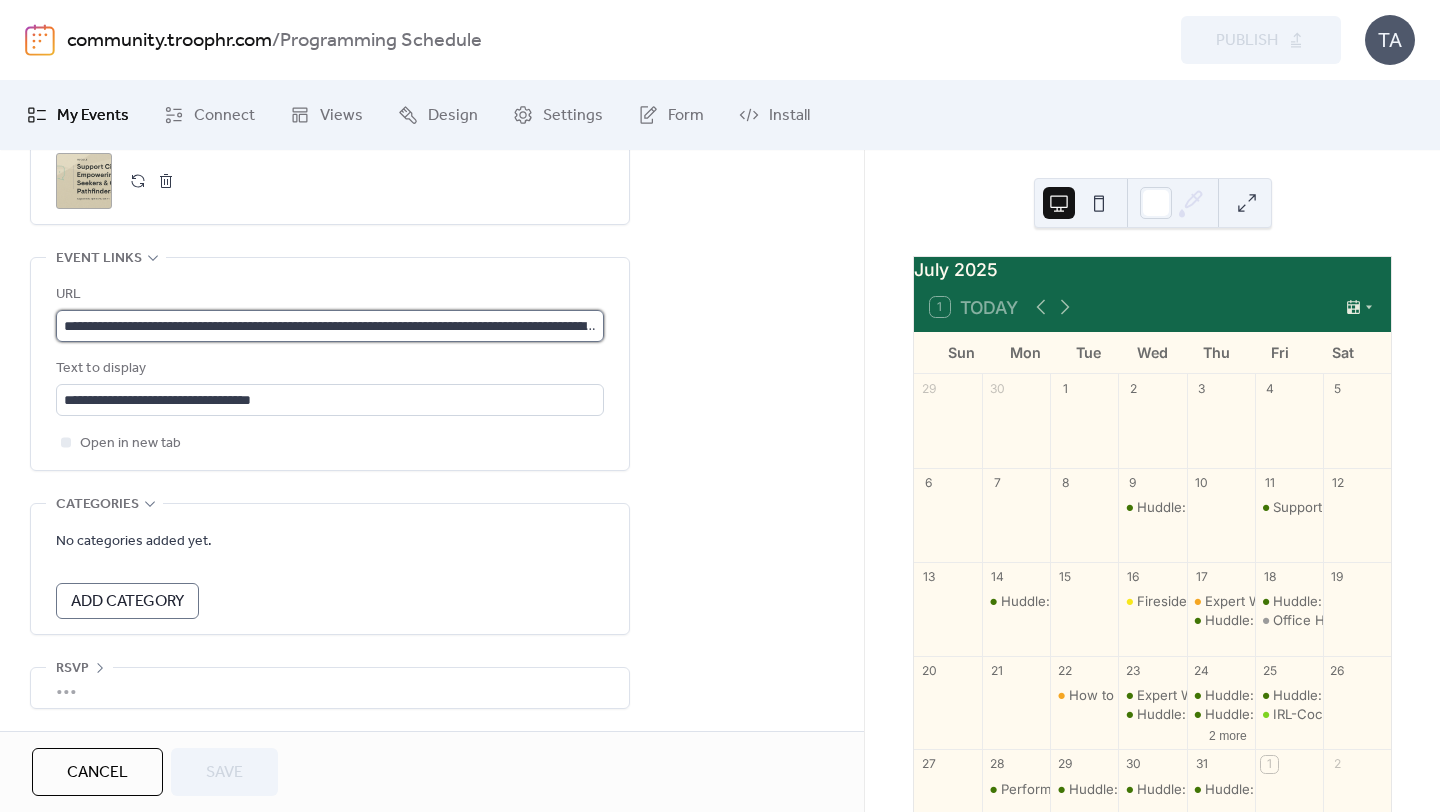 click on "**********" at bounding box center (330, 326) 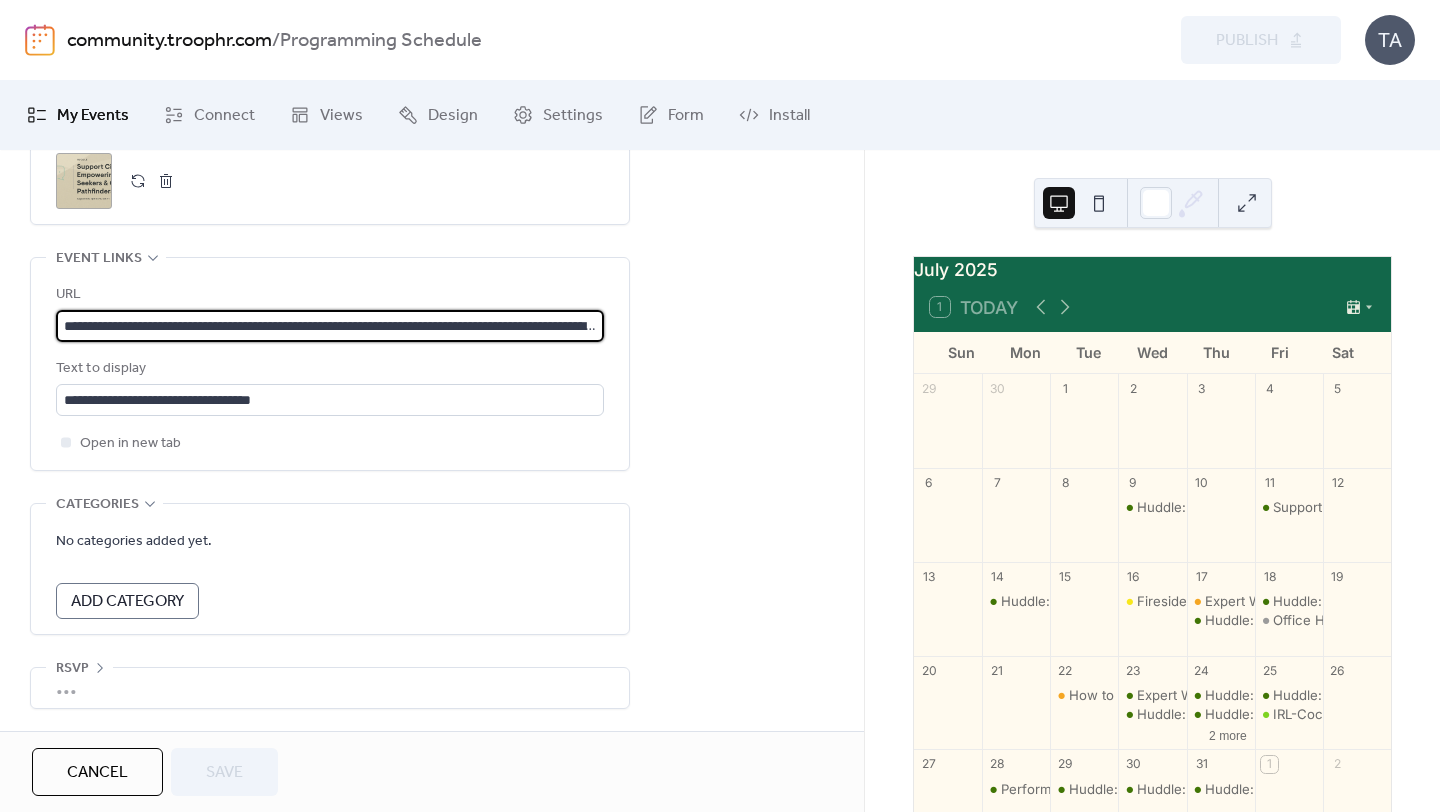 click on "**********" at bounding box center (330, 326) 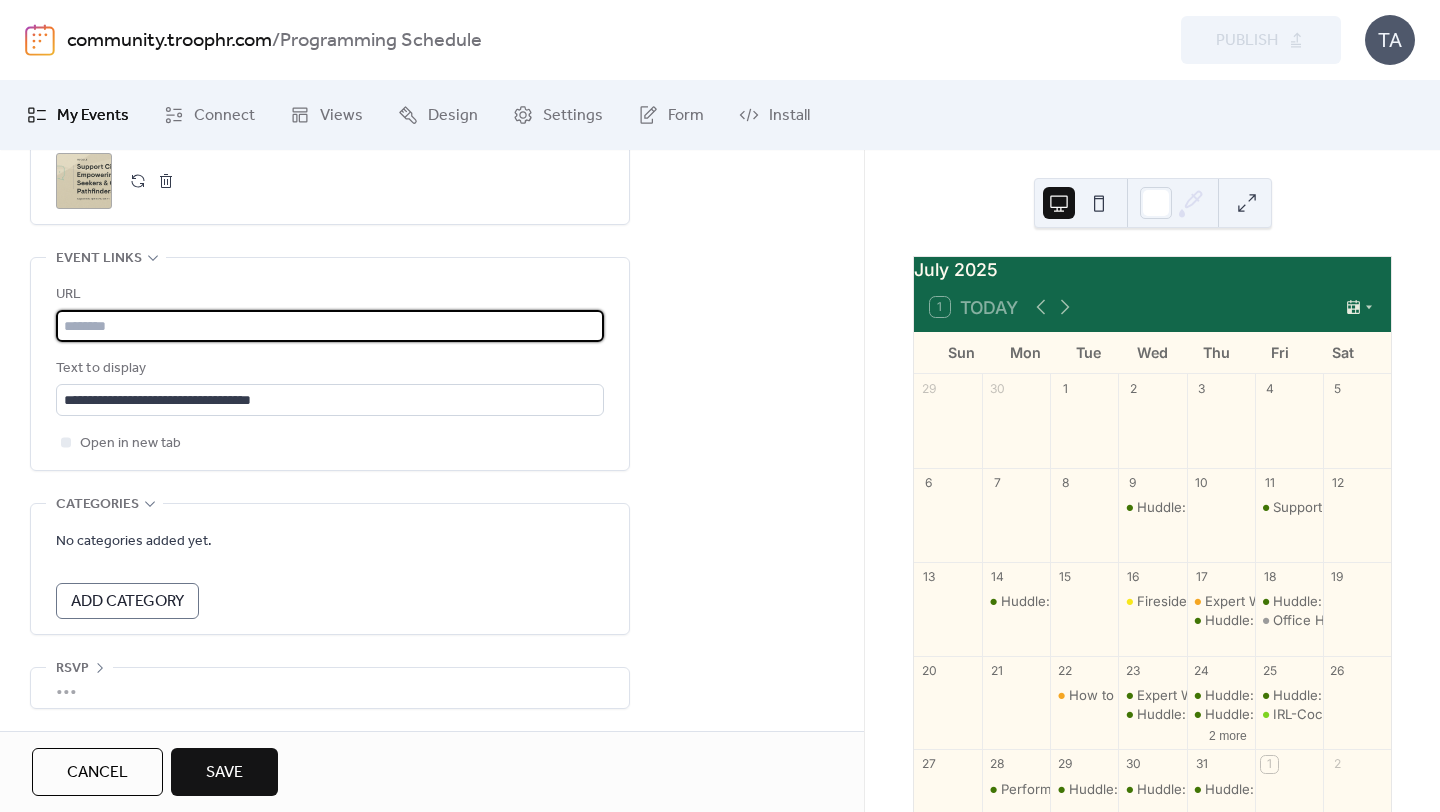 paste on "**********" 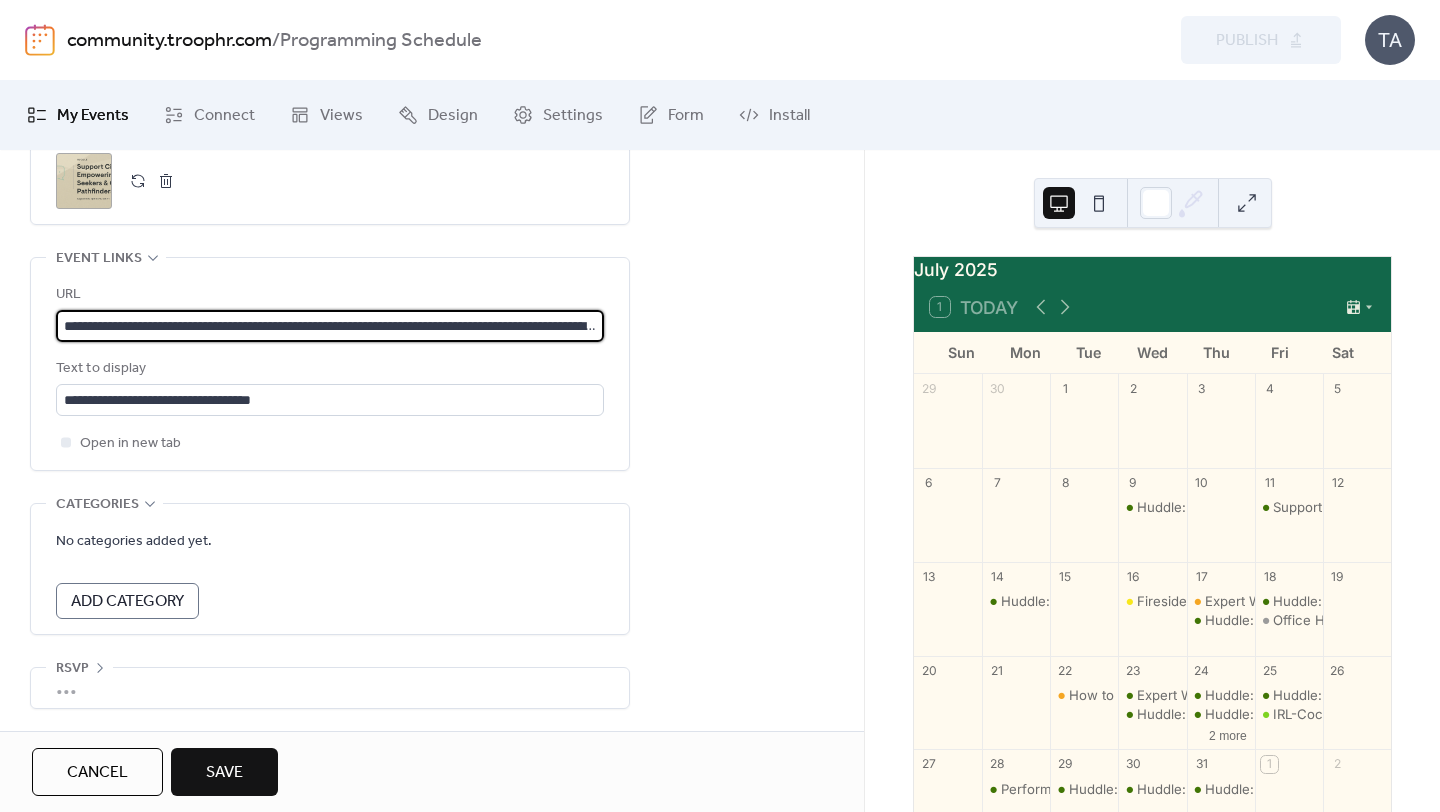scroll, scrollTop: 0, scrollLeft: 657, axis: horizontal 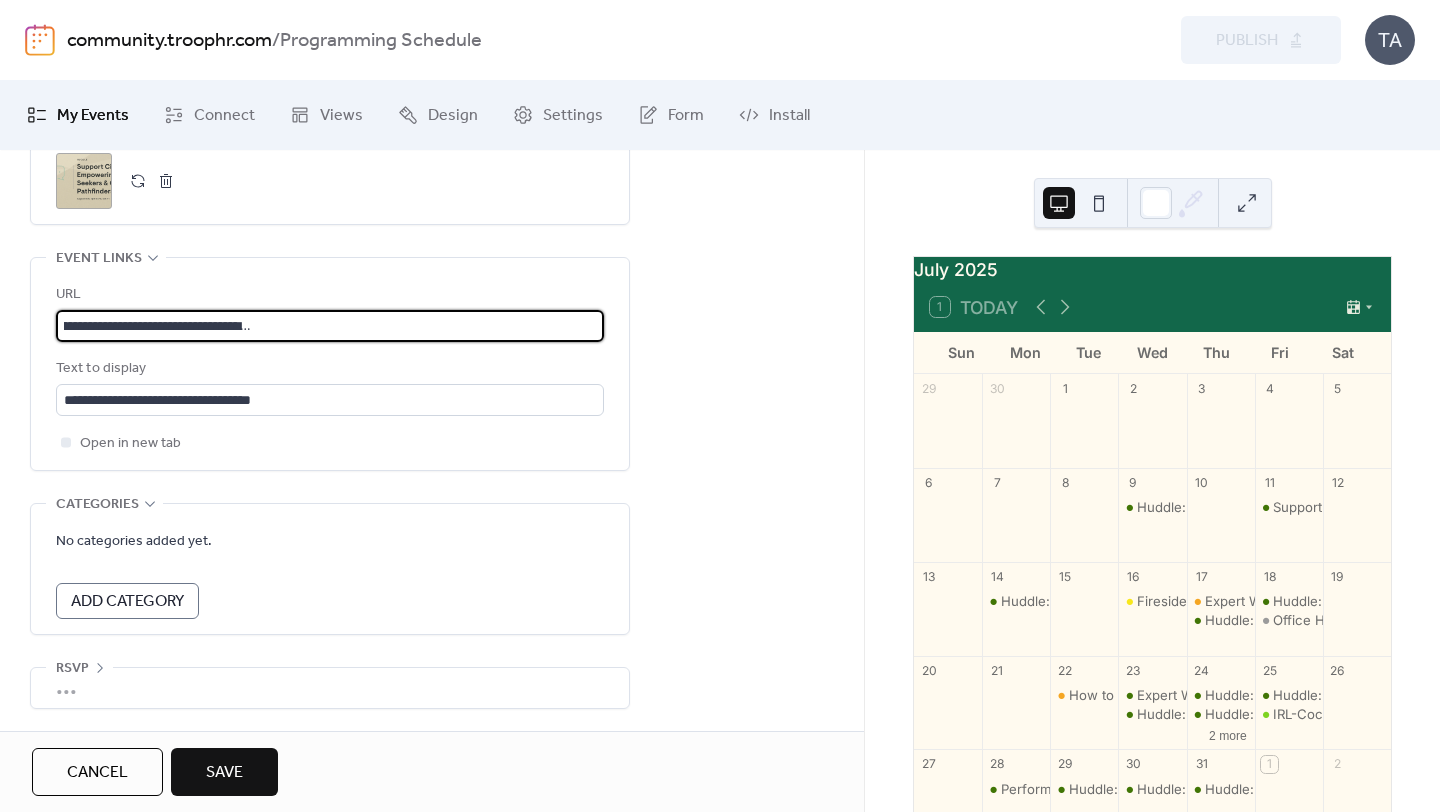 type on "**********" 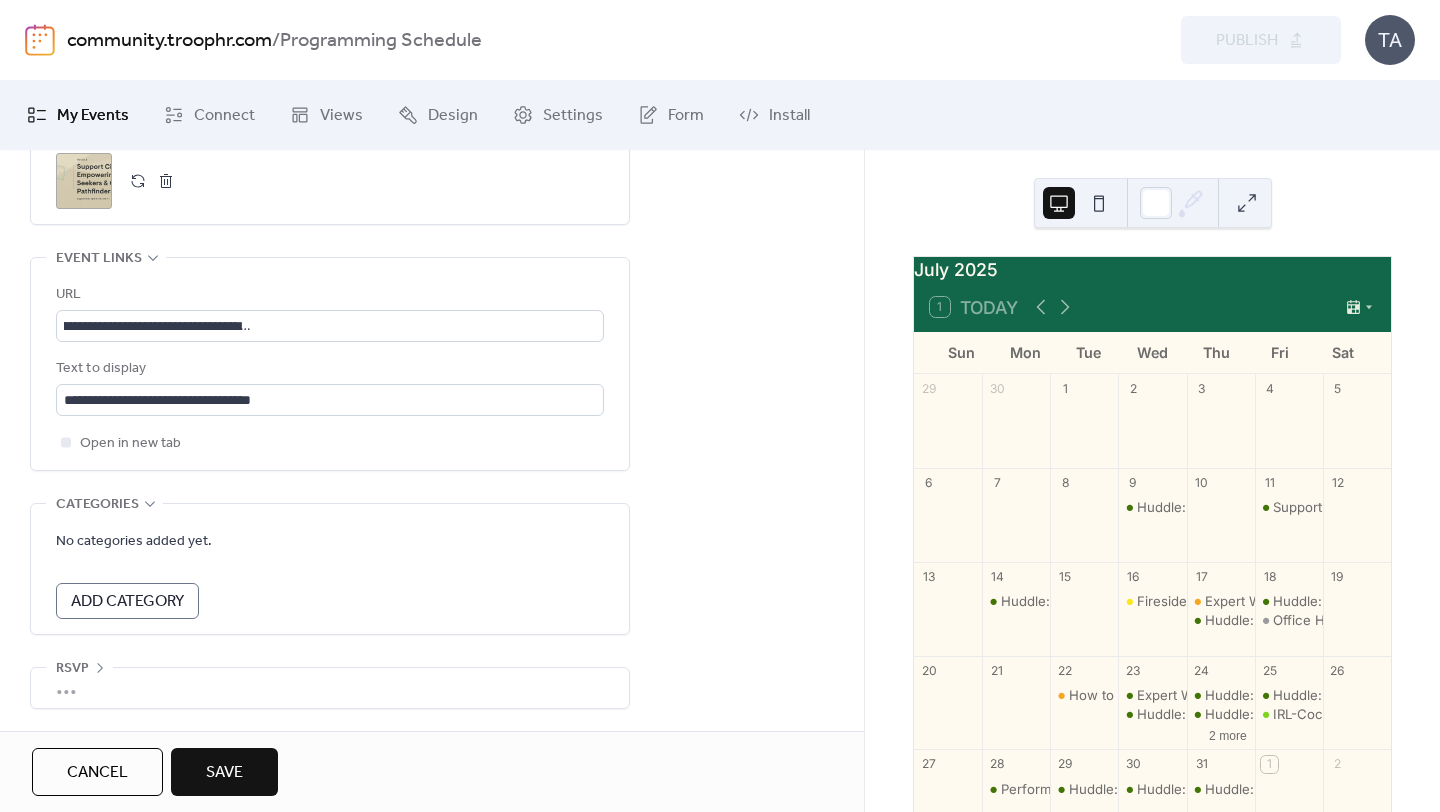 click on ";" at bounding box center (84, 181) 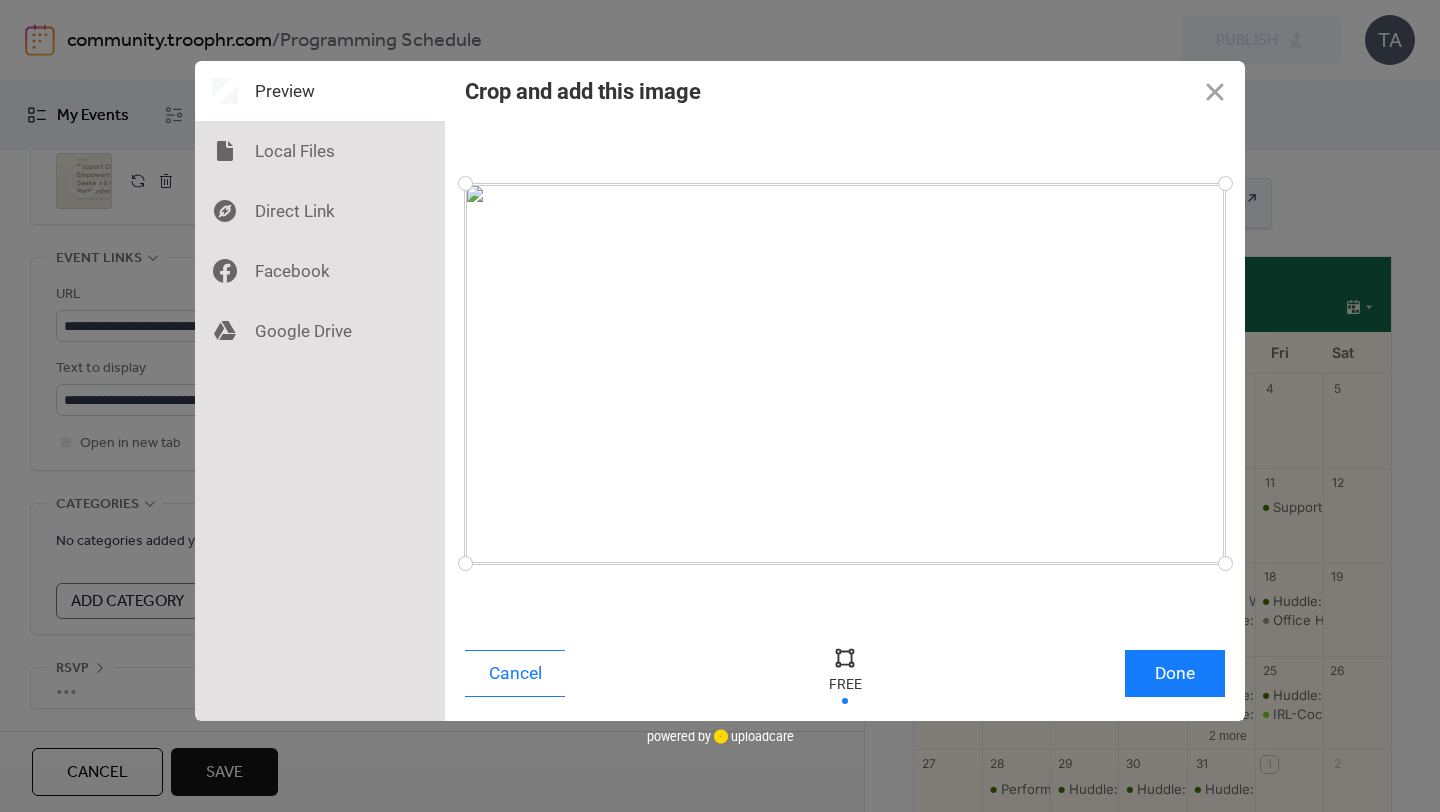 click on "Cancel   Done" at bounding box center (845, 678) 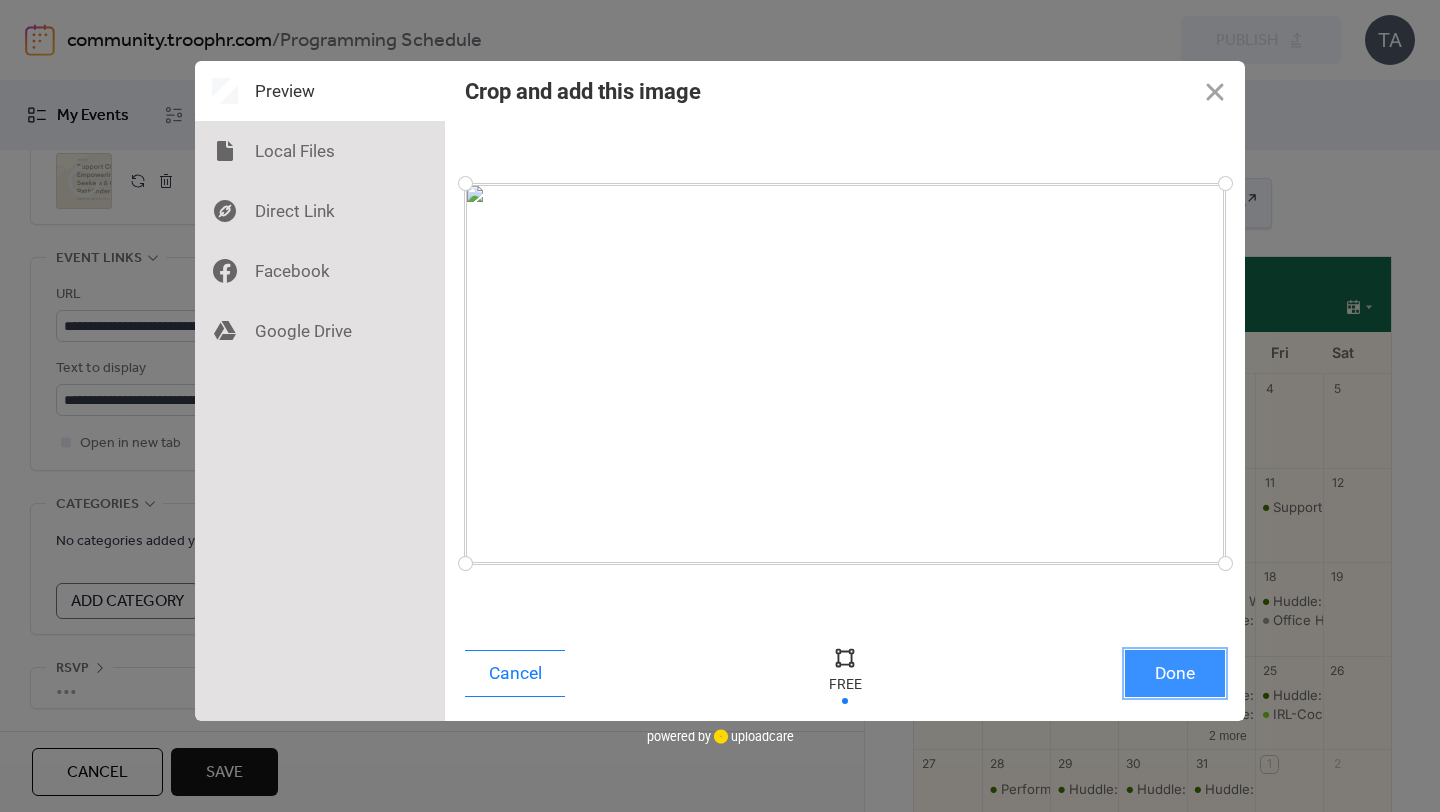 click on "Done" at bounding box center (1175, 673) 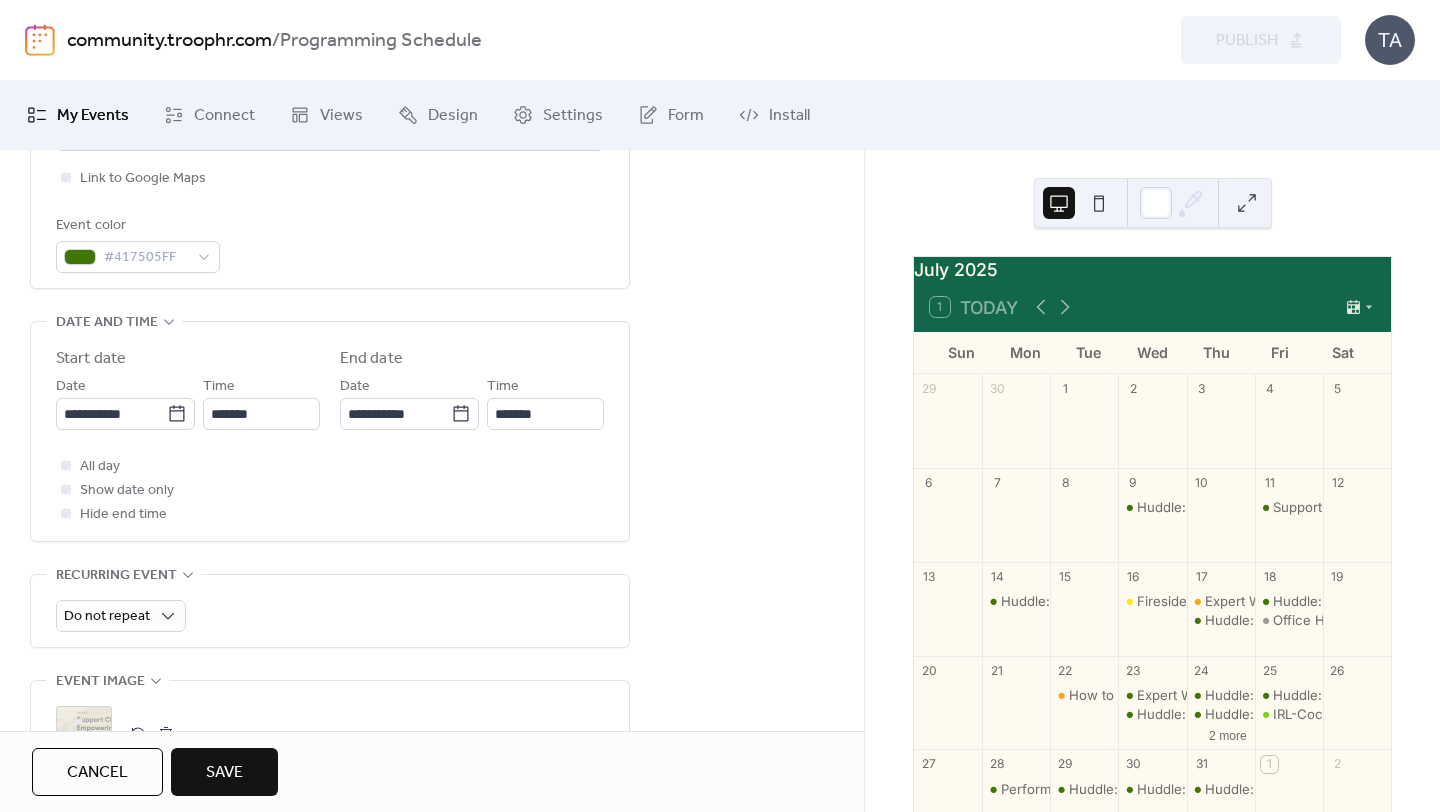 scroll, scrollTop: 519, scrollLeft: 0, axis: vertical 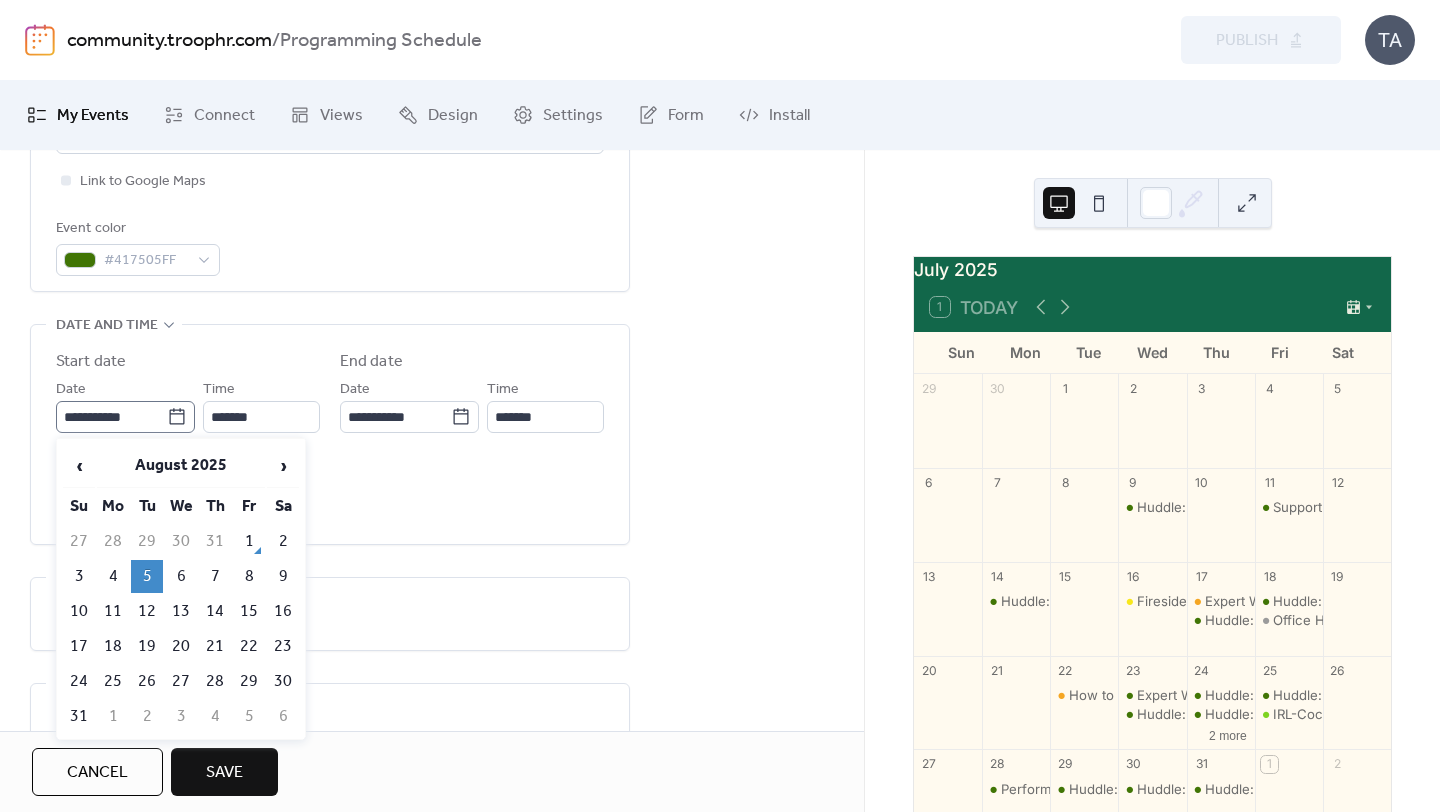 click 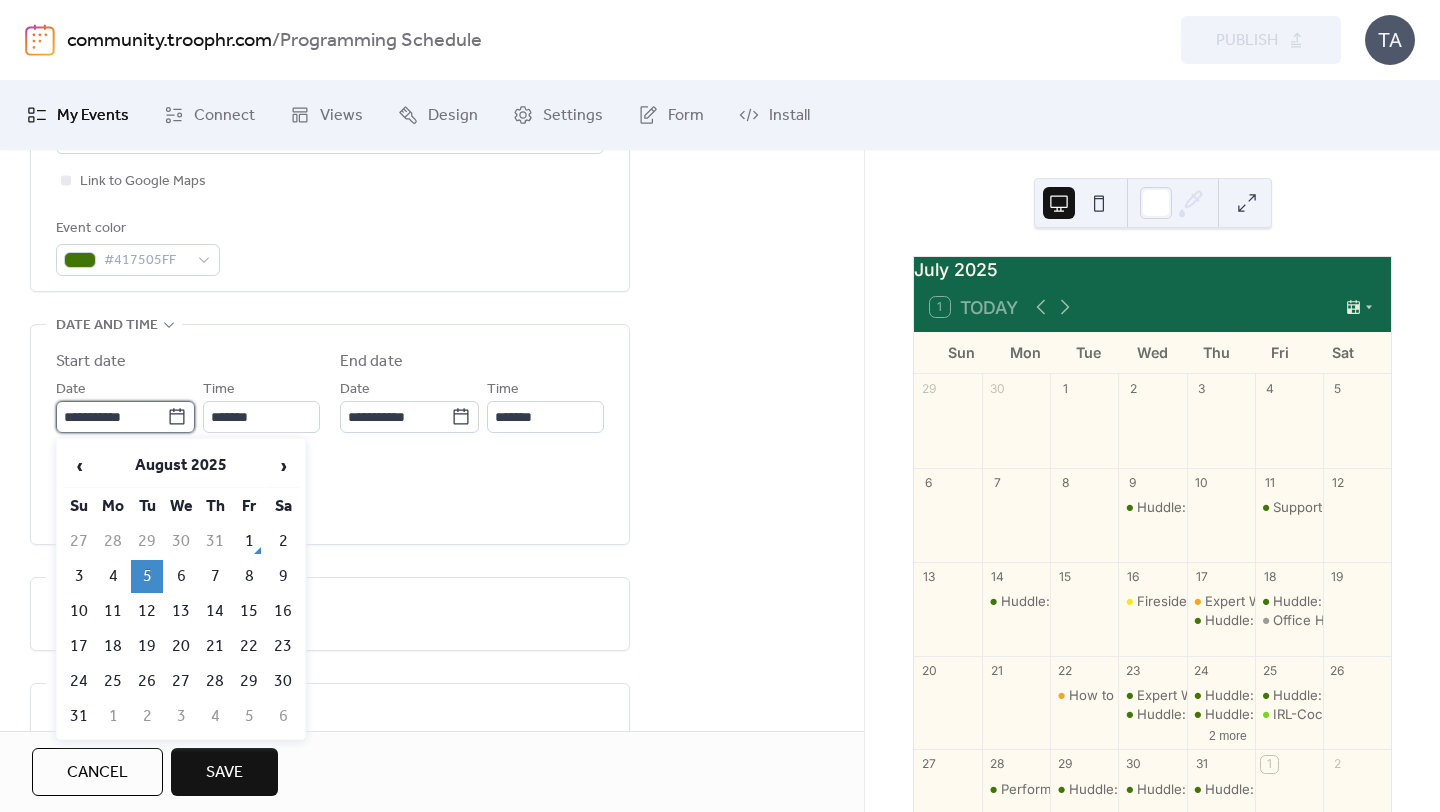 click on "**********" at bounding box center [111, 417] 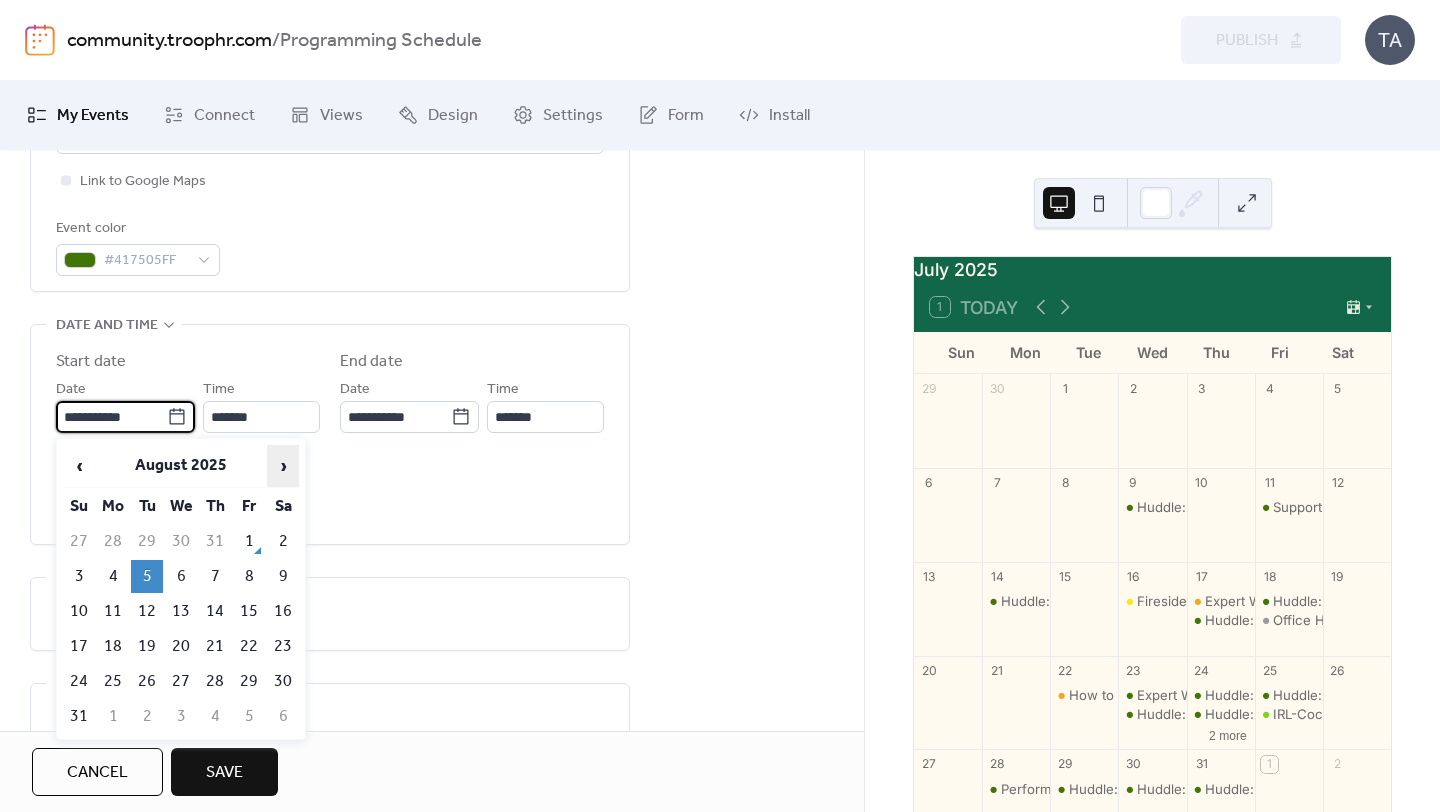 click on "›" at bounding box center (283, 466) 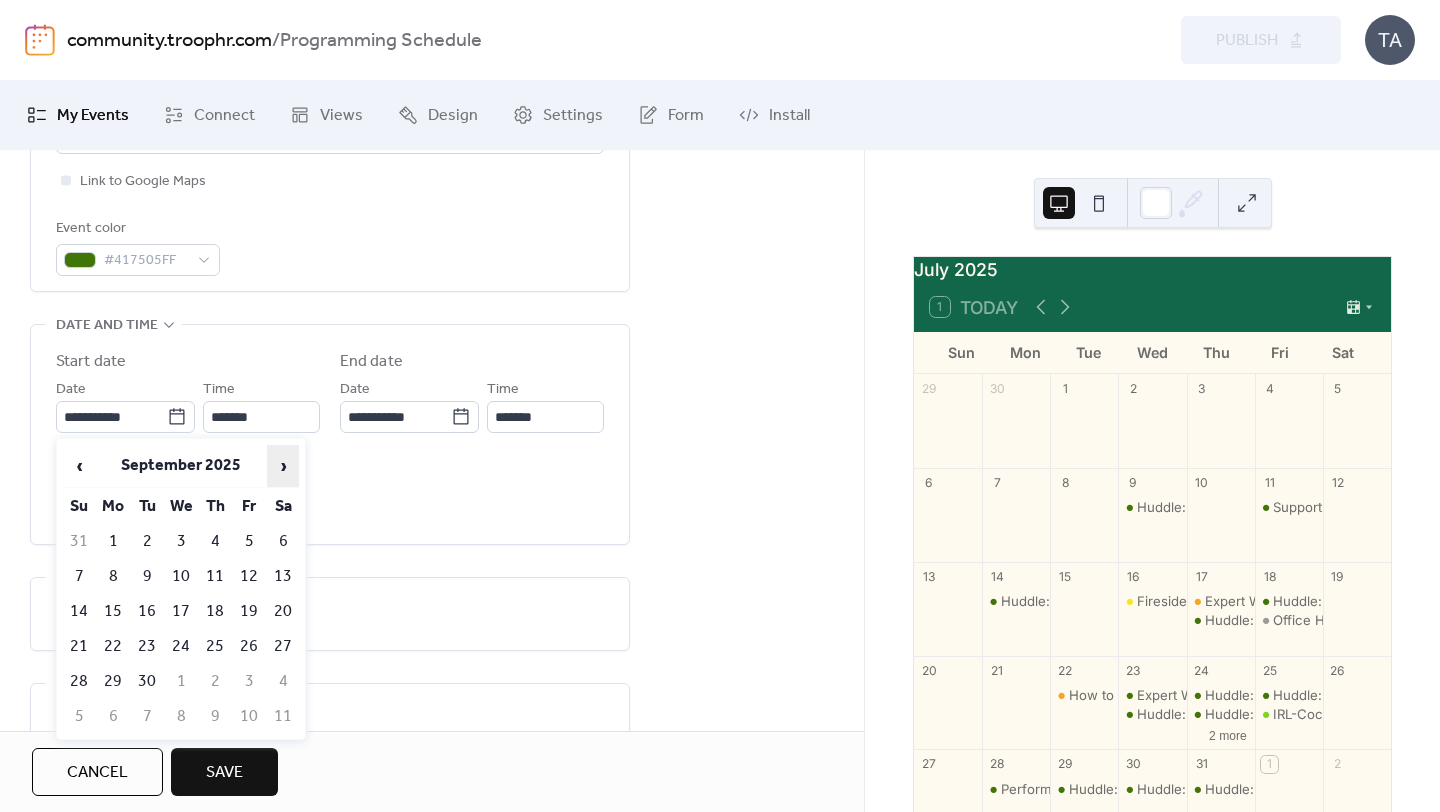 click on "›" at bounding box center [283, 466] 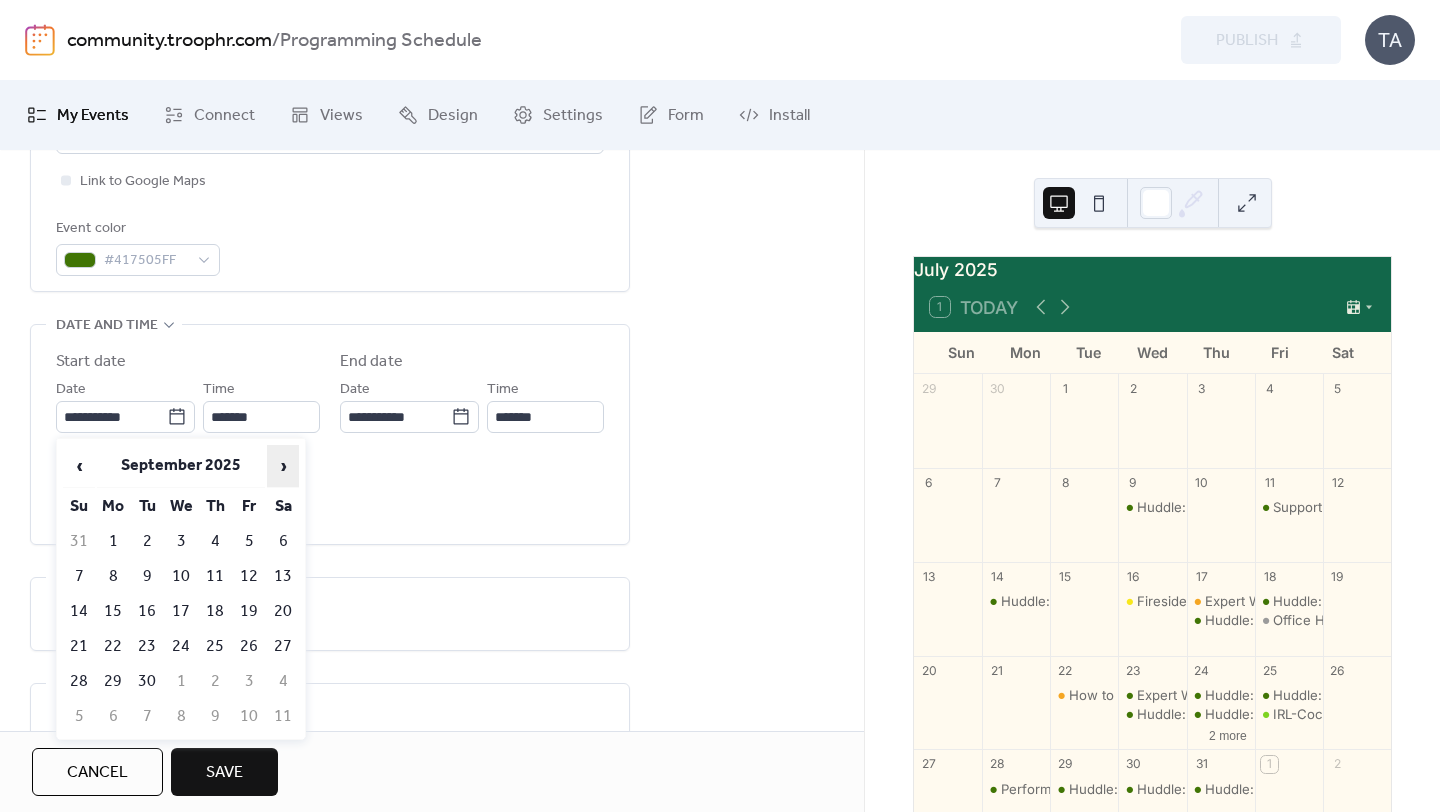 click on "›" at bounding box center (283, 466) 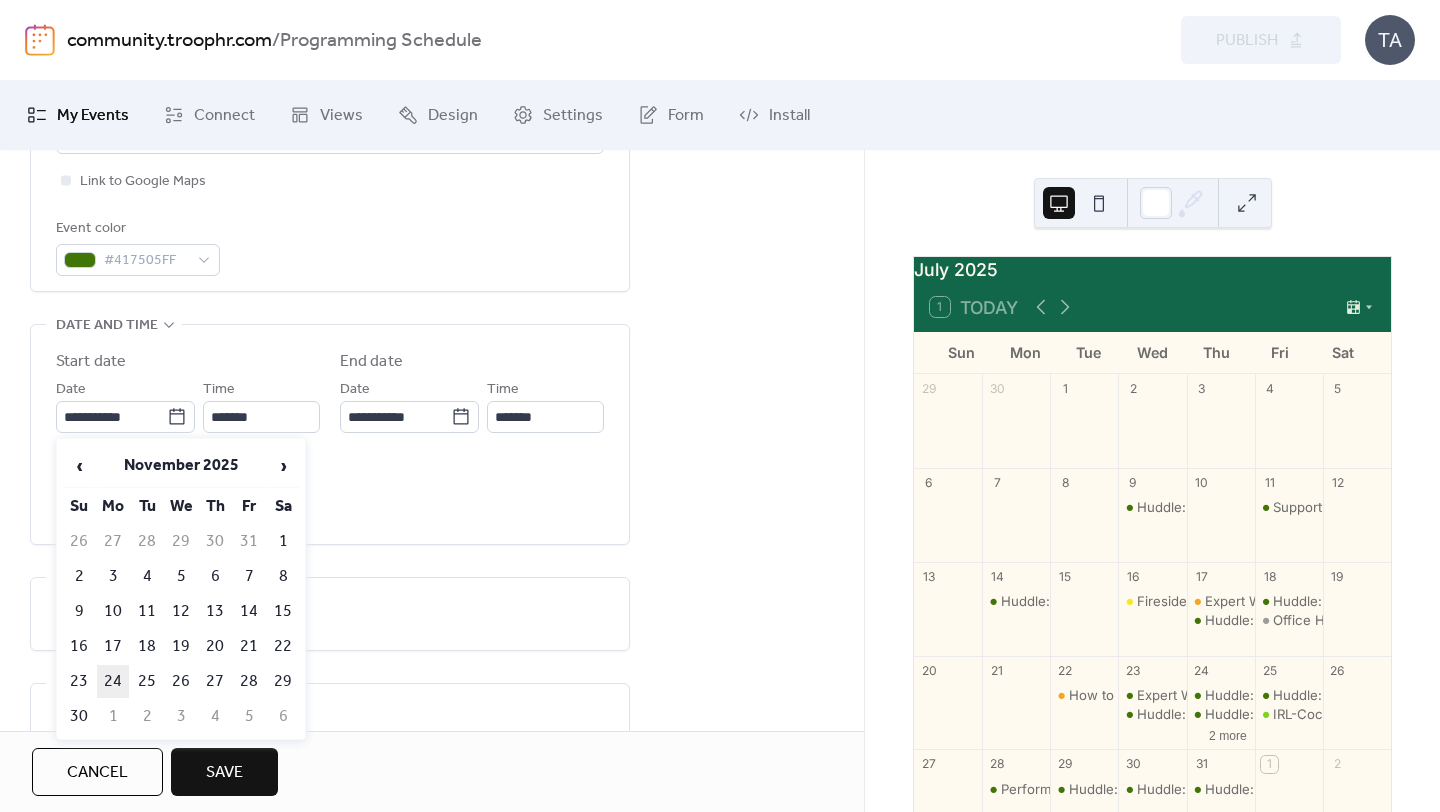 click on "24" at bounding box center (113, 681) 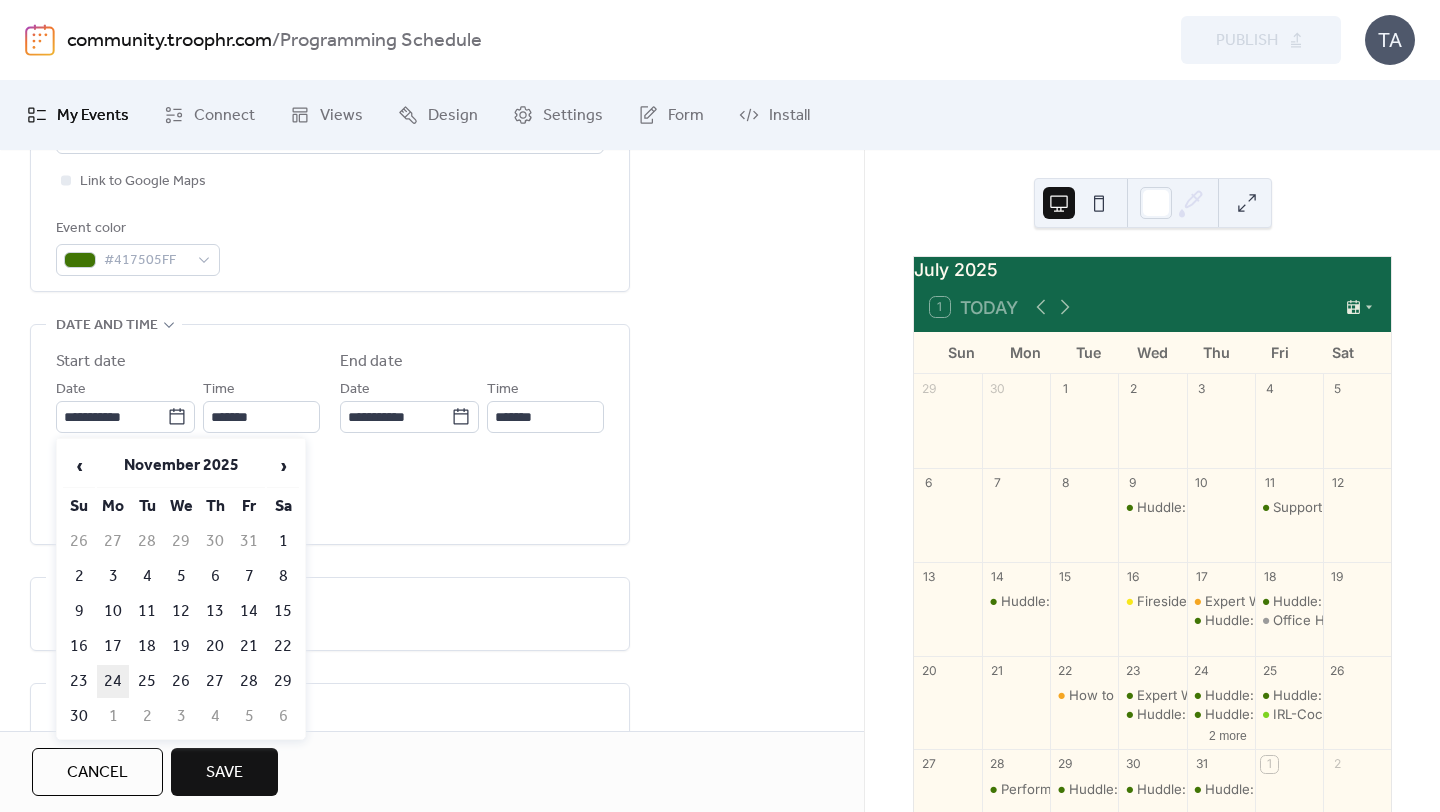 type on "**********" 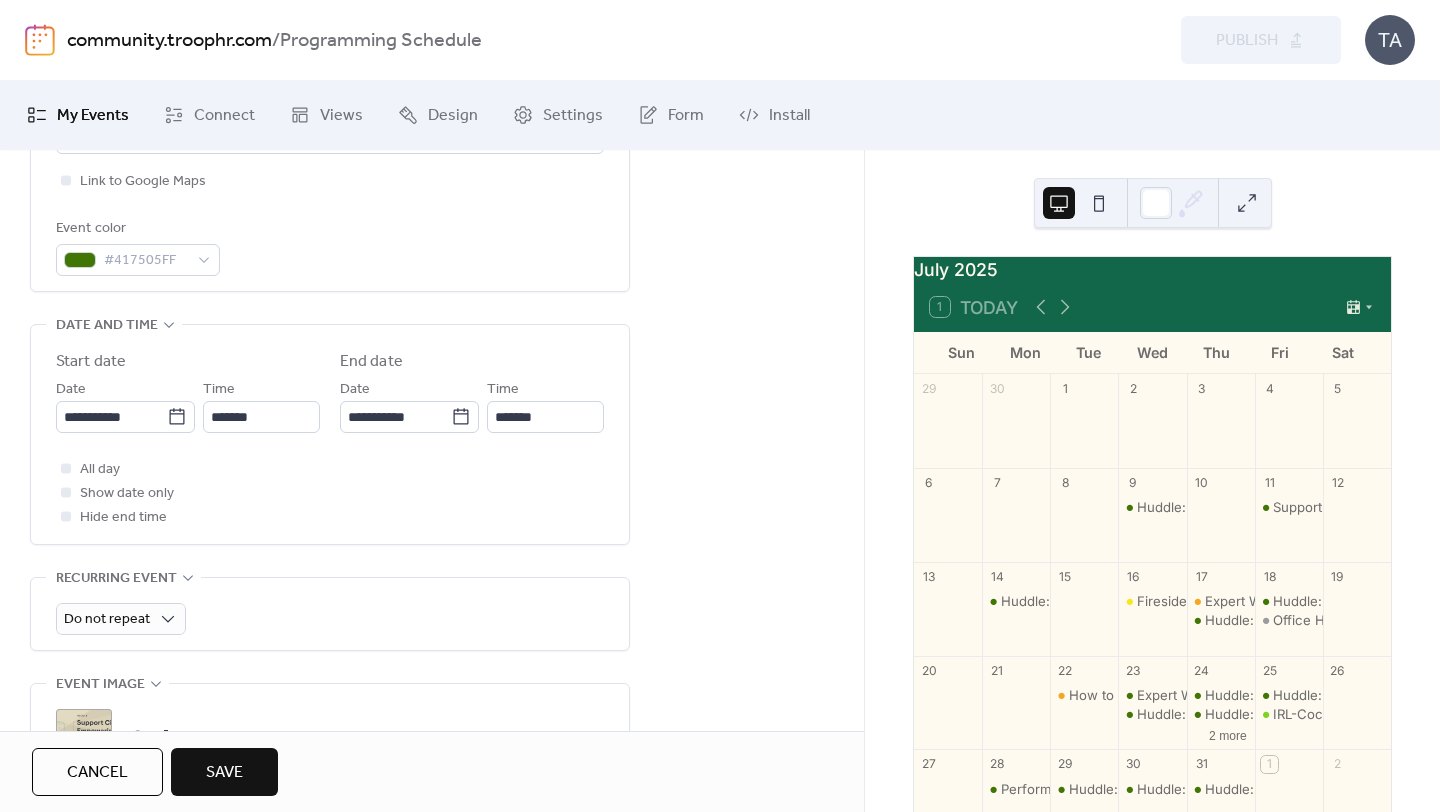 click on "Save" at bounding box center (224, 773) 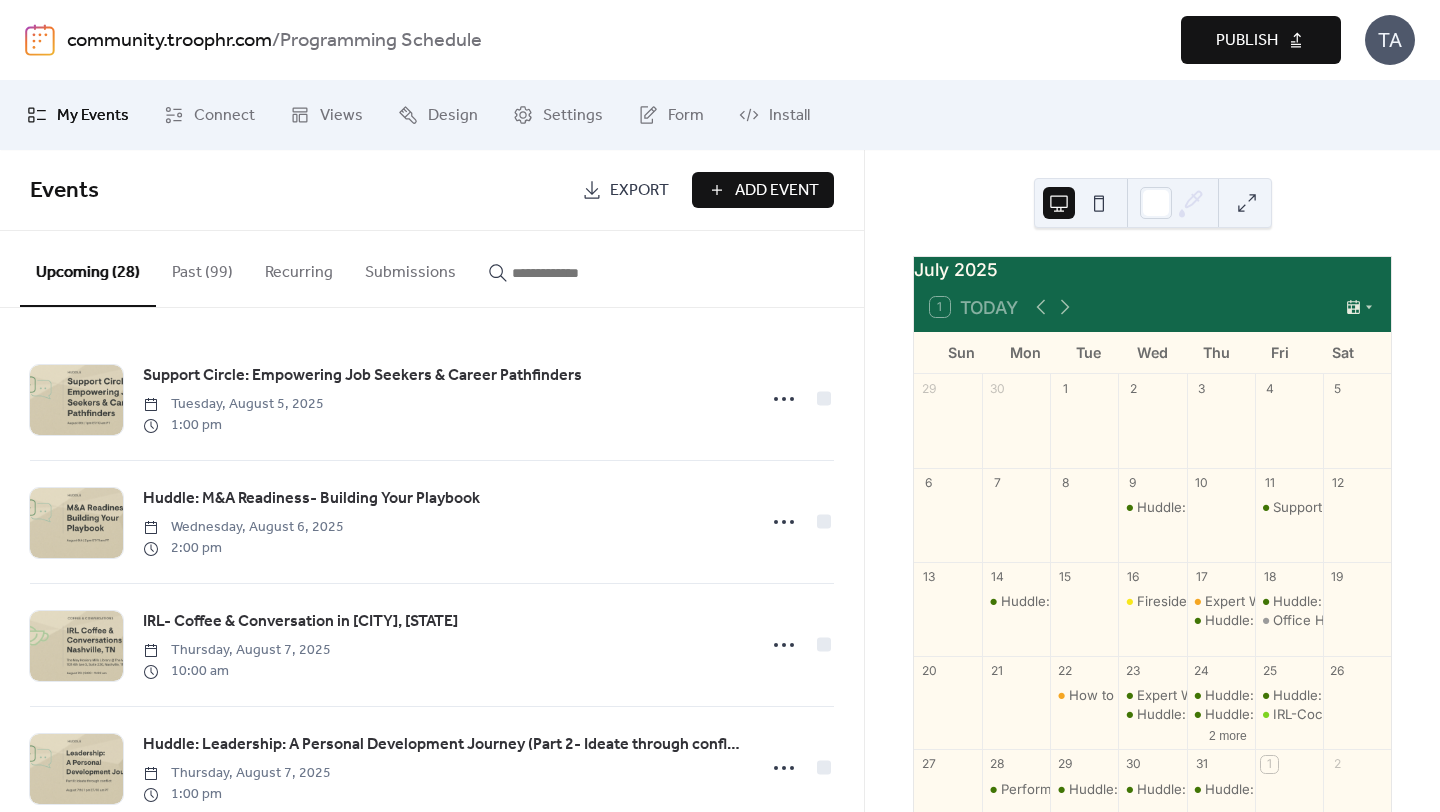 click on "Publish" at bounding box center [1247, 41] 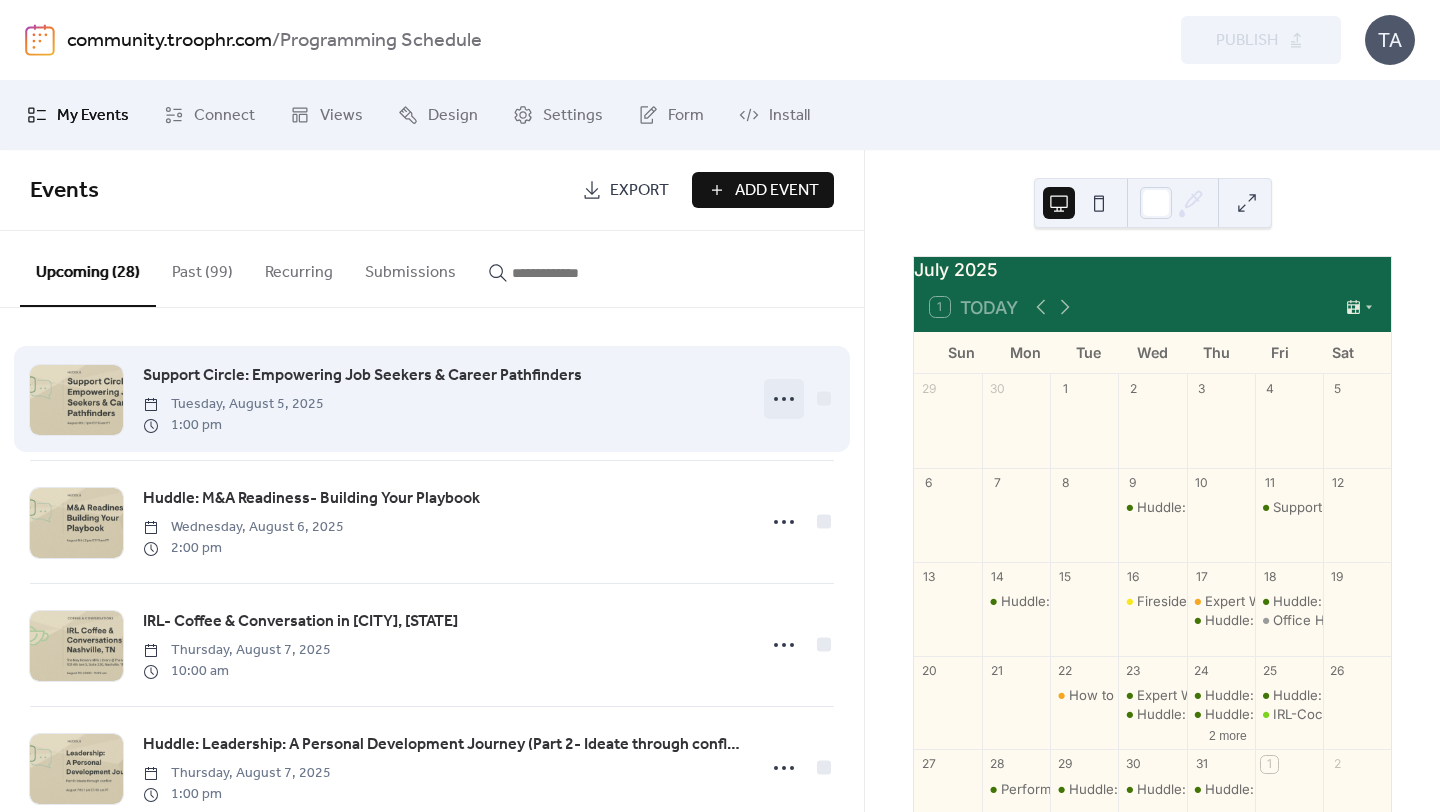 click 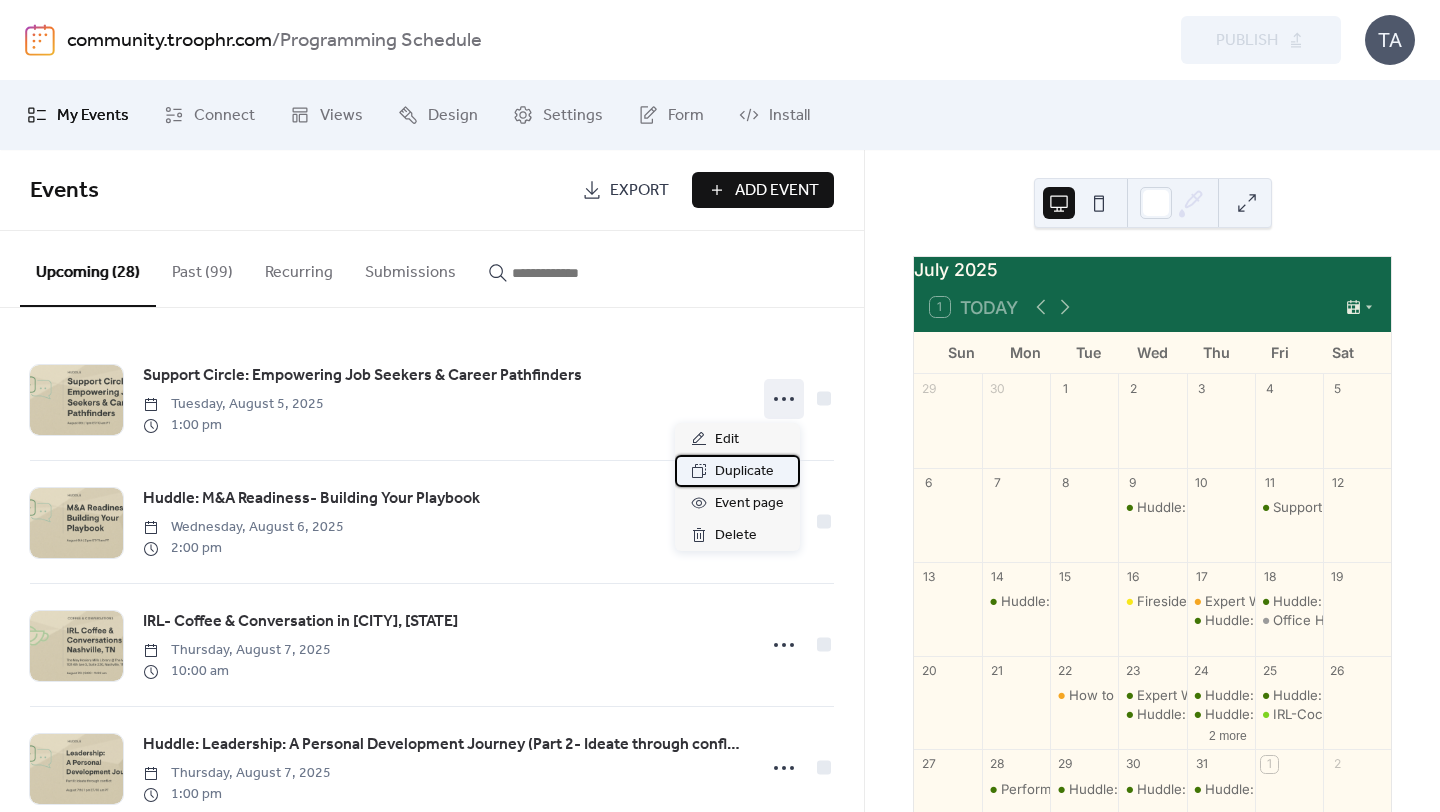 click on "Duplicate" at bounding box center (744, 472) 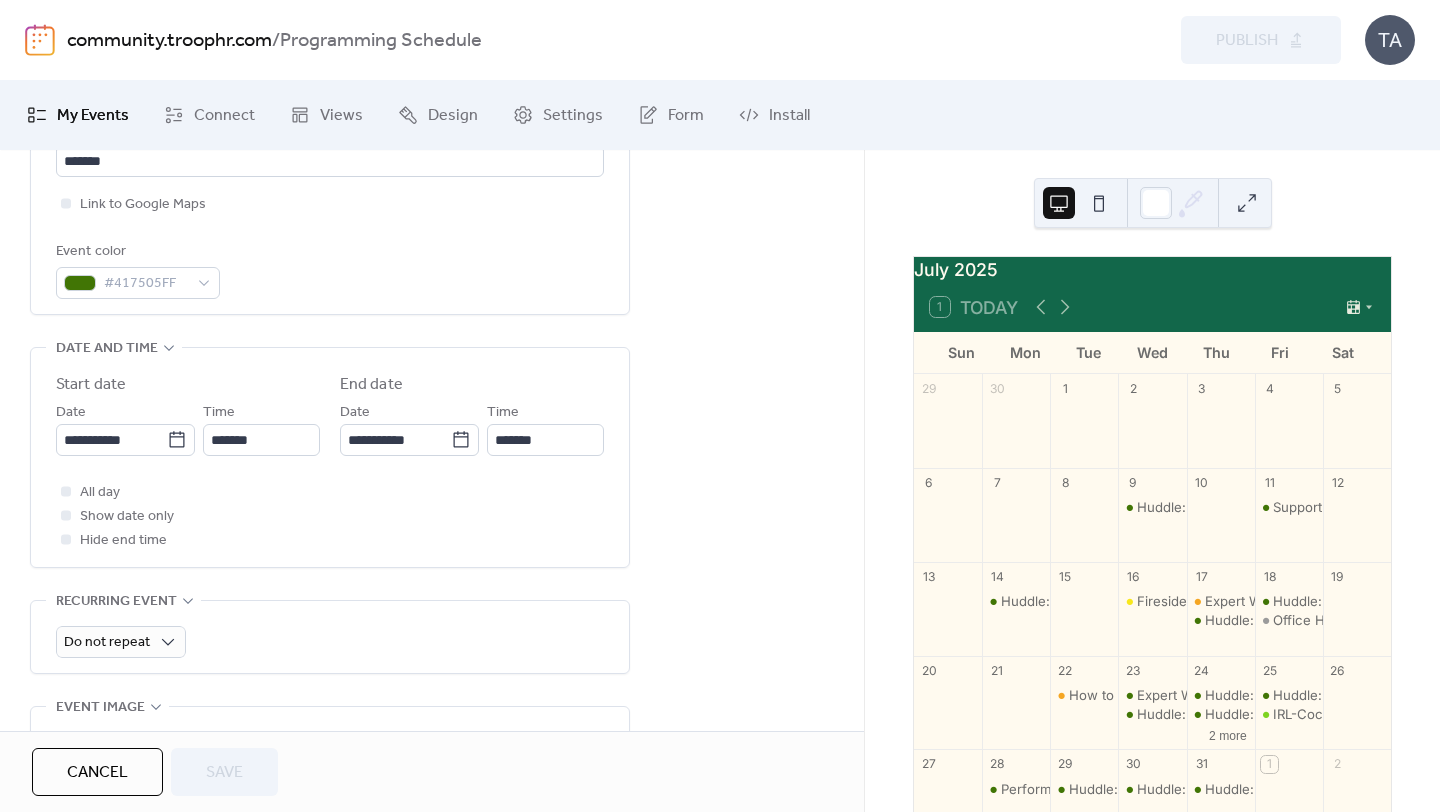 scroll, scrollTop: 497, scrollLeft: 0, axis: vertical 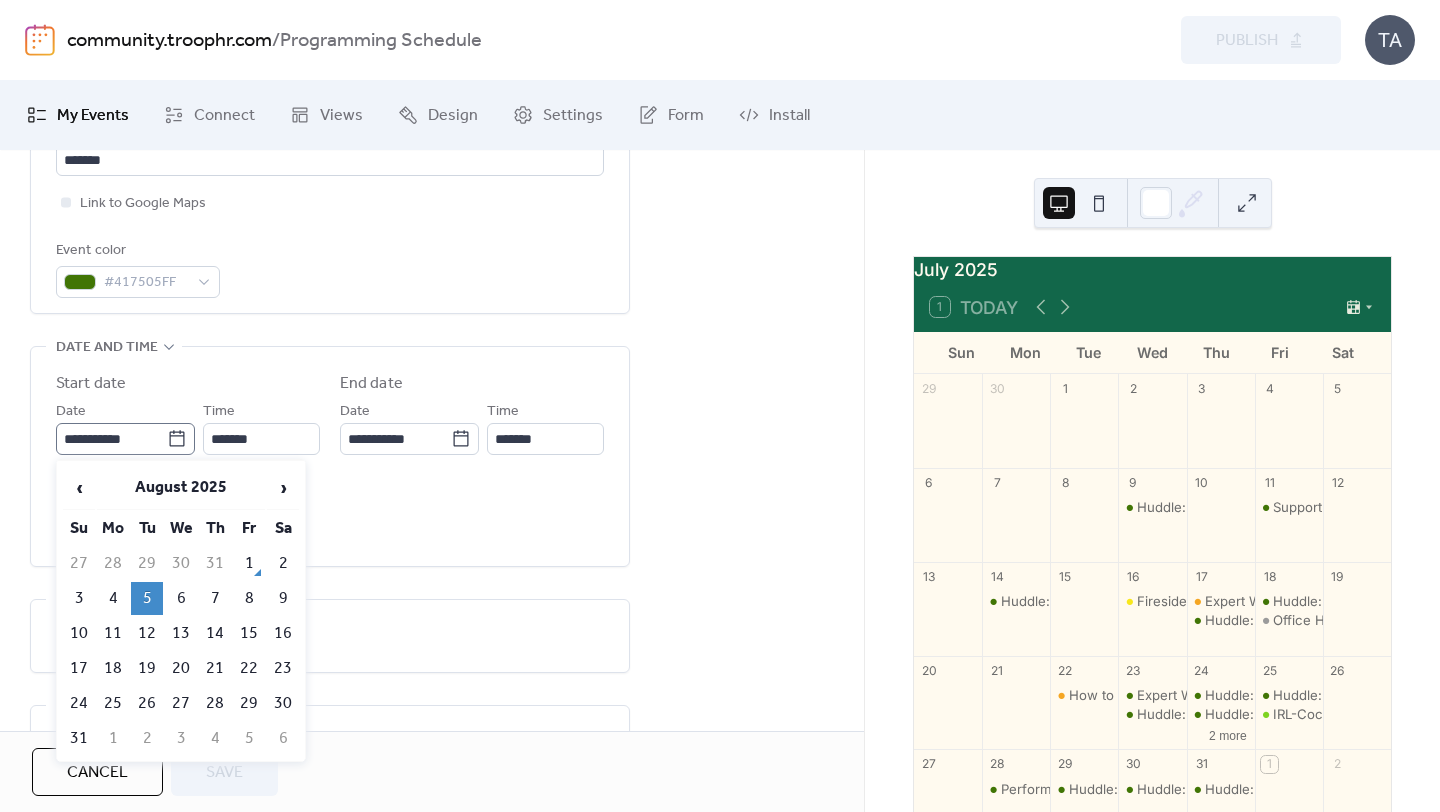 click 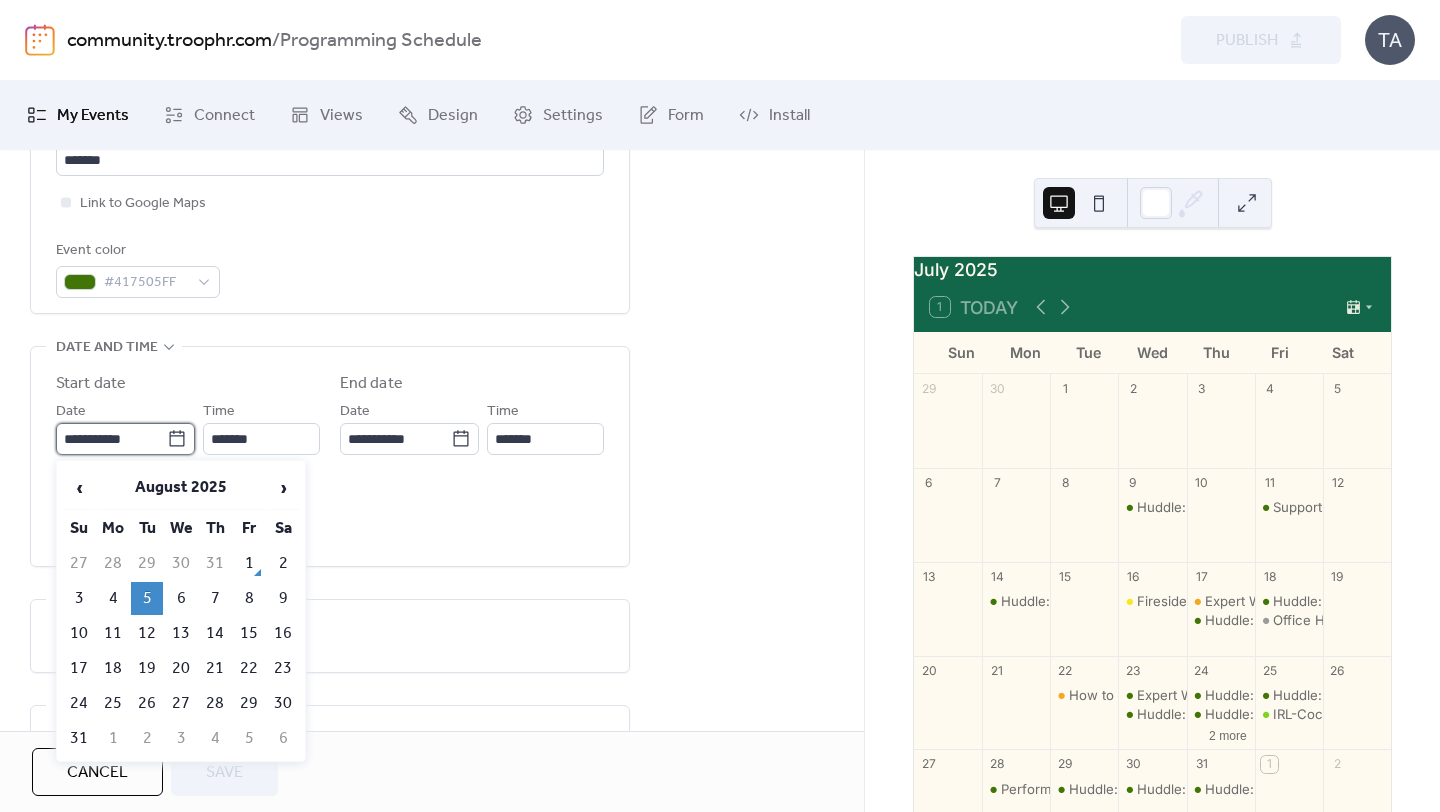 click on "**********" at bounding box center [111, 439] 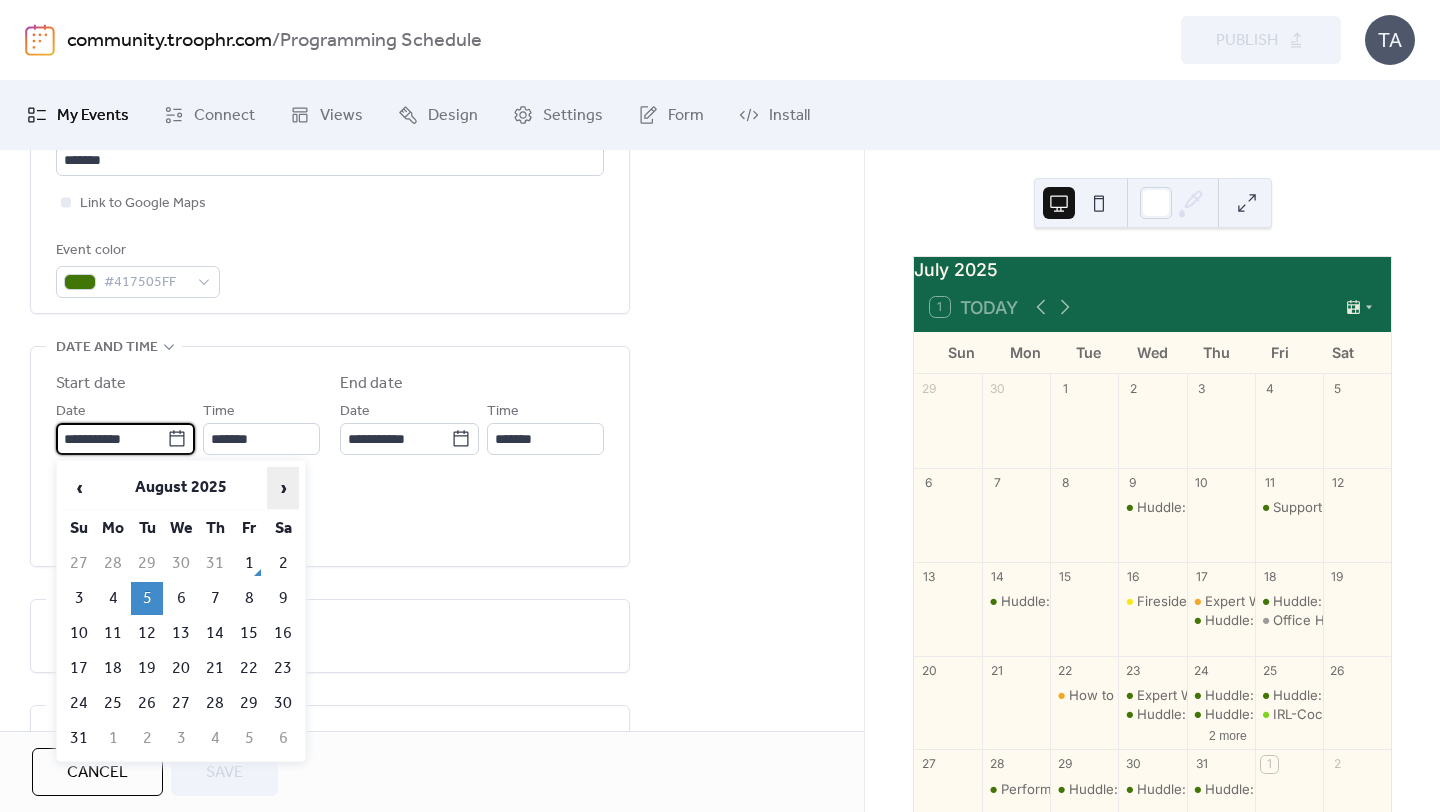 click on "›" at bounding box center [283, 488] 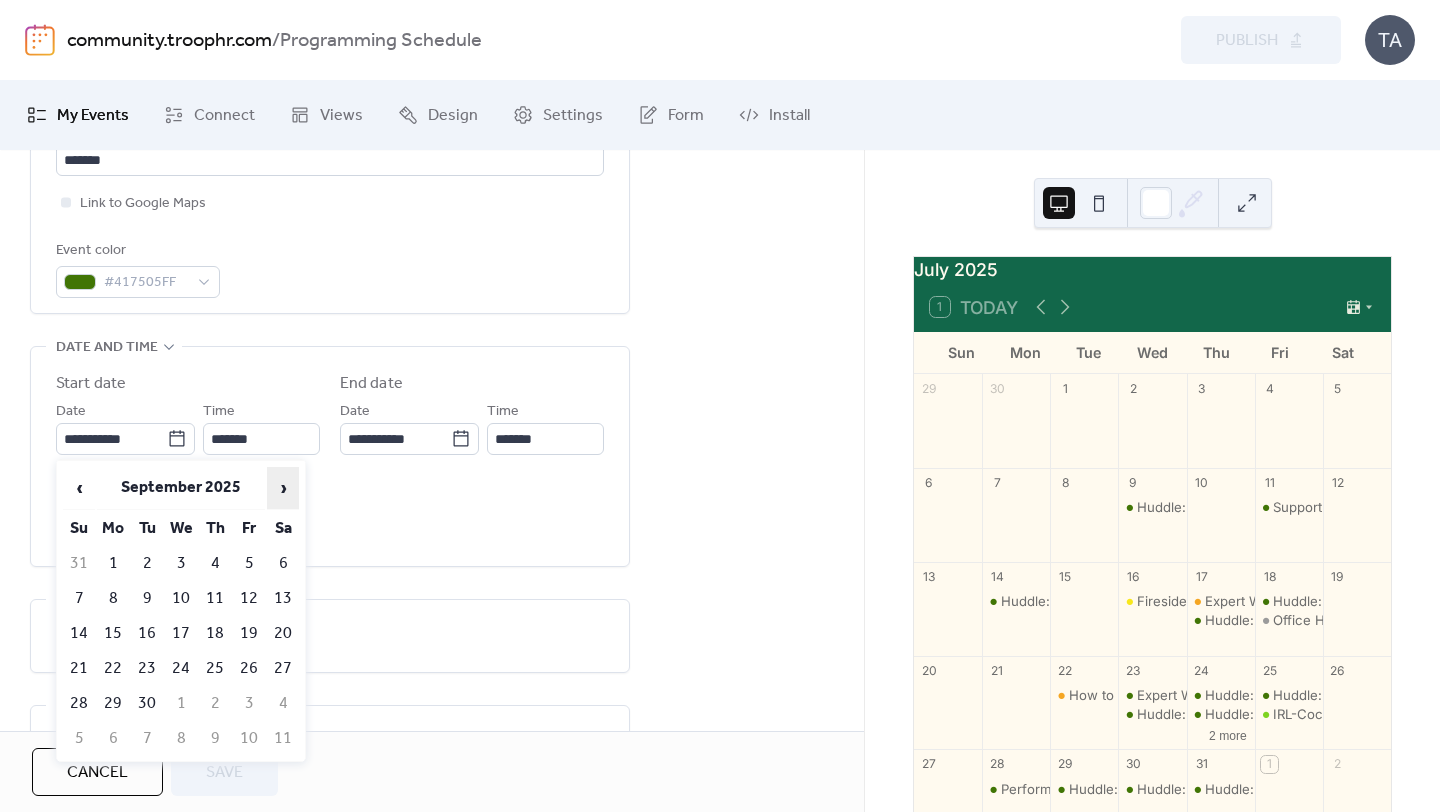 click on "›" at bounding box center [283, 488] 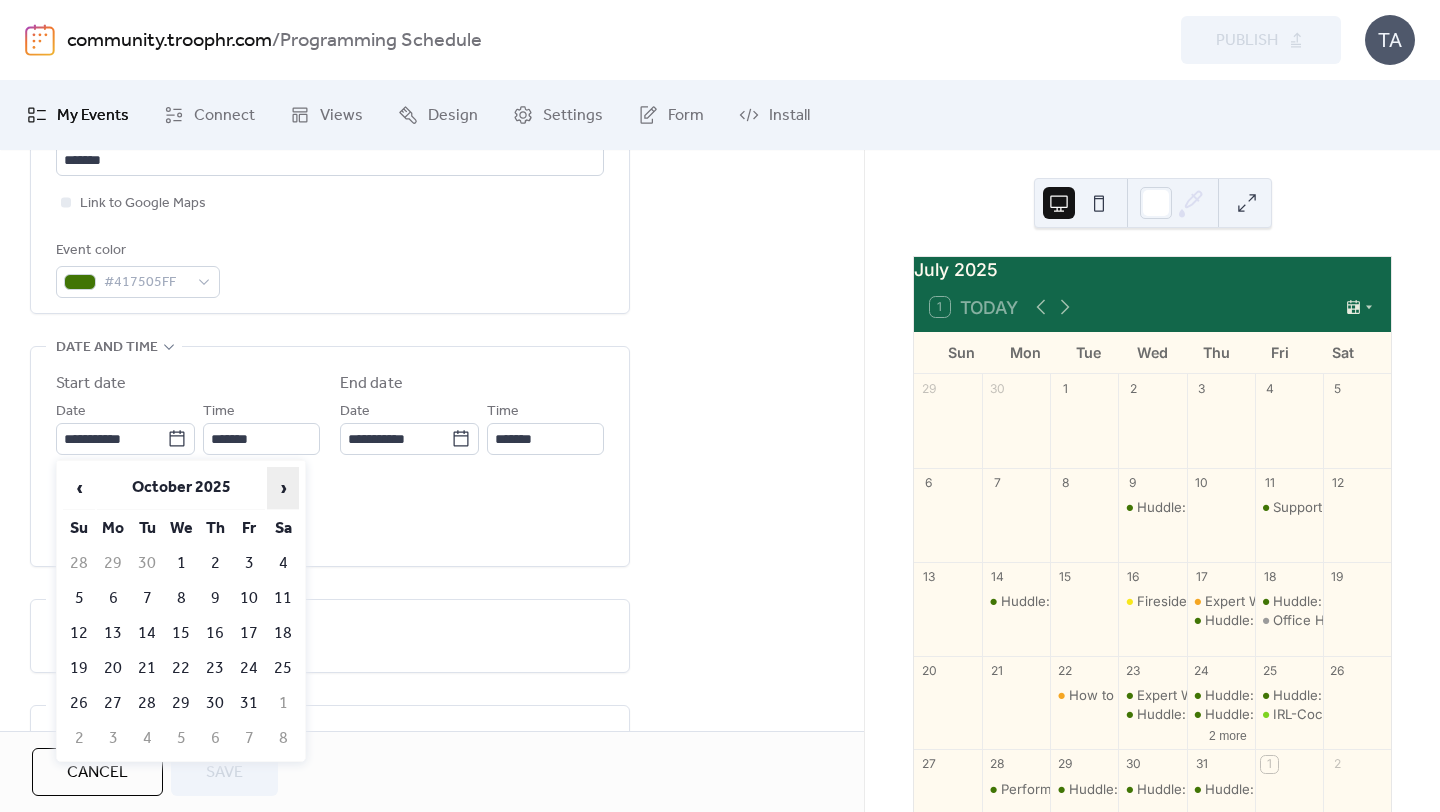 click on "›" at bounding box center [283, 488] 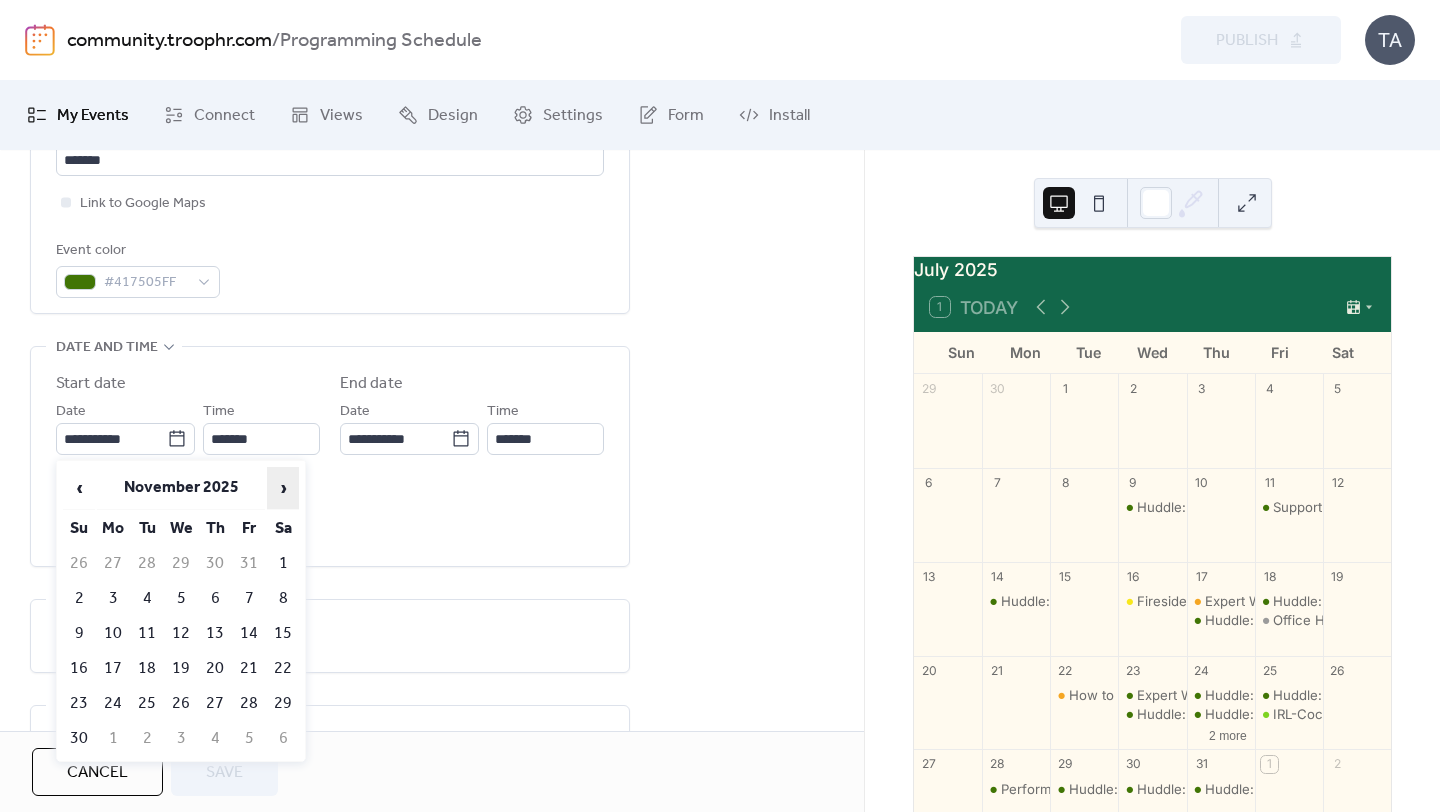 click on "›" at bounding box center [283, 488] 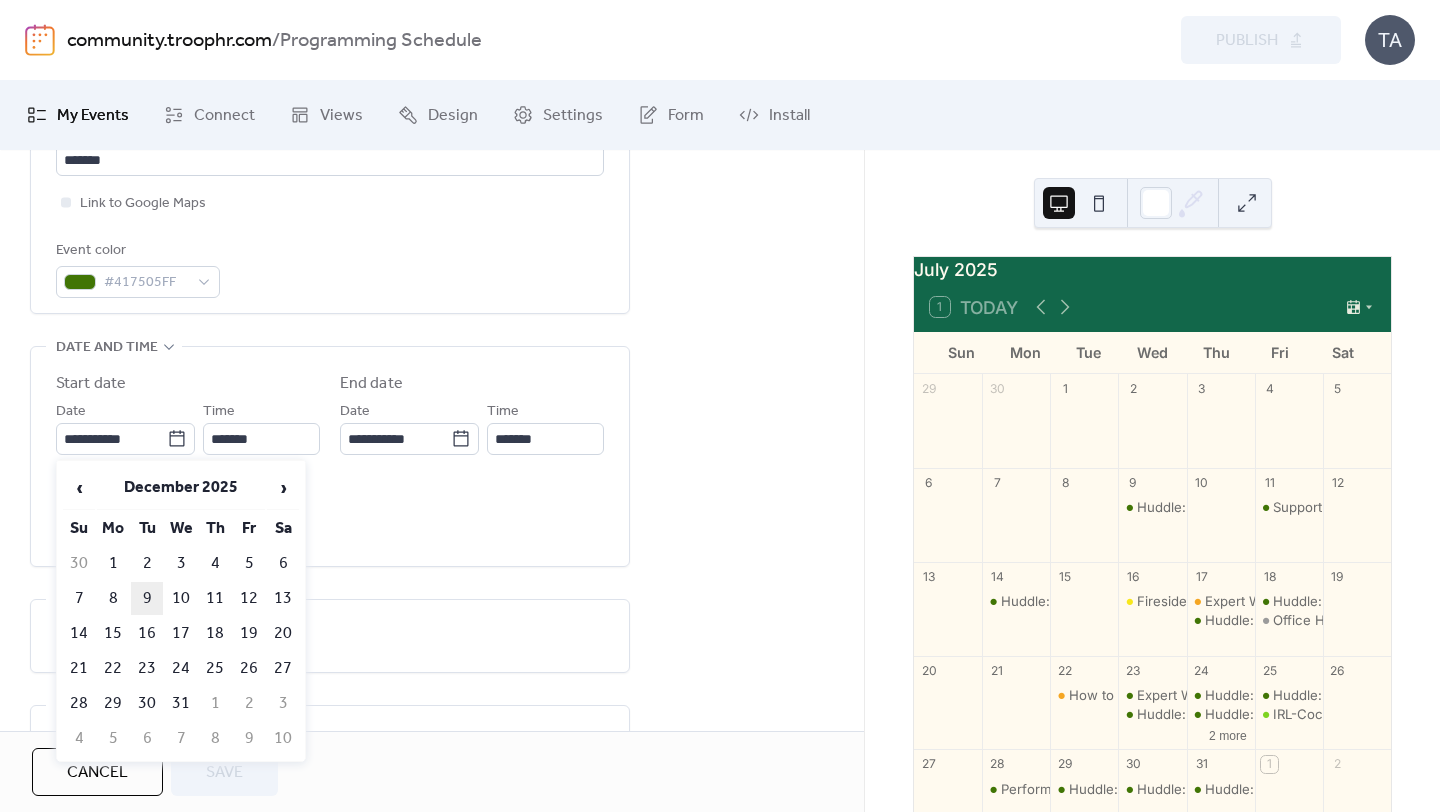 click on "9" at bounding box center [147, 598] 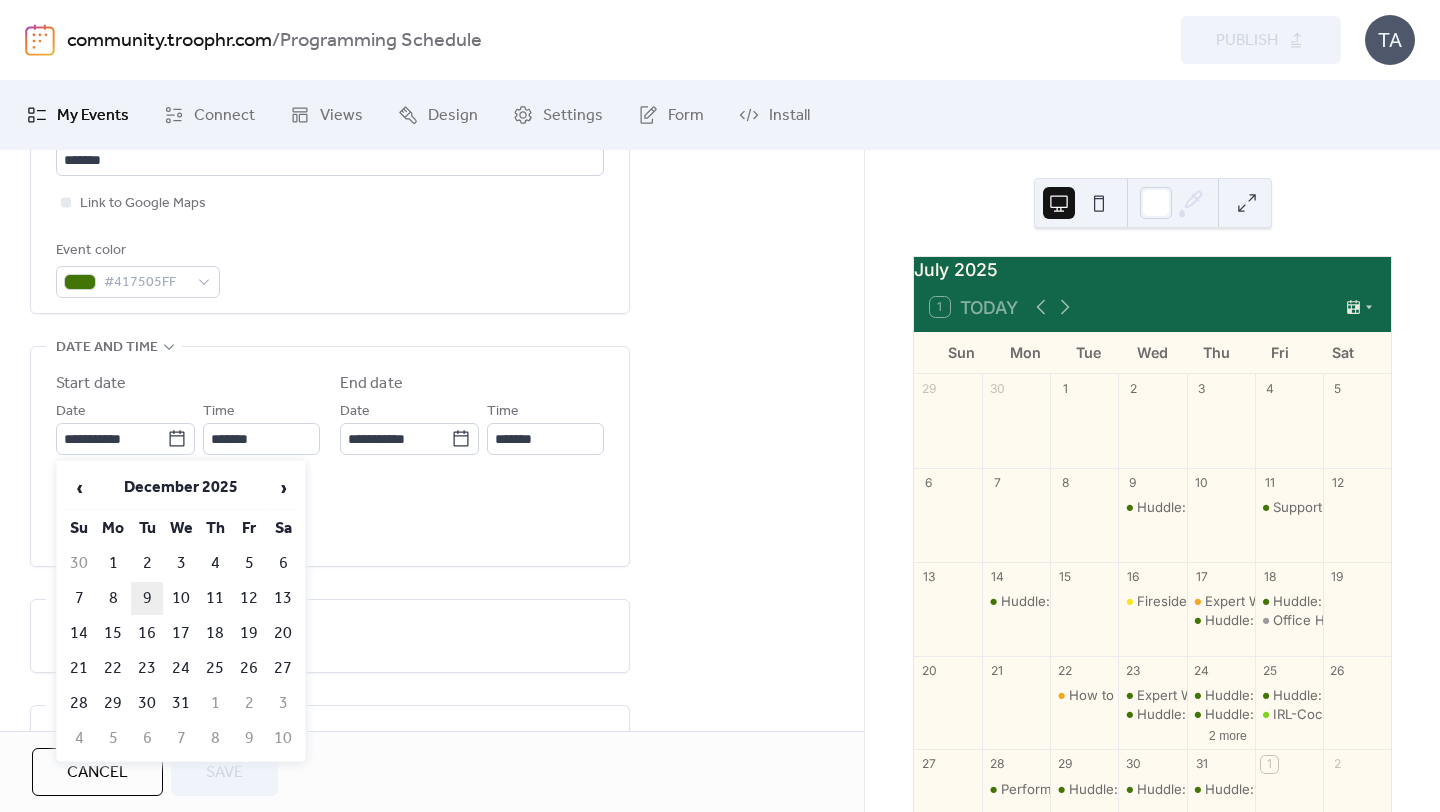 type on "**********" 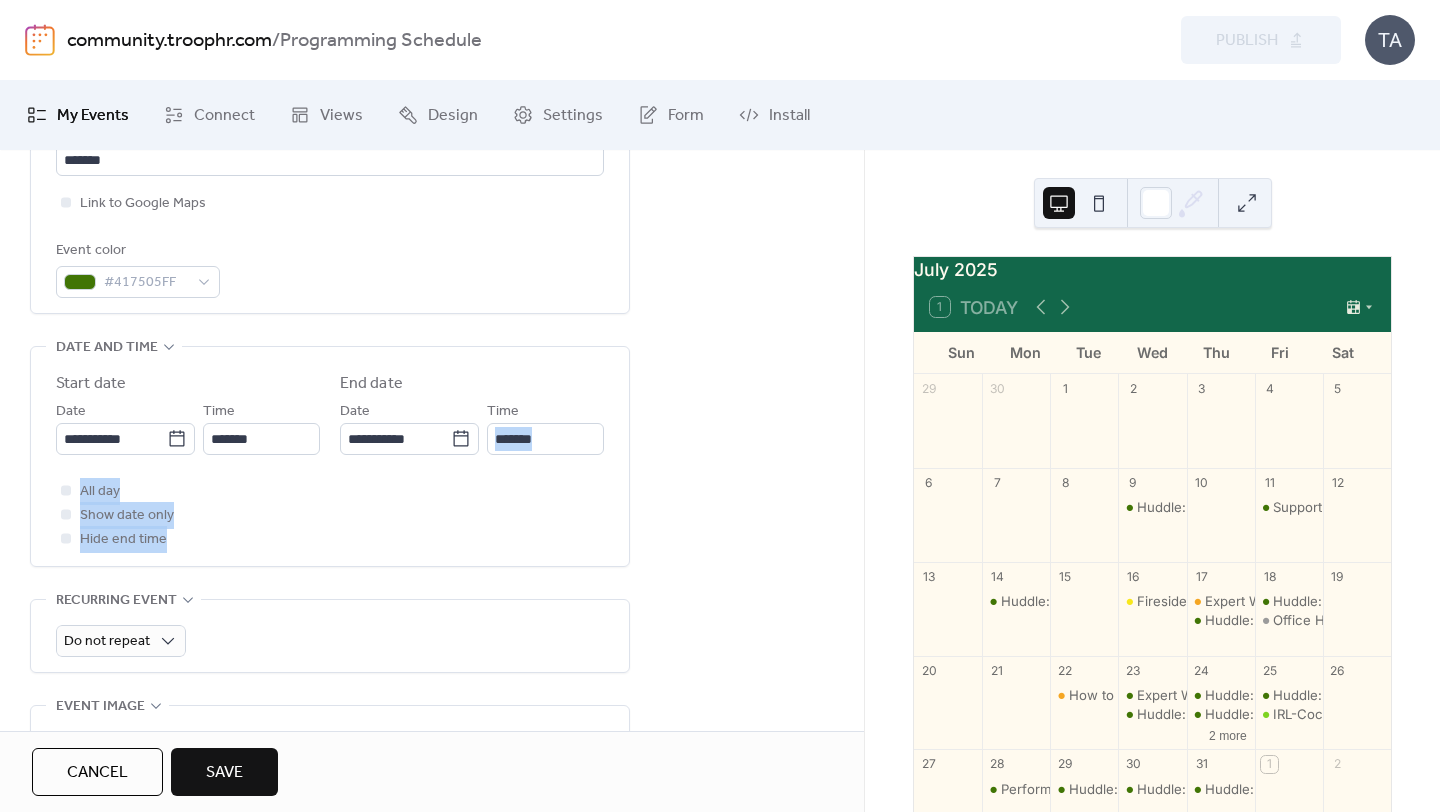 drag, startPoint x: 856, startPoint y: 409, endPoint x: 860, endPoint y: 572, distance: 163.04907 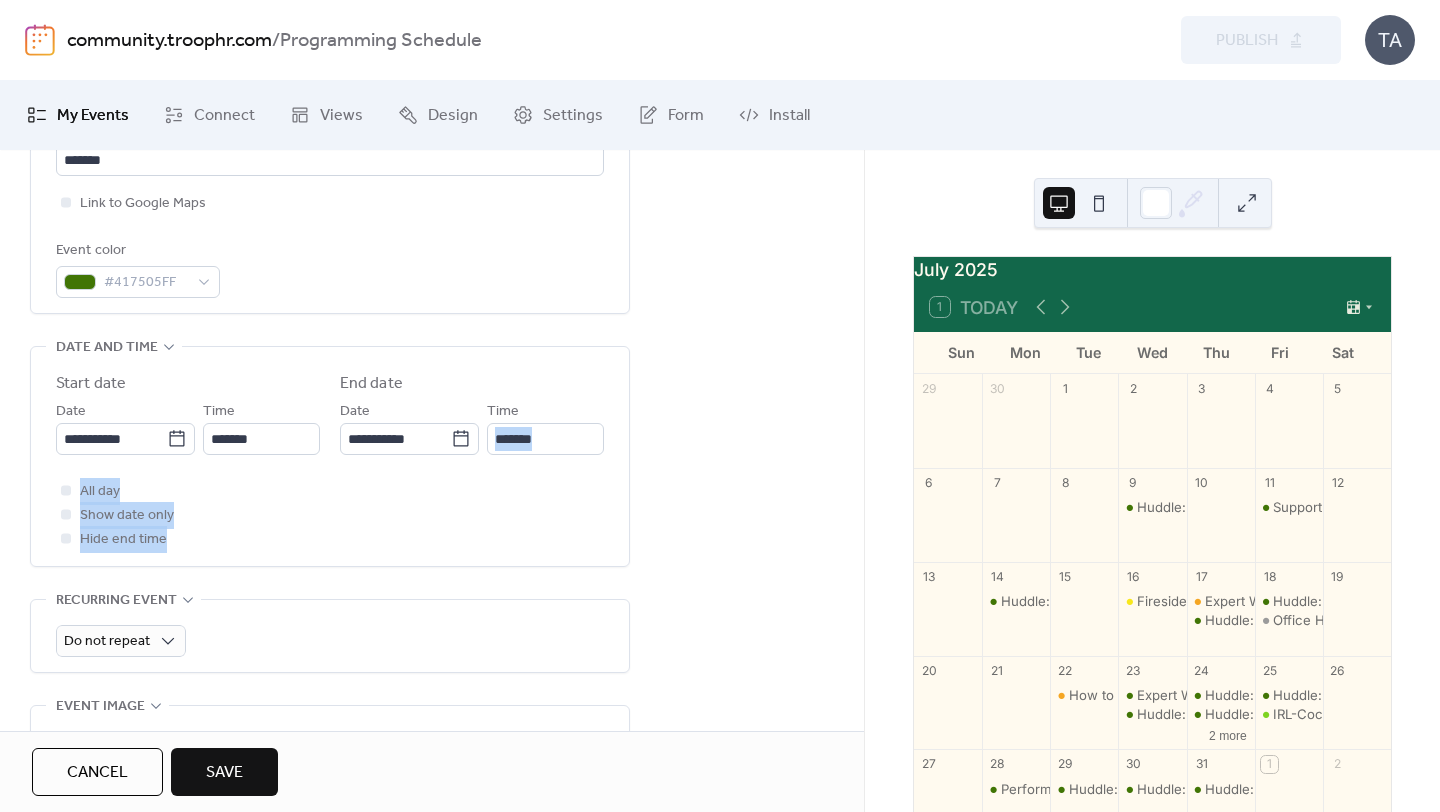 click on "**********" at bounding box center (432, 440) 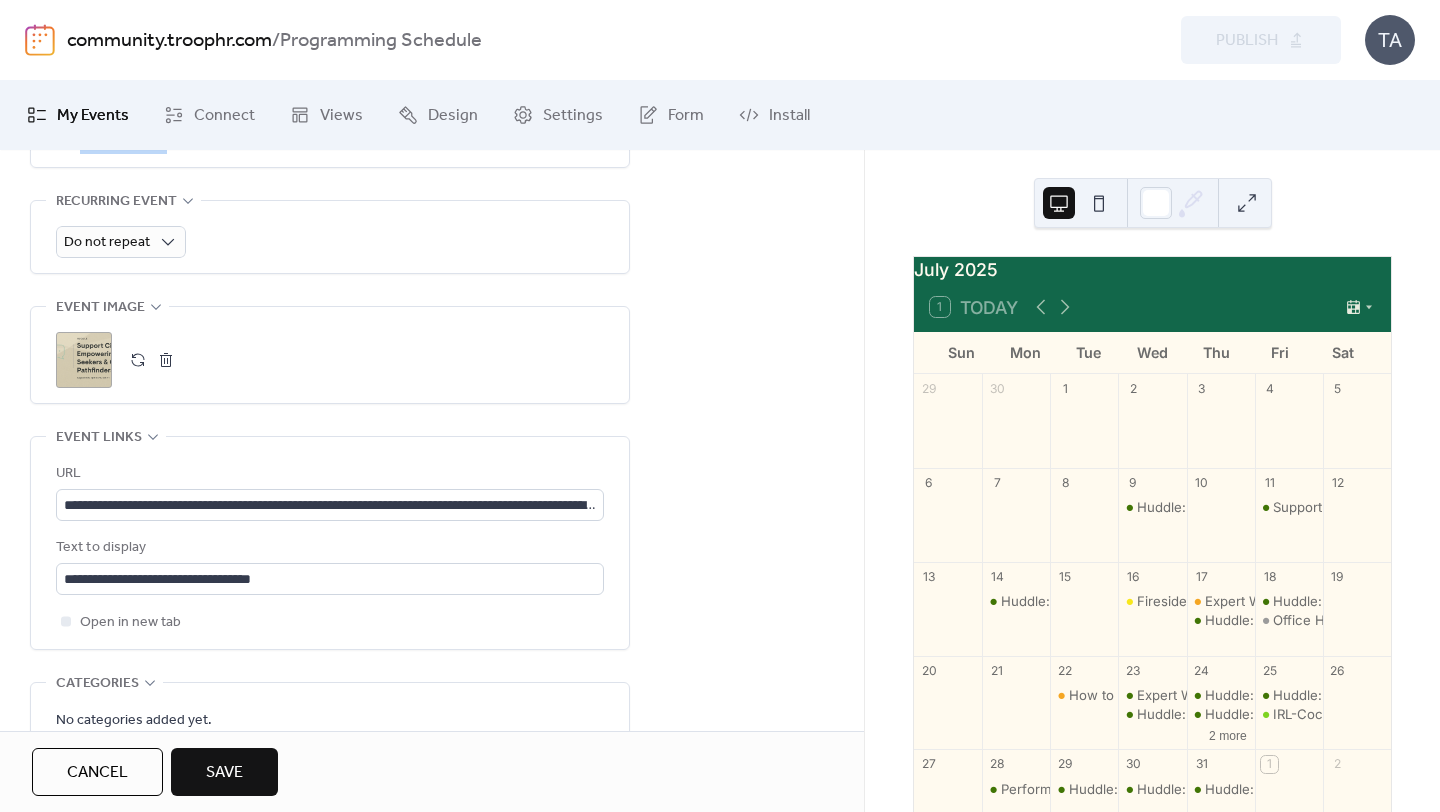 scroll, scrollTop: 901, scrollLeft: 0, axis: vertical 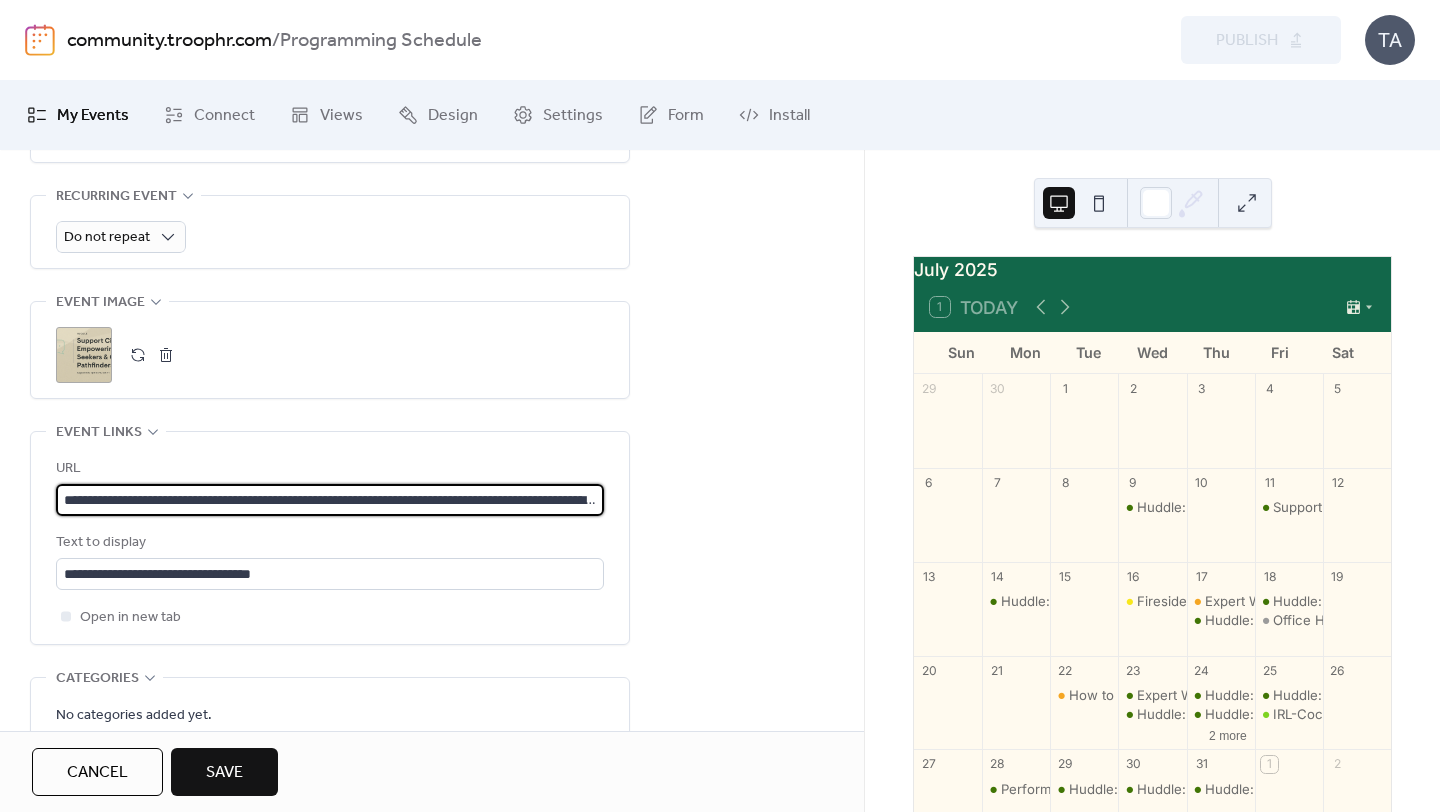 click on "**********" at bounding box center [330, 500] 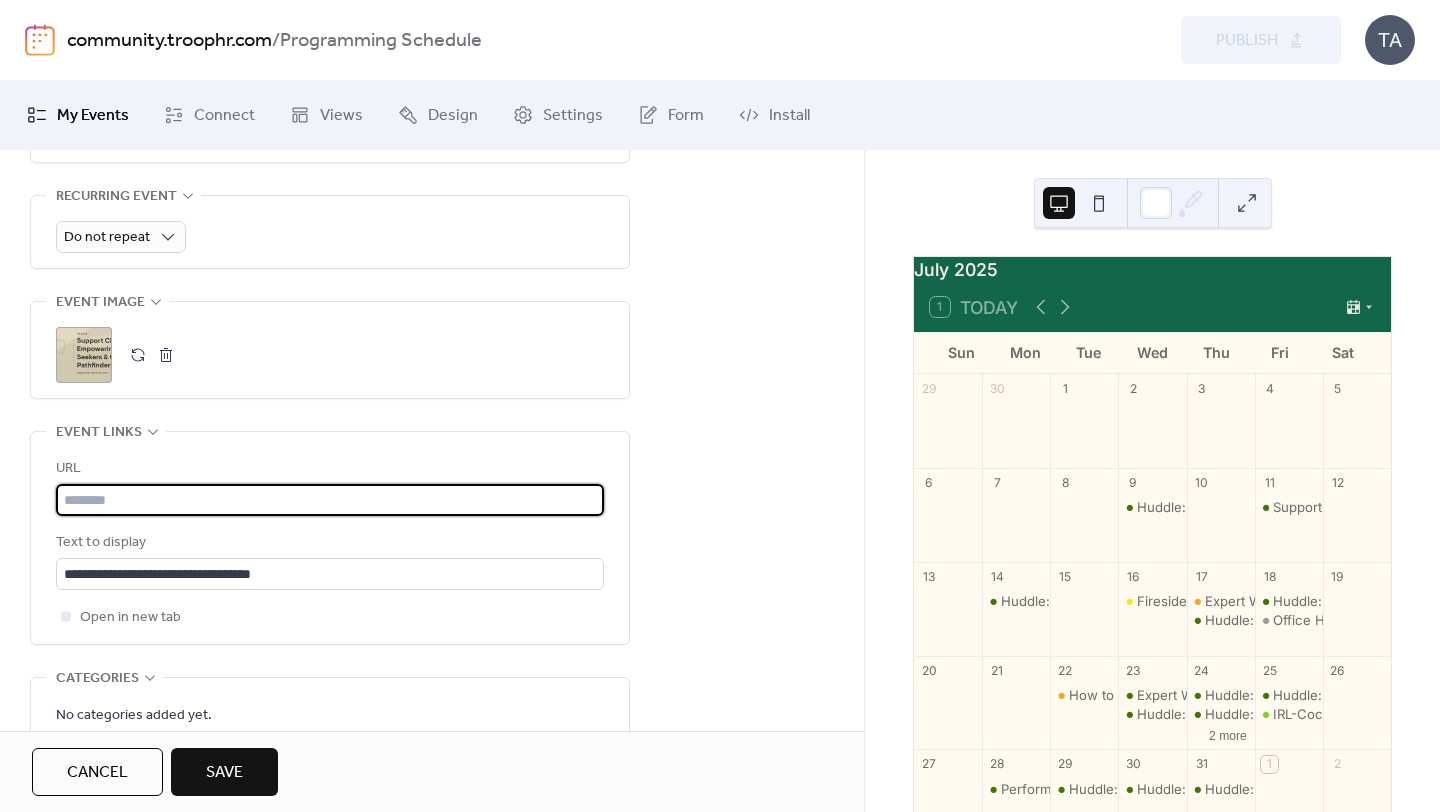 paste on "**********" 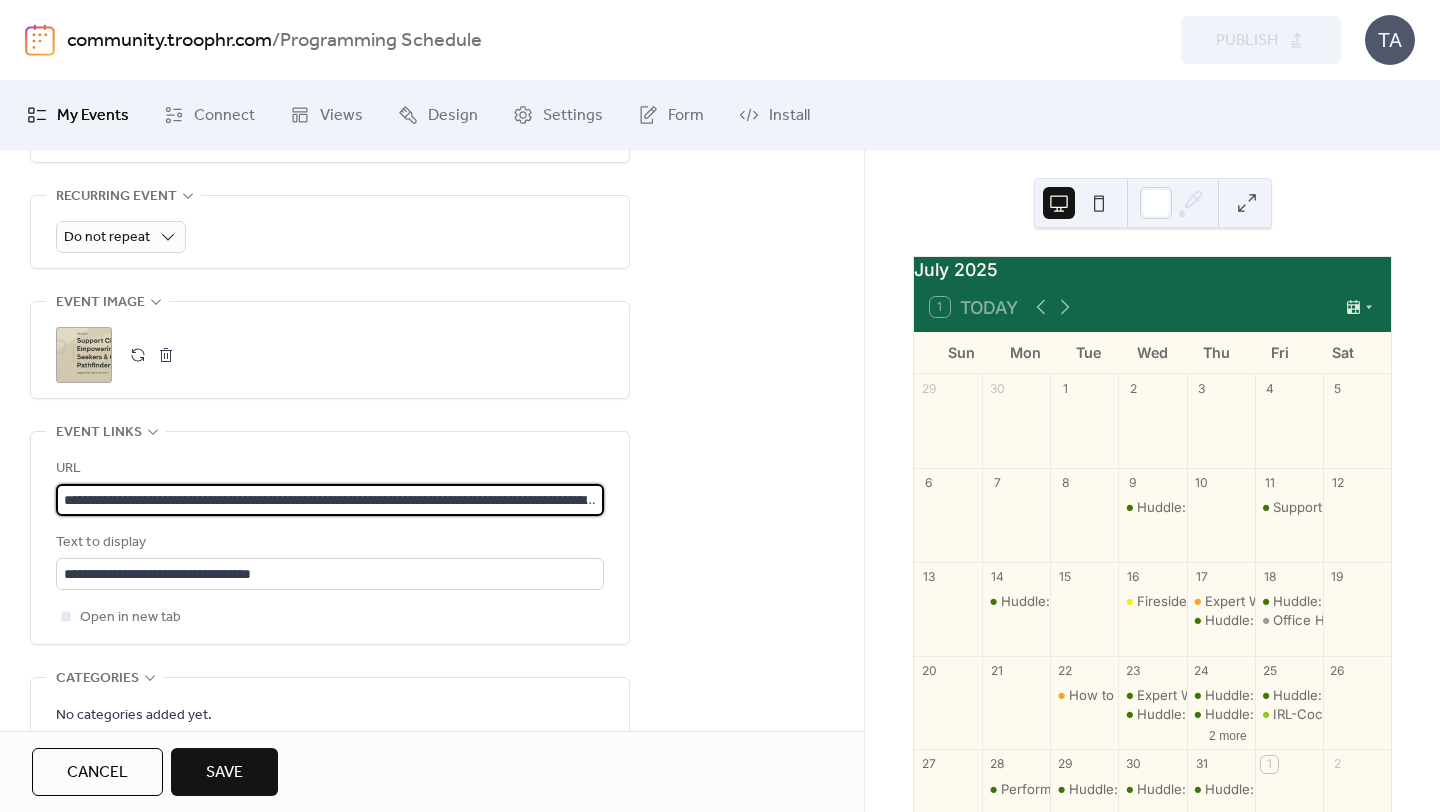 scroll, scrollTop: 0, scrollLeft: 708, axis: horizontal 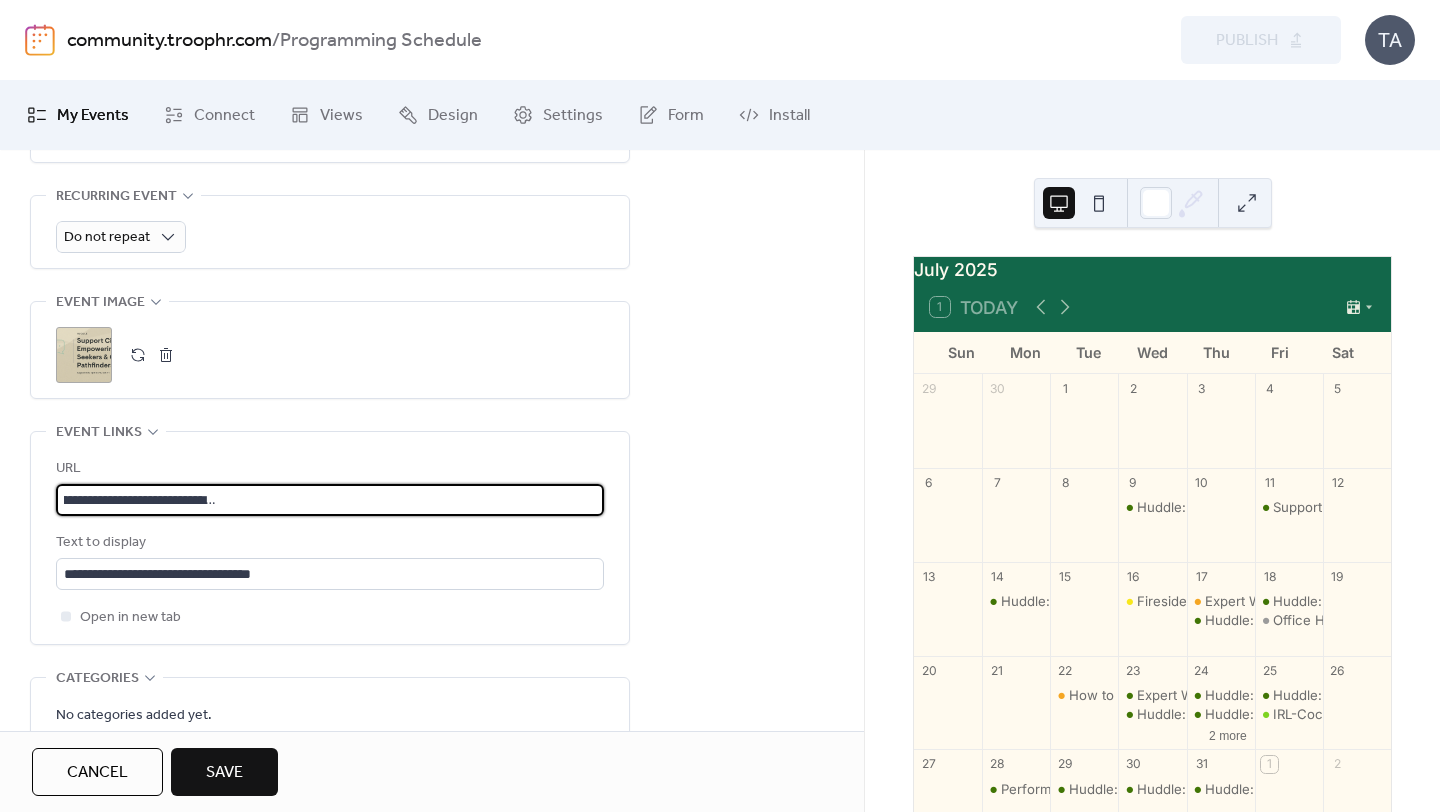 type on "**********" 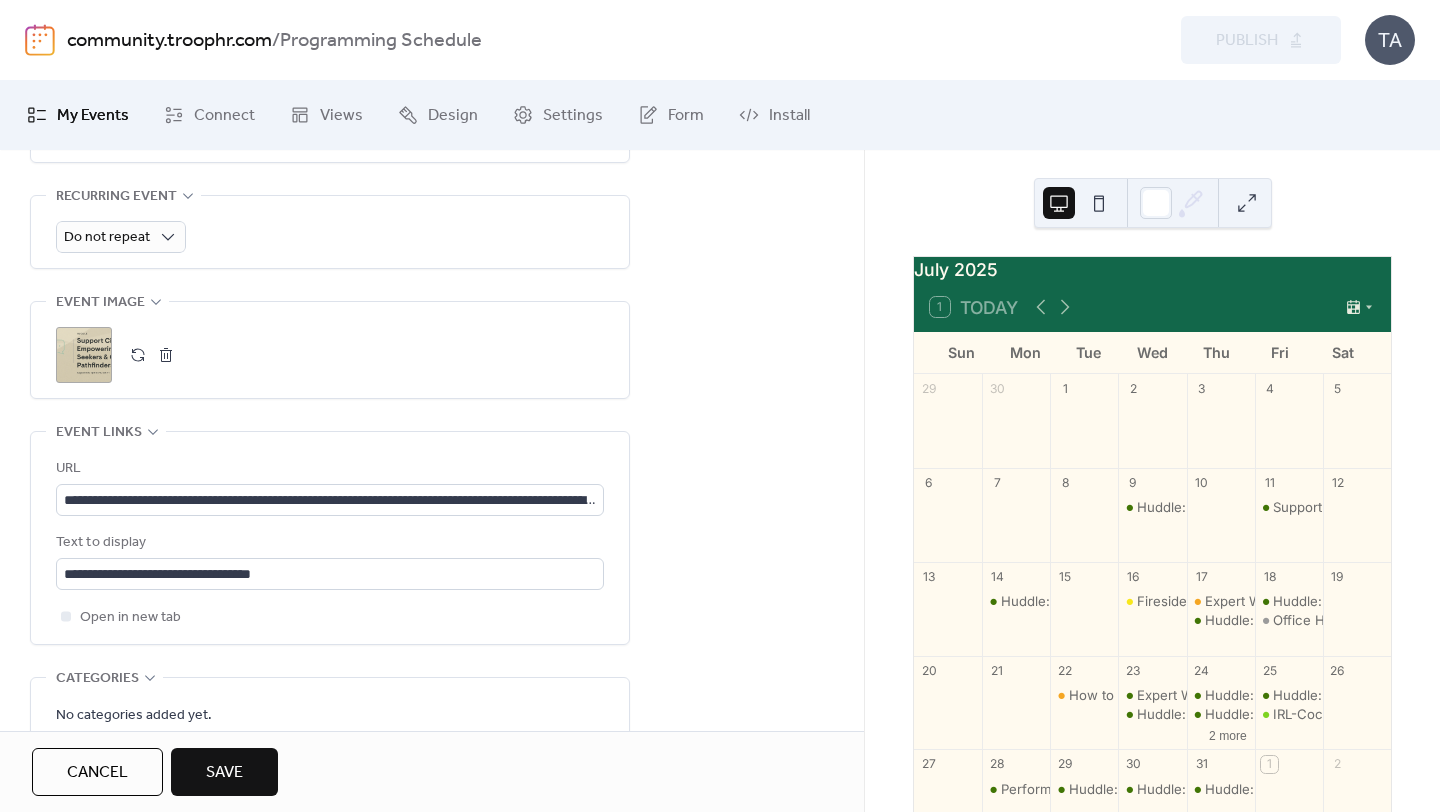 click on ";" at bounding box center [84, 355] 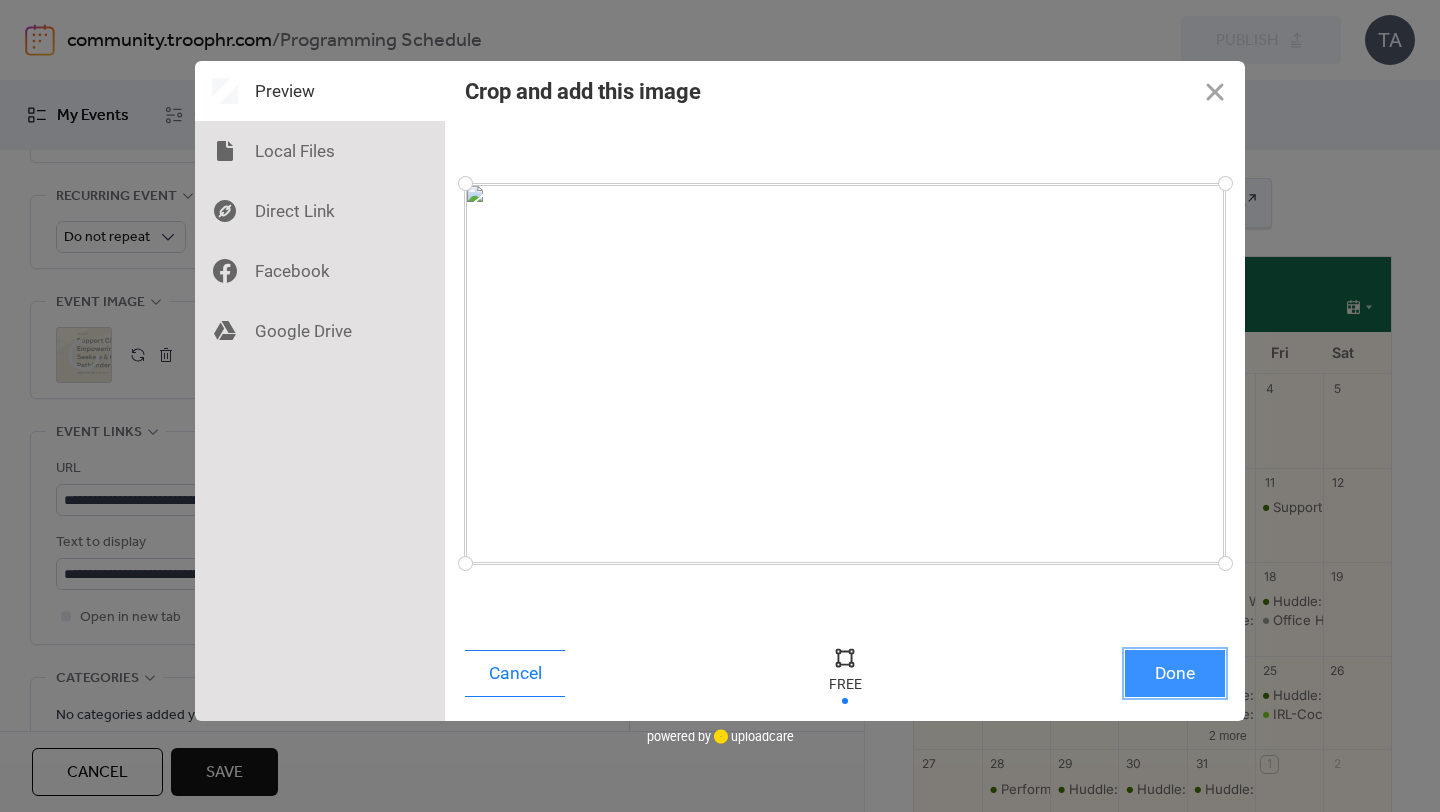 click on "Done" at bounding box center (1175, 673) 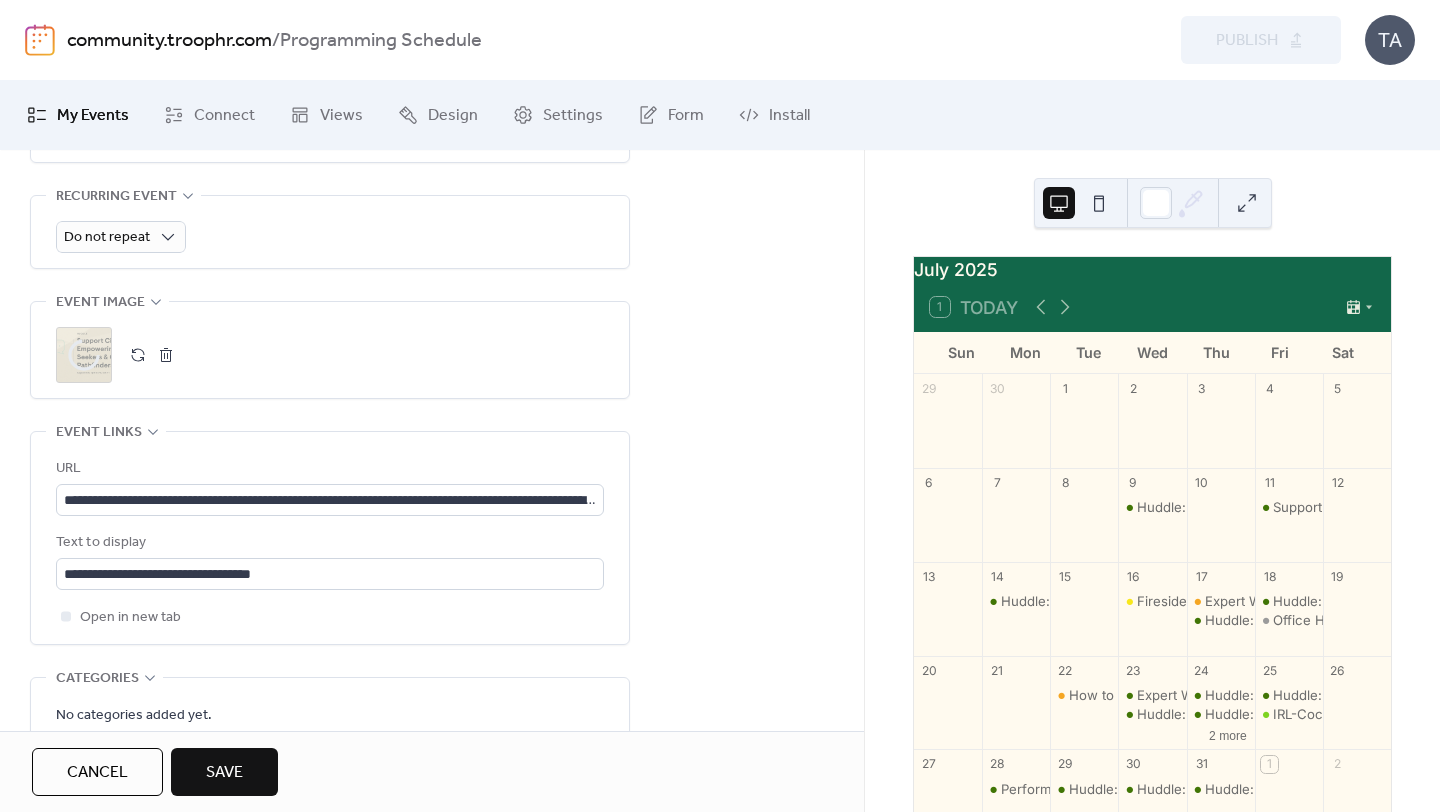 click on "Save" at bounding box center [224, 772] 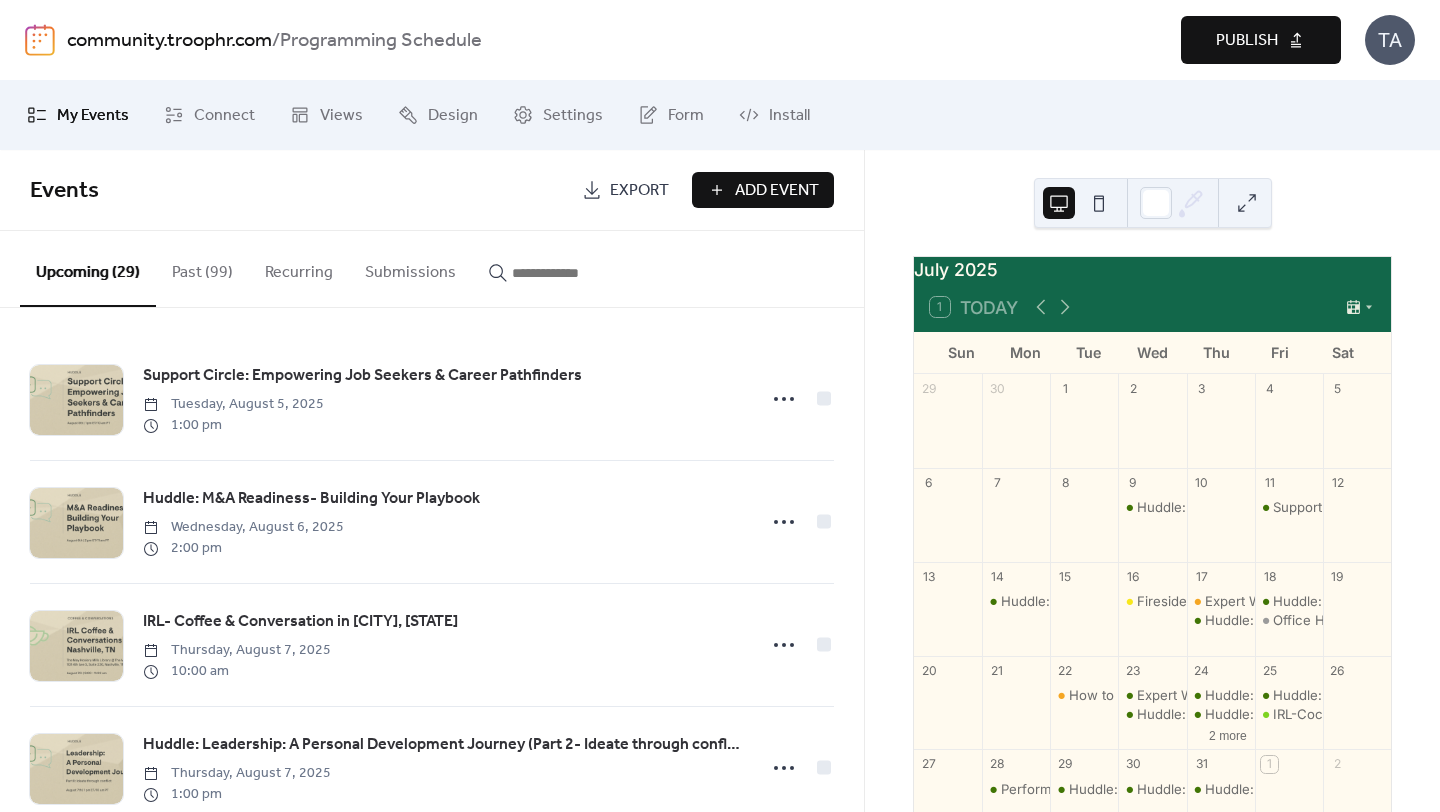 click on "Publish" at bounding box center (1247, 41) 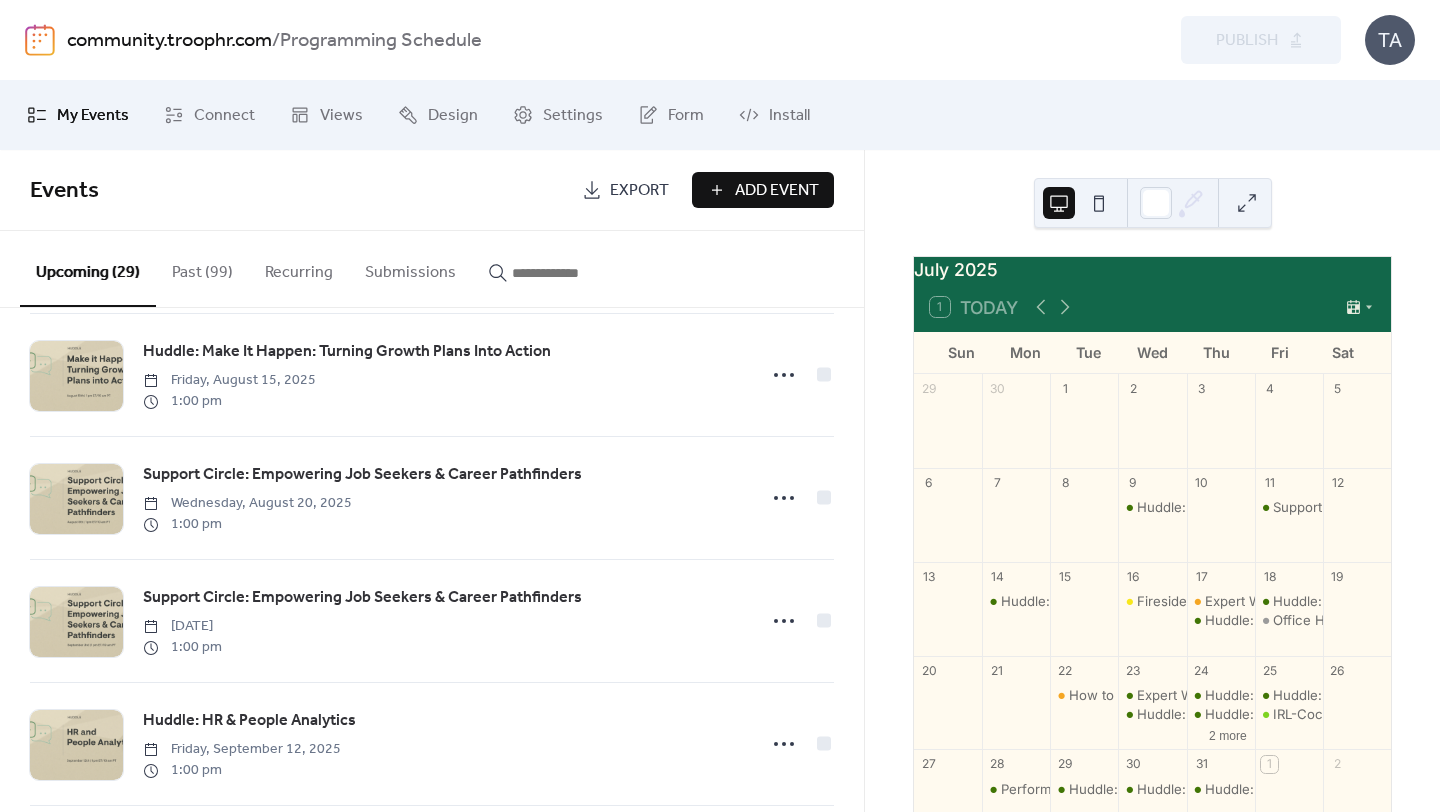 scroll, scrollTop: 791, scrollLeft: 0, axis: vertical 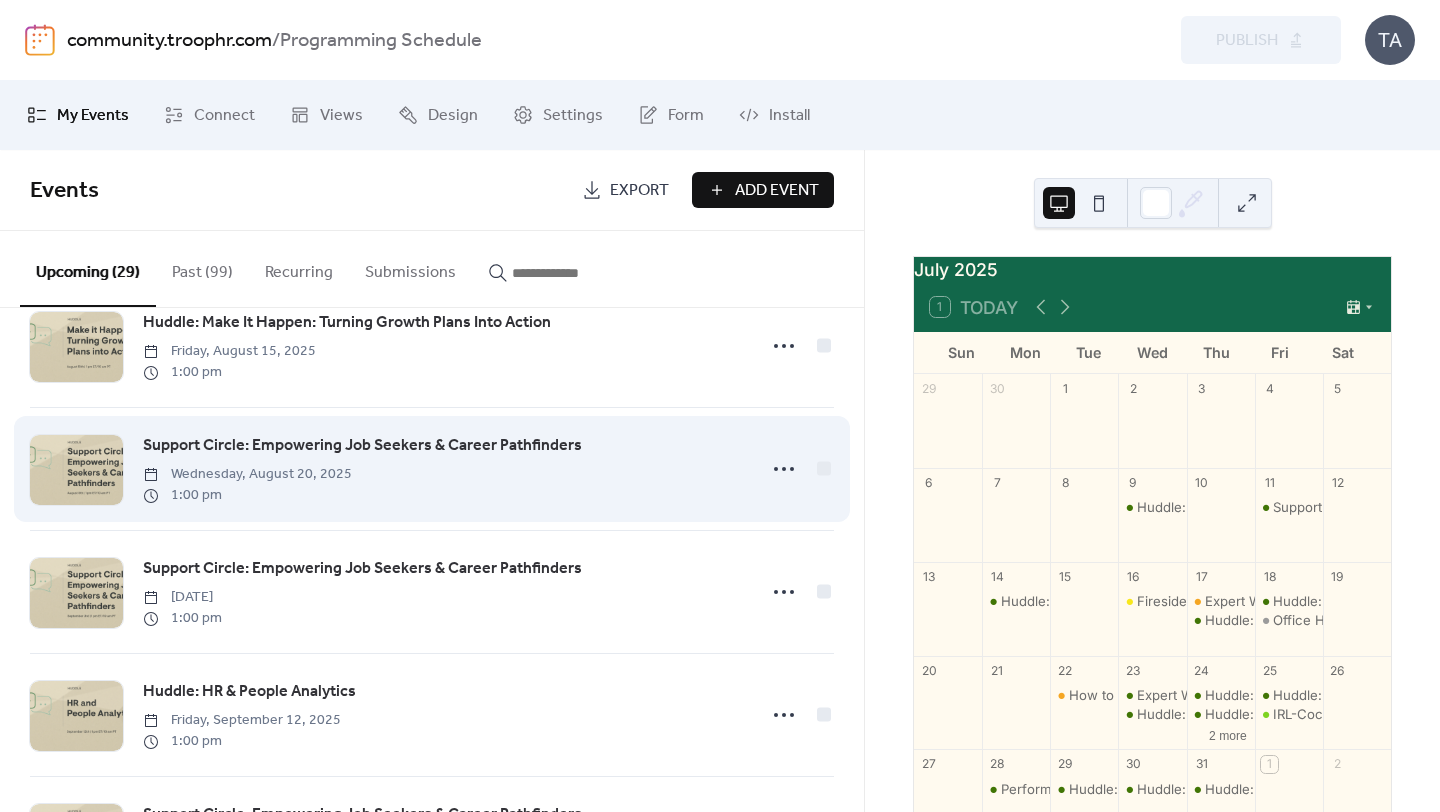 click on "Support Circle: Empowering Job Seekers & Career Pathfinders" at bounding box center [362, 446] 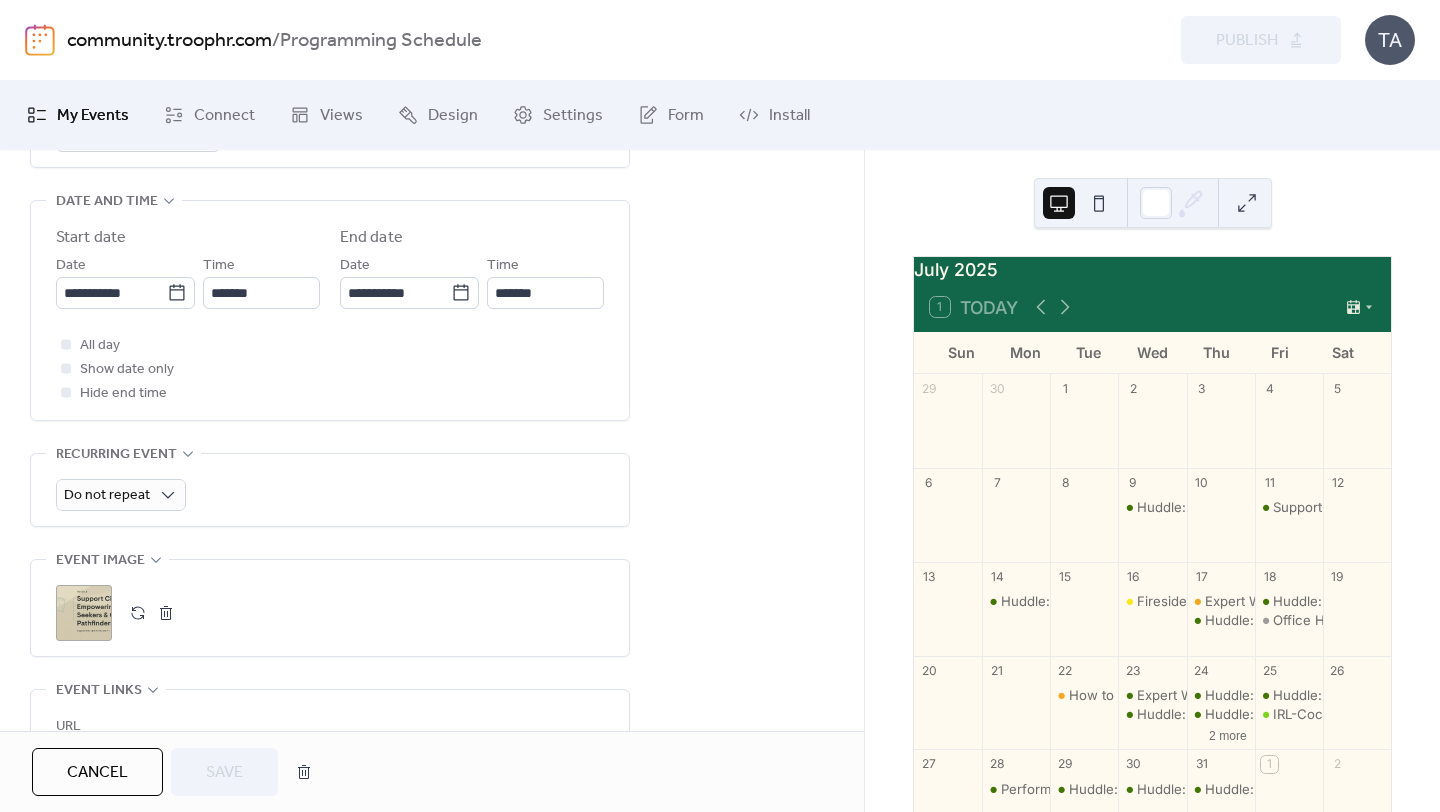 scroll, scrollTop: 676, scrollLeft: 0, axis: vertical 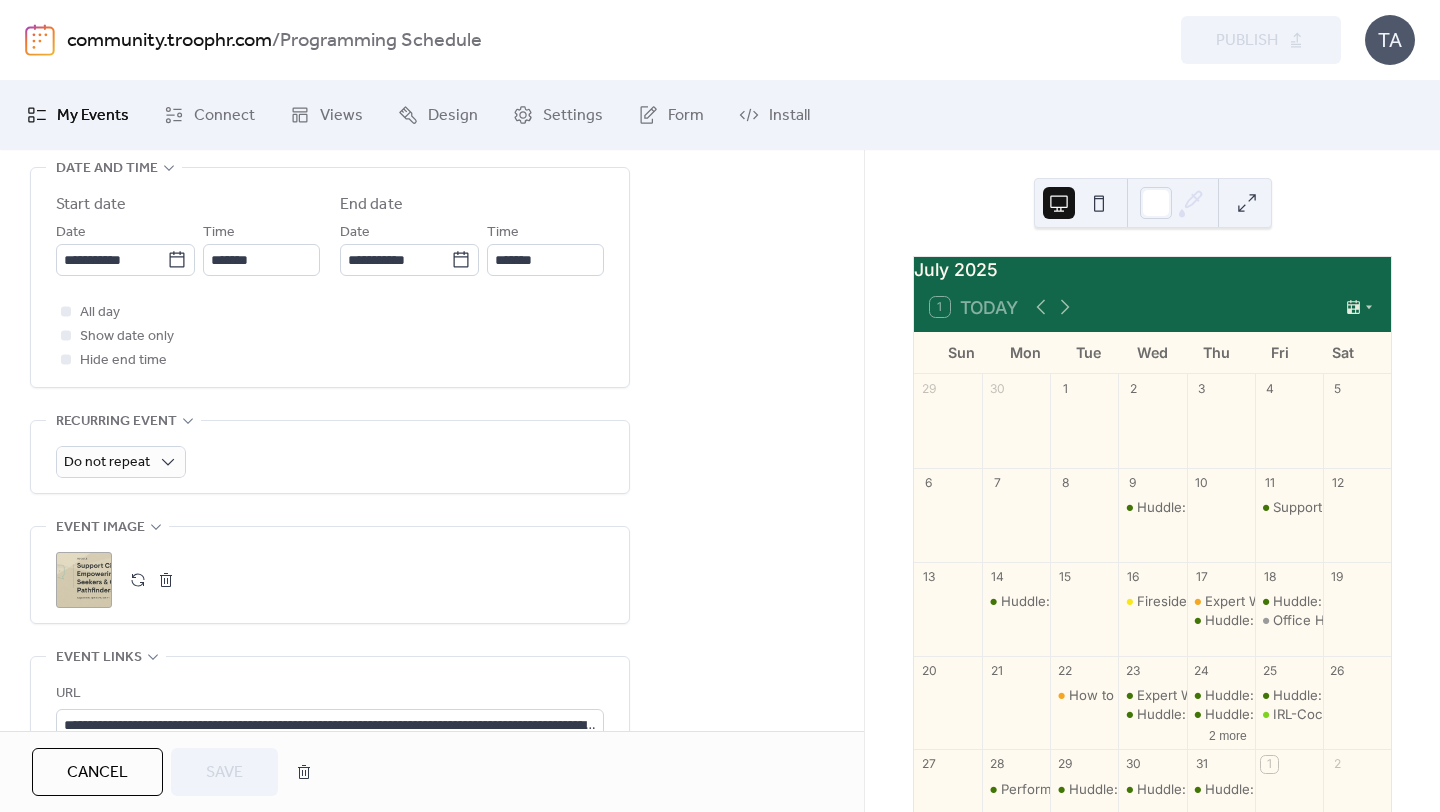 click on ";" at bounding box center [84, 580] 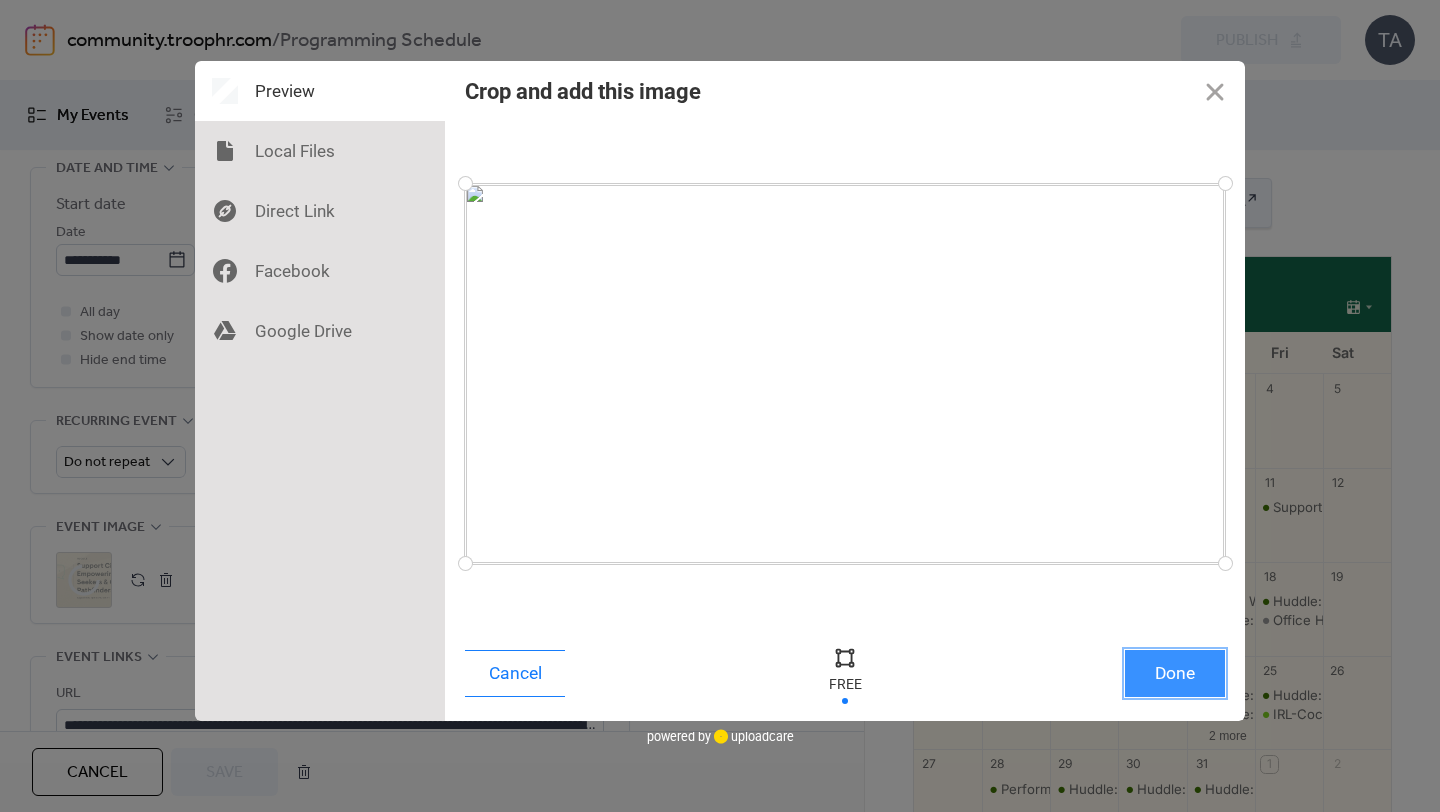 click on "Done" at bounding box center [1175, 673] 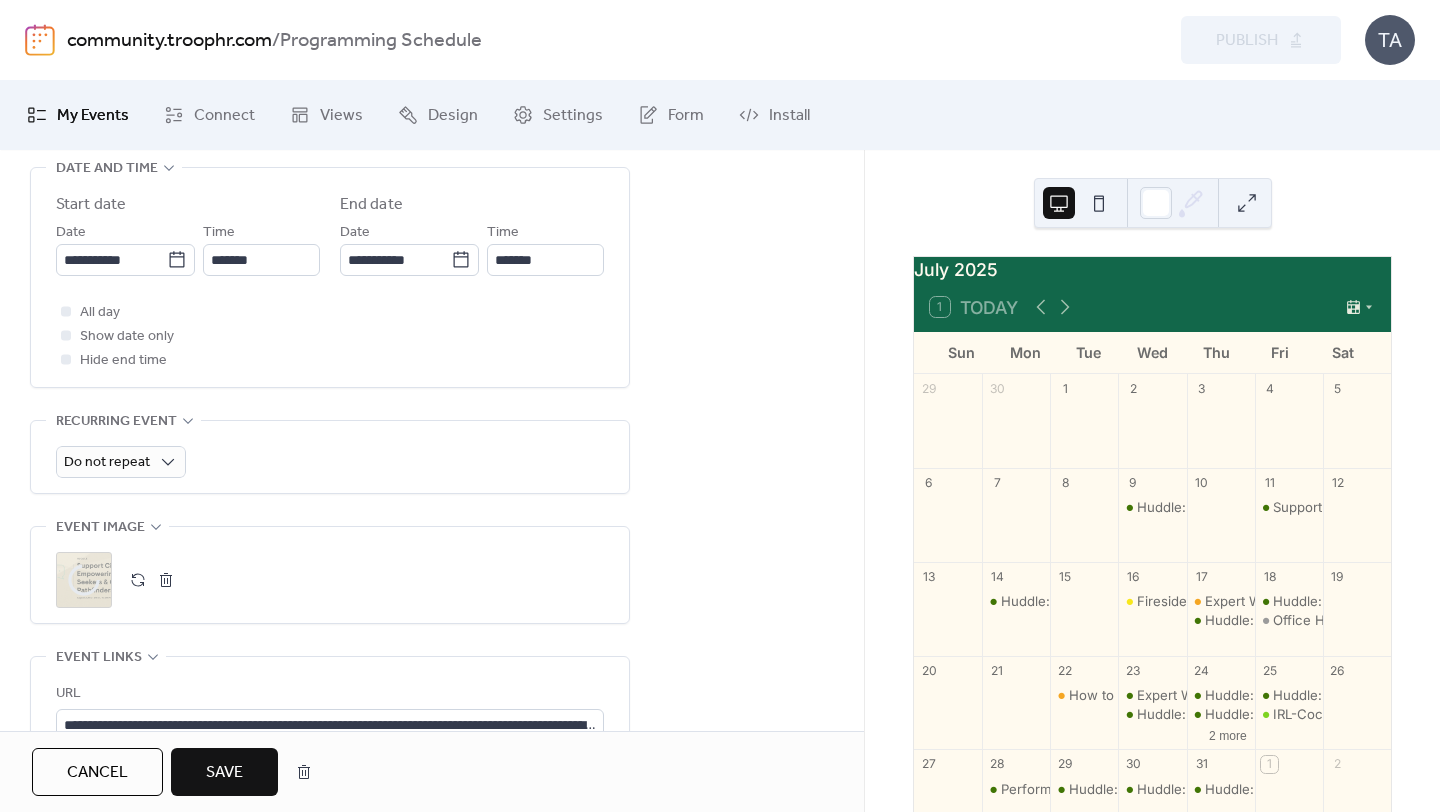 click on "Save" at bounding box center (224, 773) 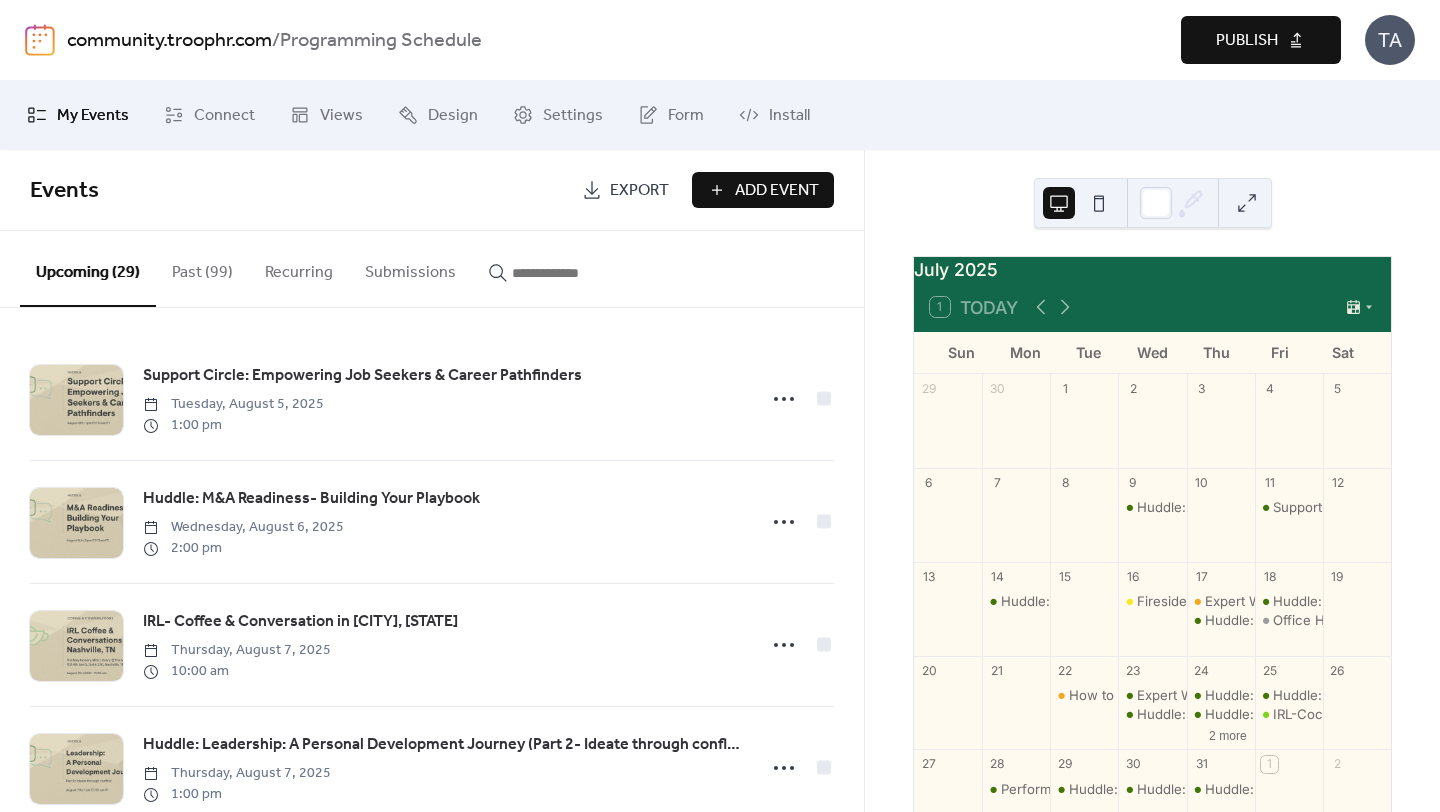 click on "Publish" at bounding box center [1247, 41] 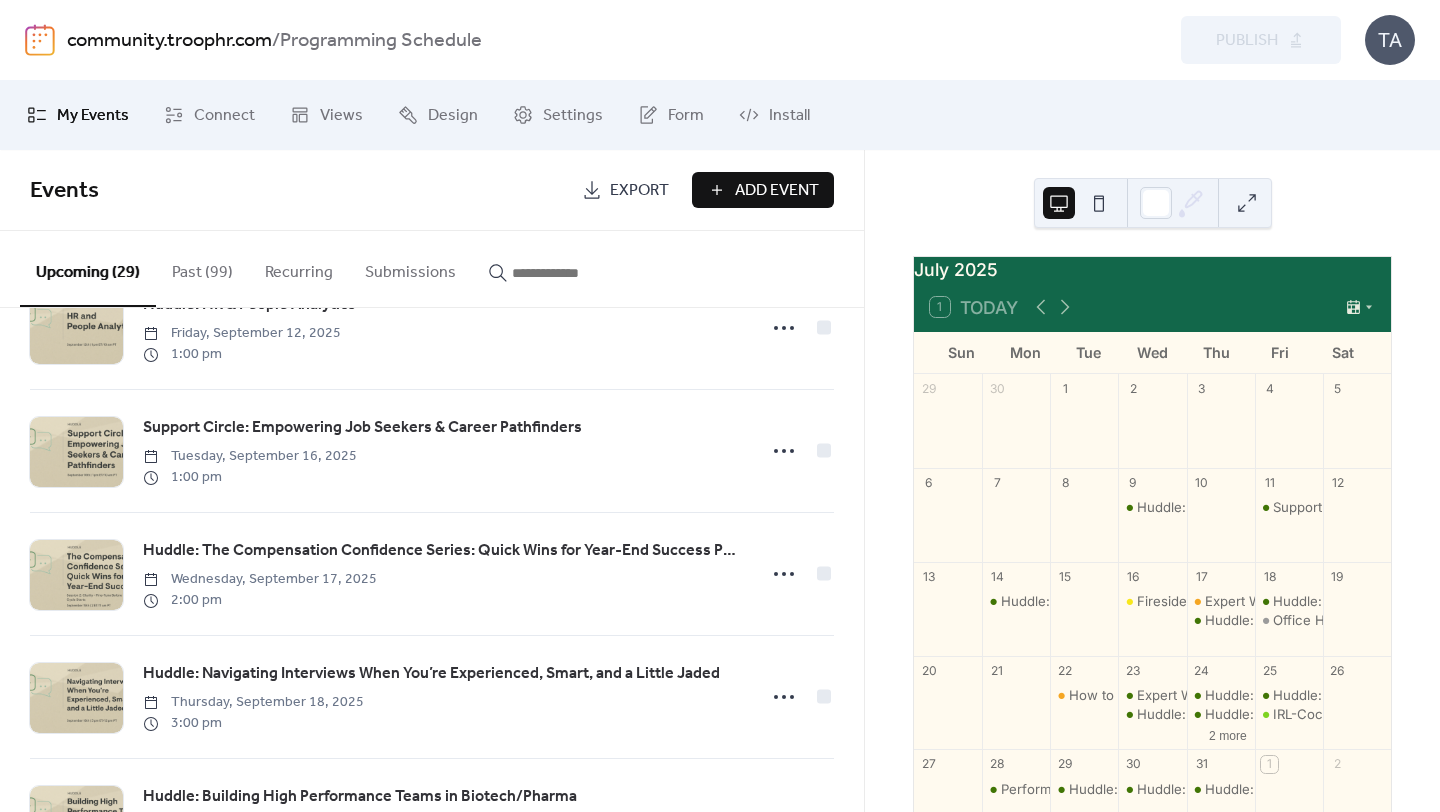 scroll, scrollTop: 1174, scrollLeft: 0, axis: vertical 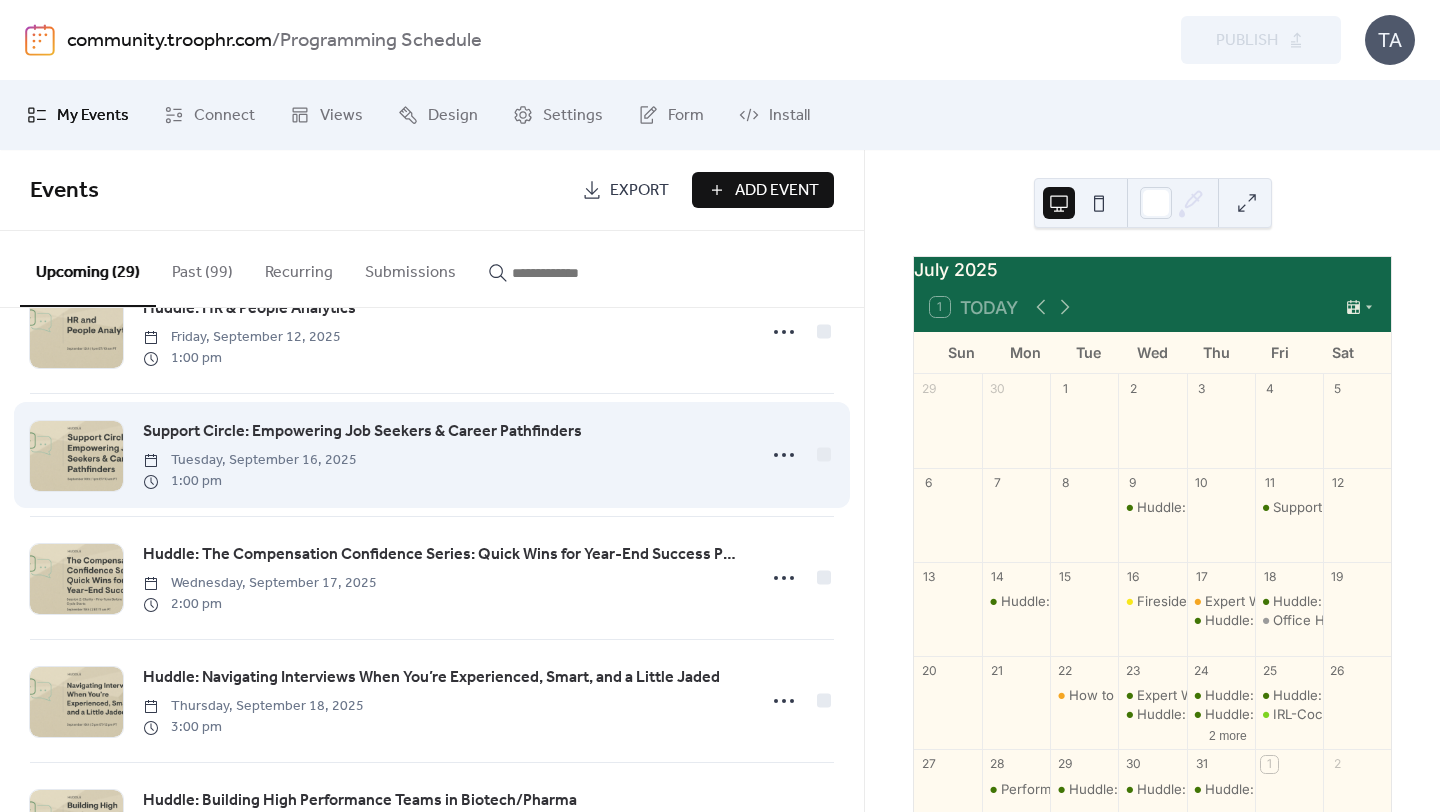 click on "Support Circle: Empowering Job Seekers & Career Pathfinders" at bounding box center [362, 432] 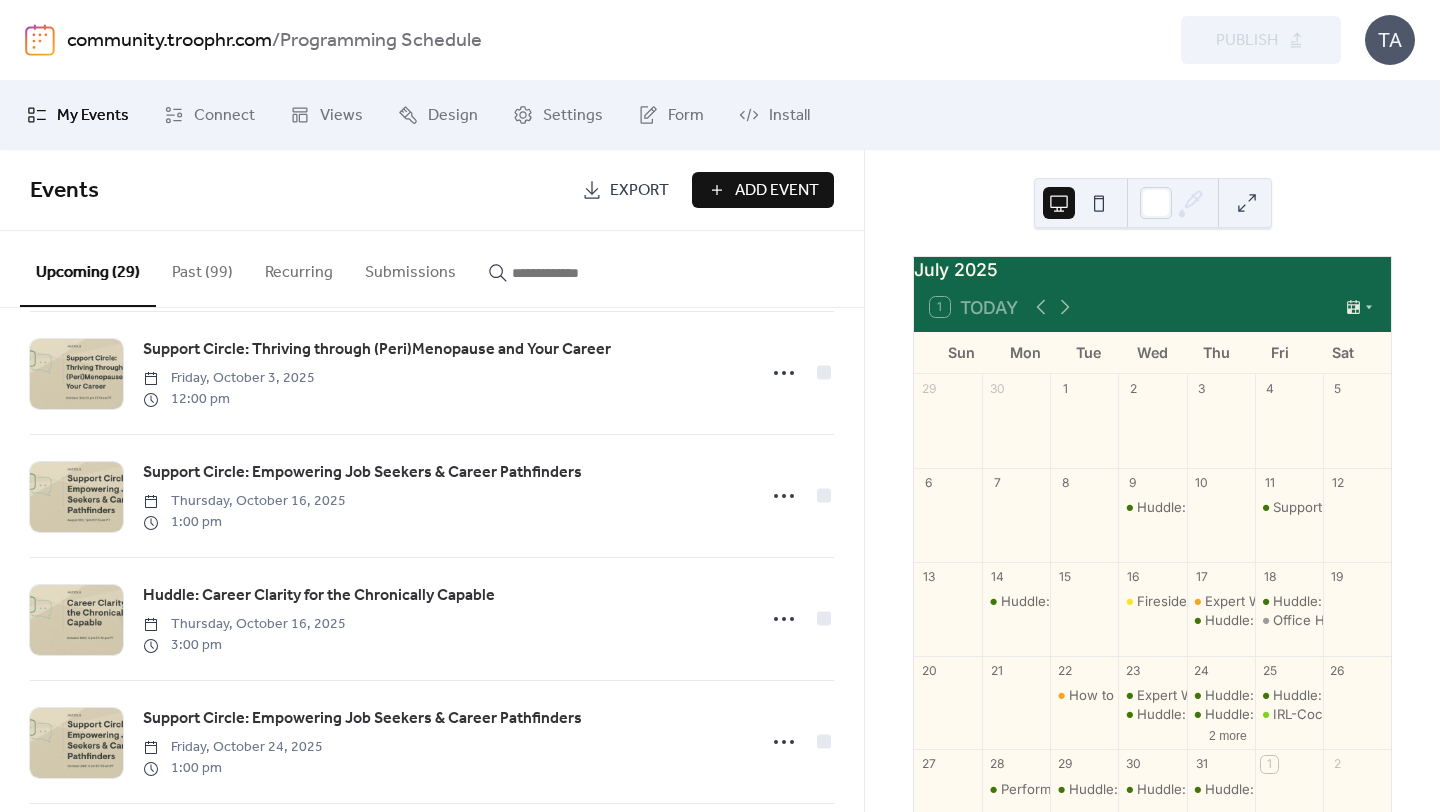 scroll, scrollTop: 1998, scrollLeft: 0, axis: vertical 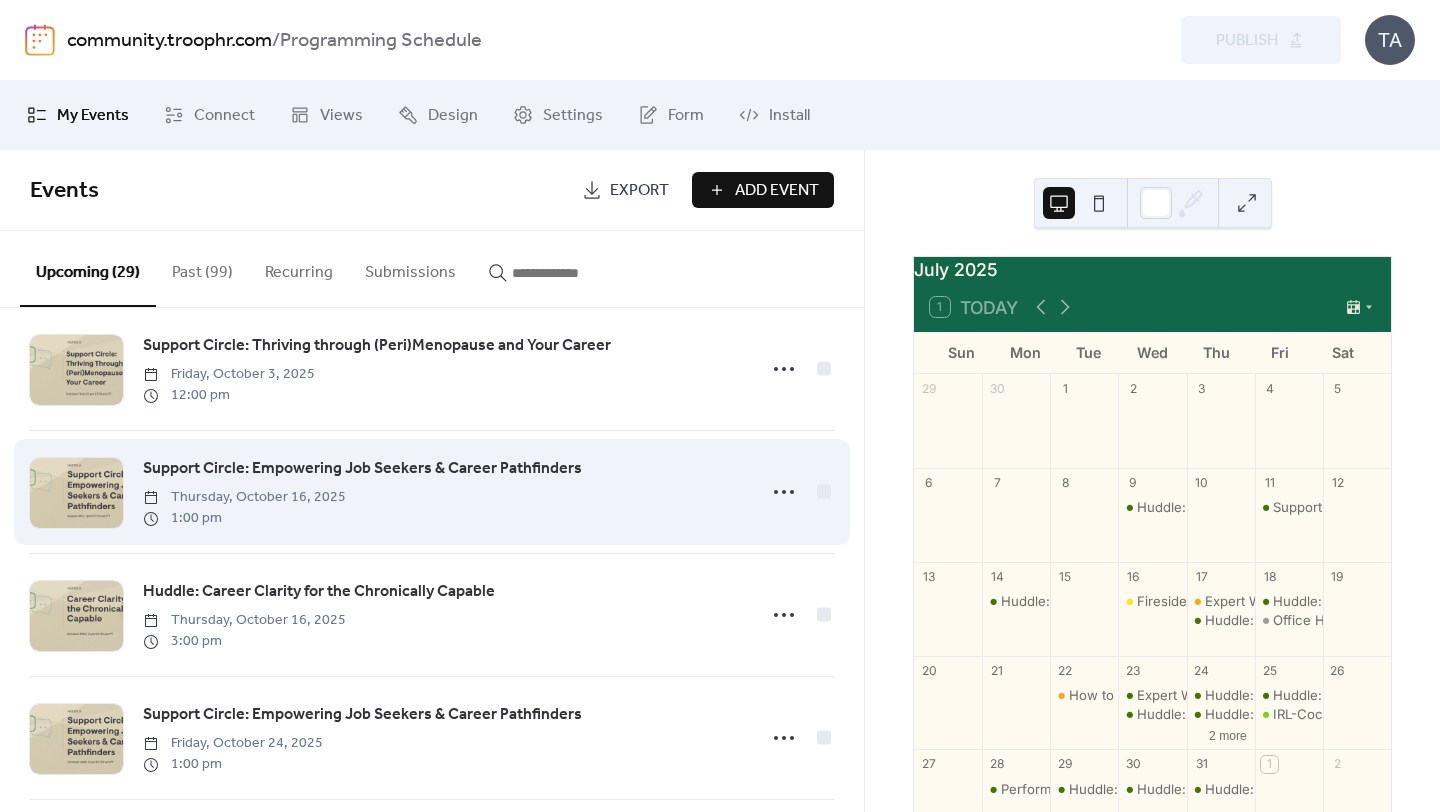 click on "Support Circle: Empowering Job Seekers & Career Pathfinders" at bounding box center (362, 469) 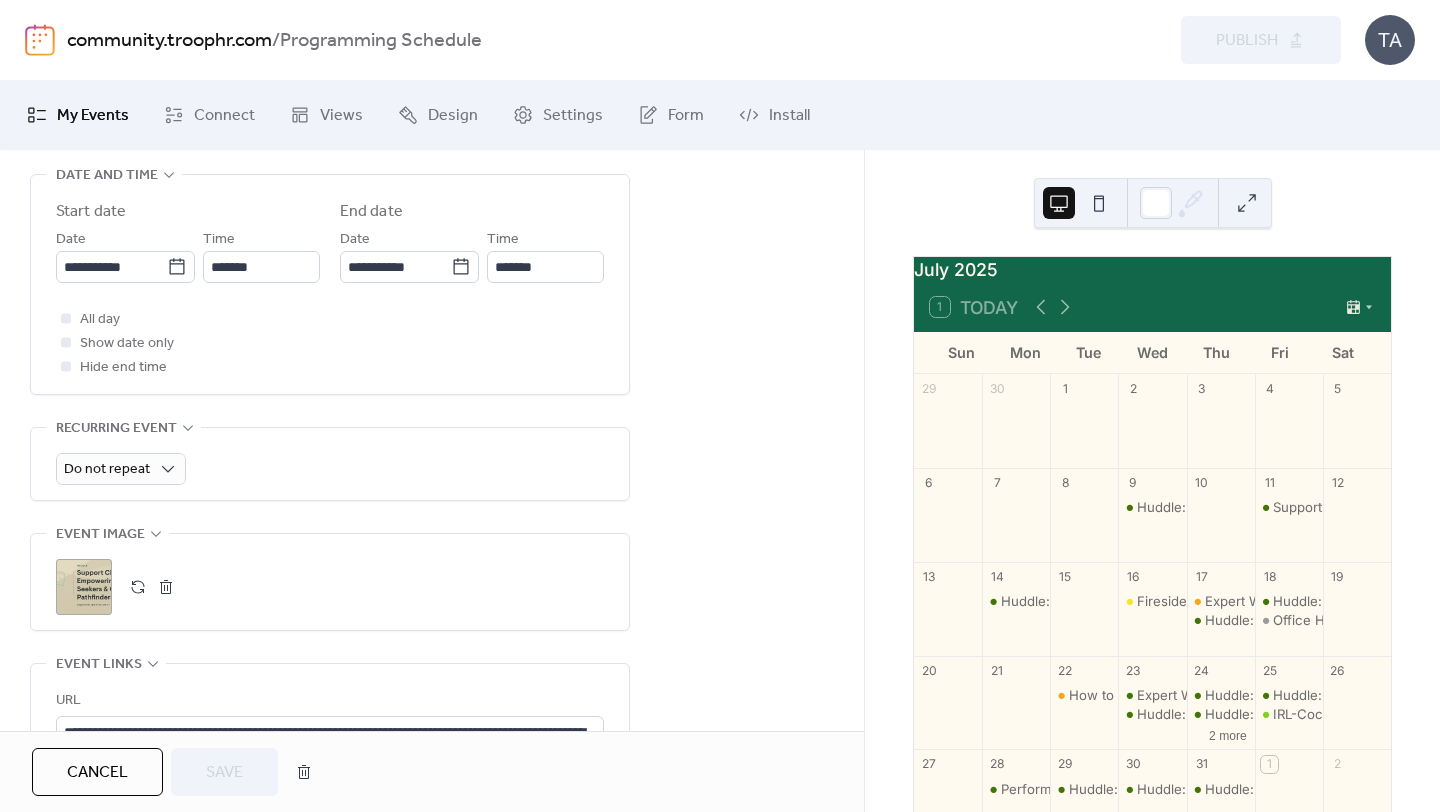 scroll, scrollTop: 719, scrollLeft: 0, axis: vertical 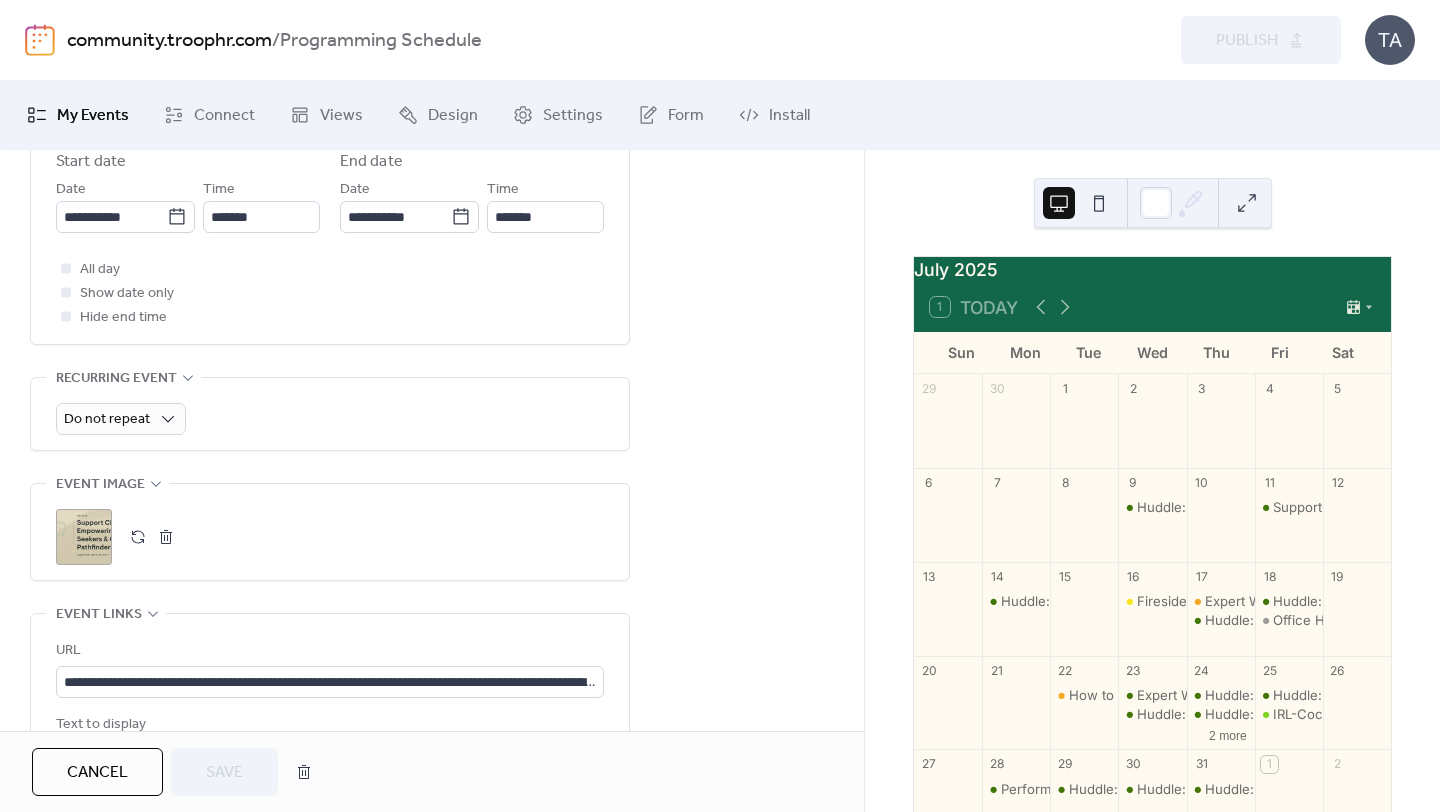 click on ";" at bounding box center [84, 537] 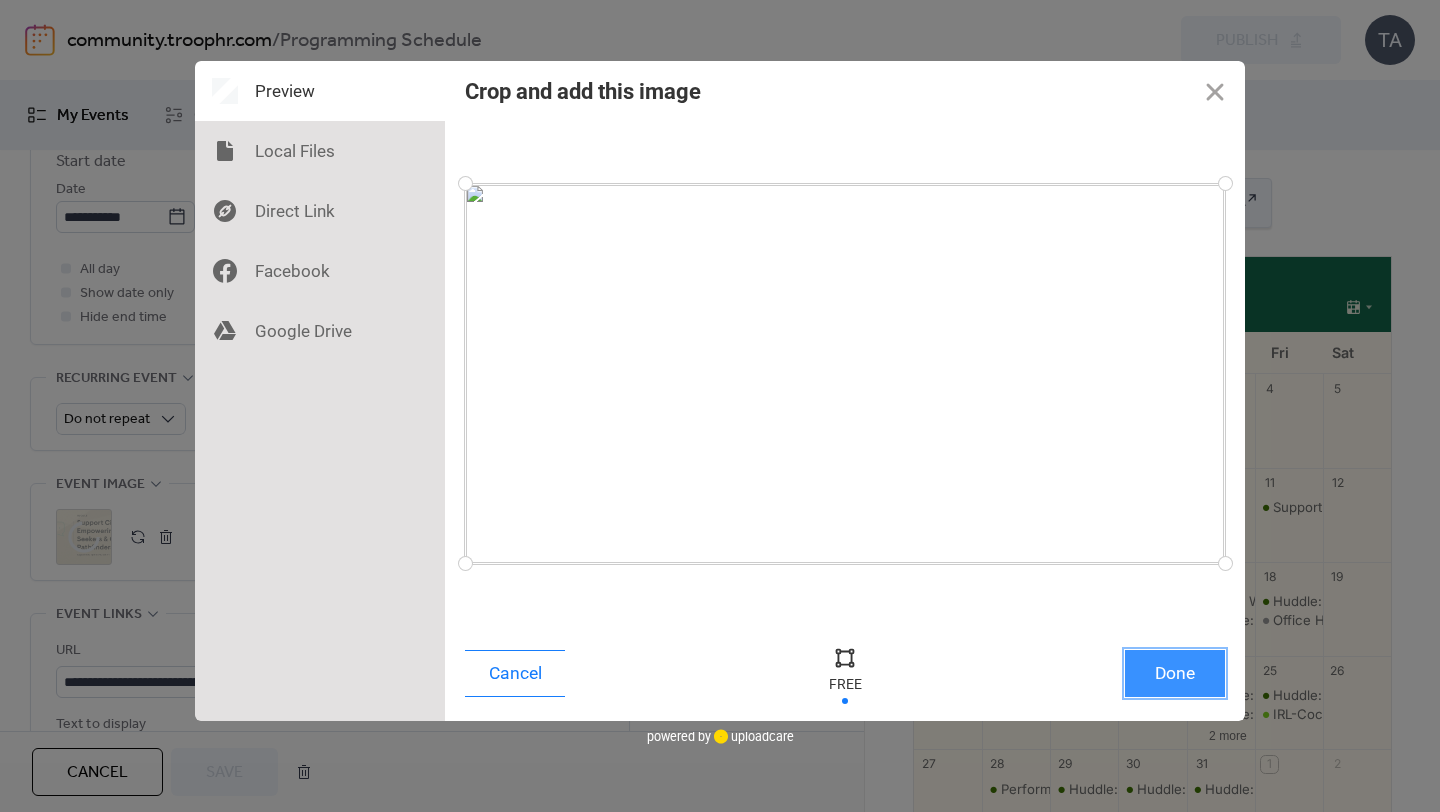 click on "Done" at bounding box center [1175, 673] 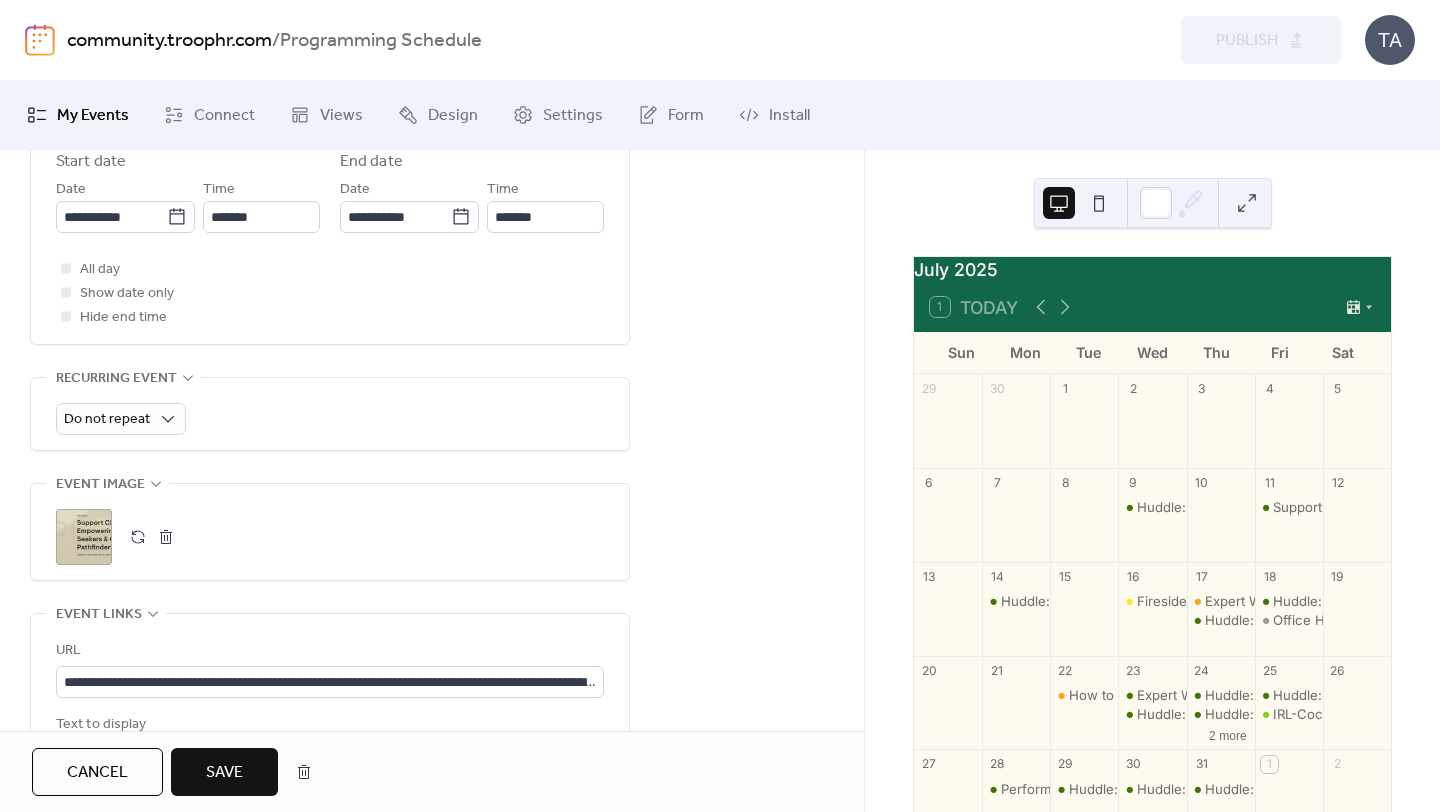 click on "Save" at bounding box center (224, 773) 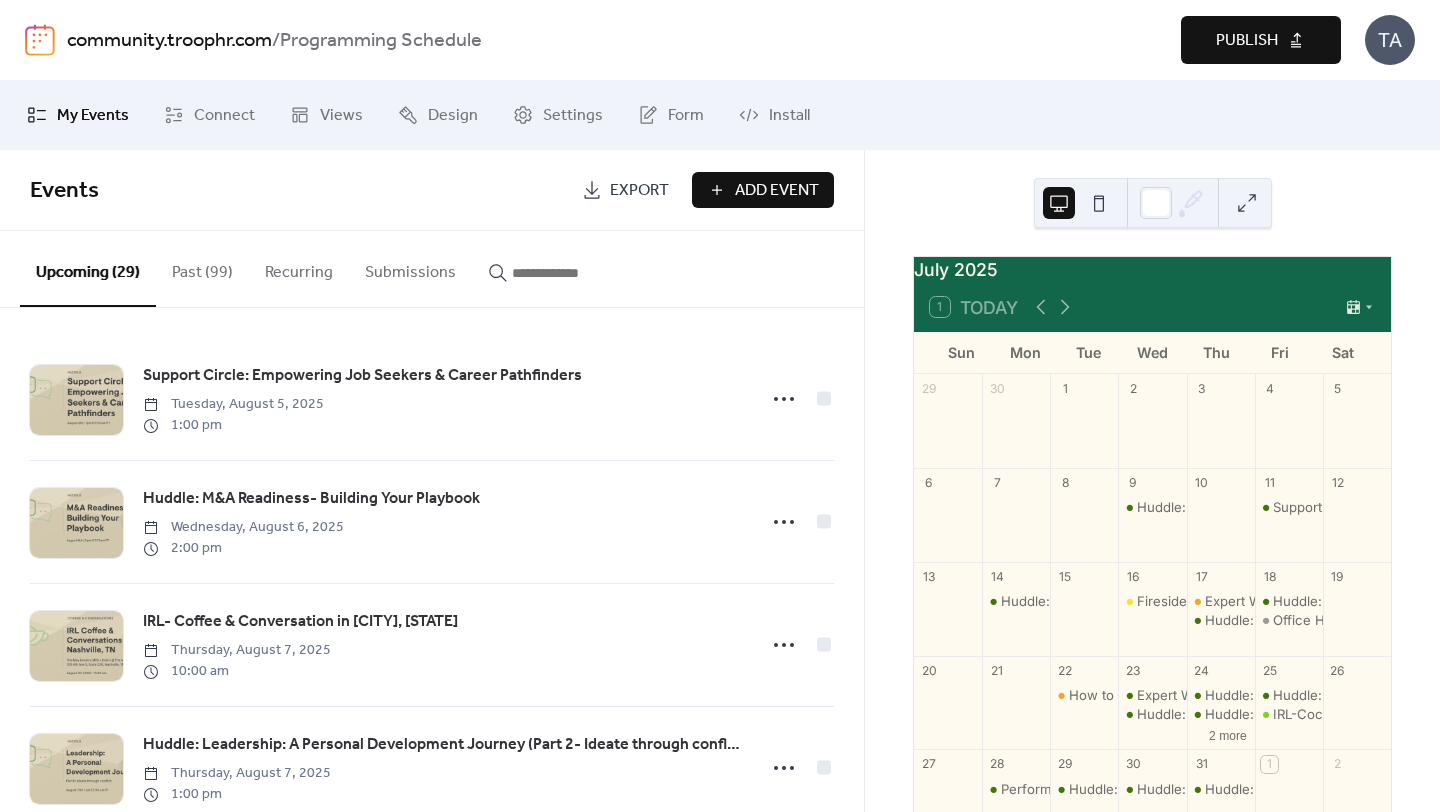 click on "Publish" at bounding box center (1247, 41) 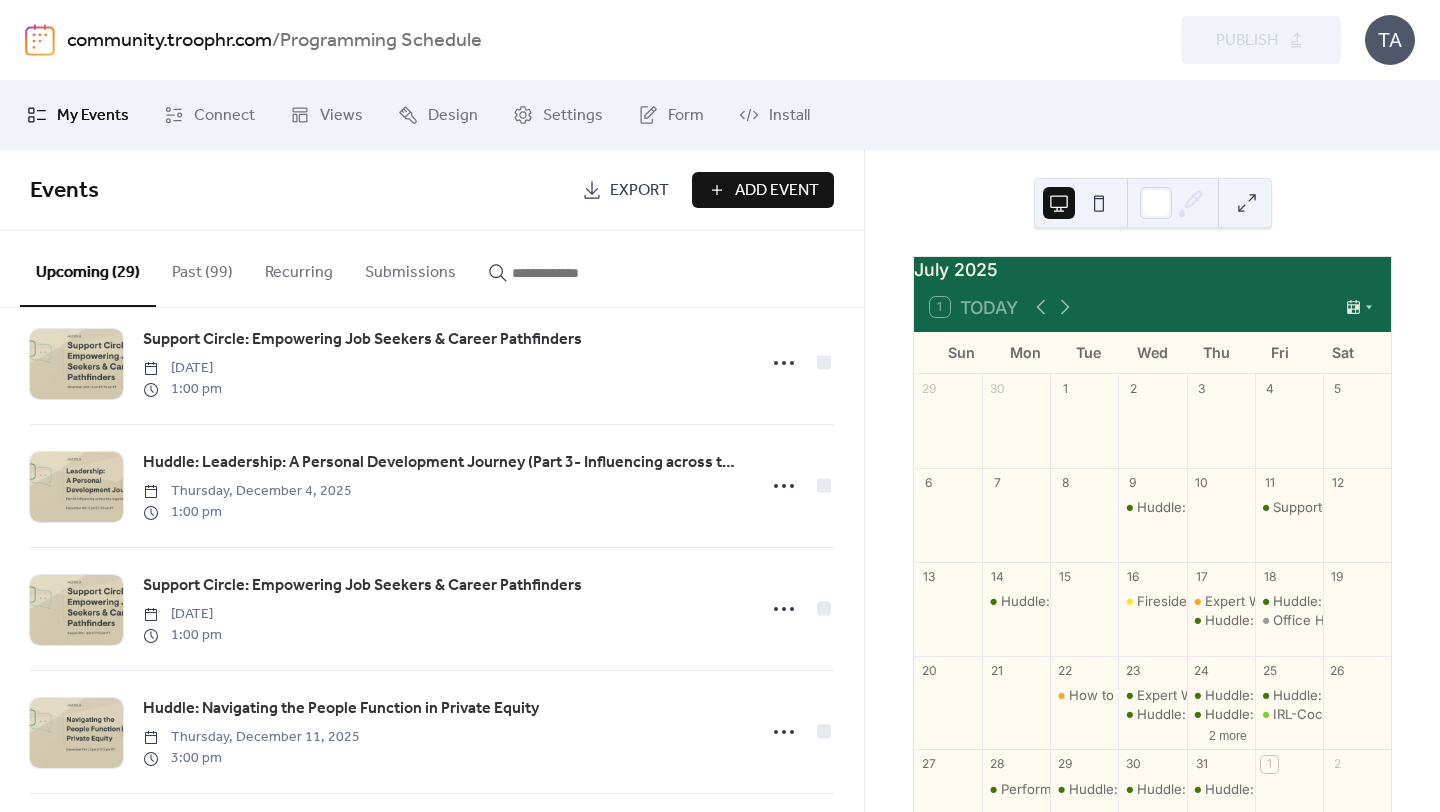 scroll, scrollTop: 3136, scrollLeft: 0, axis: vertical 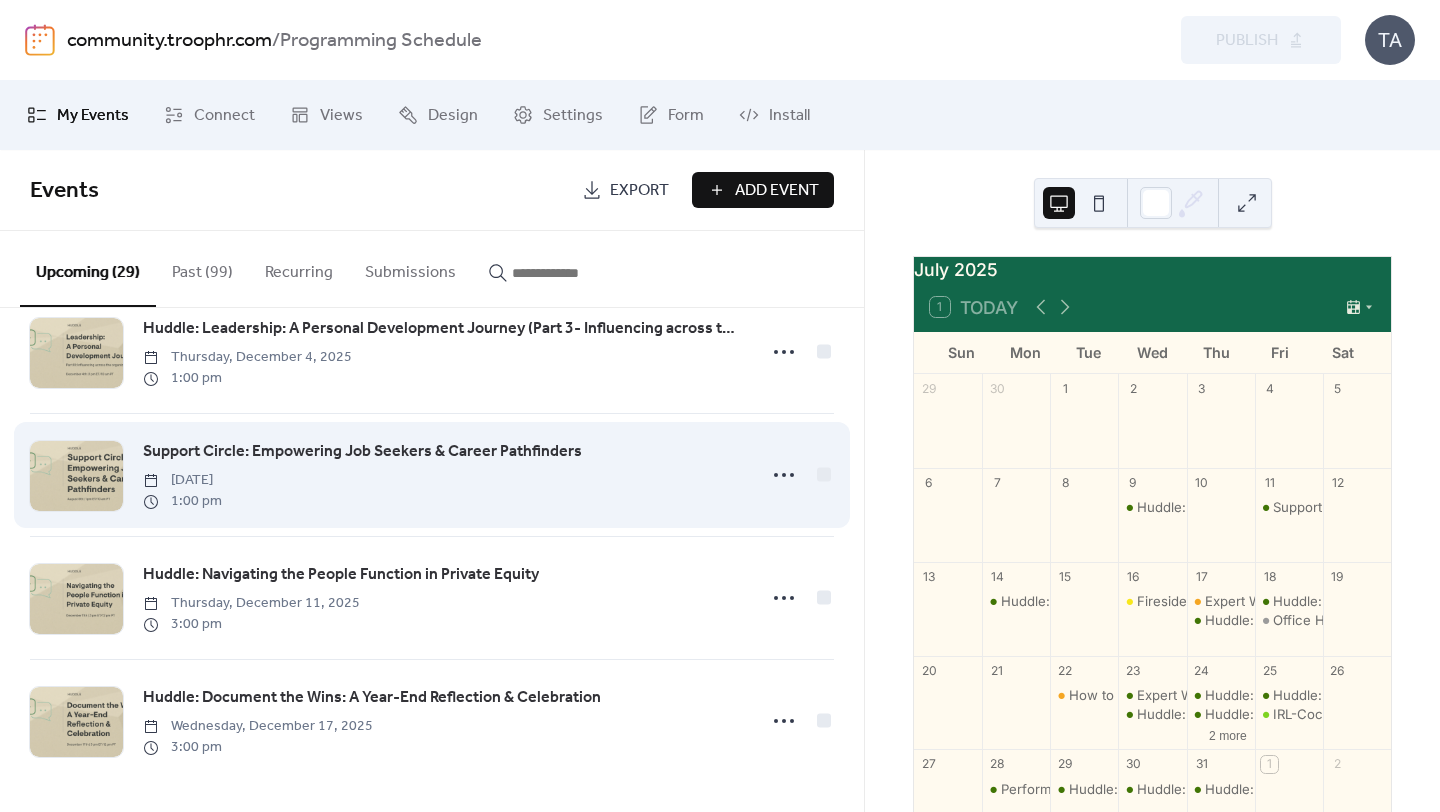 click on "Support Circle: Empowering Job Seekers & Career Pathfinders" at bounding box center [362, 452] 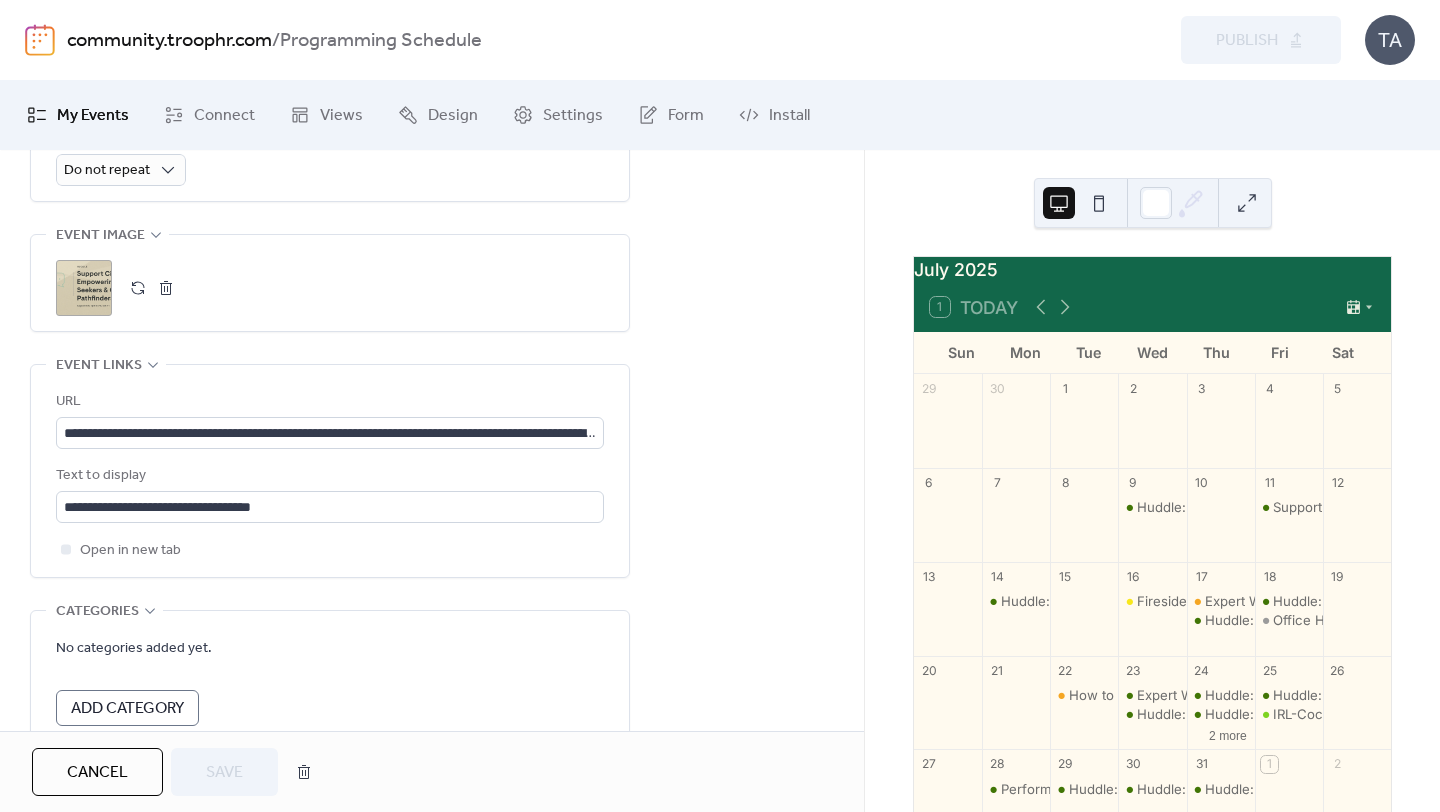 scroll, scrollTop: 970, scrollLeft: 0, axis: vertical 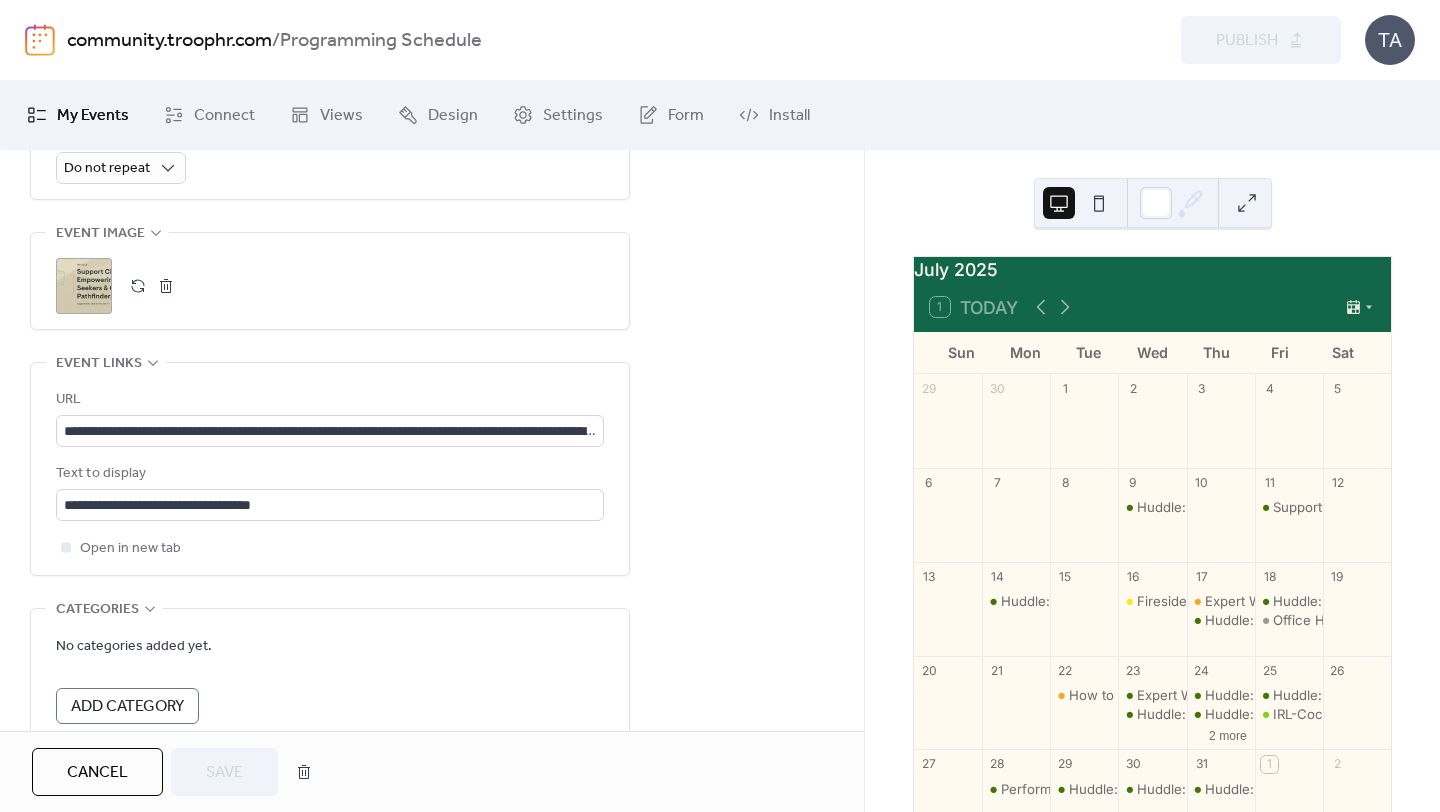 click on ";" at bounding box center (84, 286) 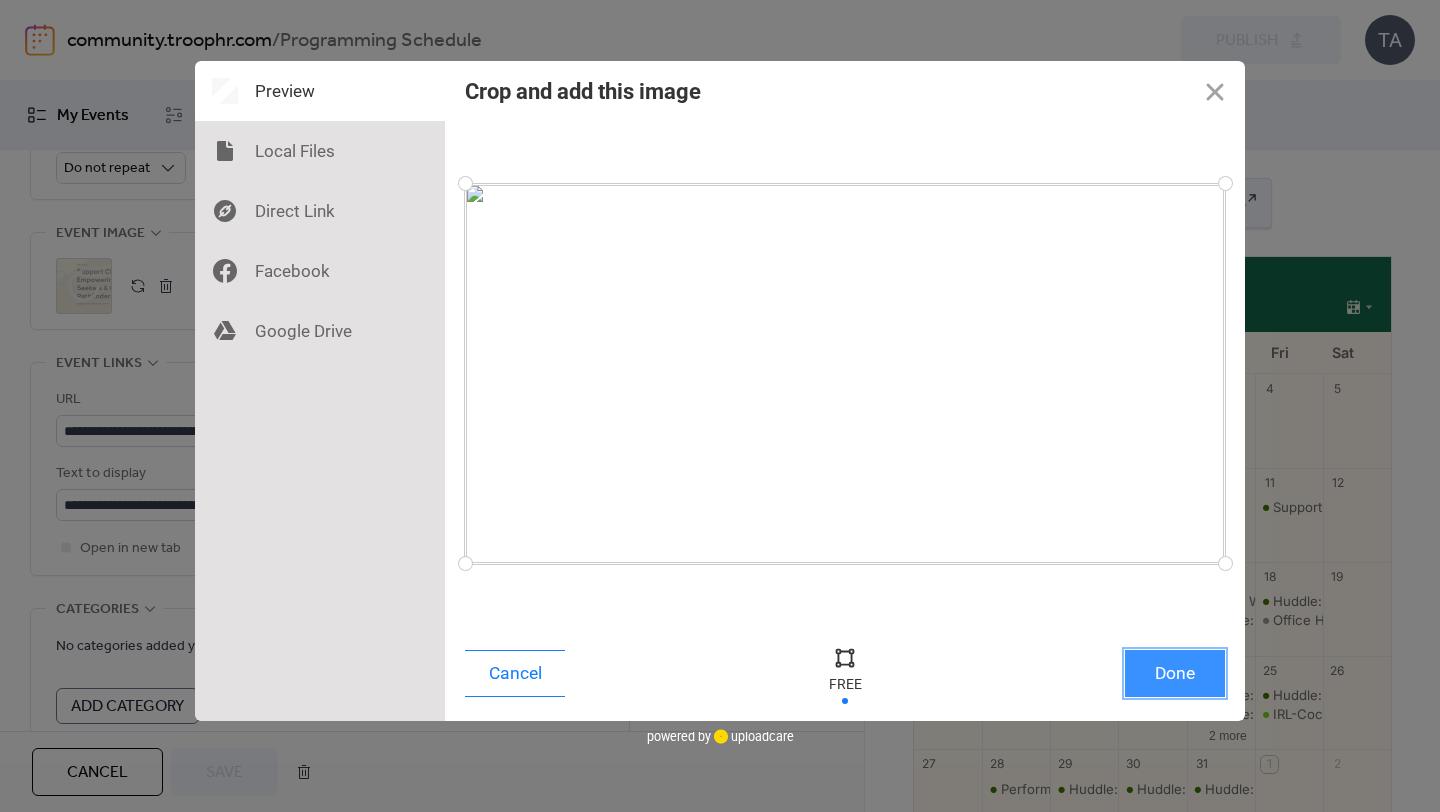 click on "Done" at bounding box center [1175, 673] 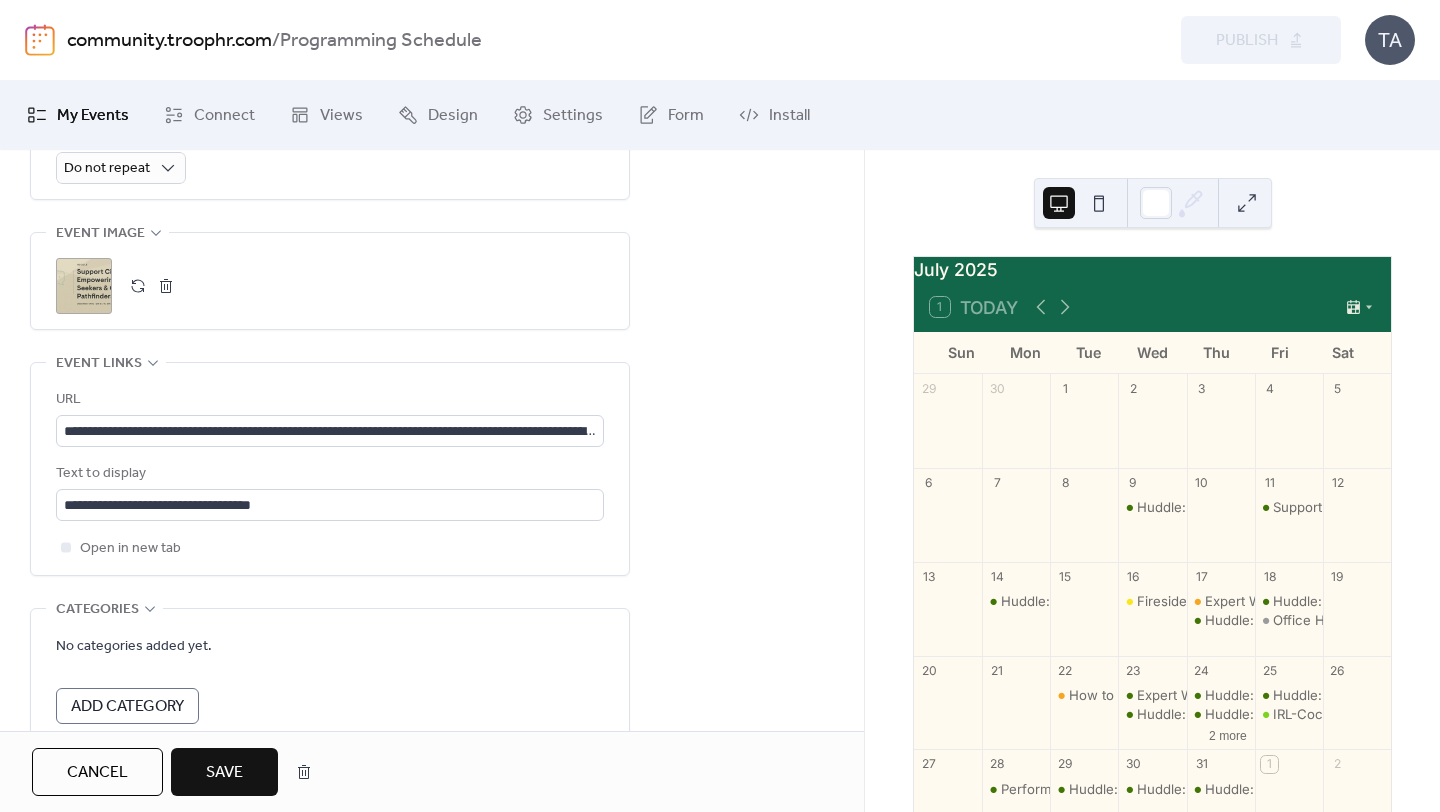 click on "Save" at bounding box center (224, 773) 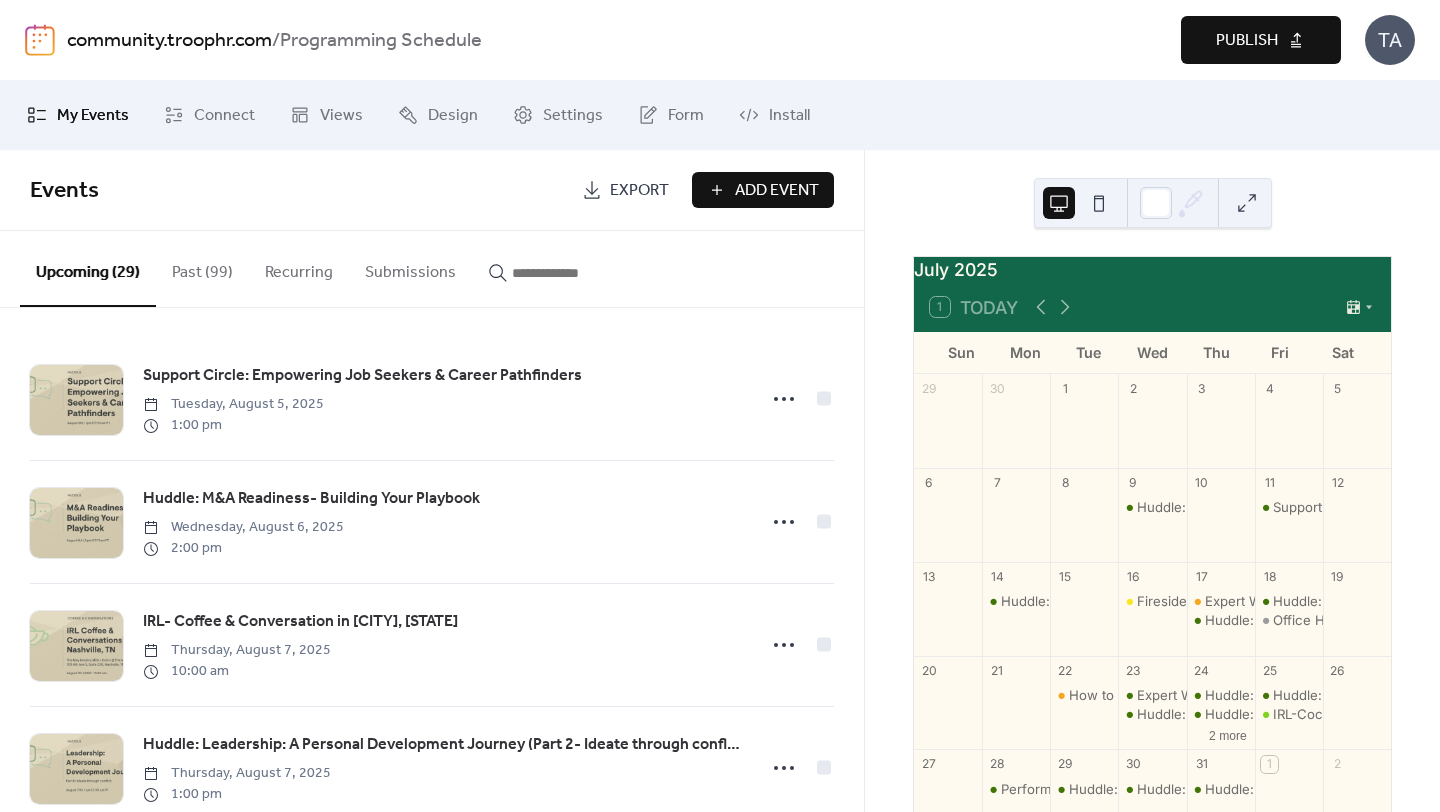 click on "Publish" at bounding box center (1261, 40) 